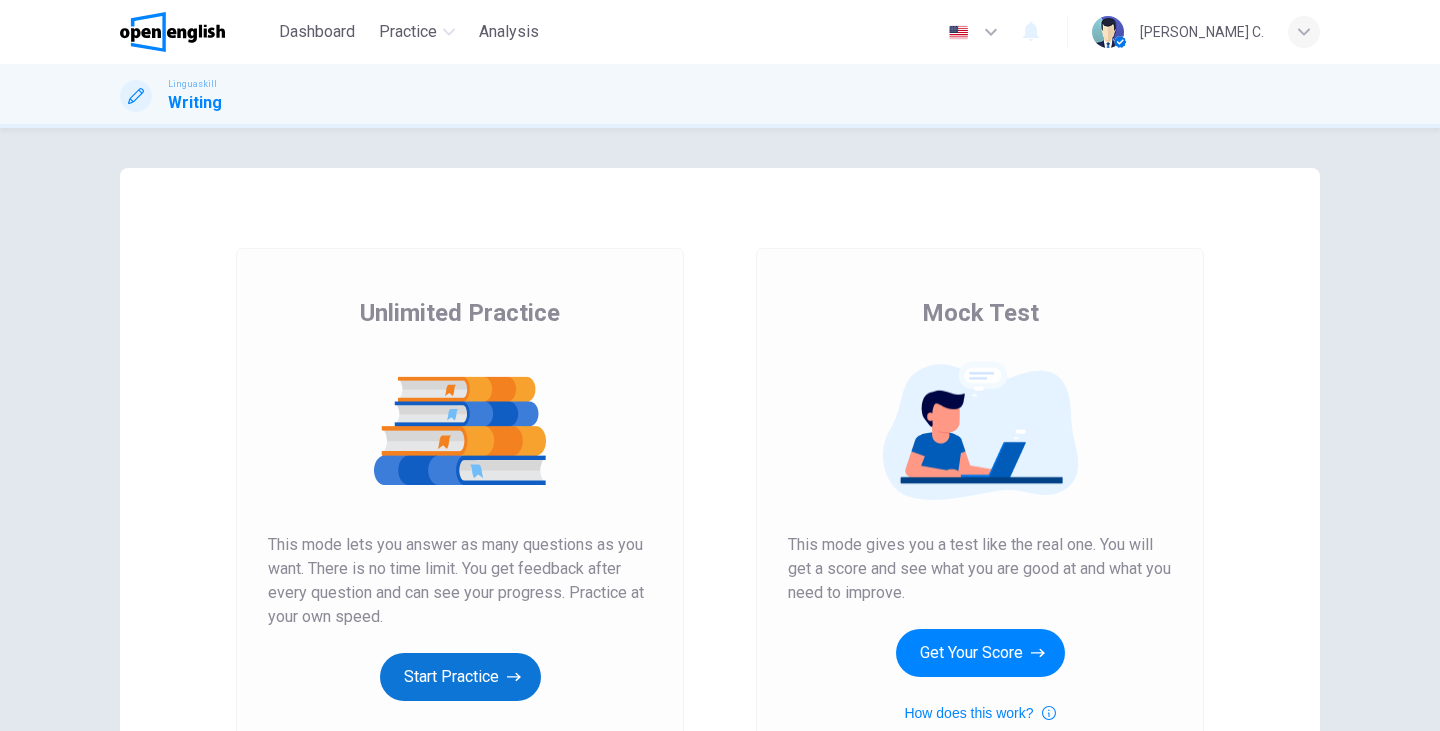 scroll, scrollTop: 0, scrollLeft: 0, axis: both 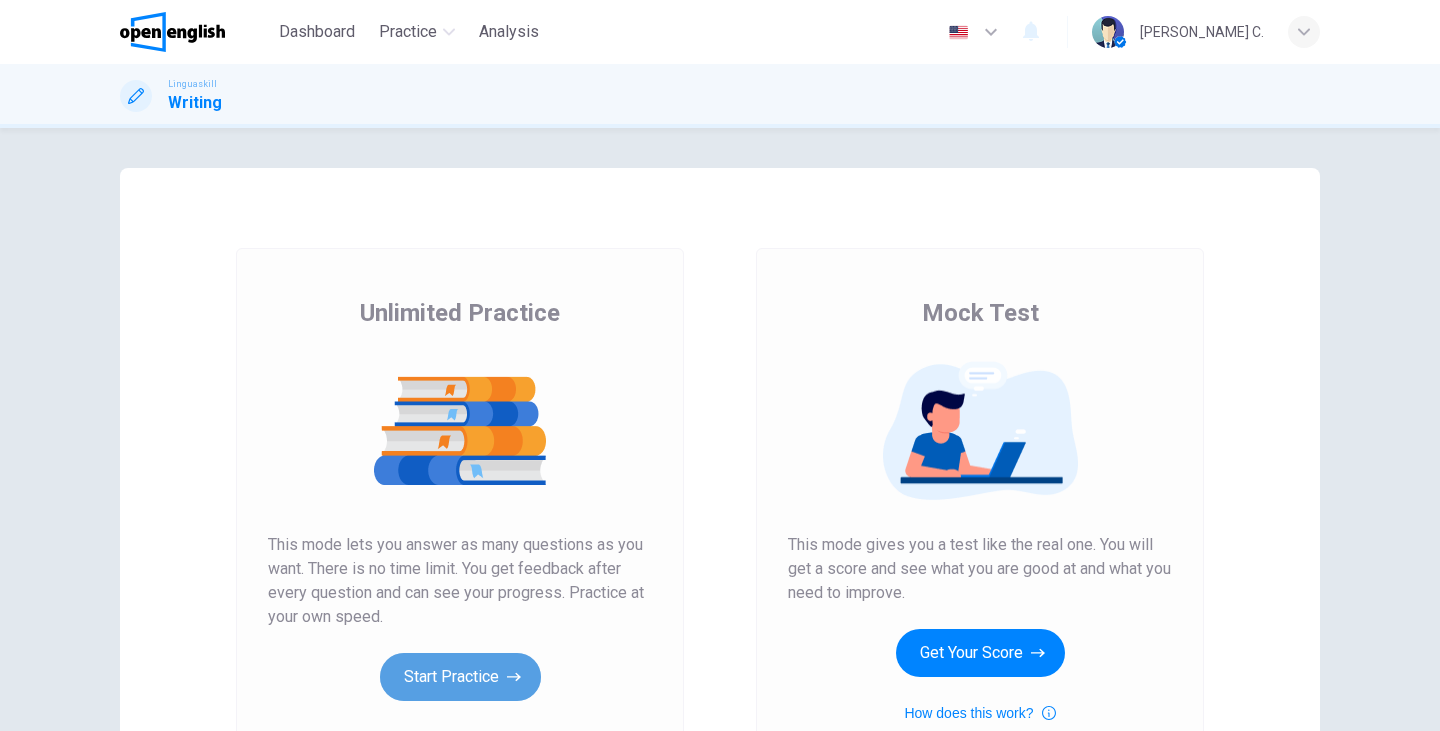click on "Start Practice" at bounding box center [460, 677] 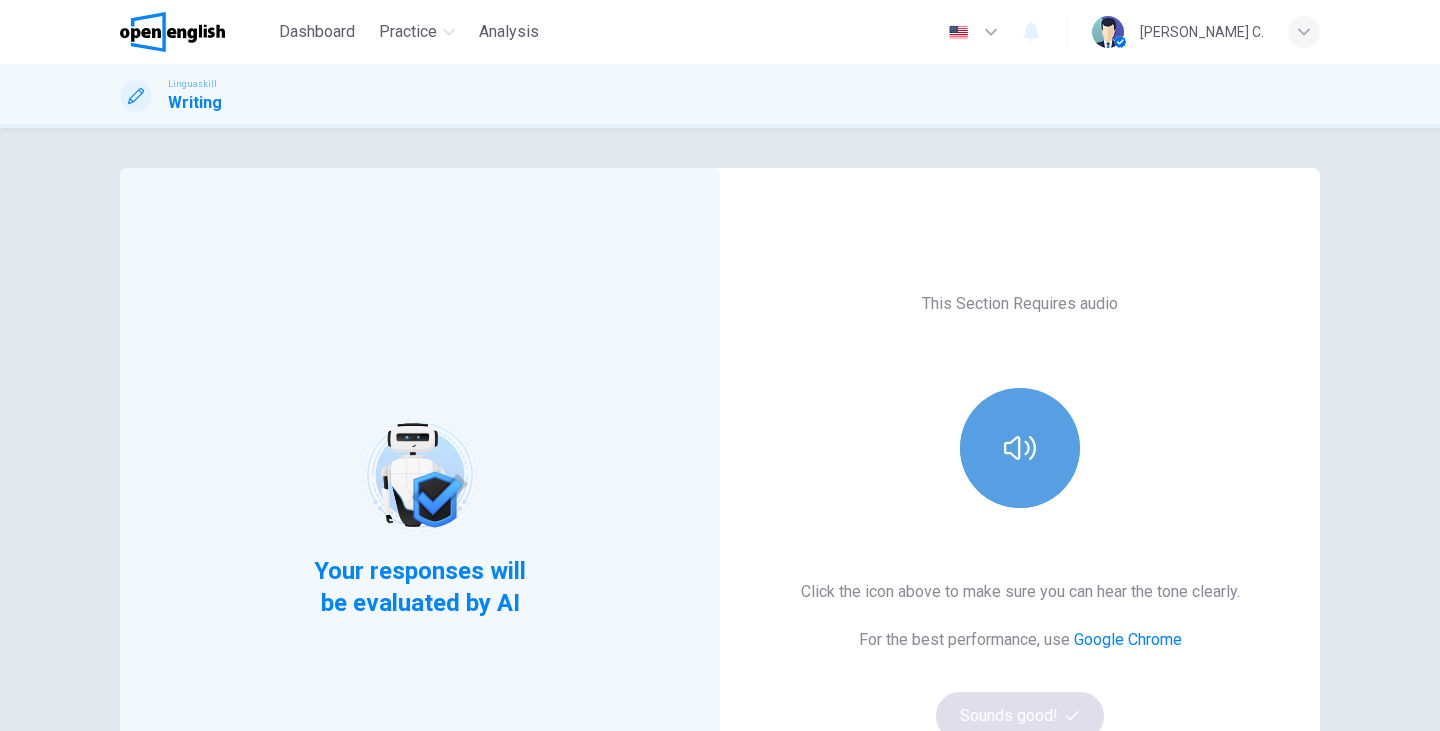 click at bounding box center [1020, 448] 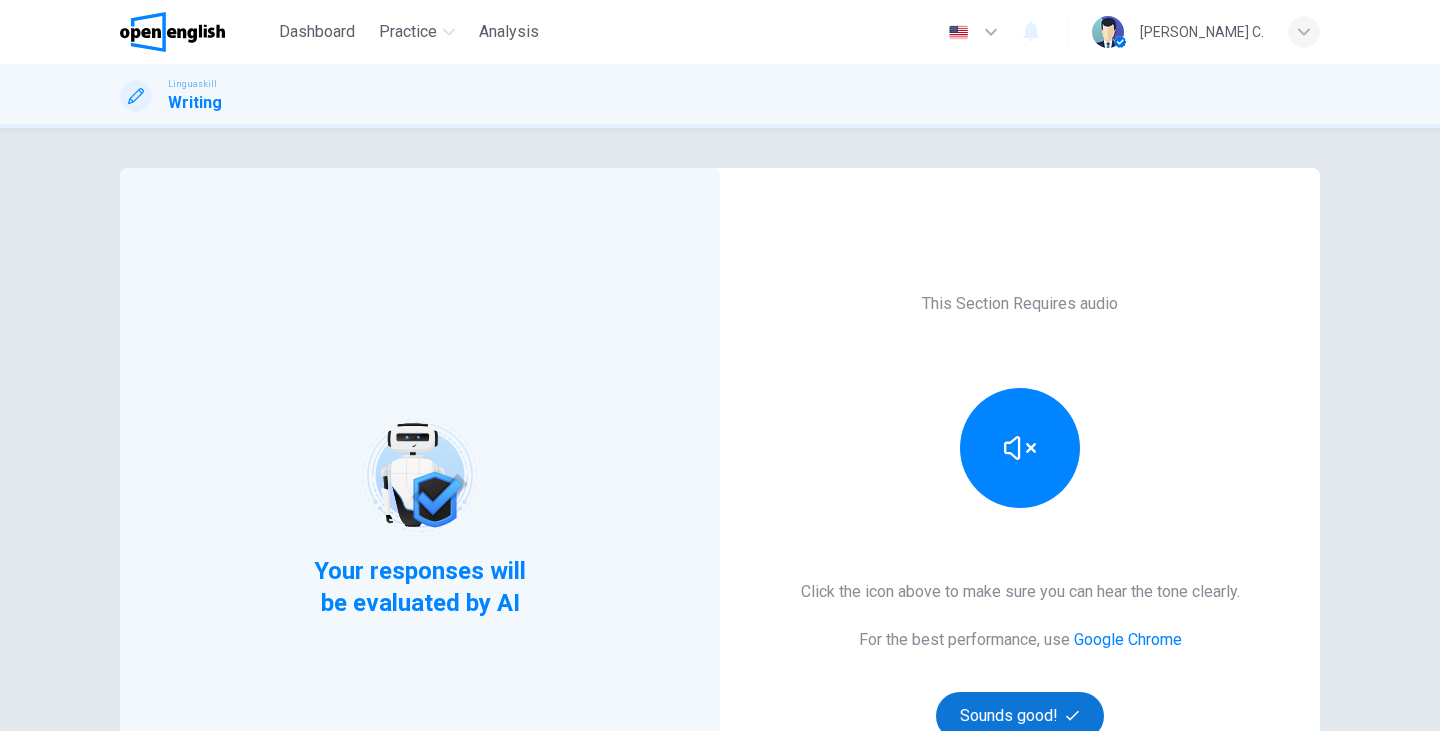 click on "Sounds good!" at bounding box center [1020, 716] 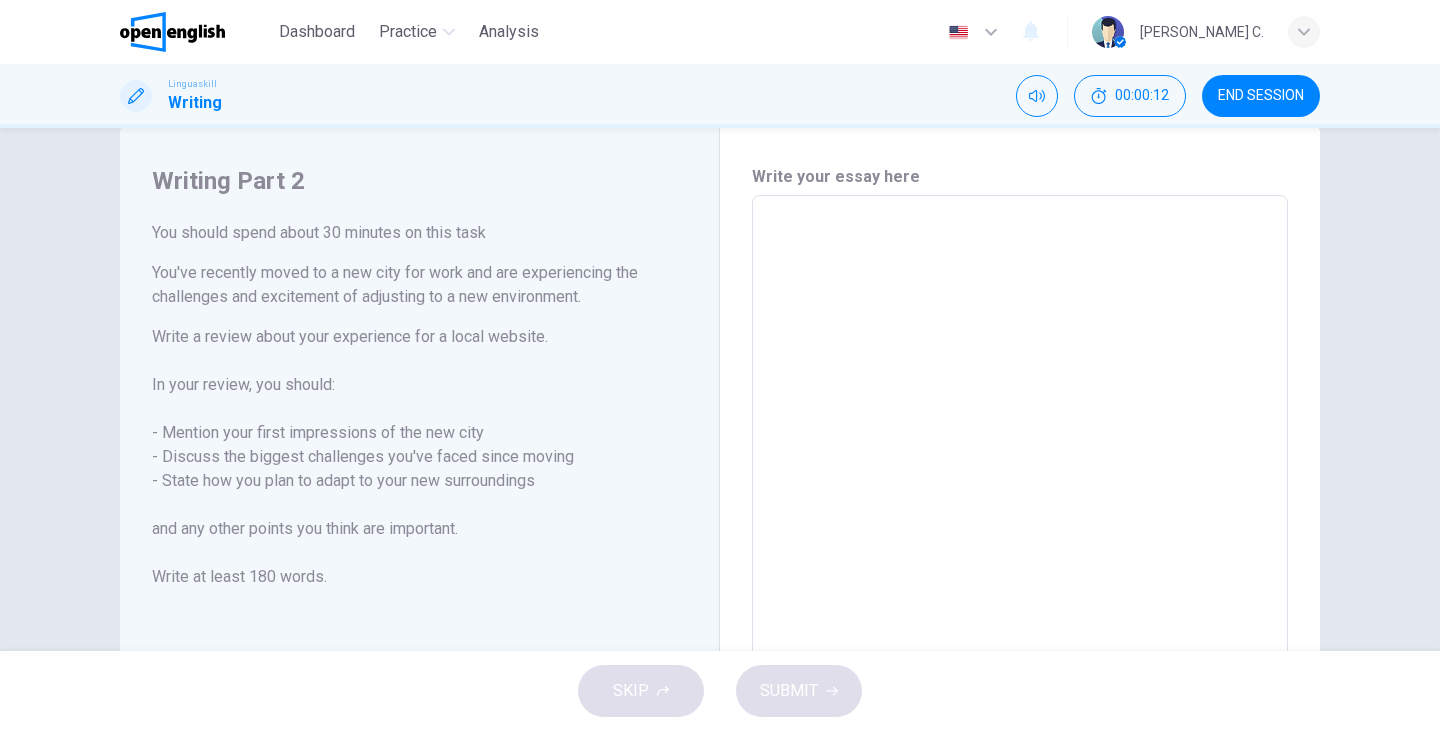 scroll, scrollTop: 45, scrollLeft: 0, axis: vertical 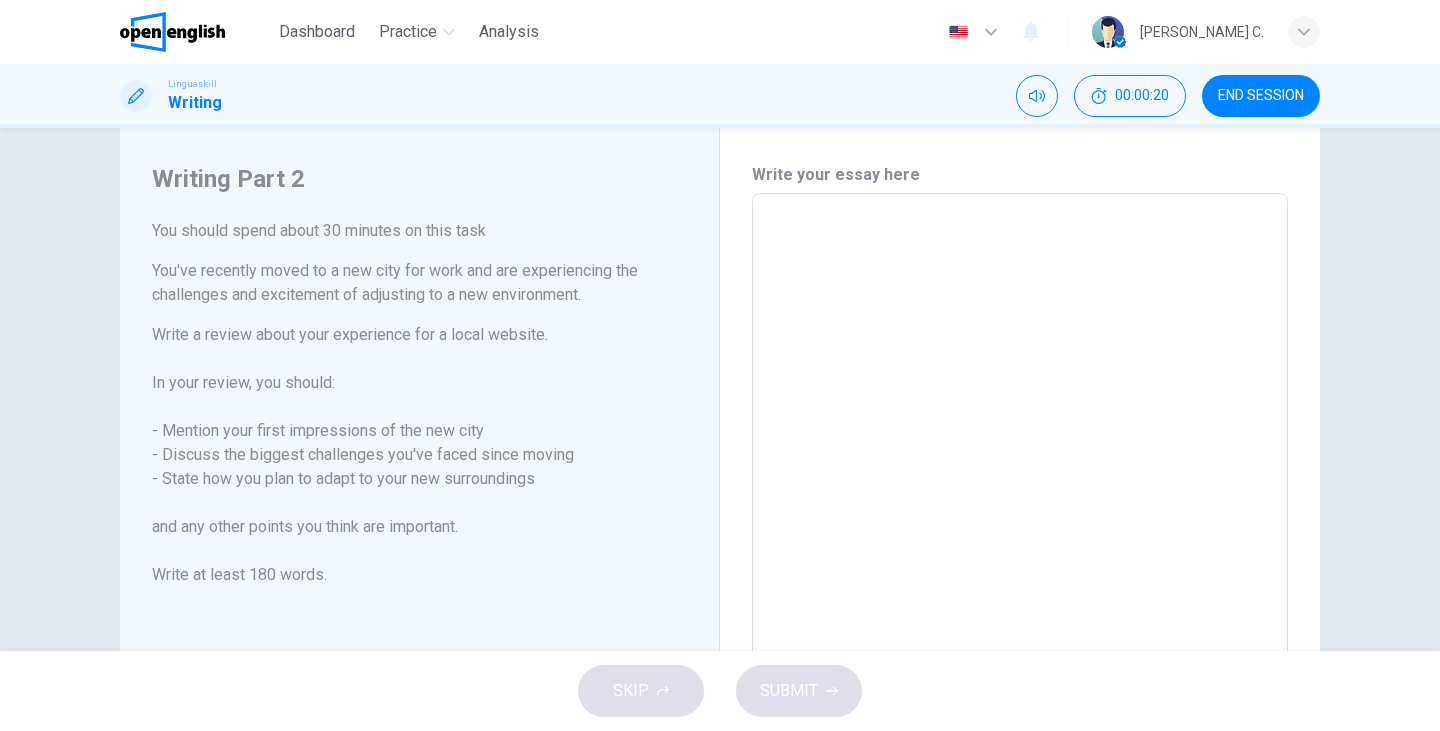 click at bounding box center [1020, 470] 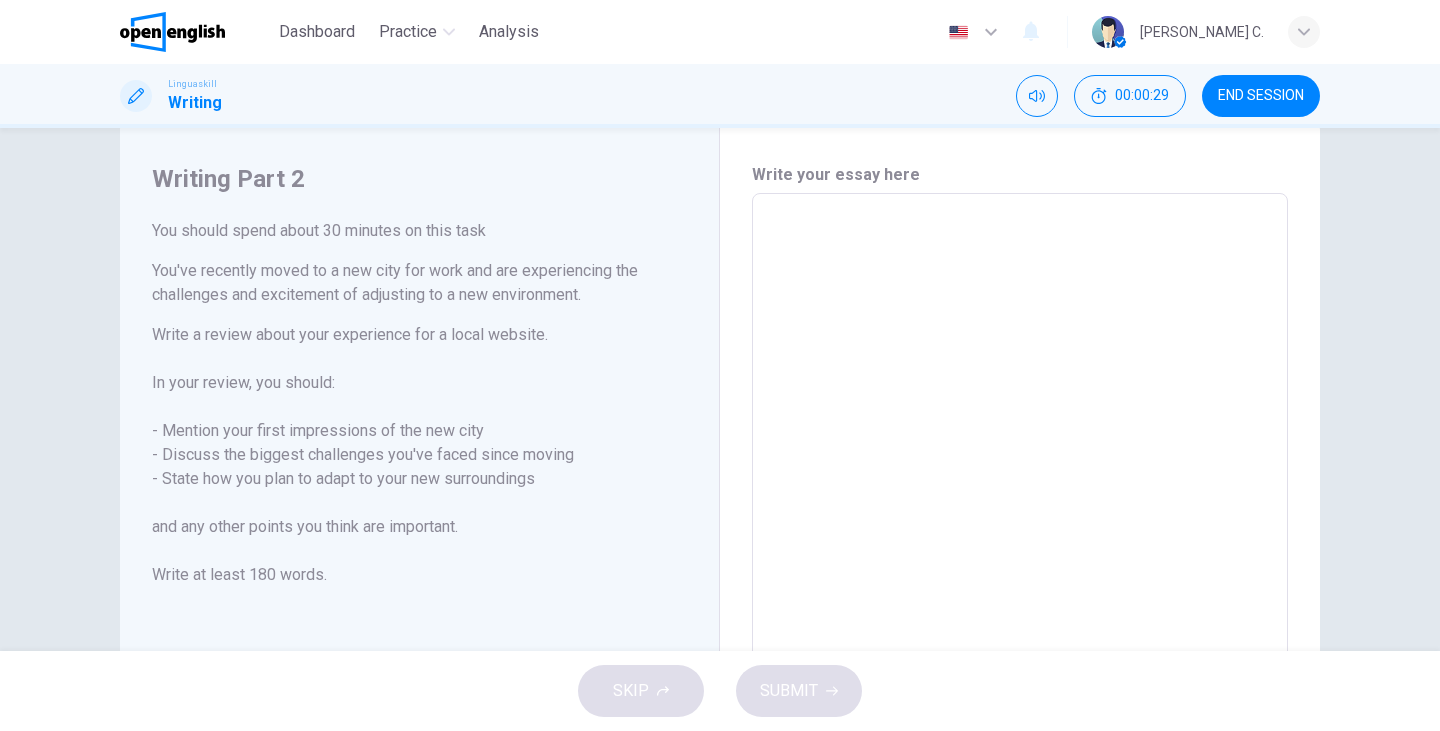 type on "*" 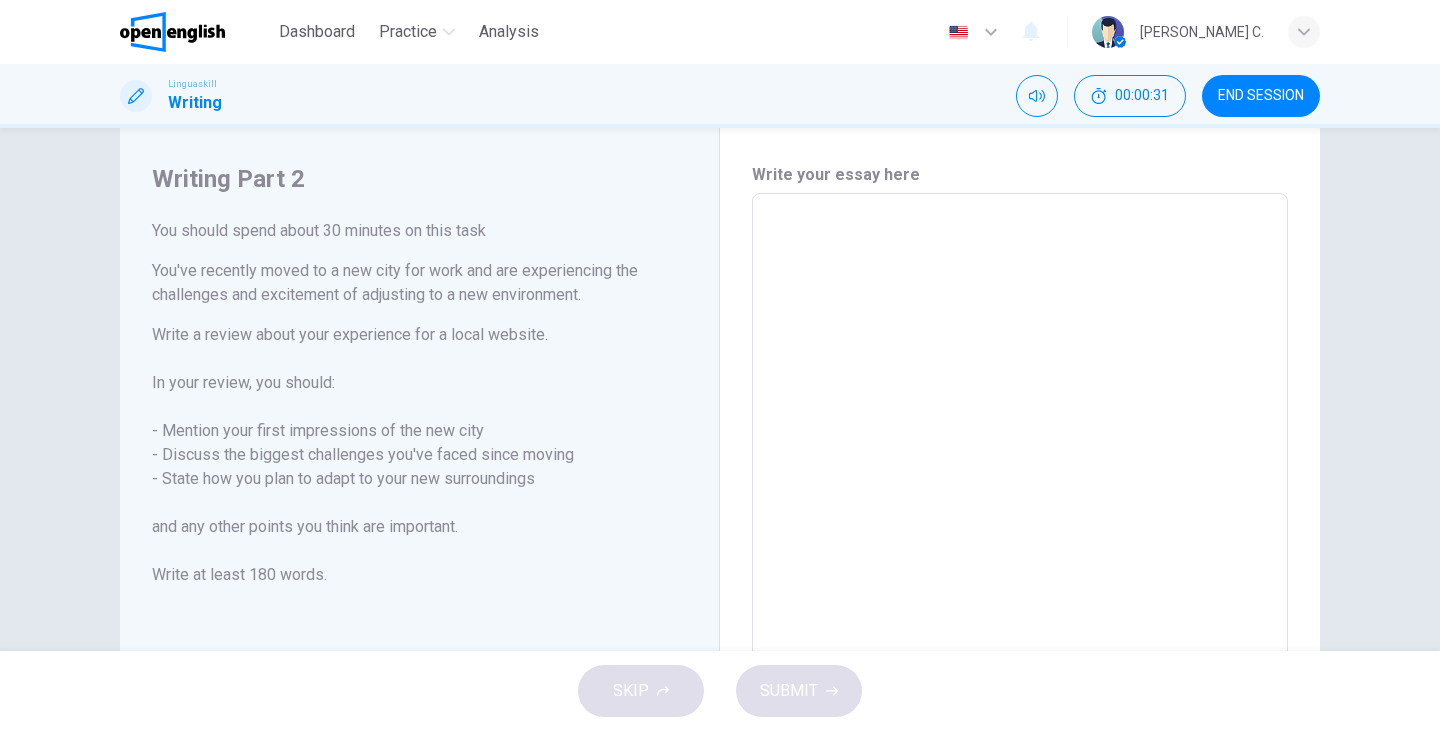 type on "*" 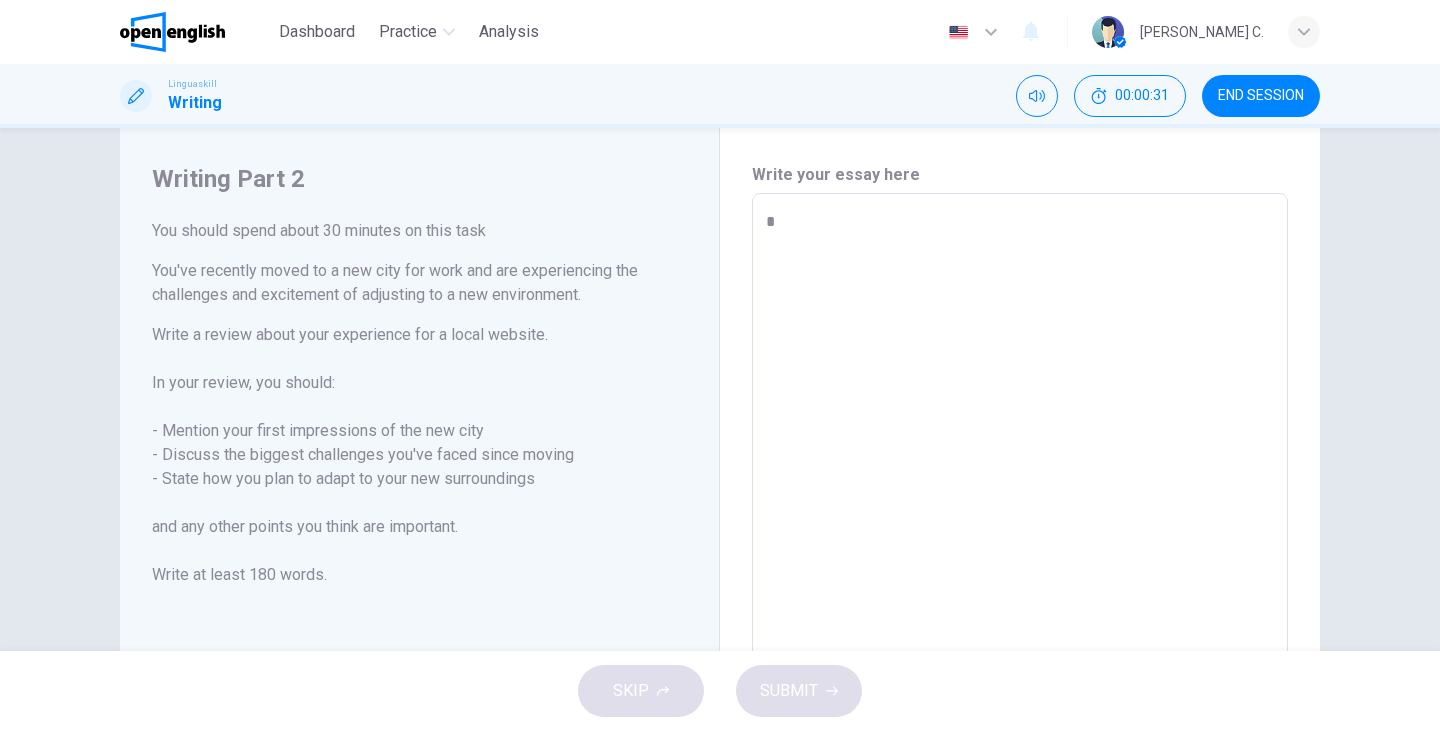 type on "*" 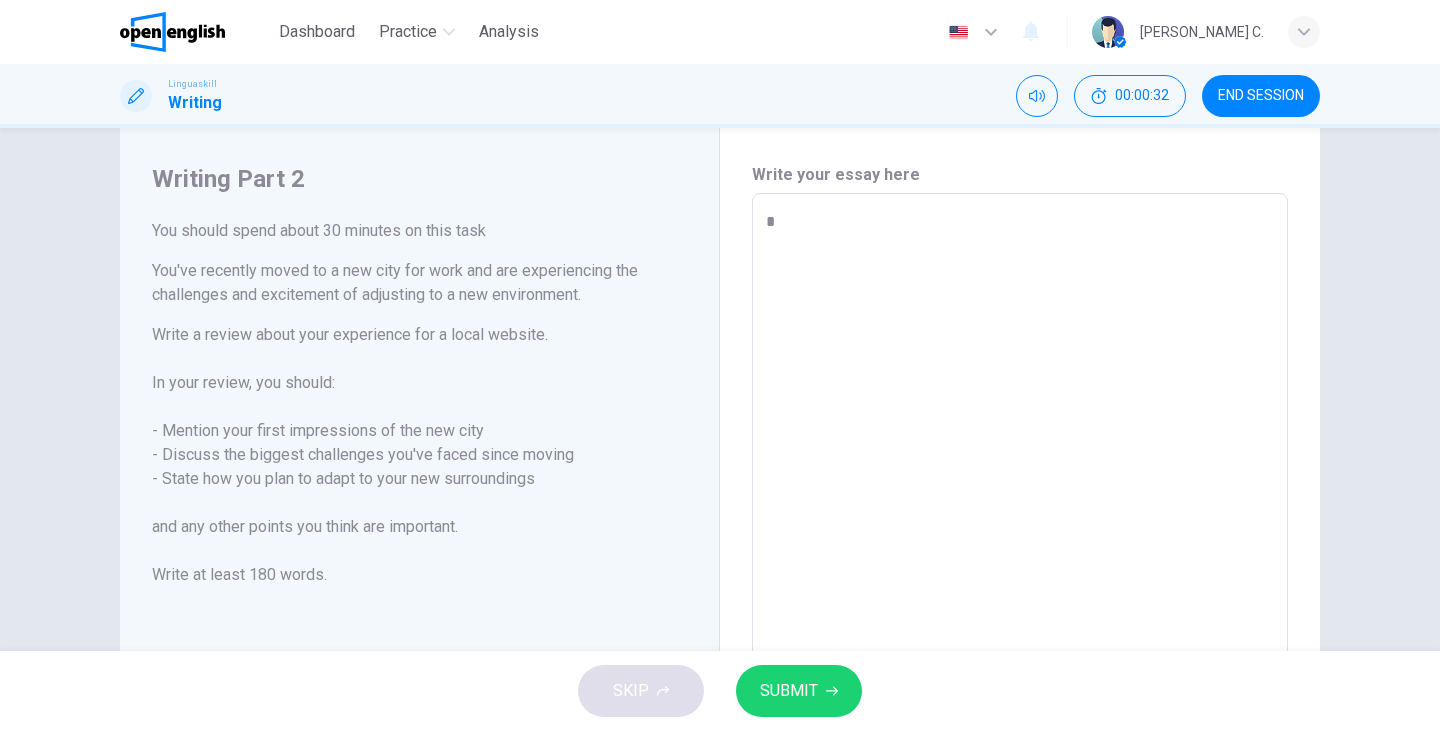 type on "**" 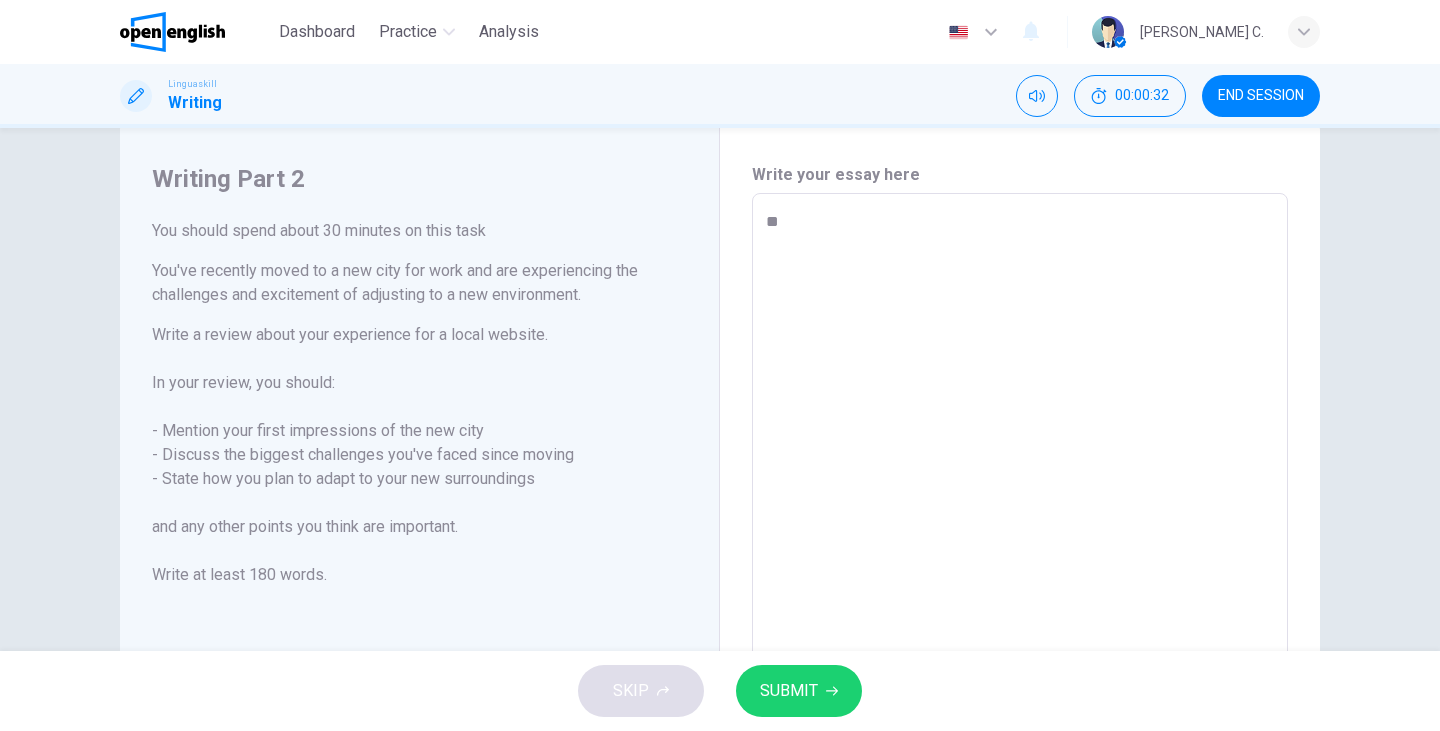 type on "***" 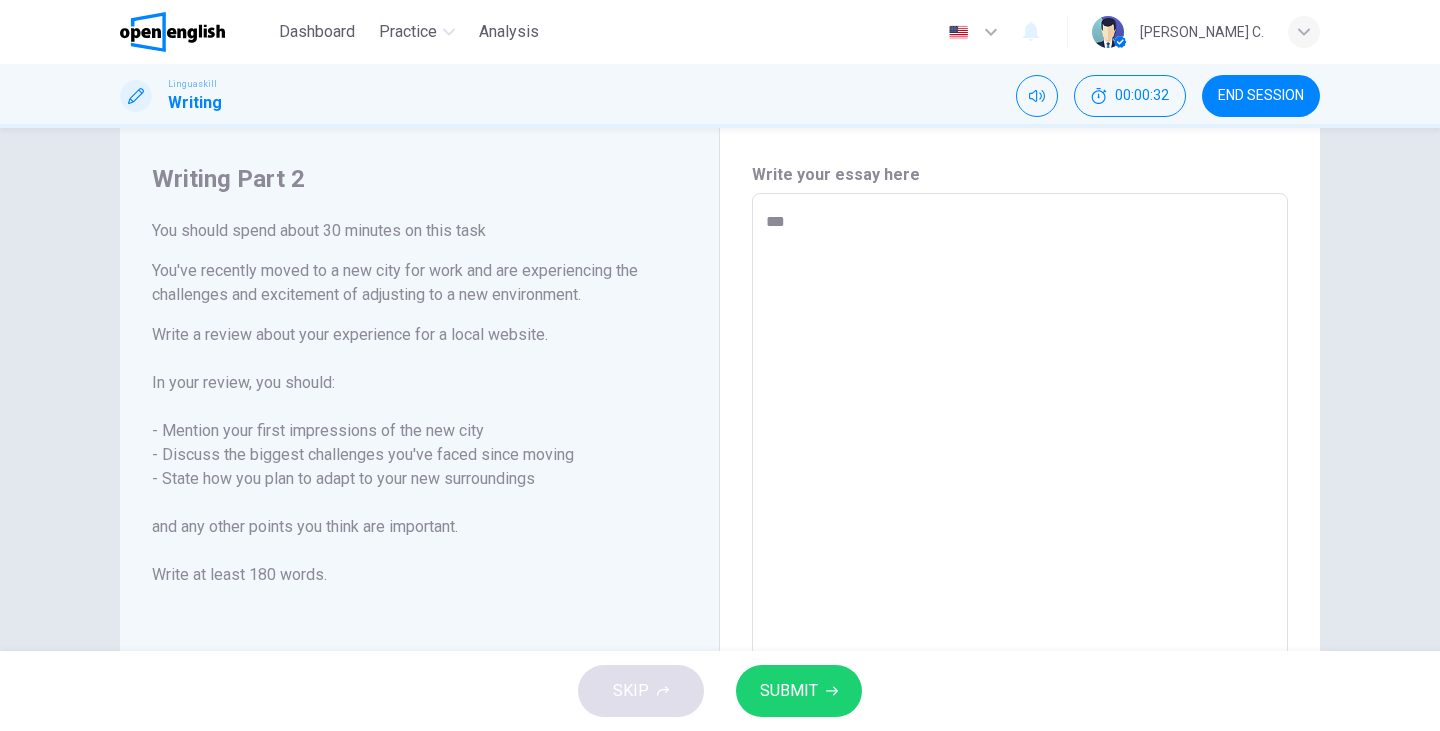 type on "*" 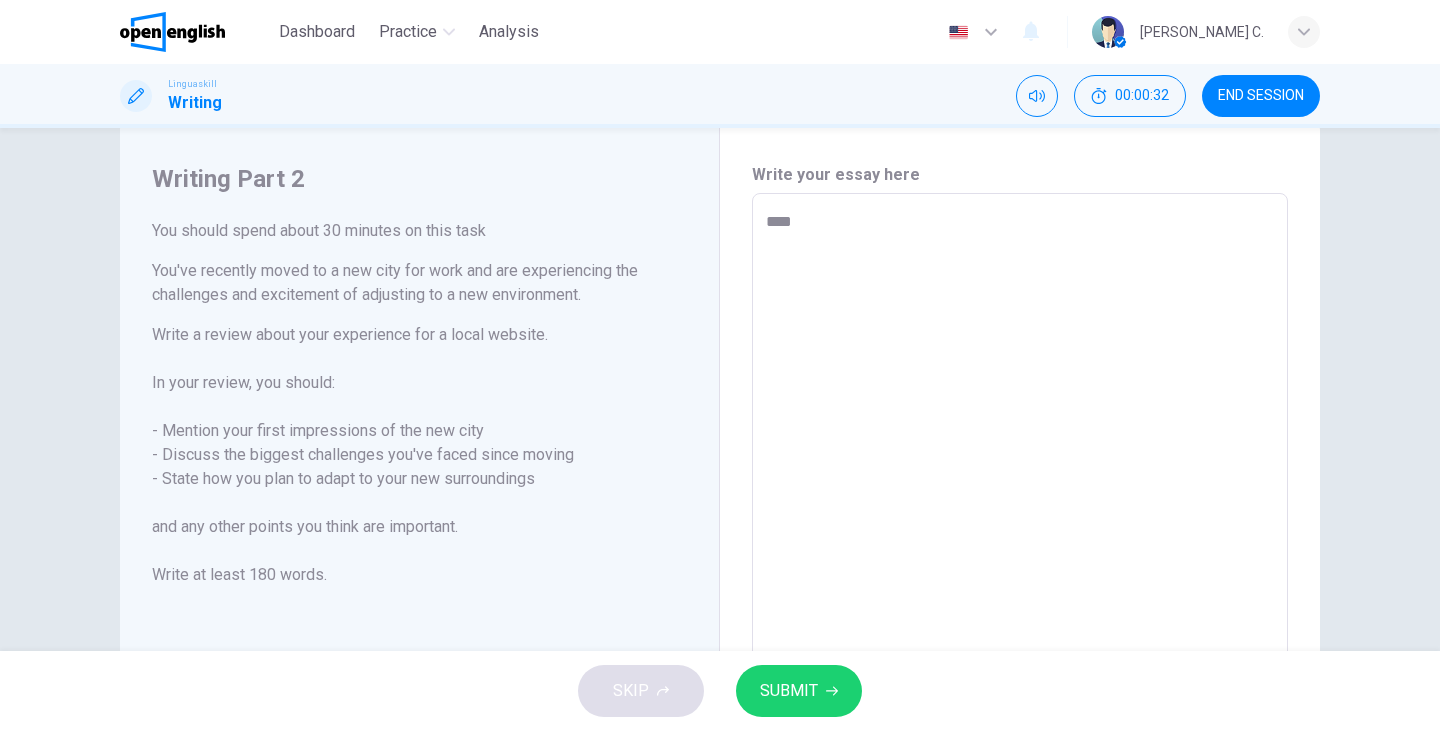 type on "*" 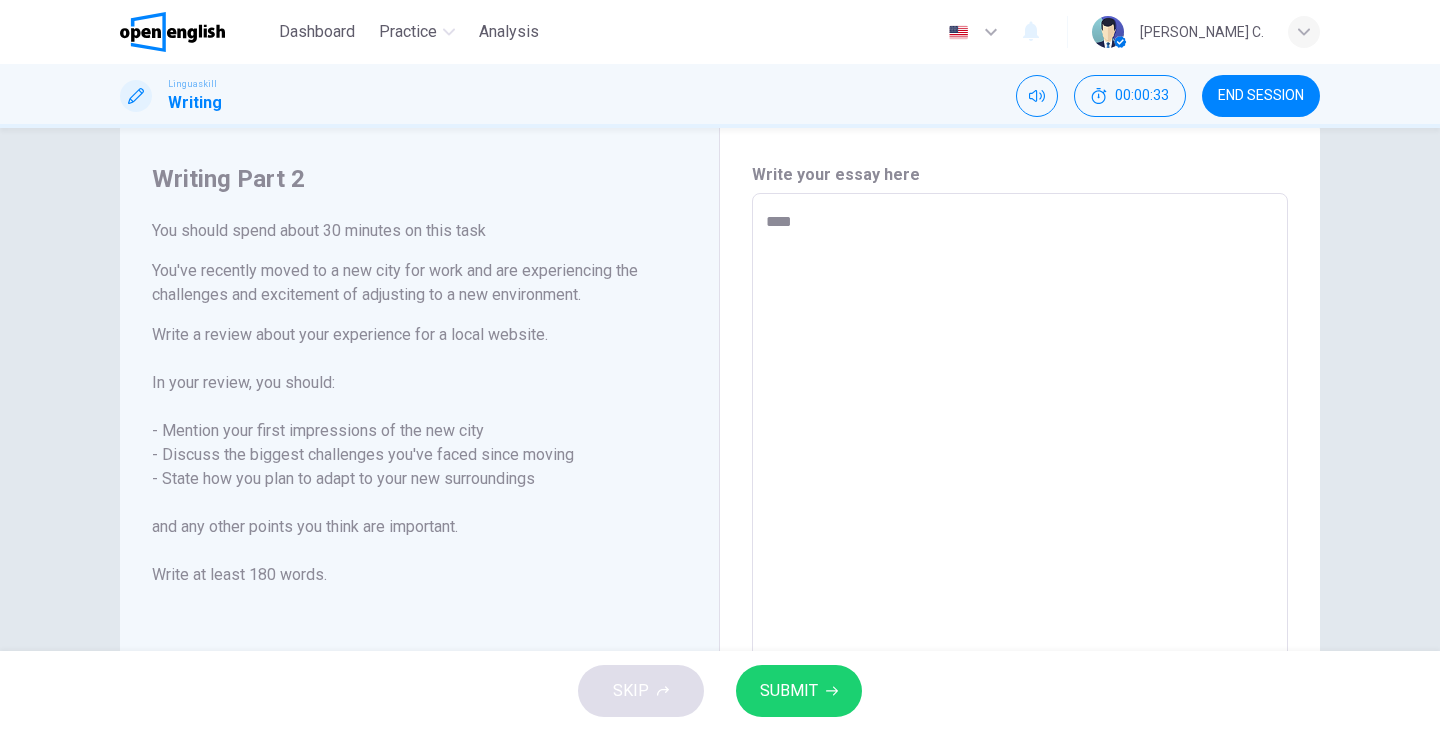 type on "****" 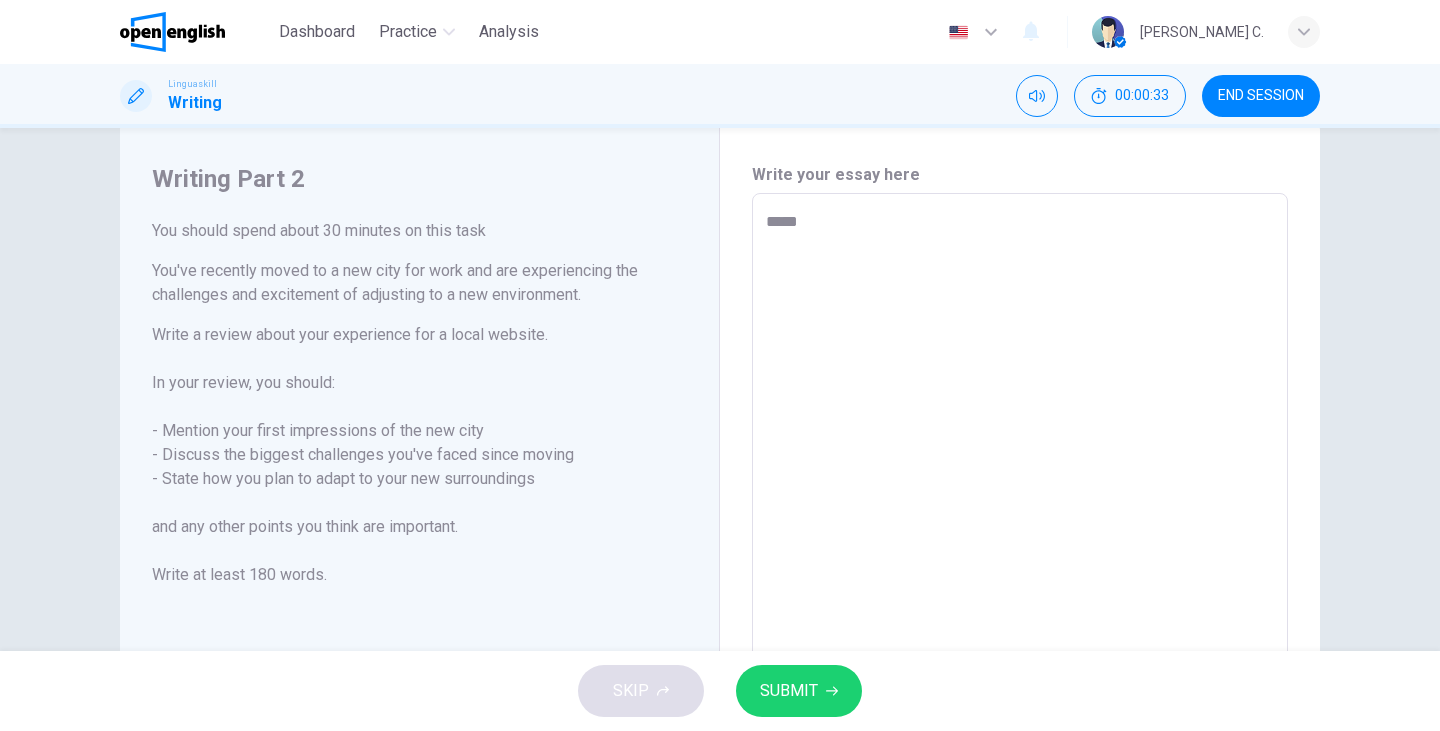 type on "*" 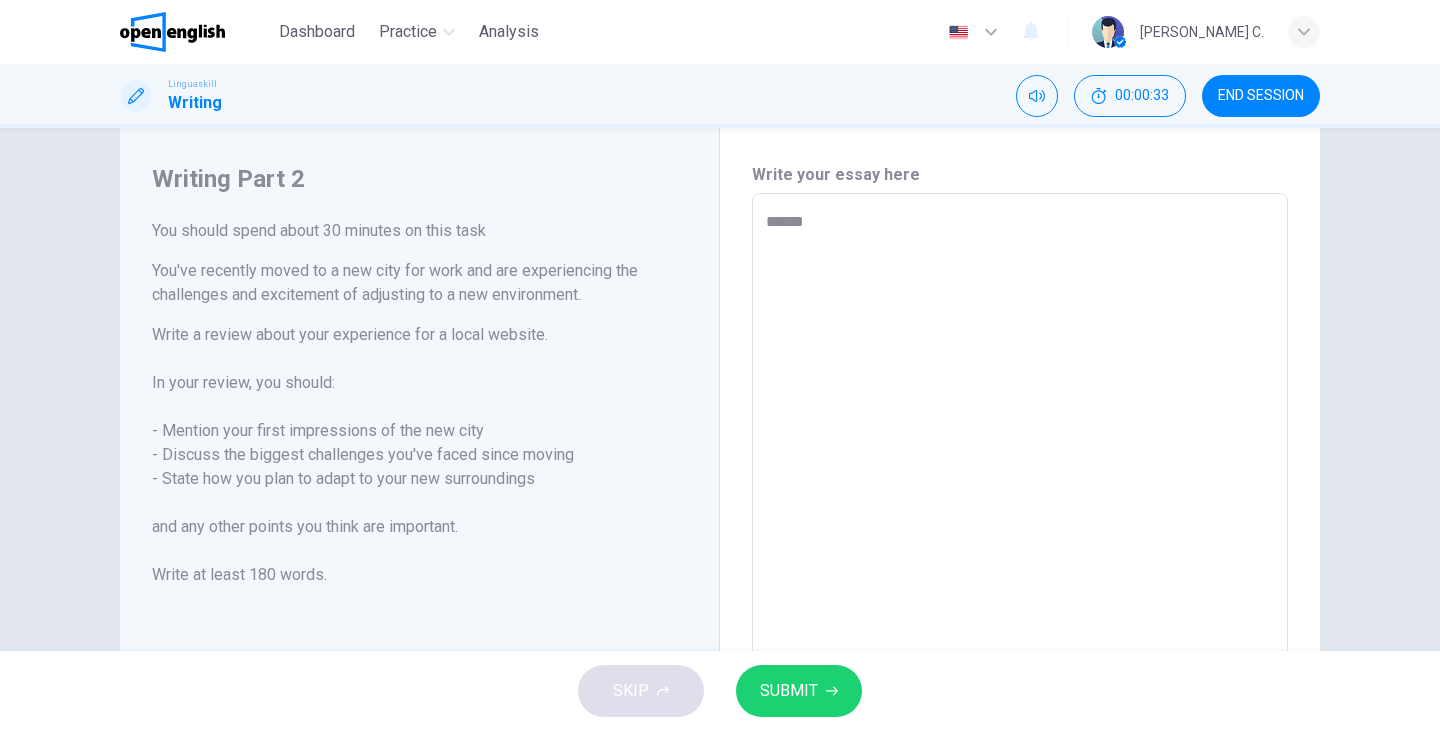 type on "*******" 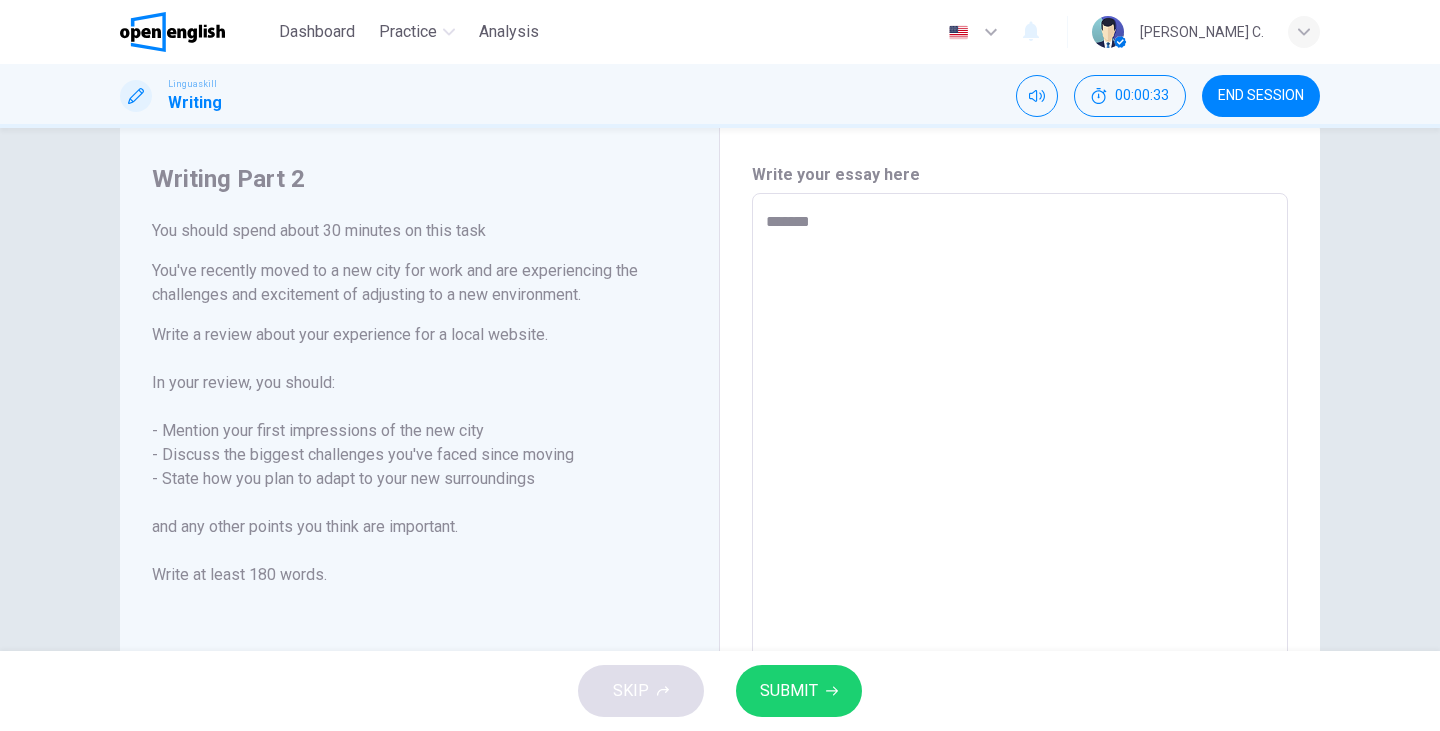 type on "********" 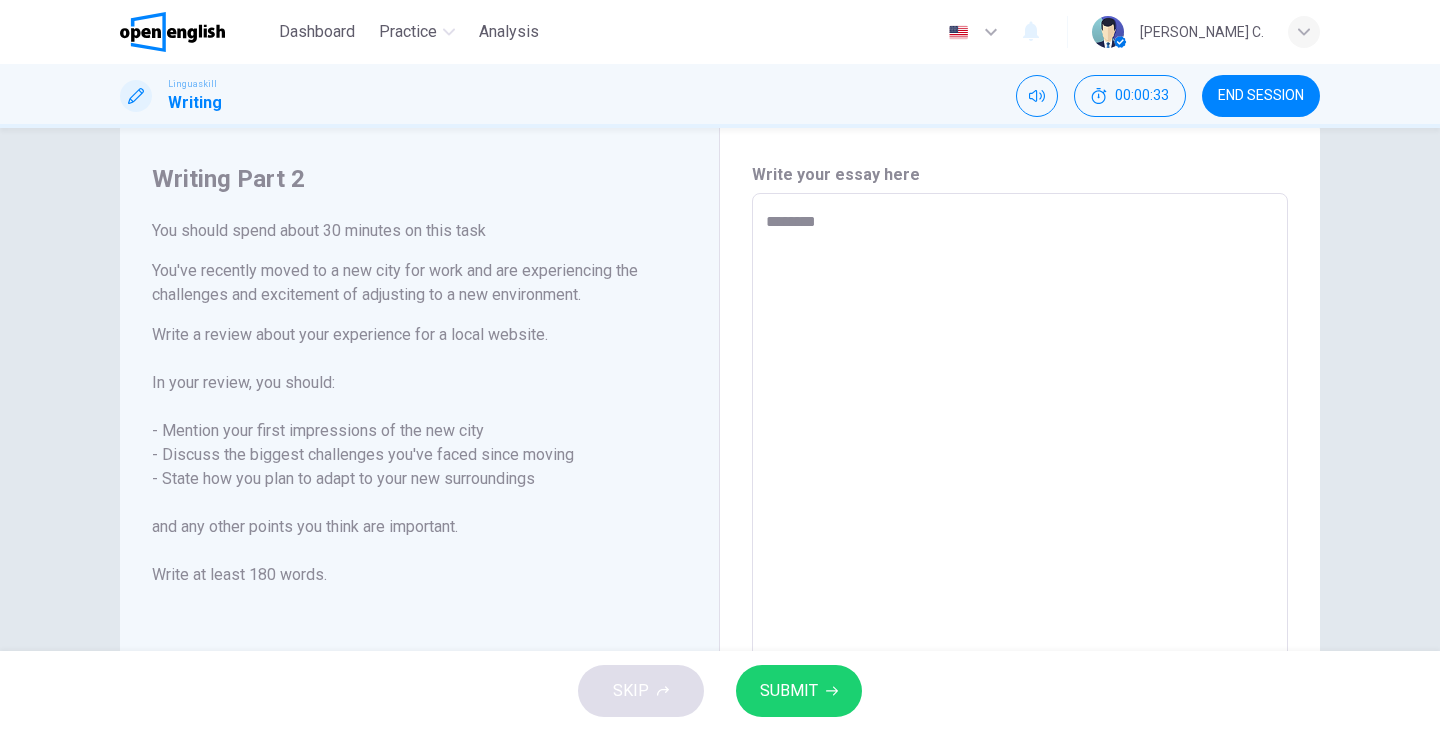 type on "*" 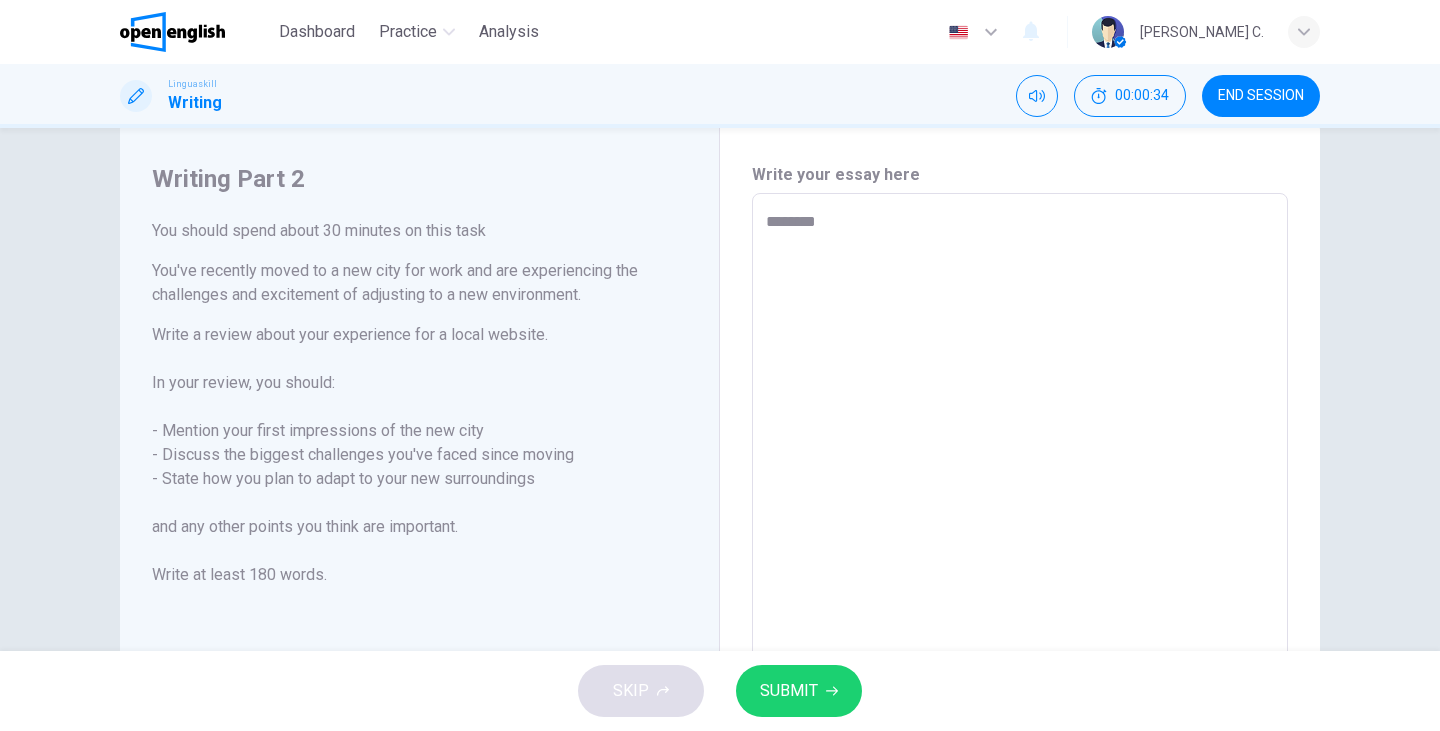 type on "********" 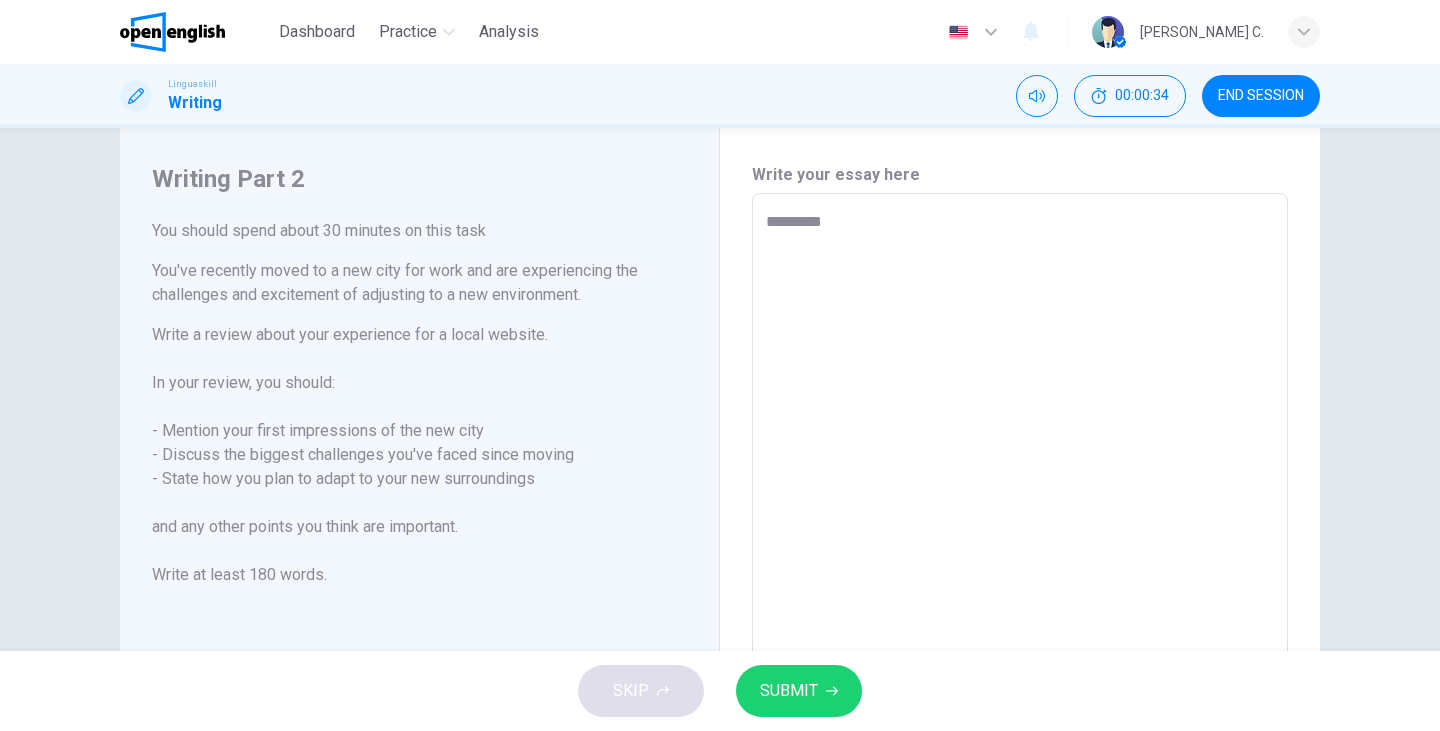 type on "*" 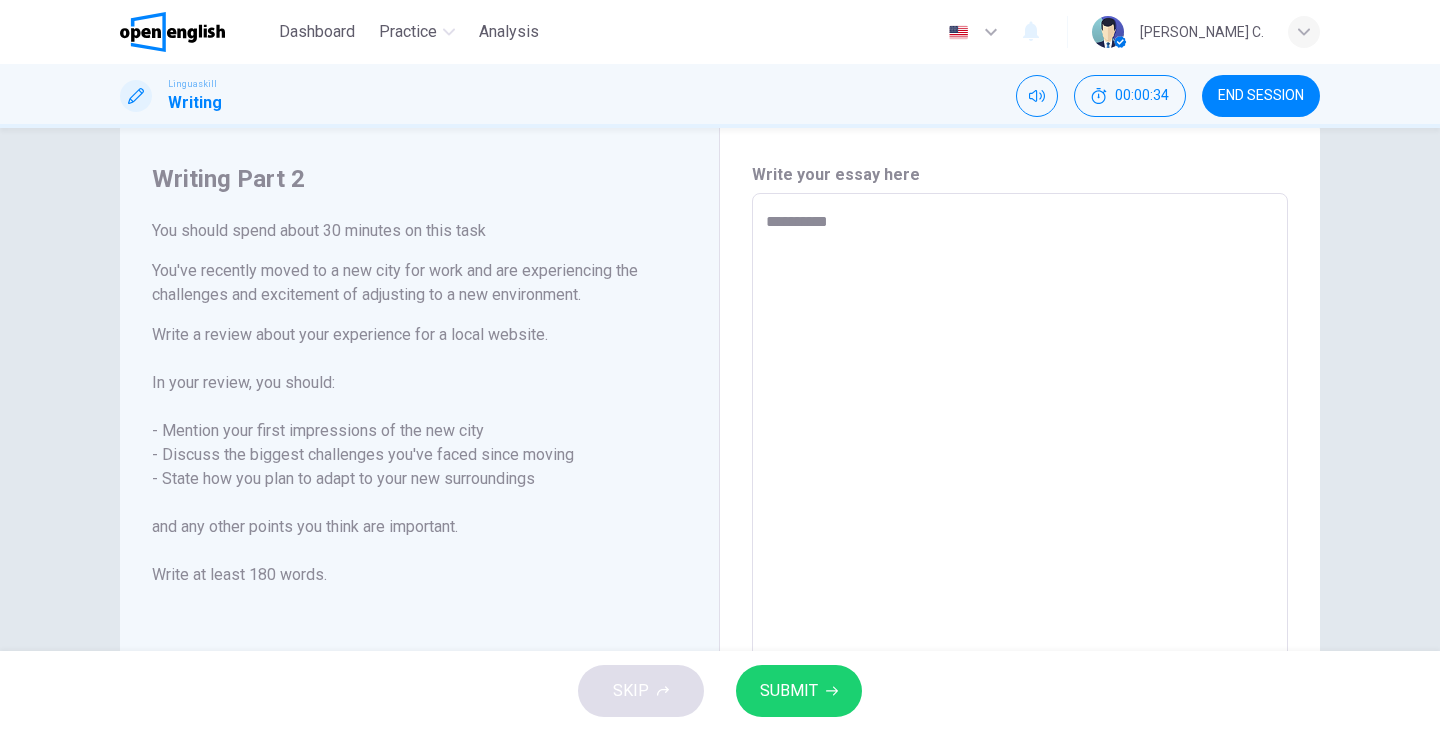 type on "**********" 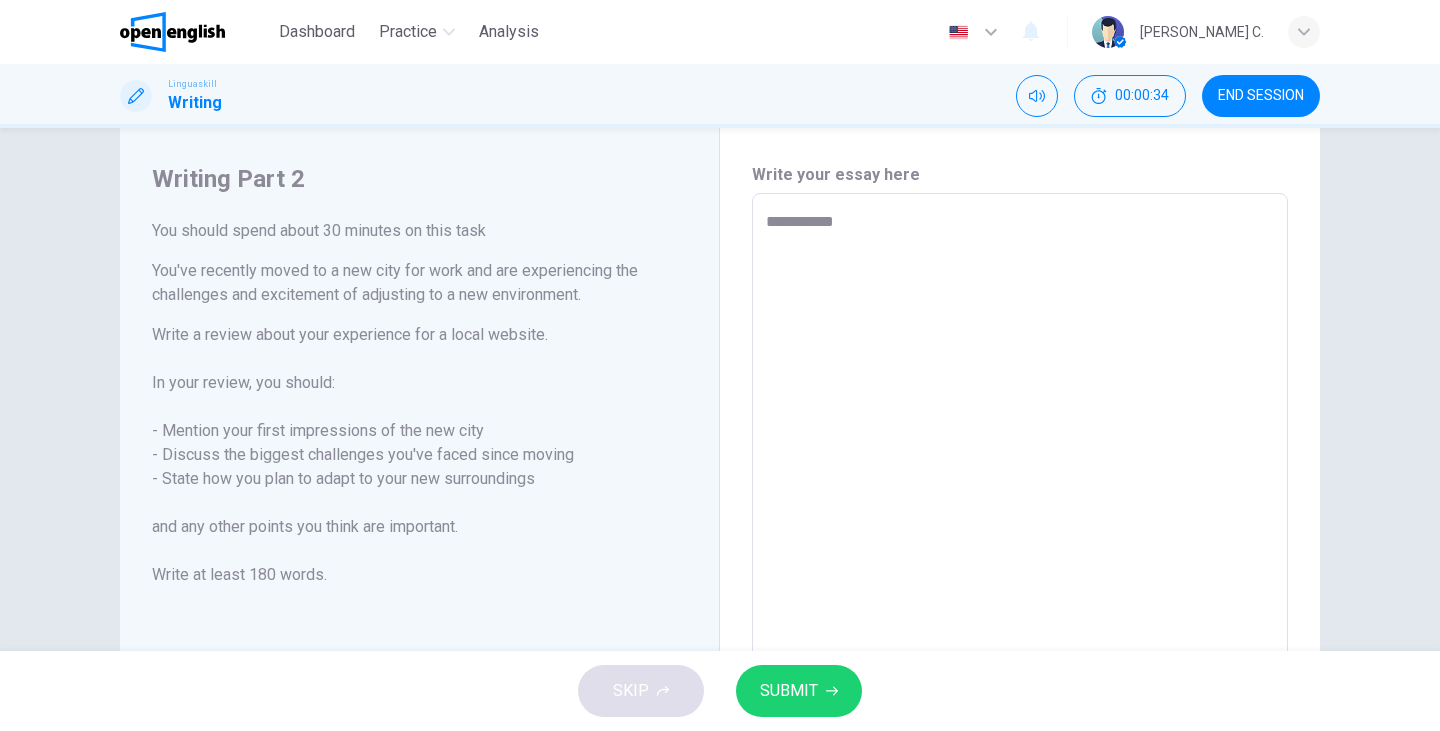 type on "*" 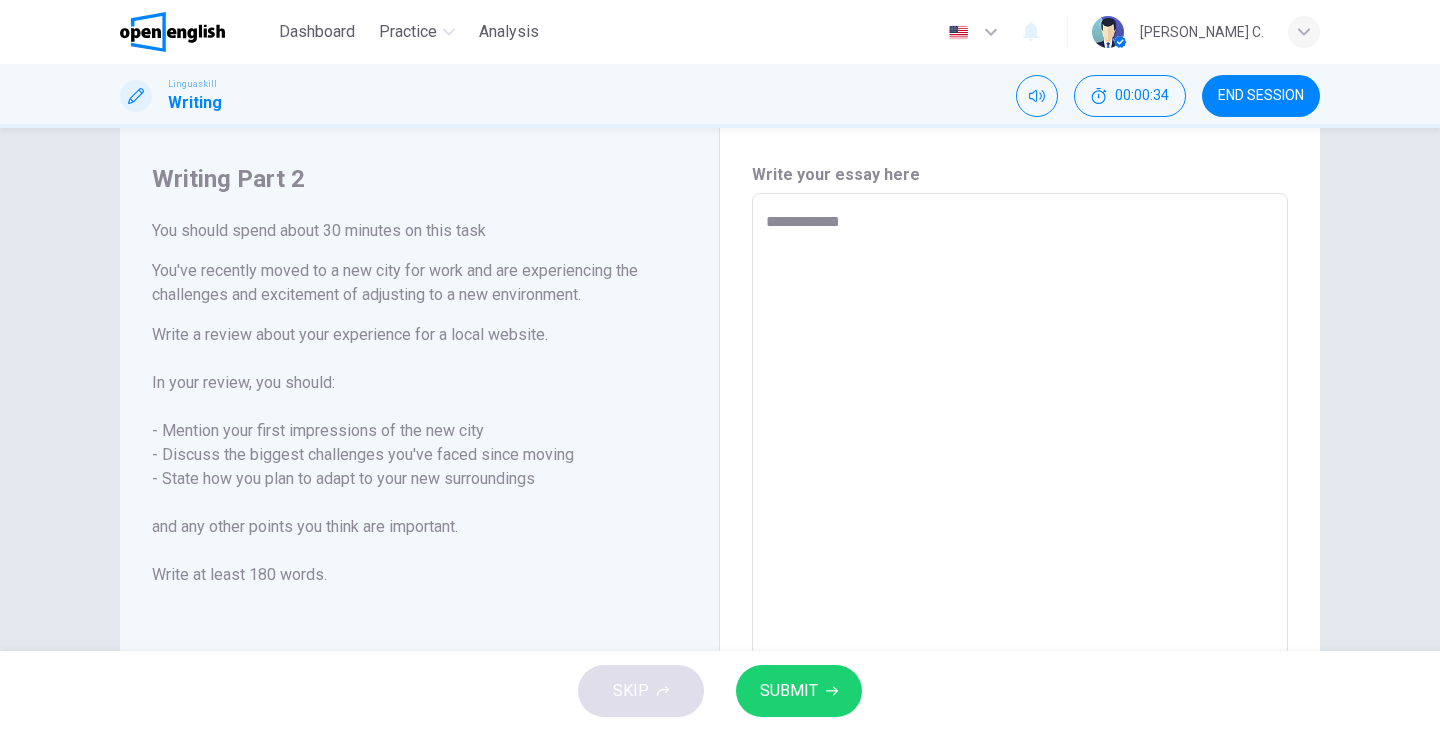 type on "*" 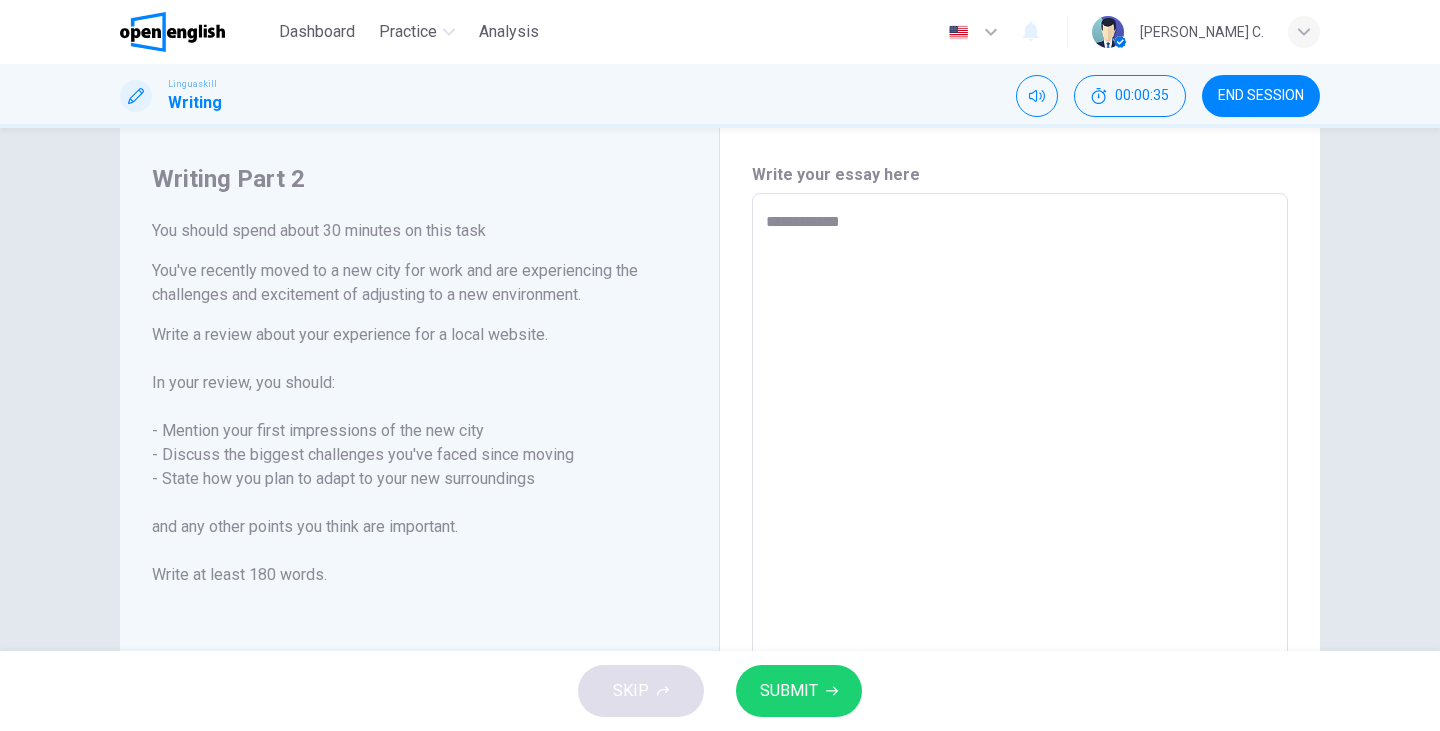 type on "**********" 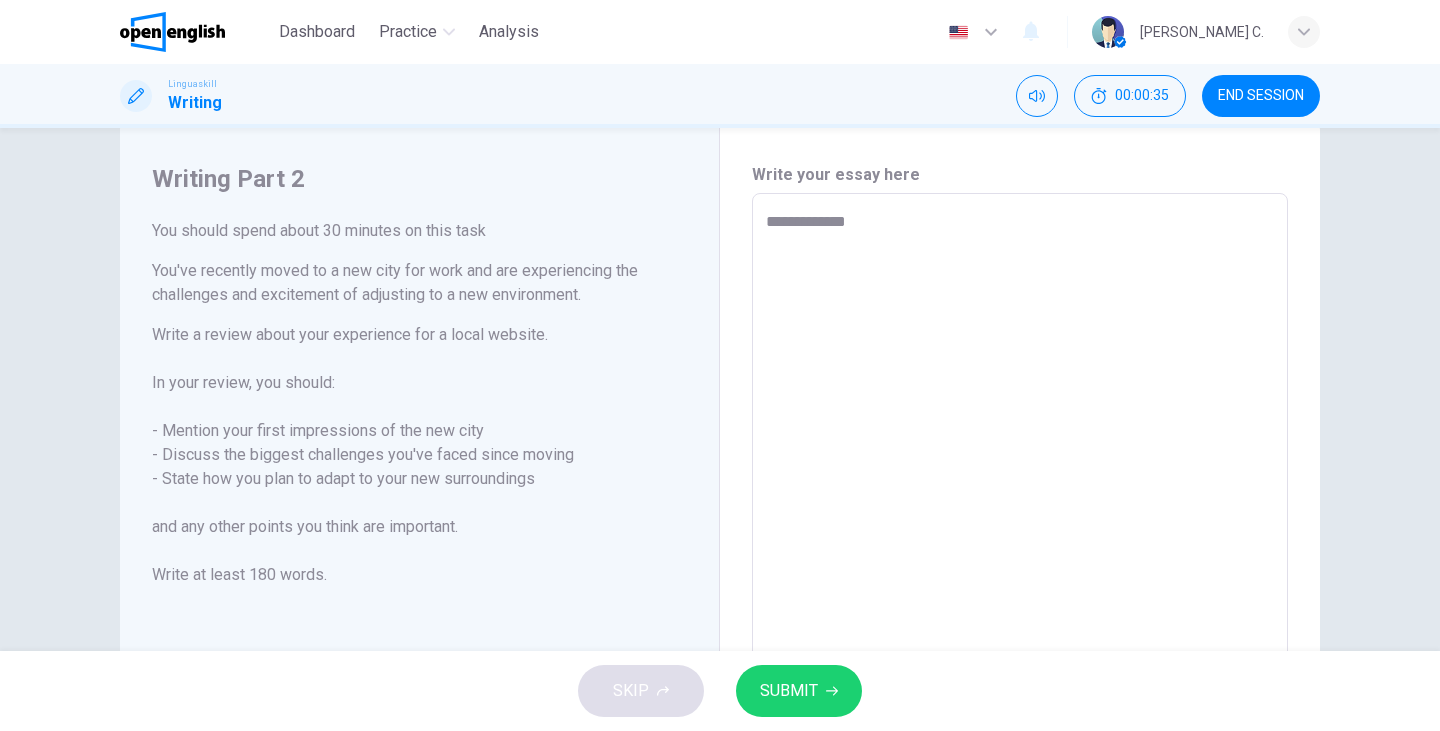 type on "*" 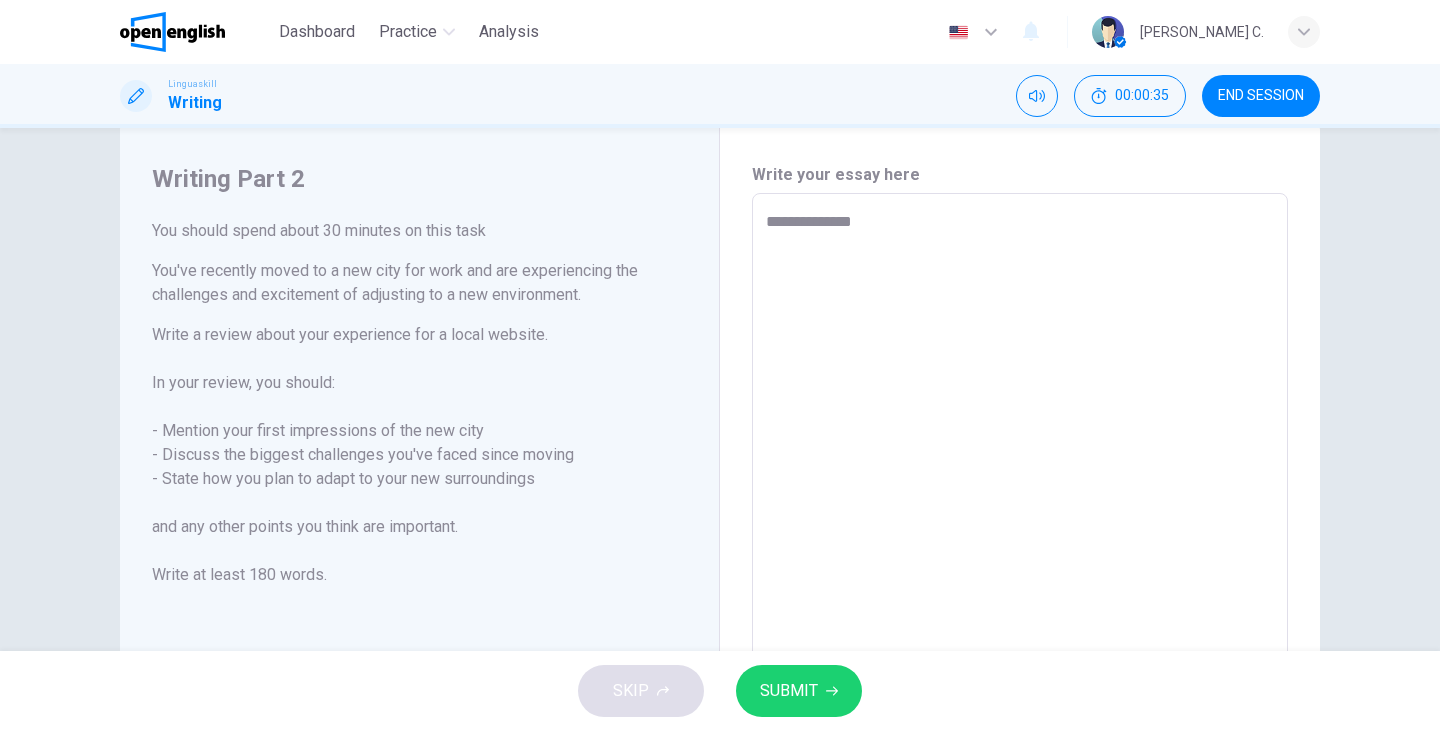 type on "**********" 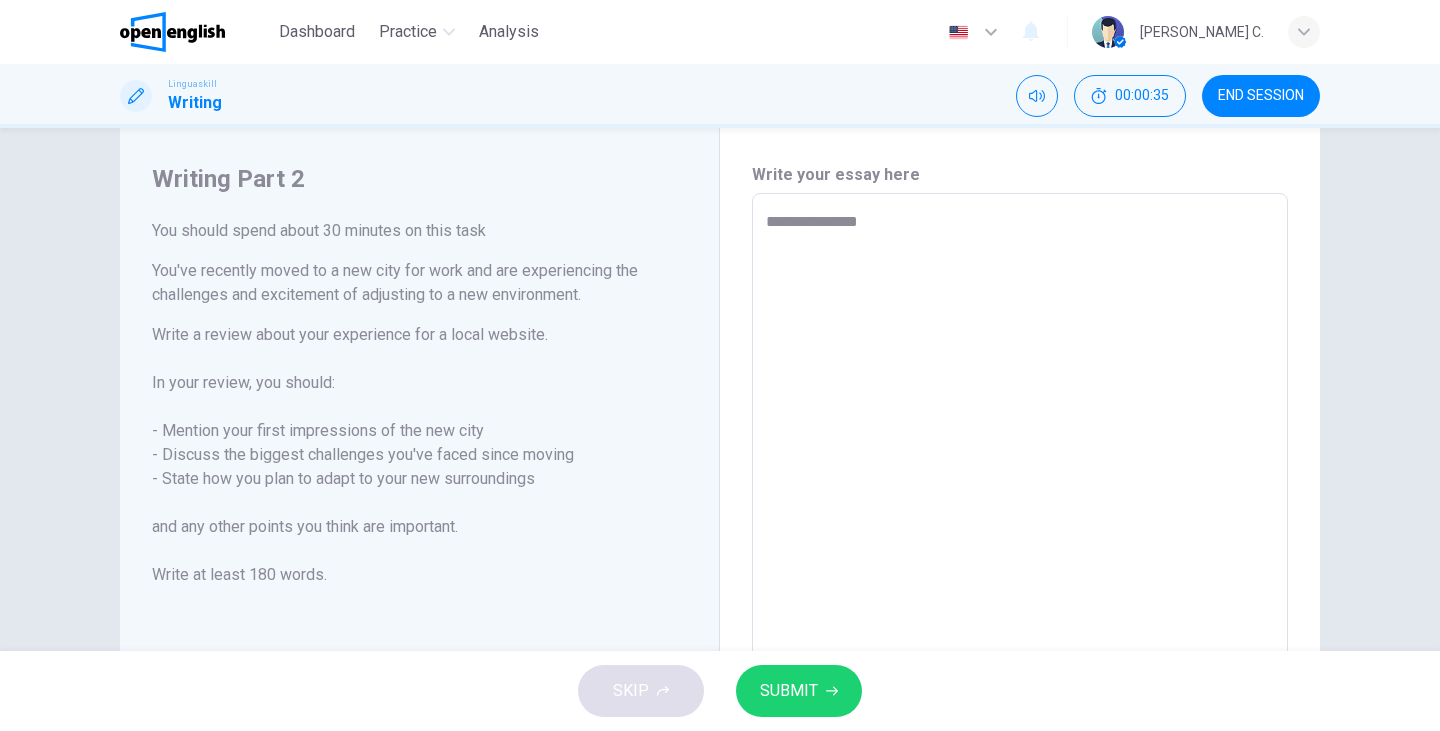 type on "*" 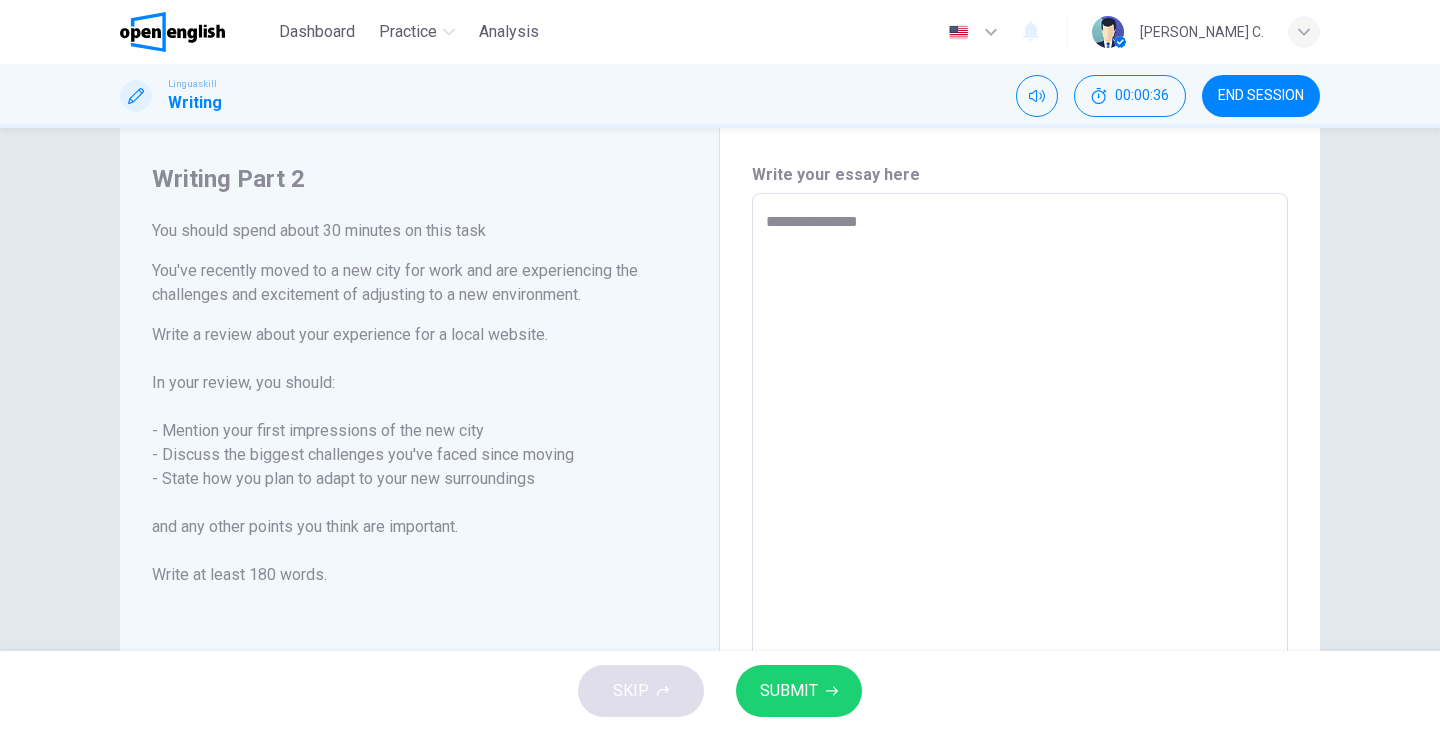 type on "**********" 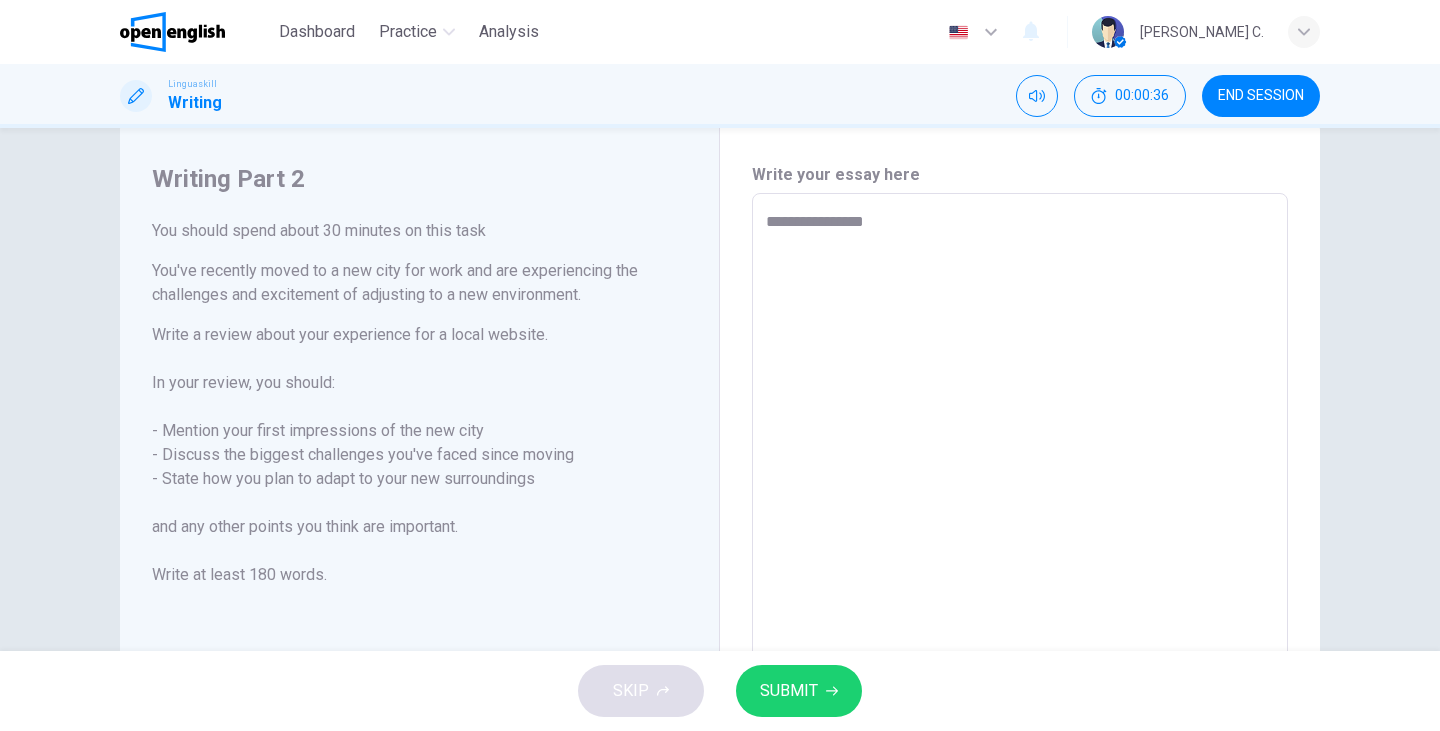 type on "*" 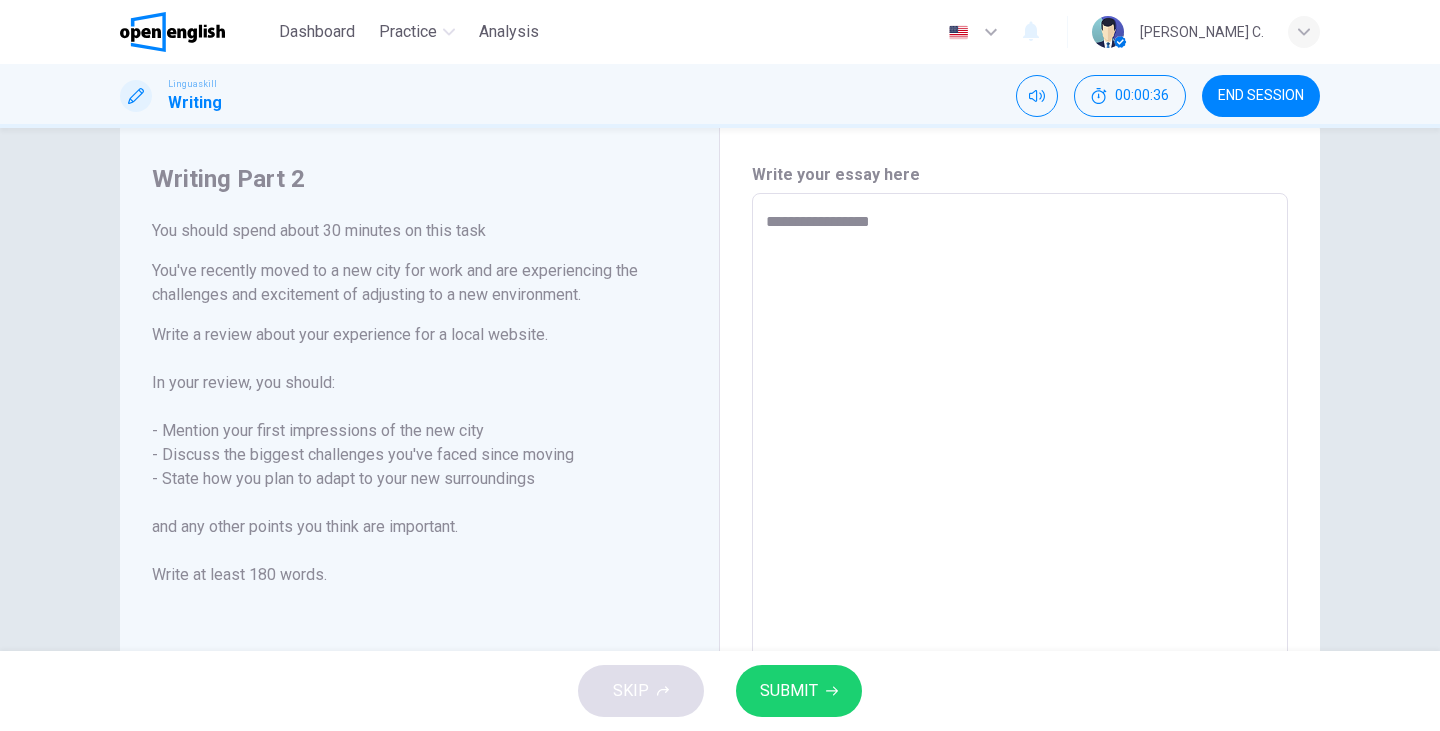 type on "*" 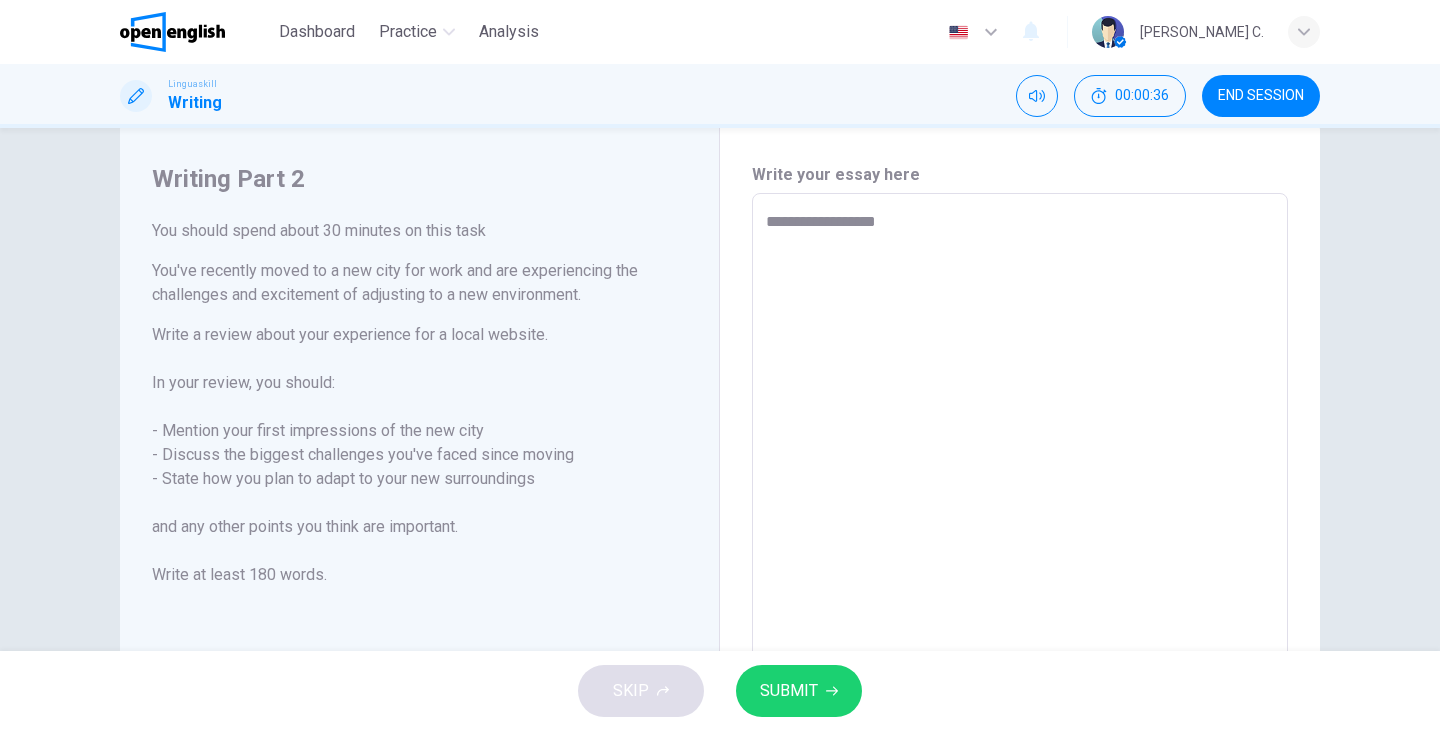 type on "**********" 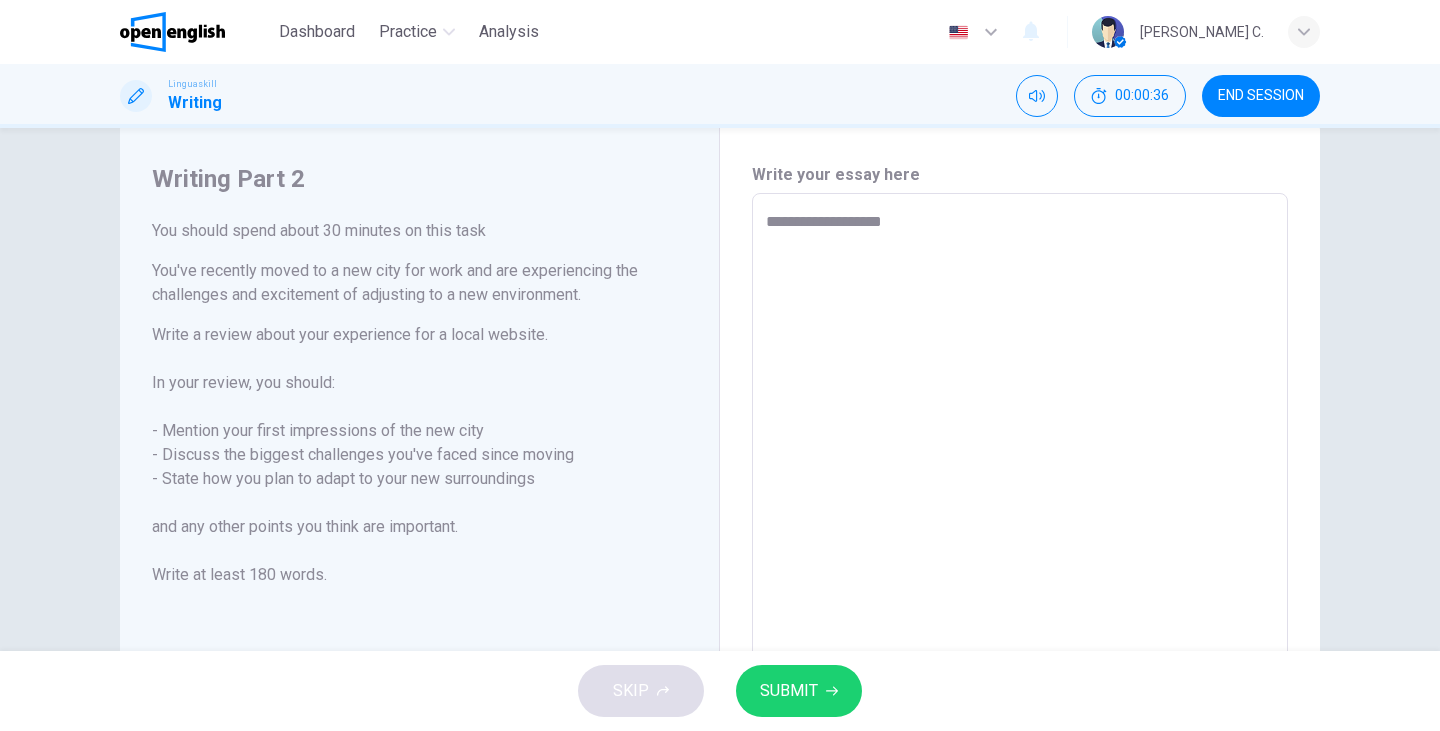 type on "*" 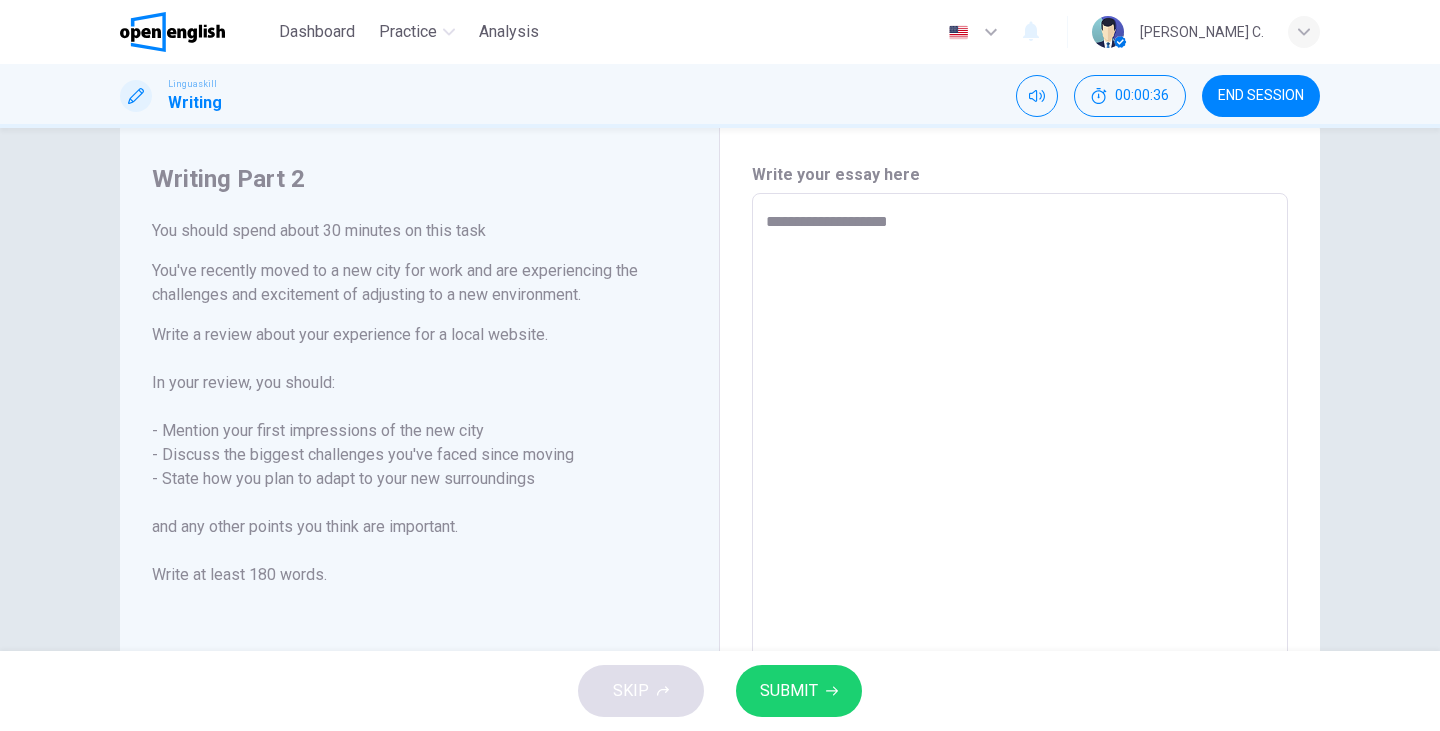 type on "*" 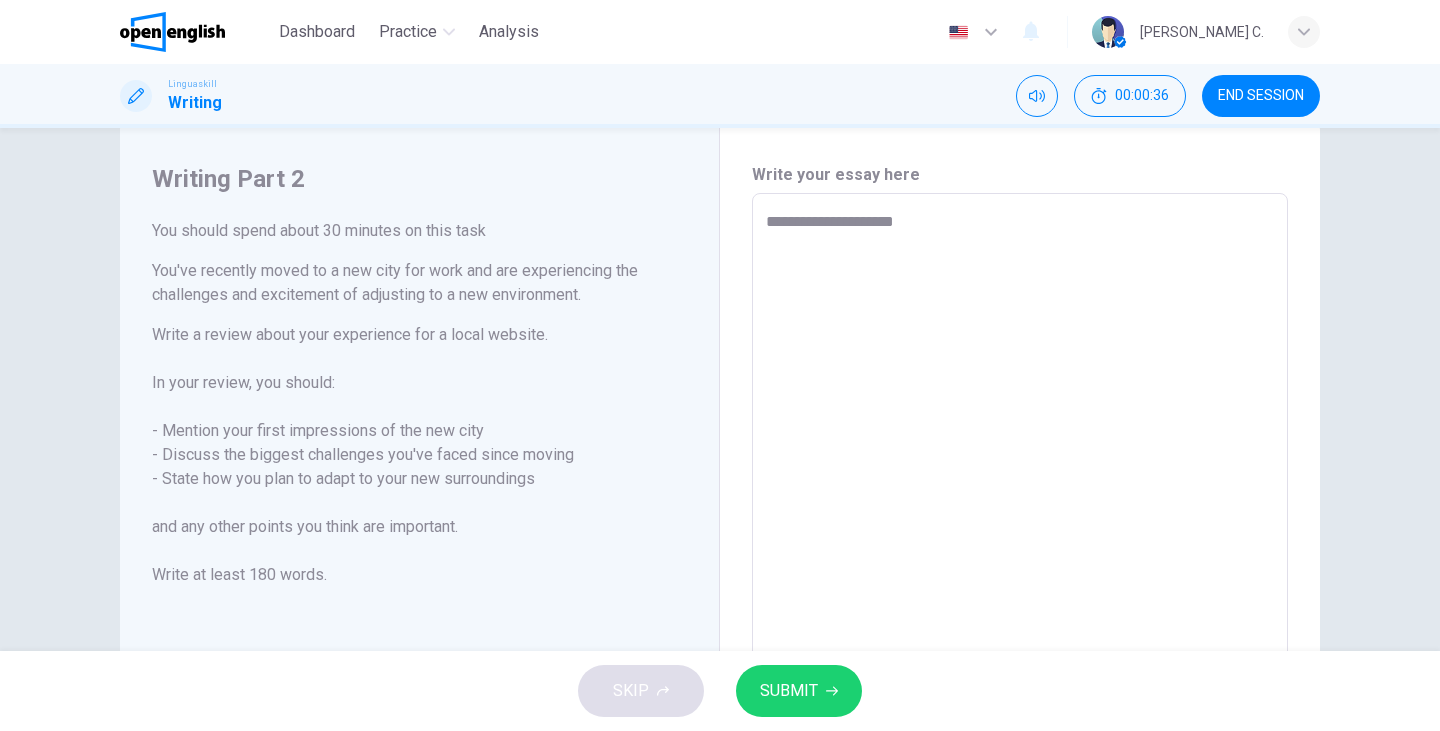 type on "*" 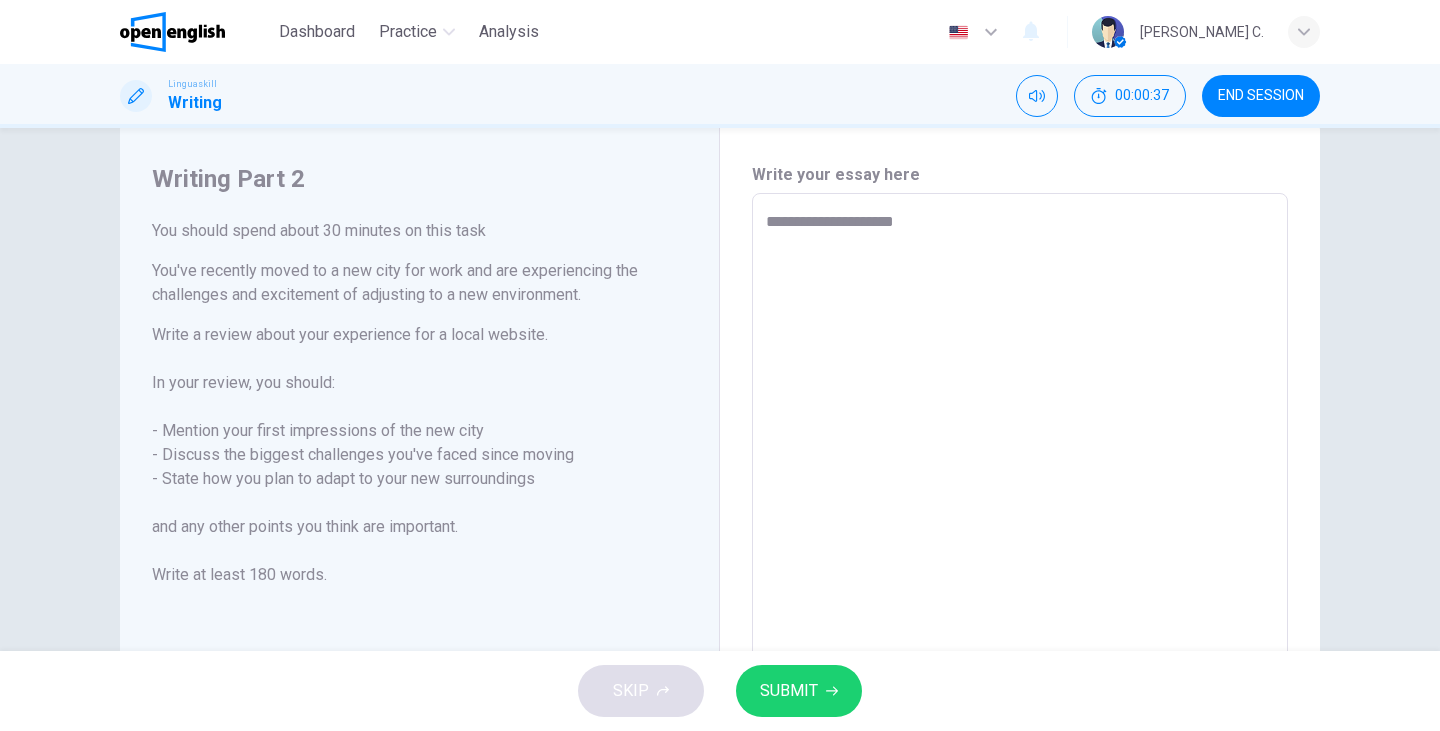 type on "**********" 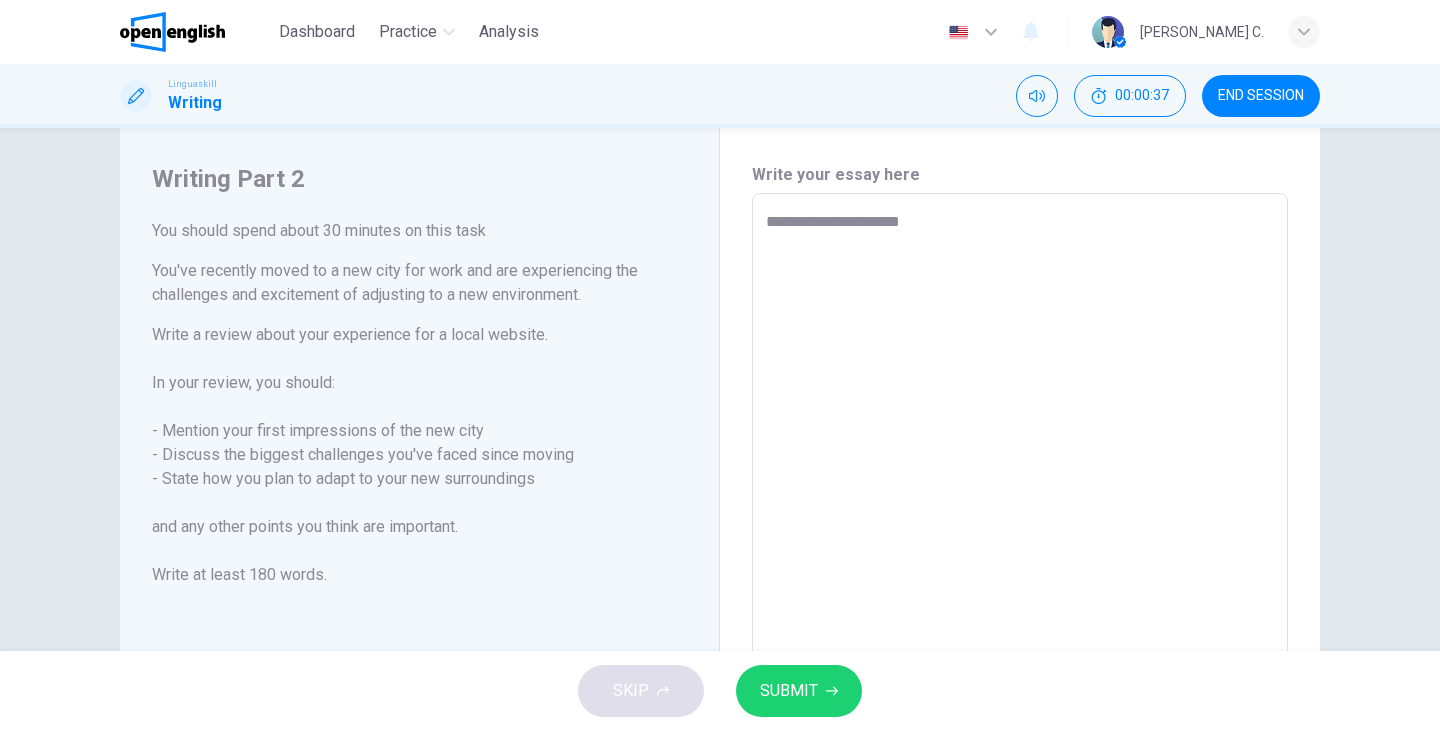 type on "*" 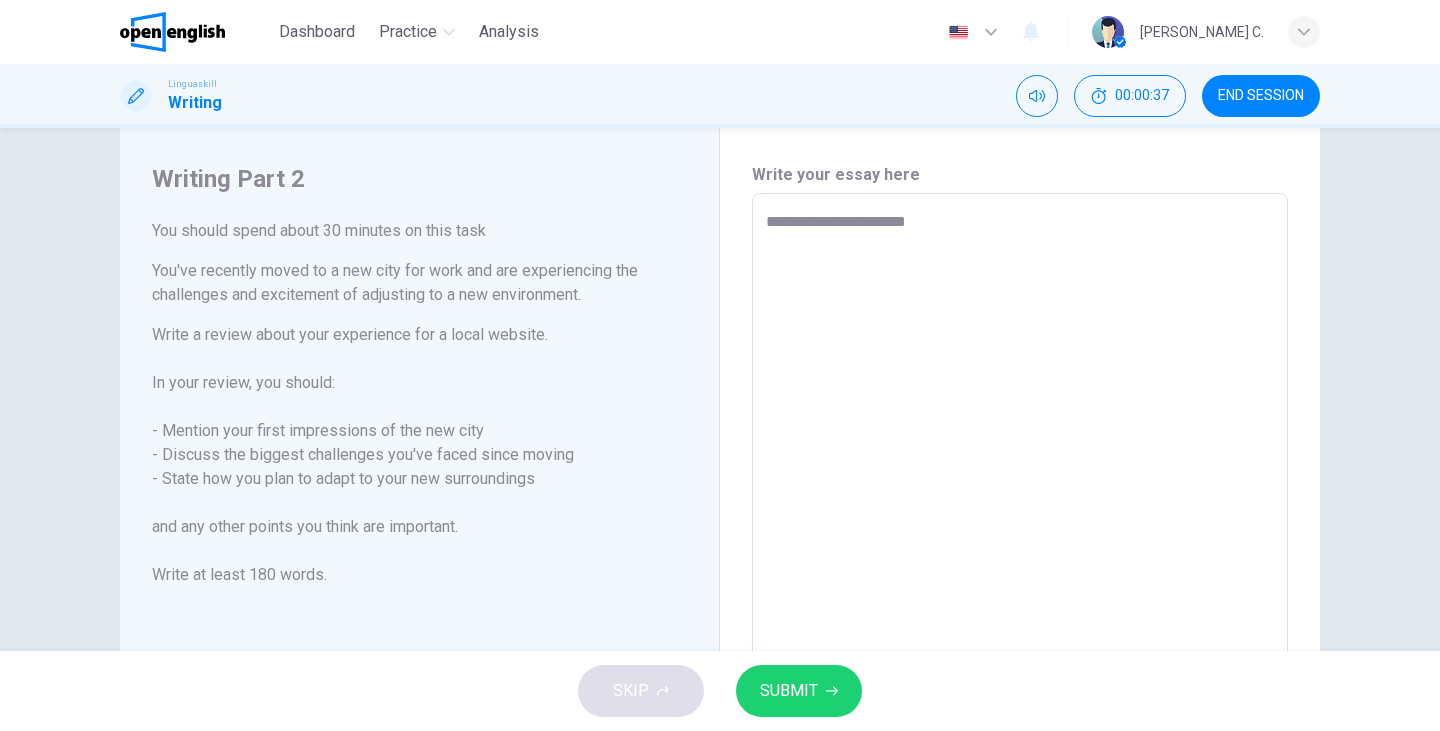 type on "**********" 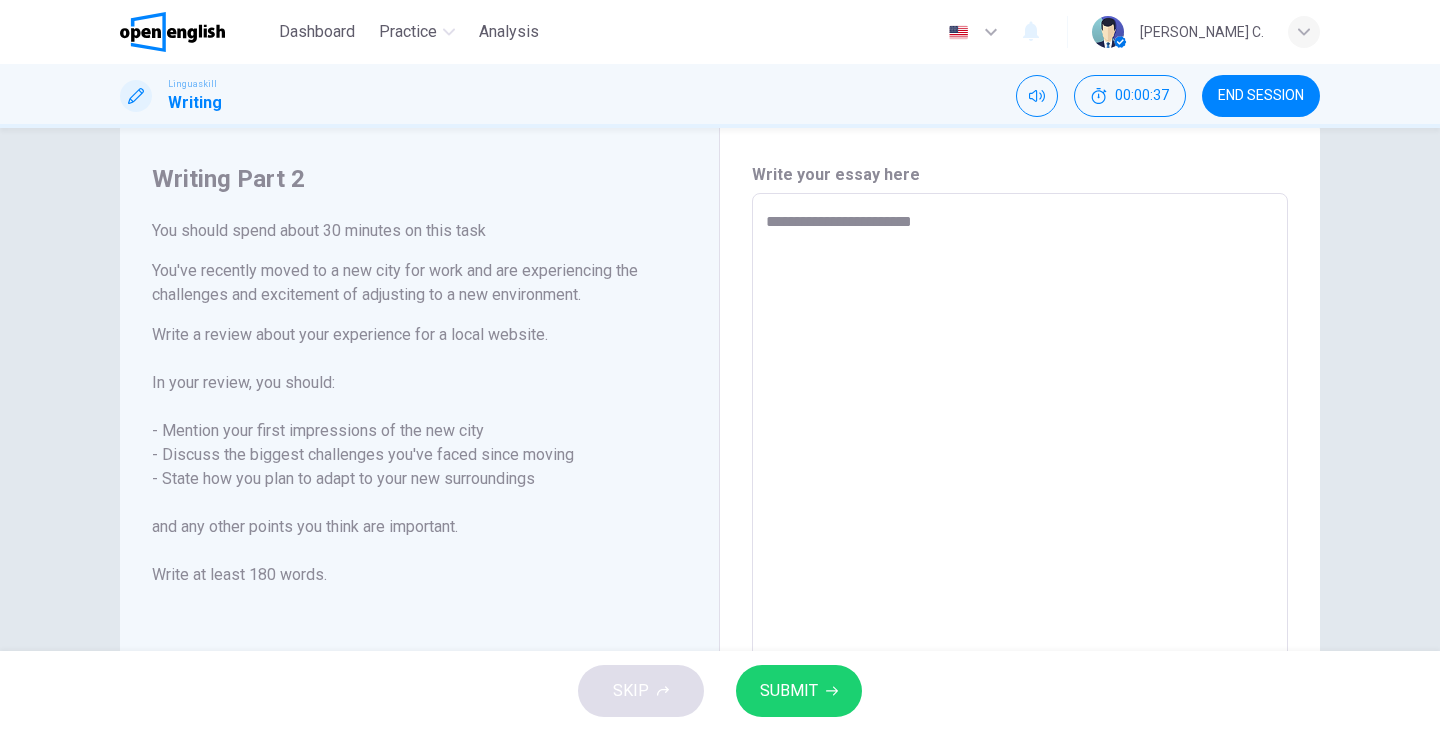 type on "*" 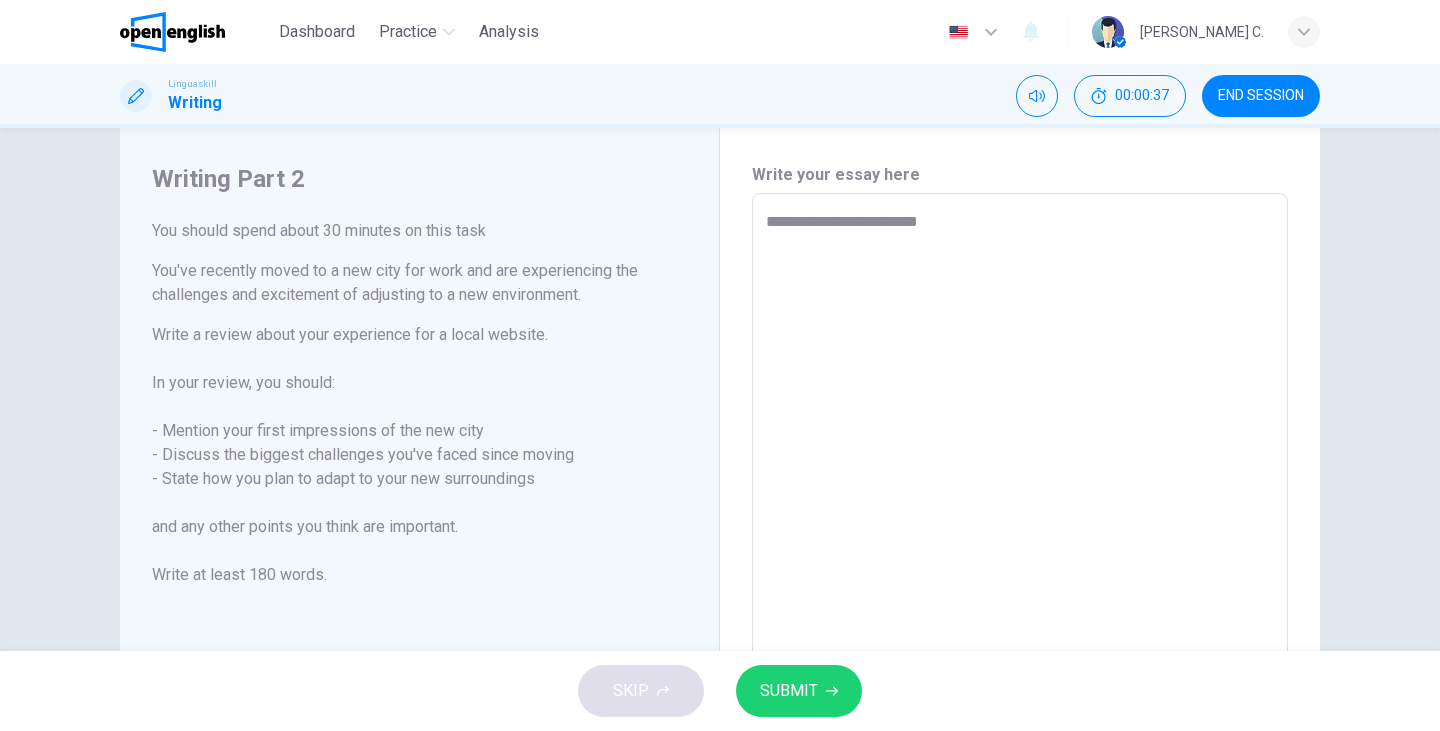 type on "*" 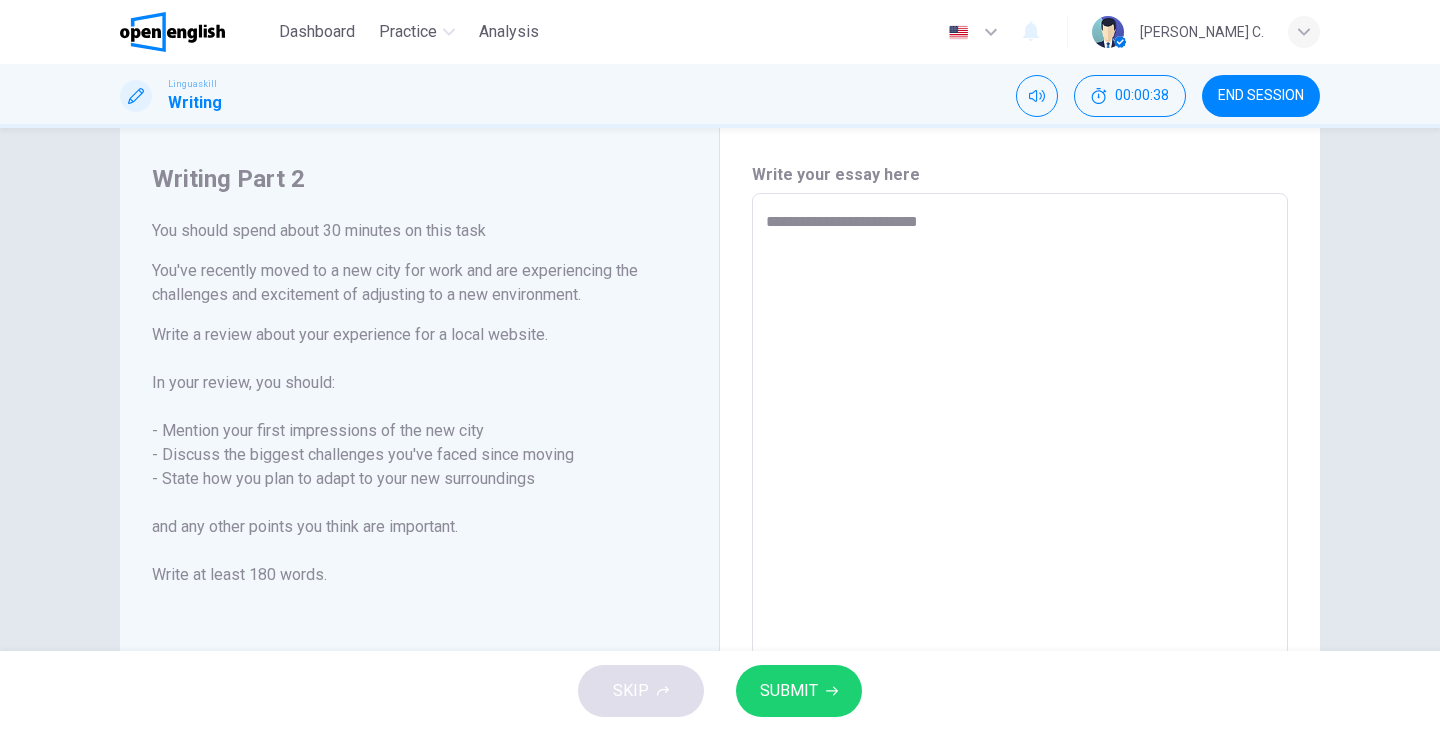 type on "**********" 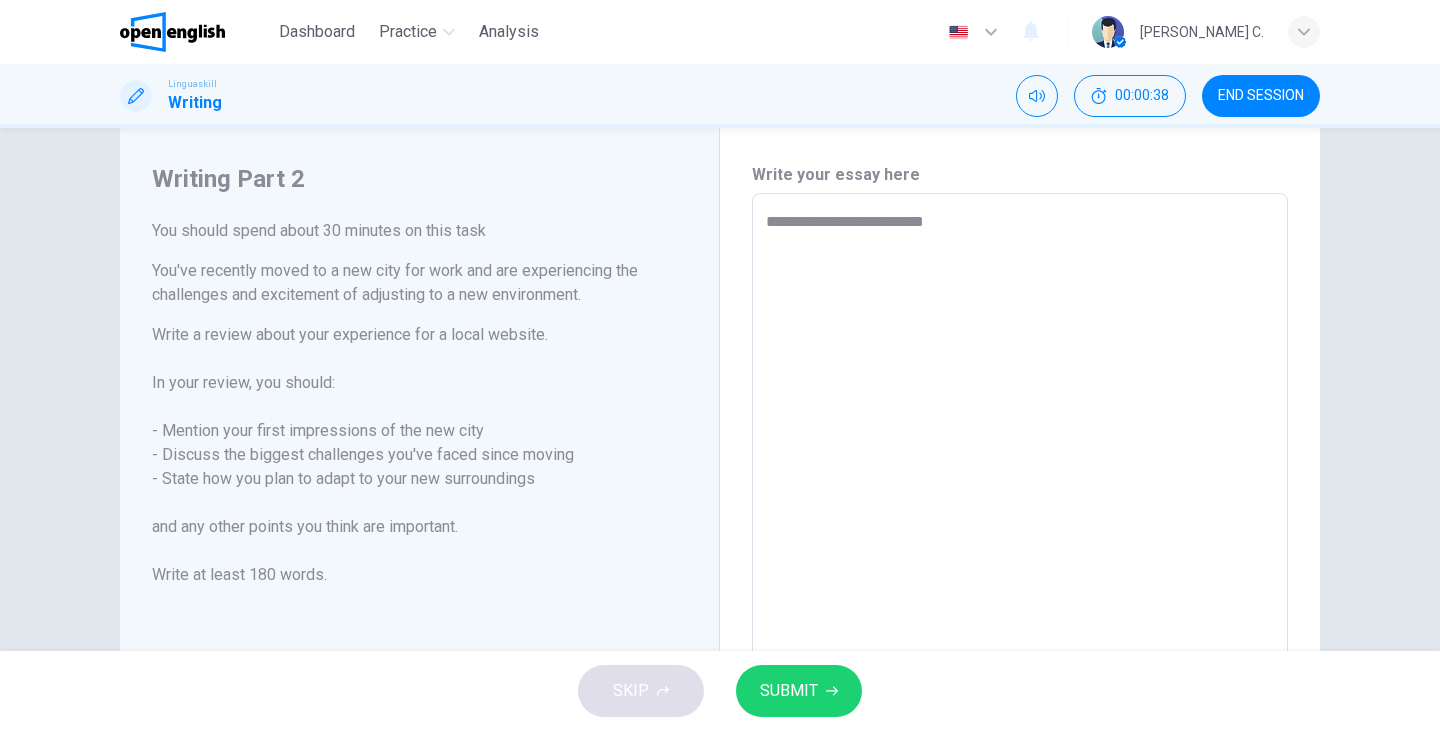 type on "*" 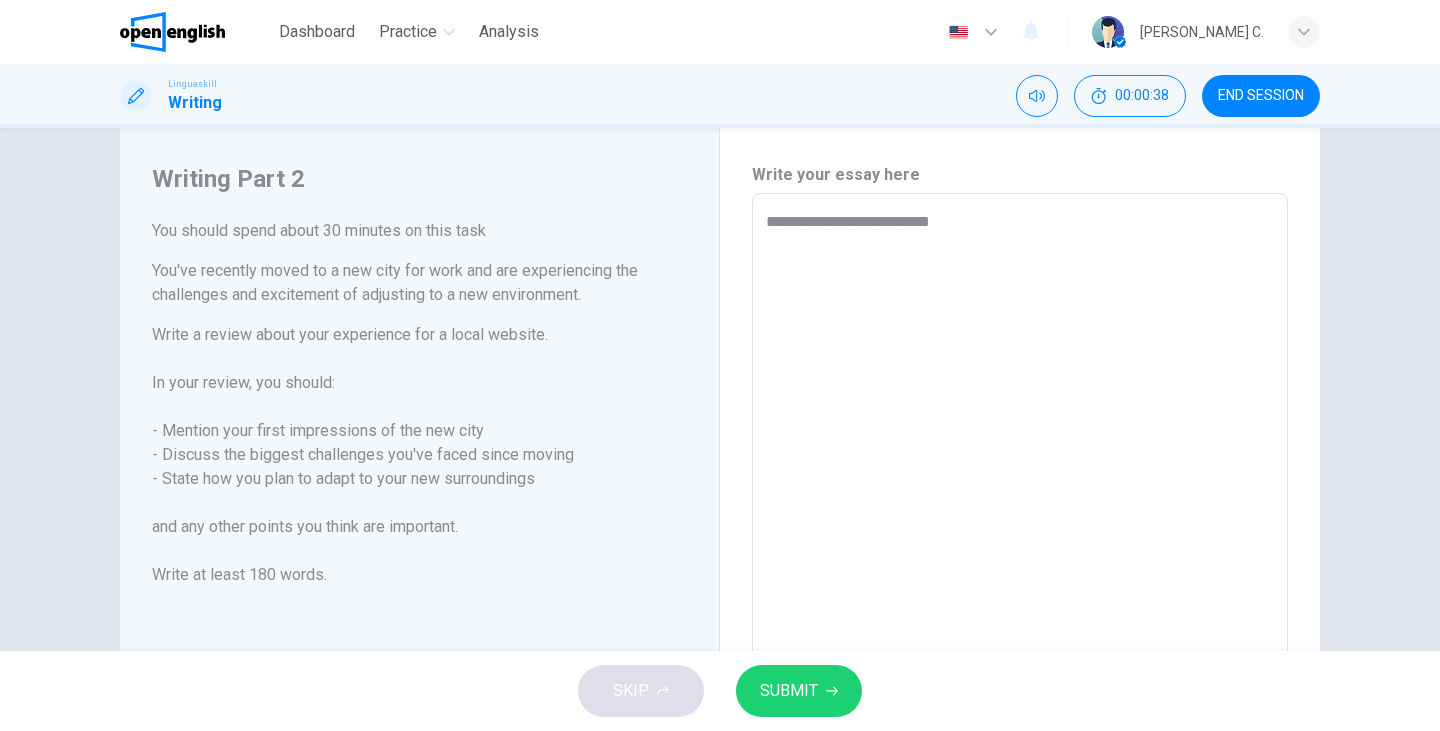 type on "*" 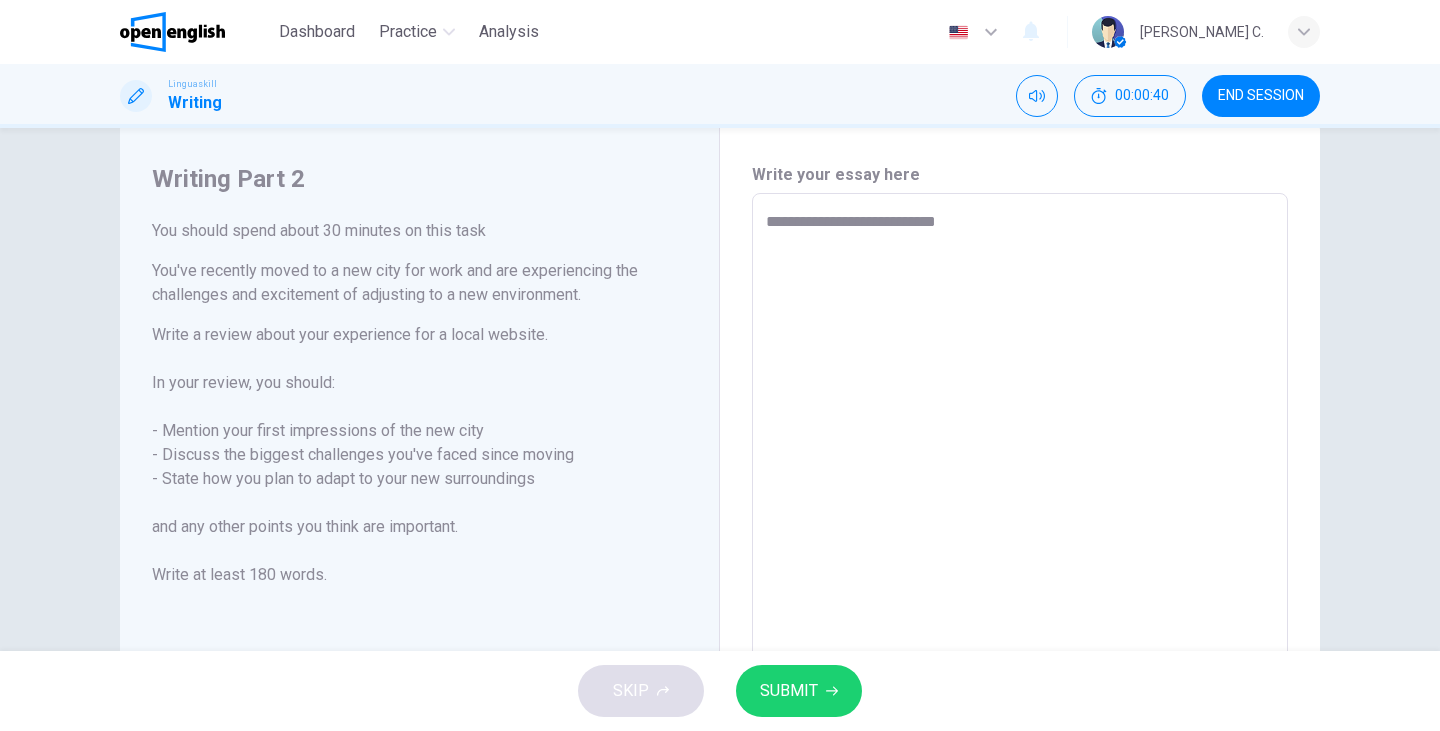 type on "**********" 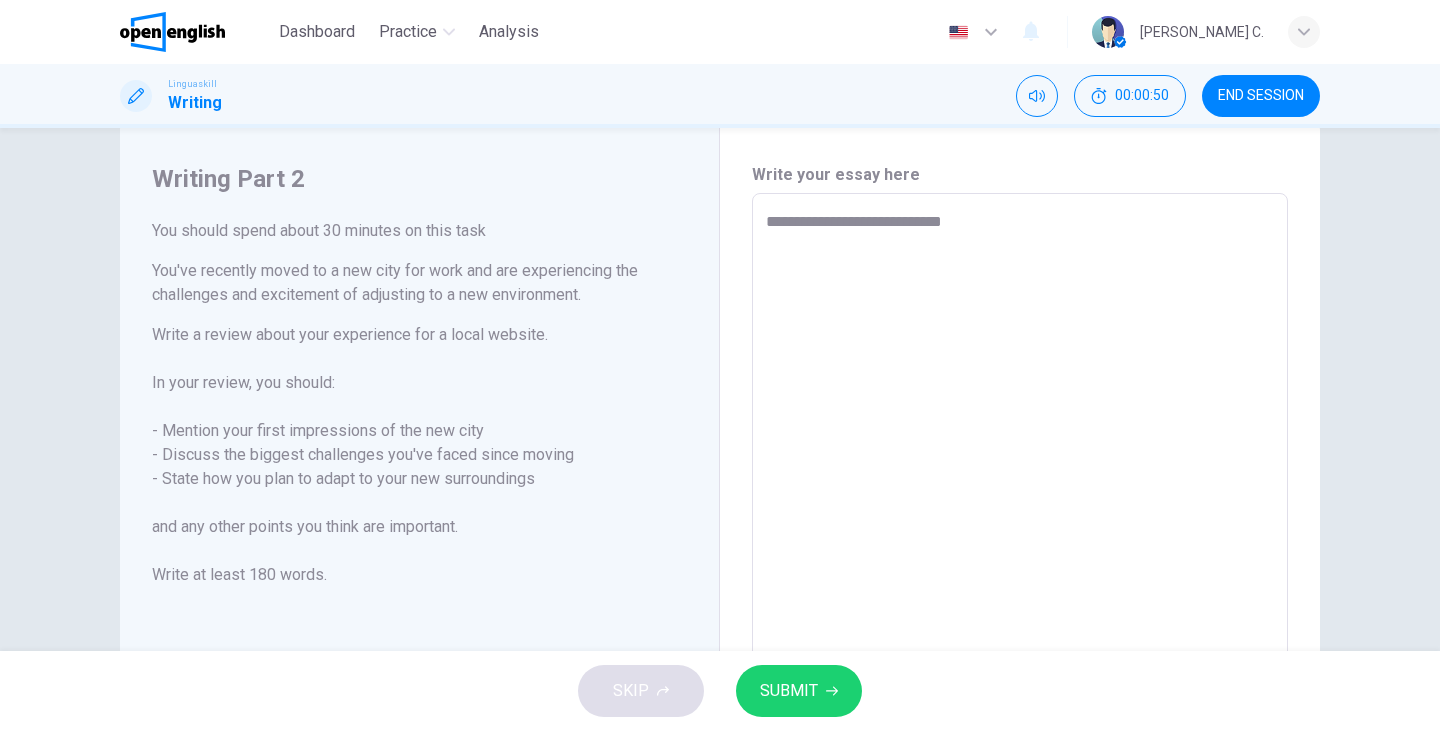 type on "**********" 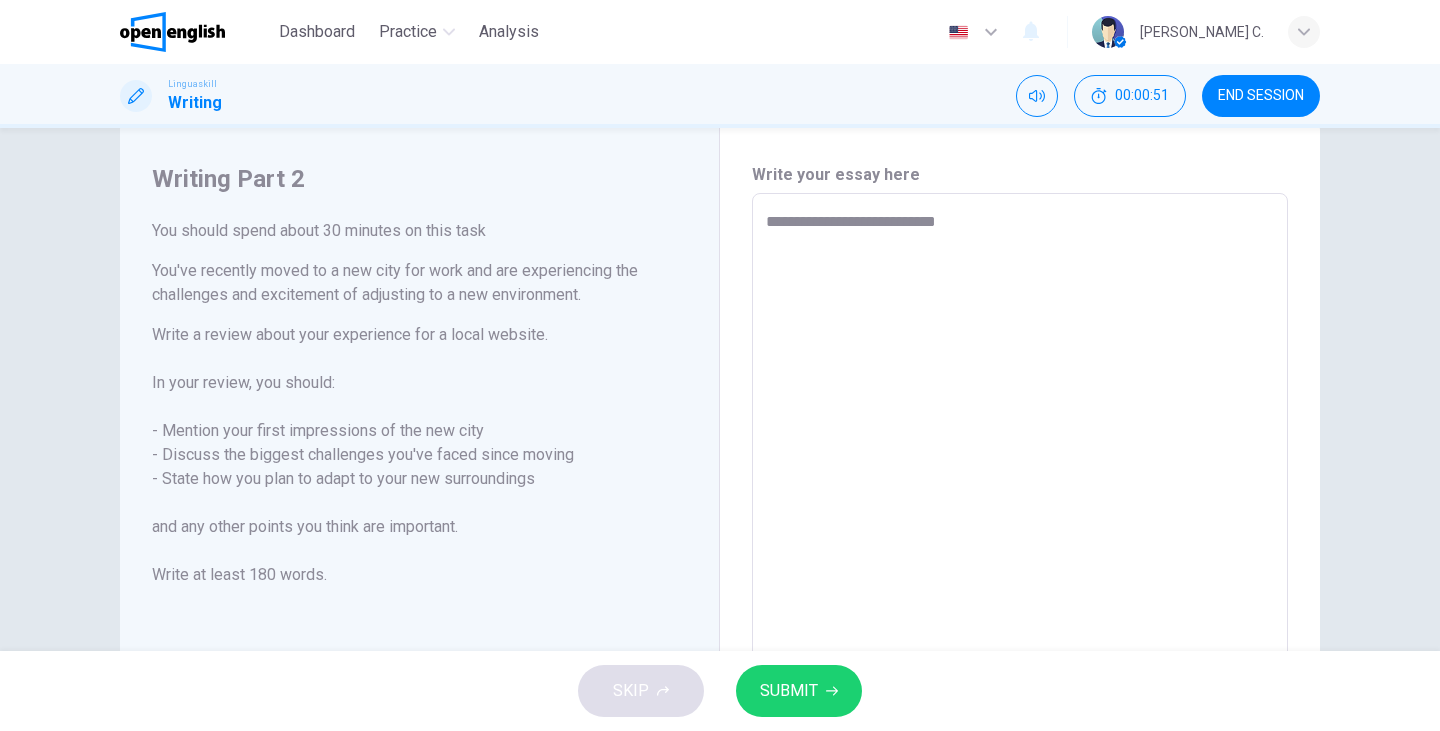 type on "**********" 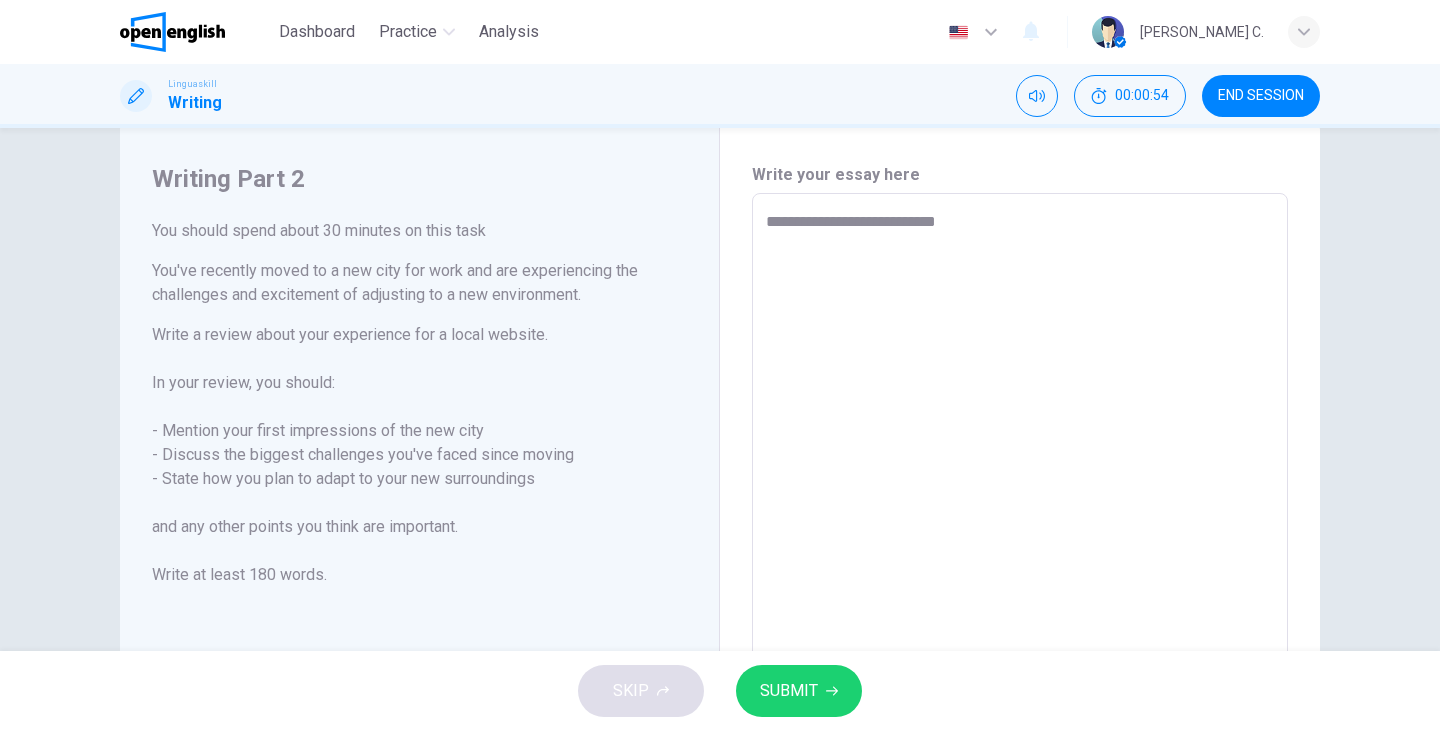 click on "**********" at bounding box center (1020, 469) 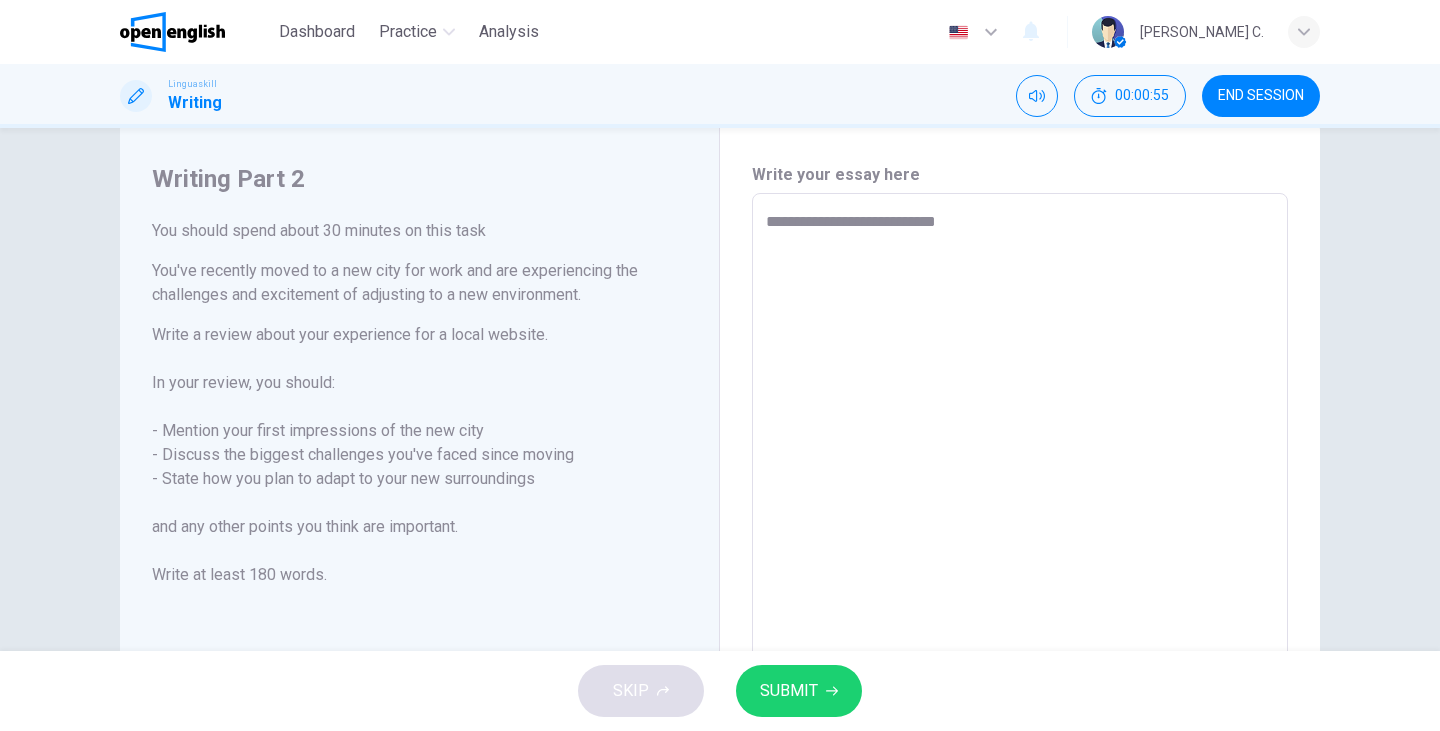 click on "**********" at bounding box center (1020, 470) 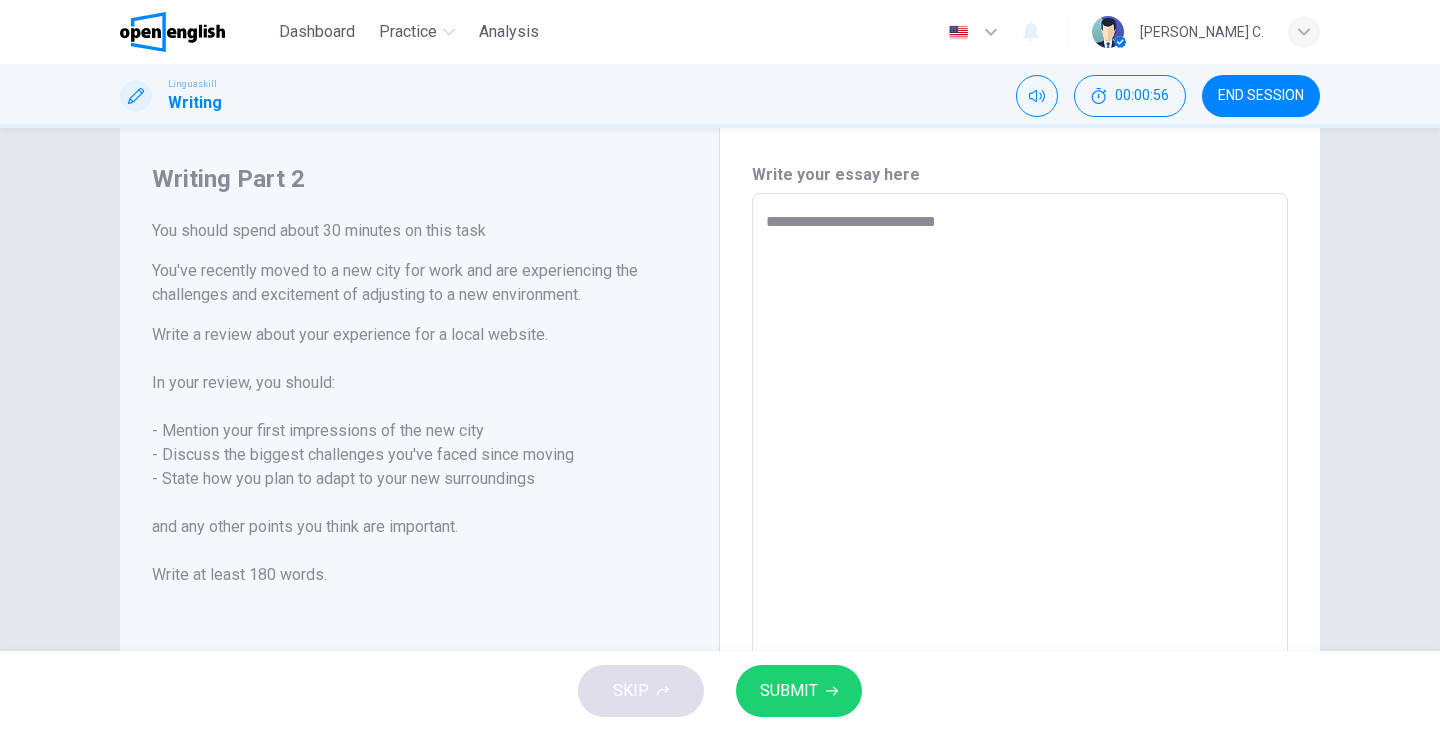 type on "**********" 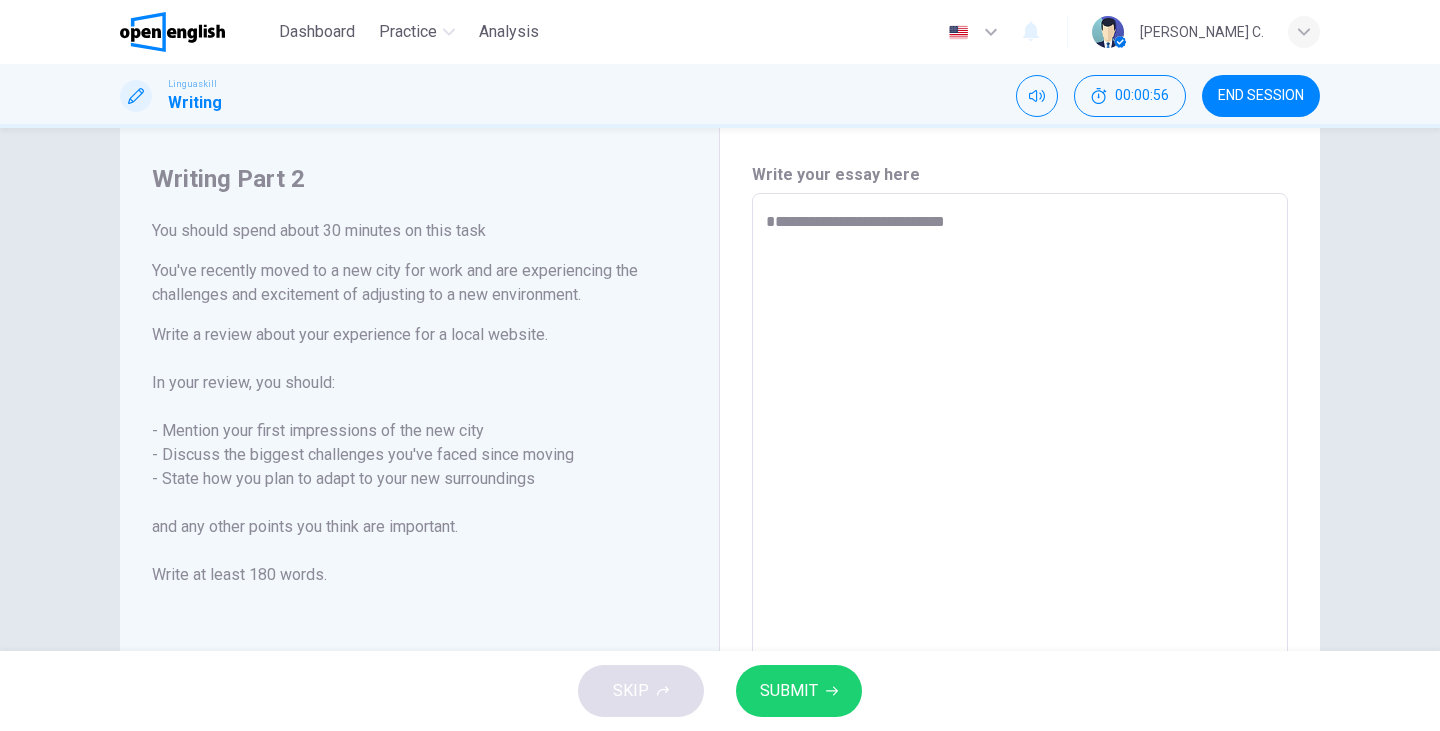 type on "*" 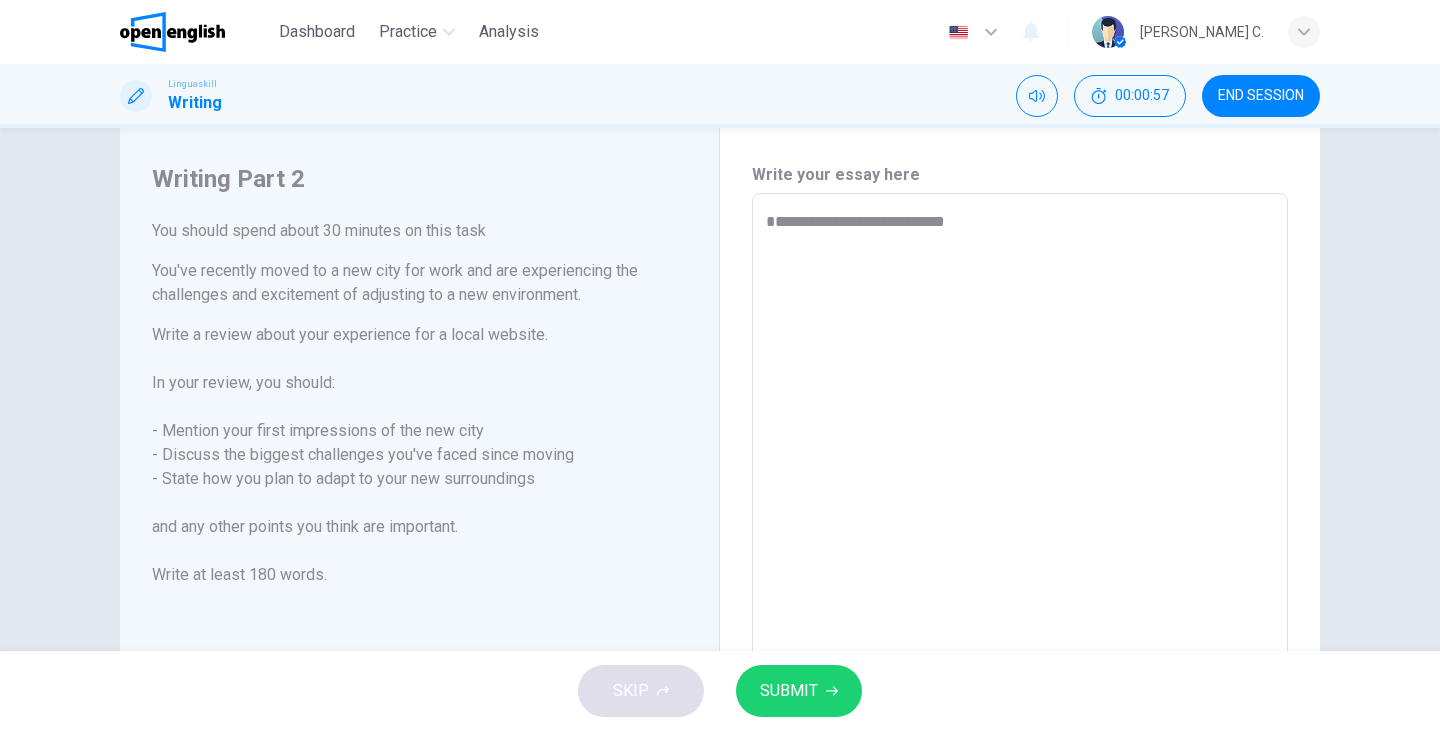 type on "**********" 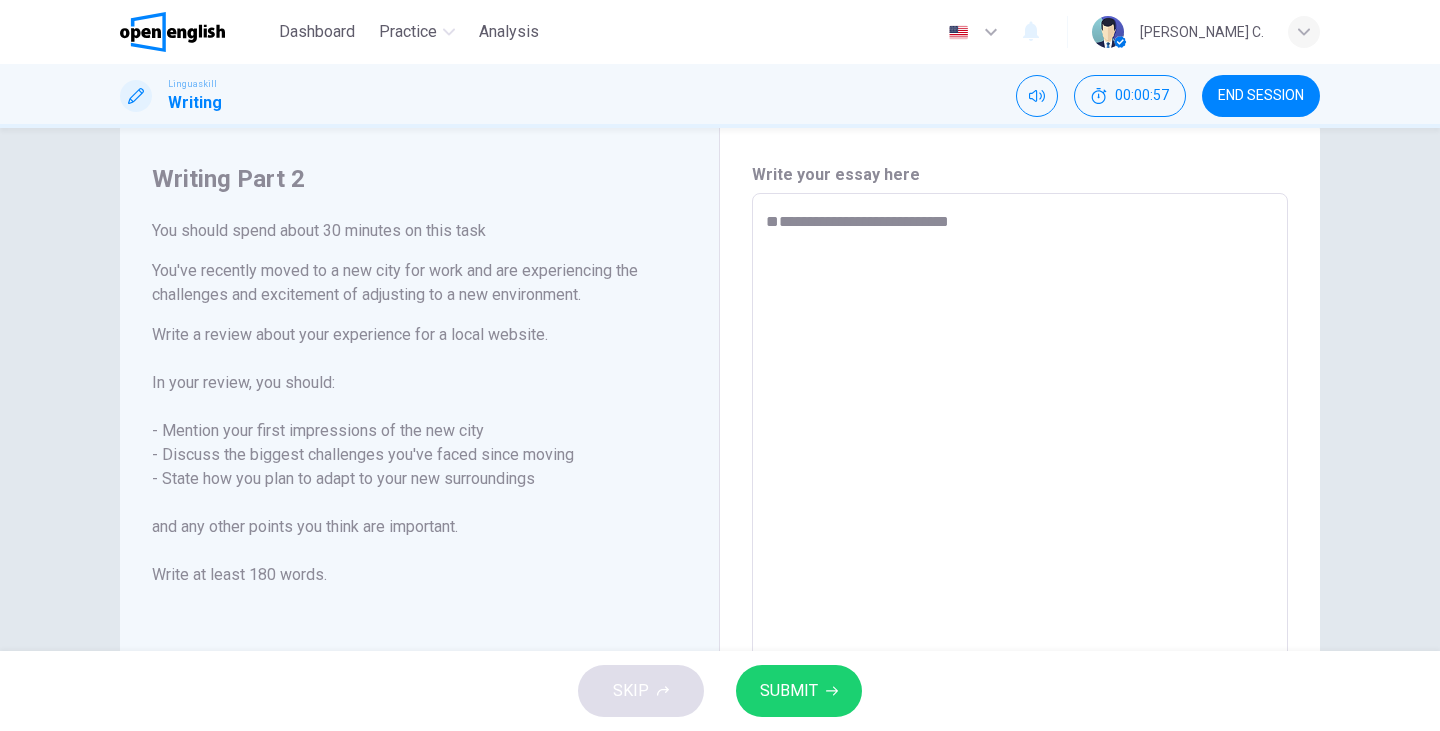 type on "*" 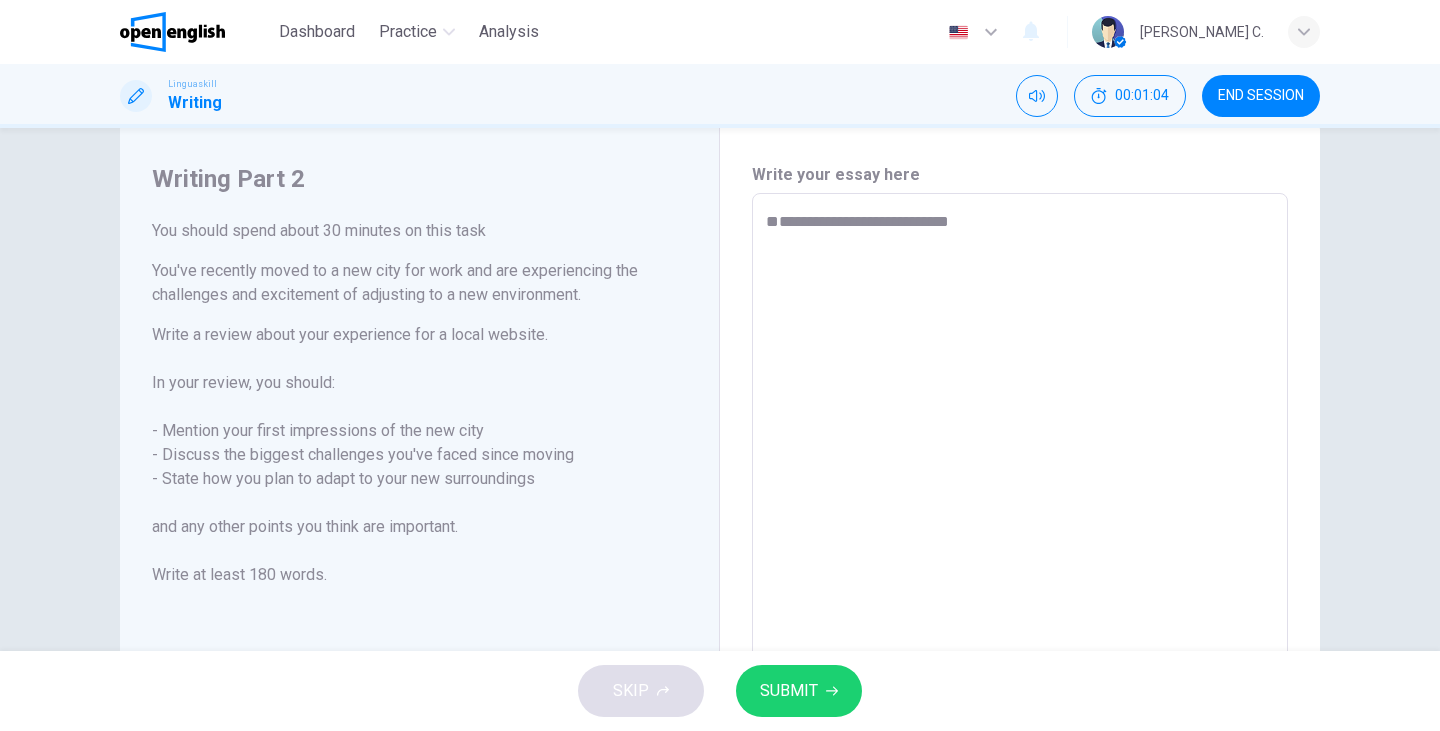 type on "**********" 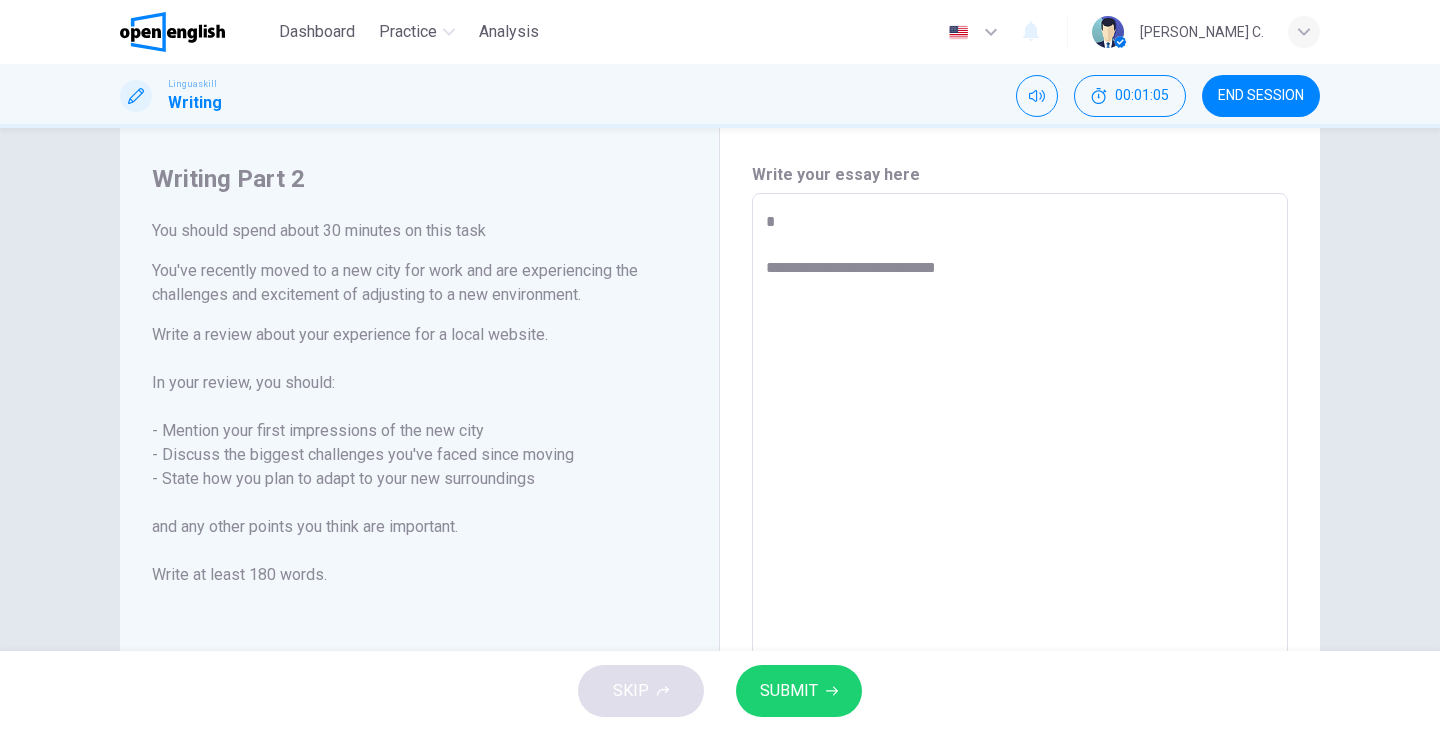 type on "**********" 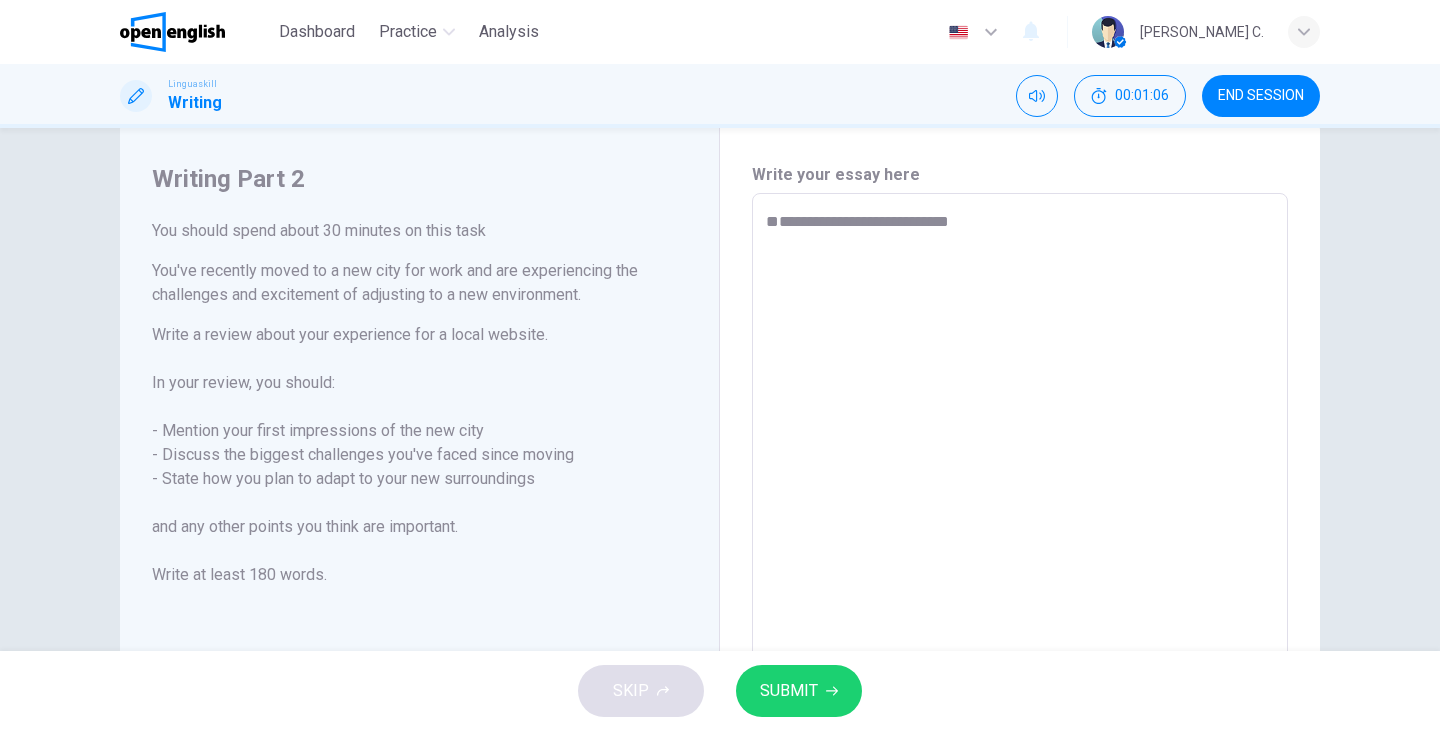 type on "**********" 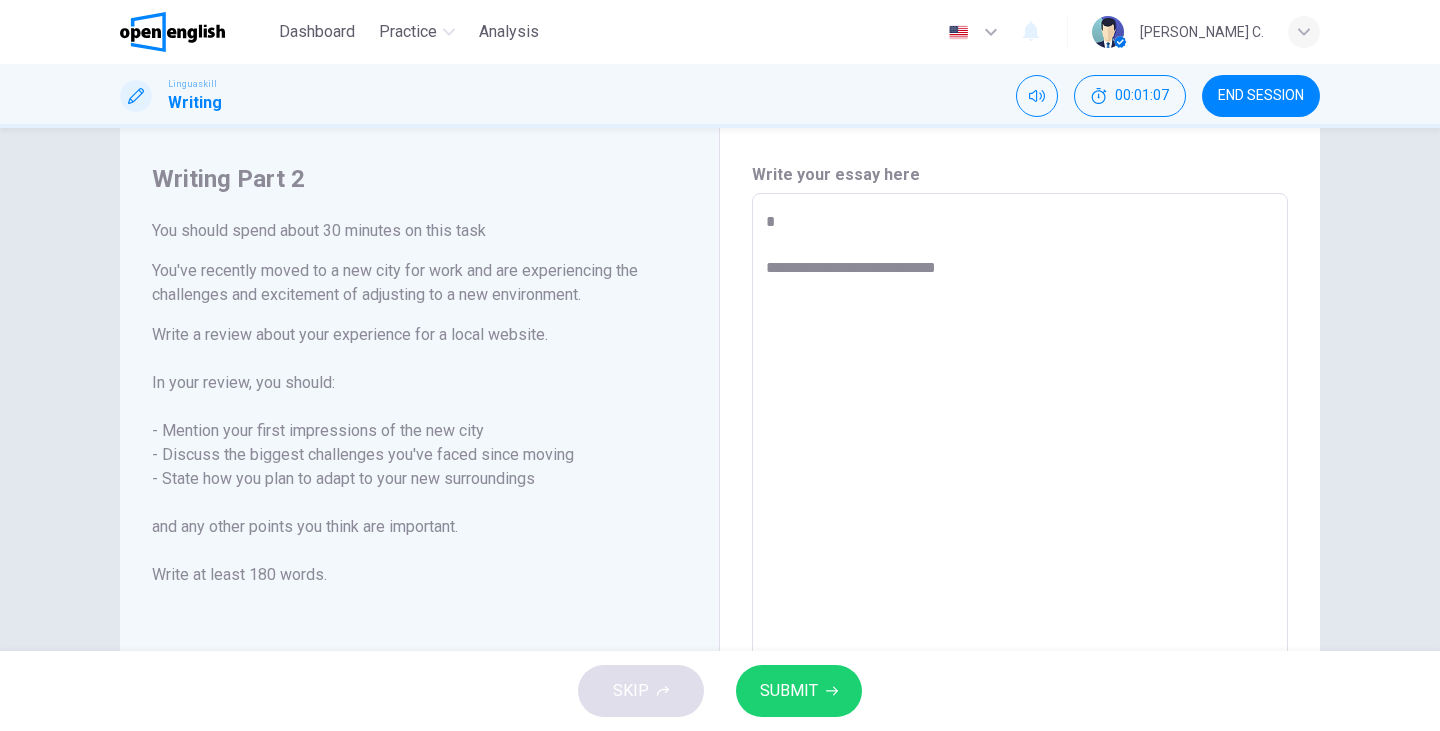 type on "**********" 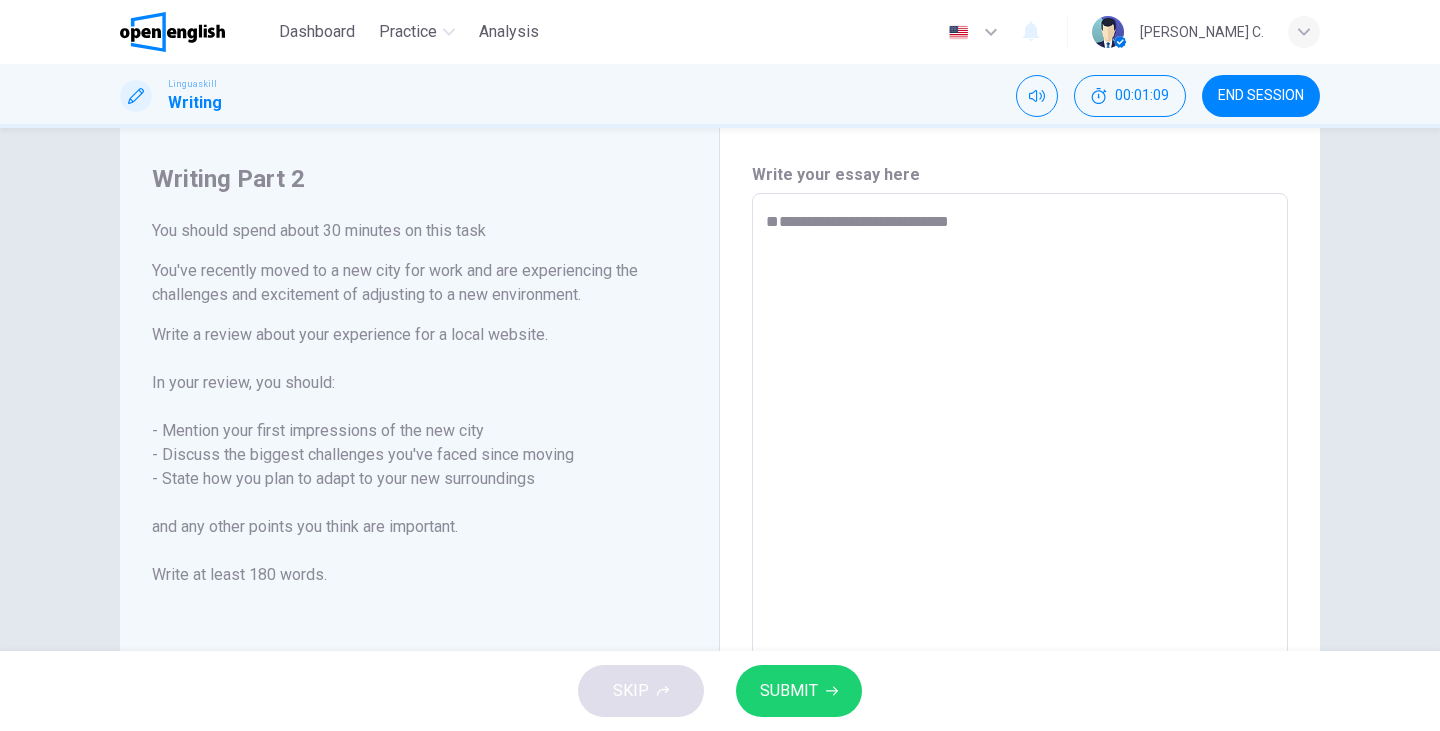 type on "**********" 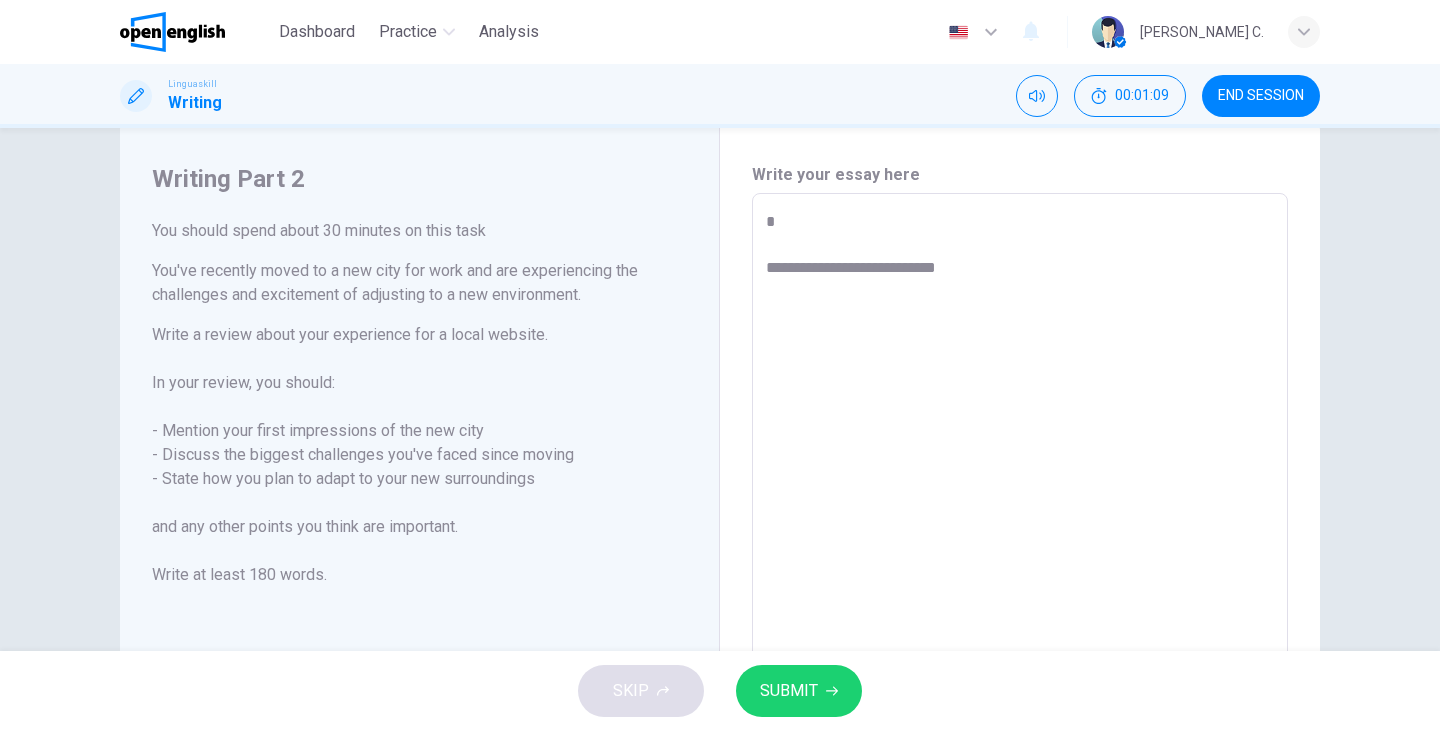 type on "**********" 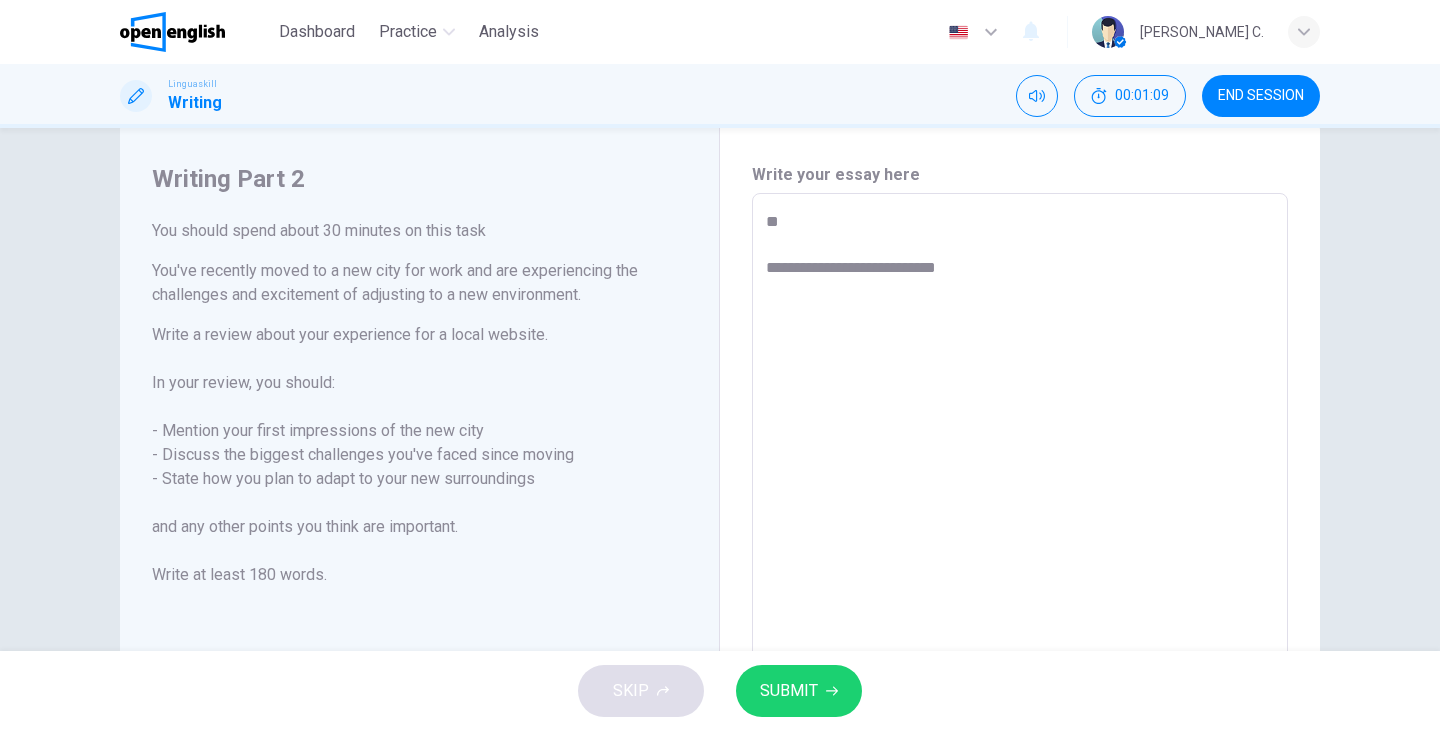 type on "*" 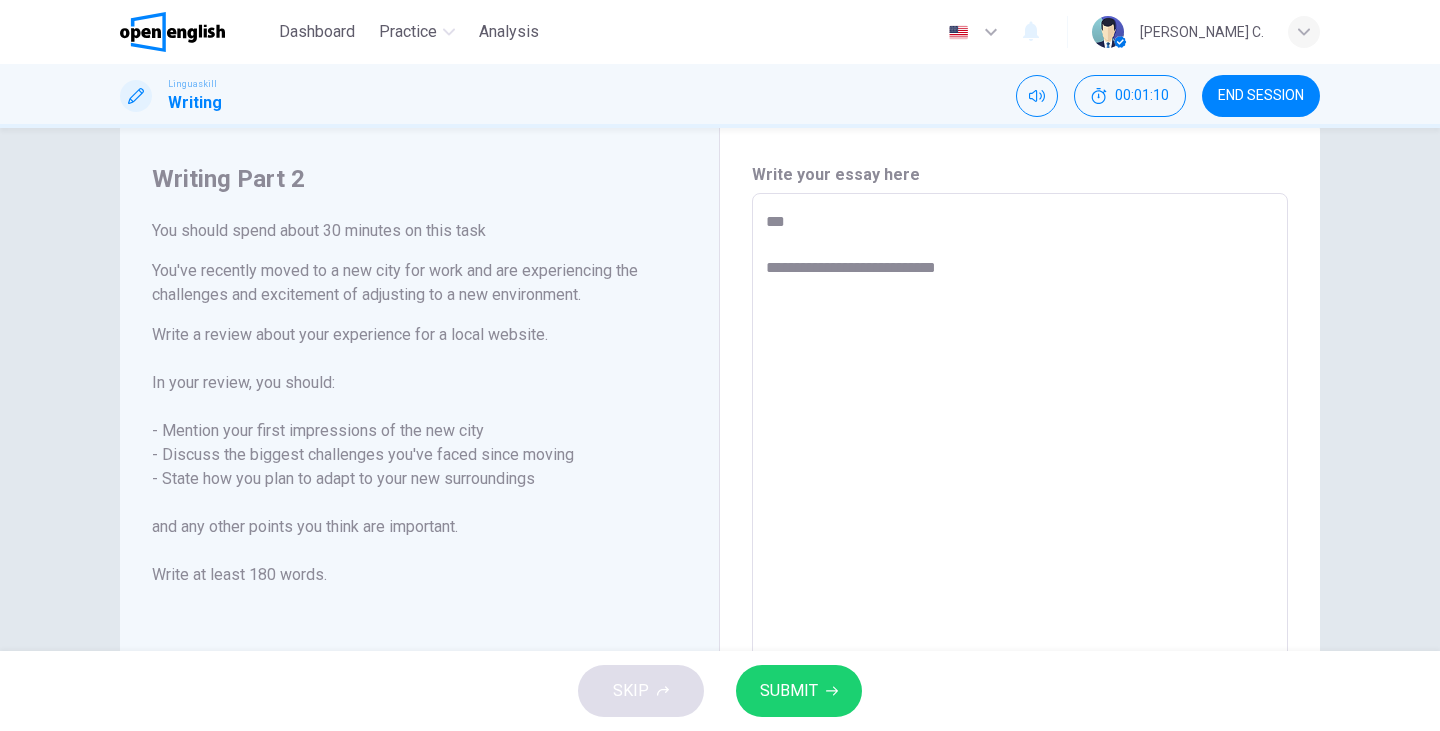 type on "**********" 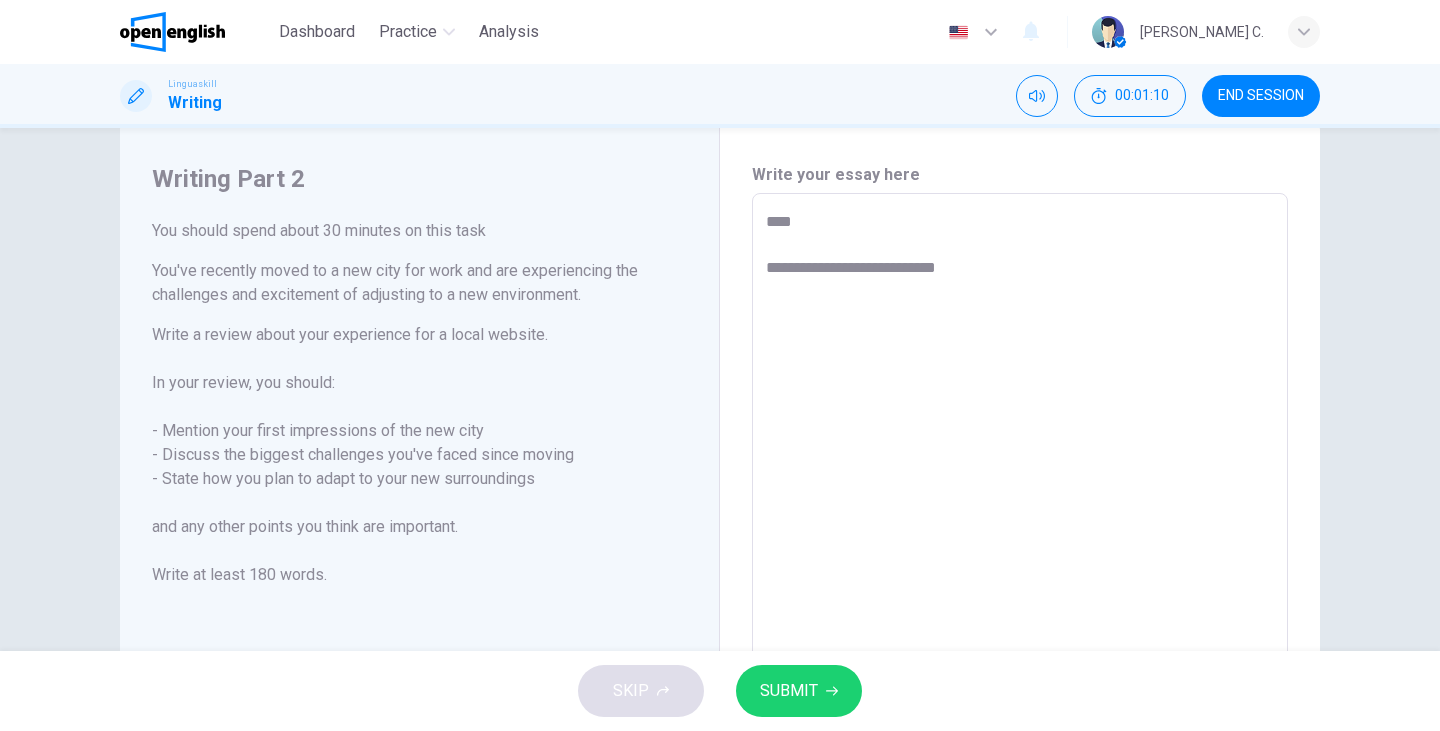 type on "*" 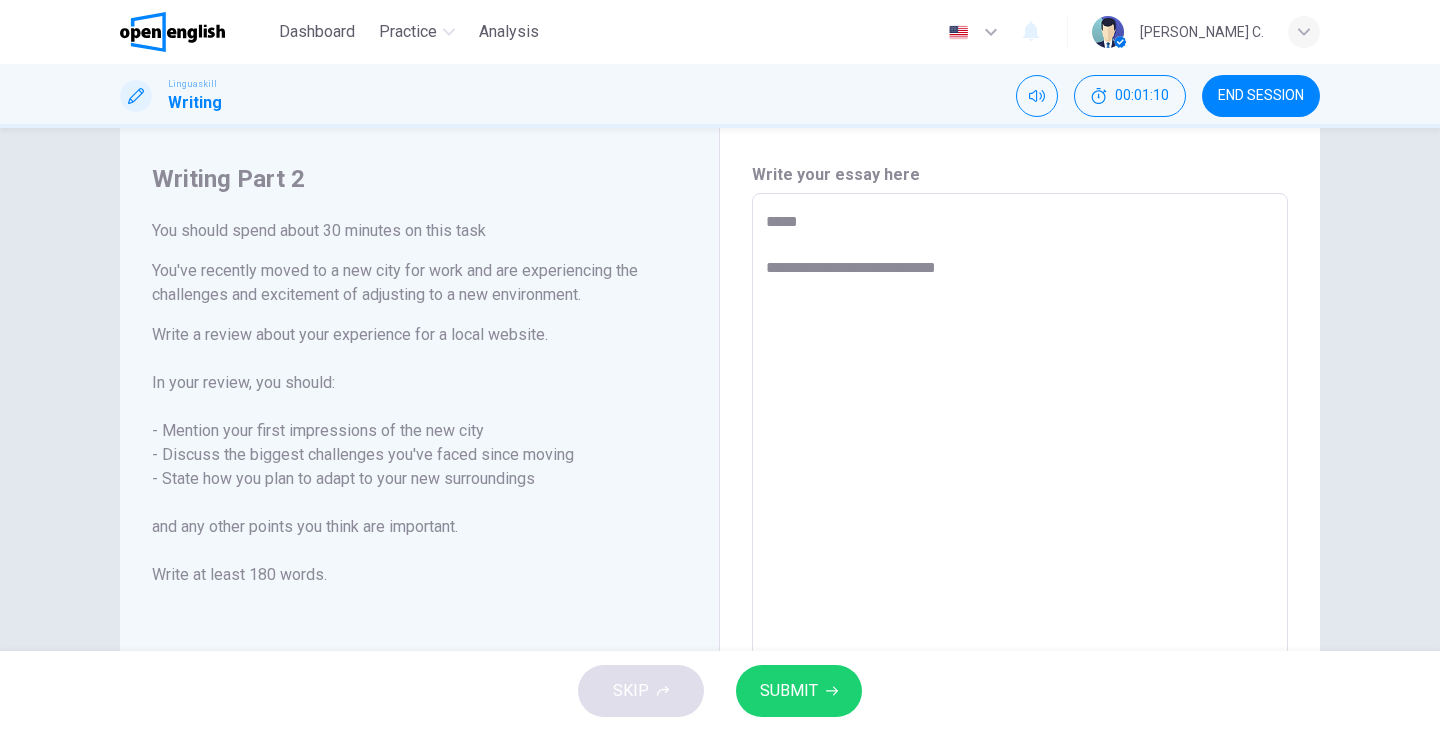 type on "**********" 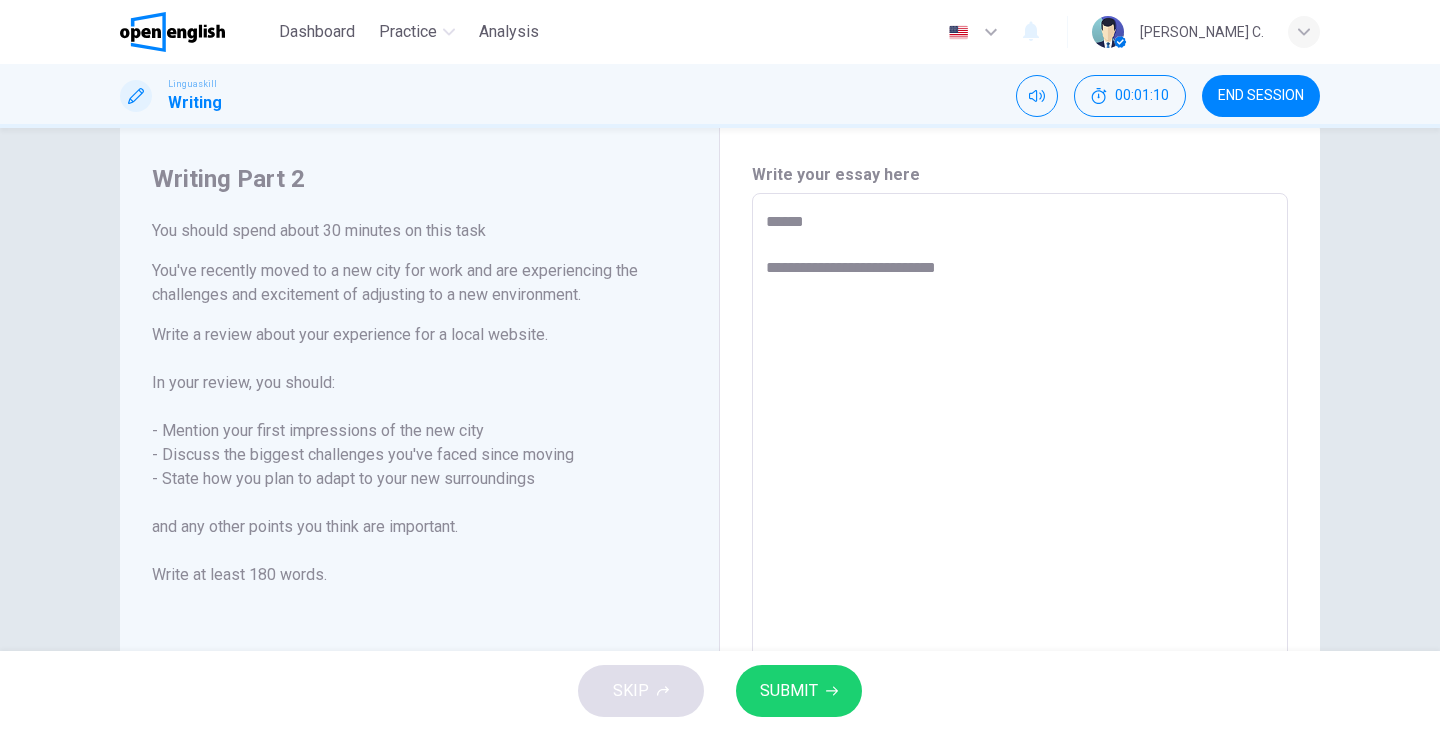 type on "*" 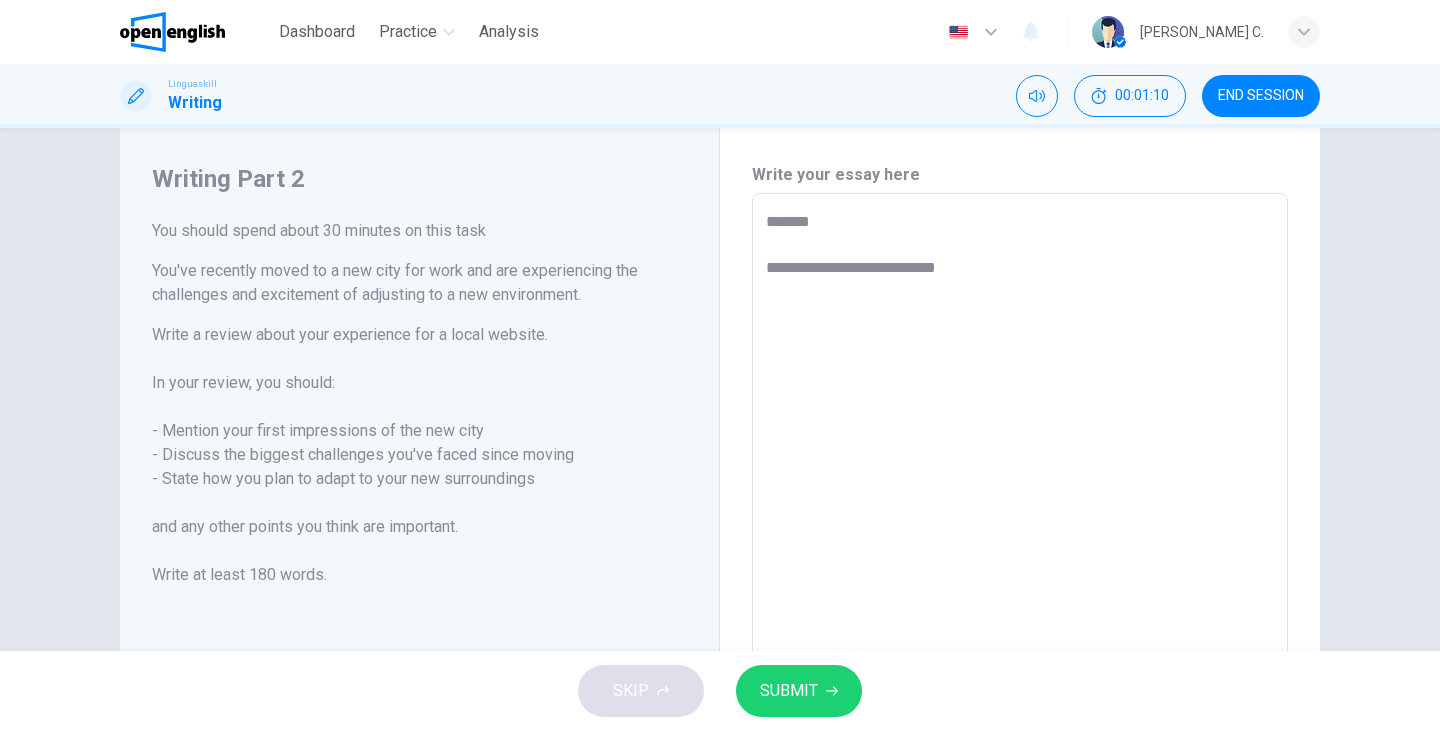 type on "*" 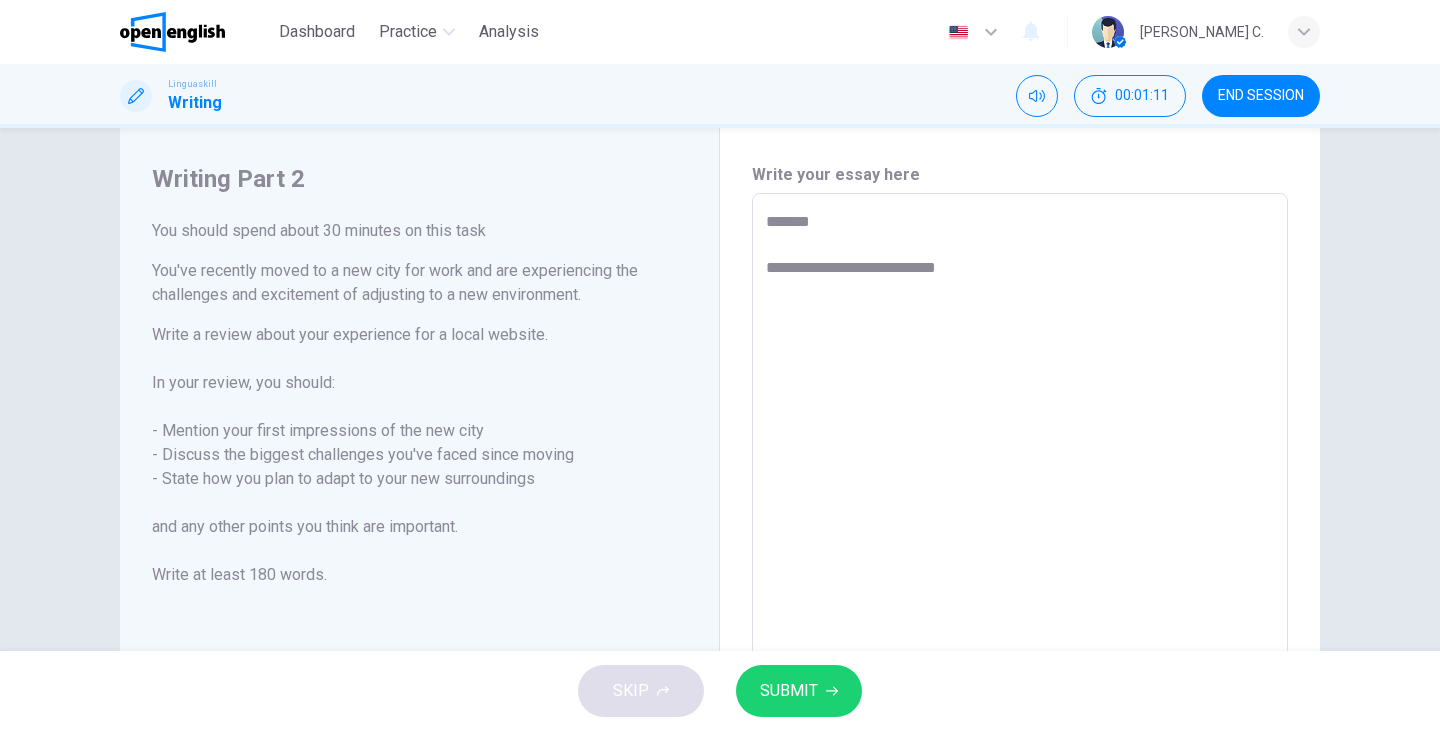 type on "**********" 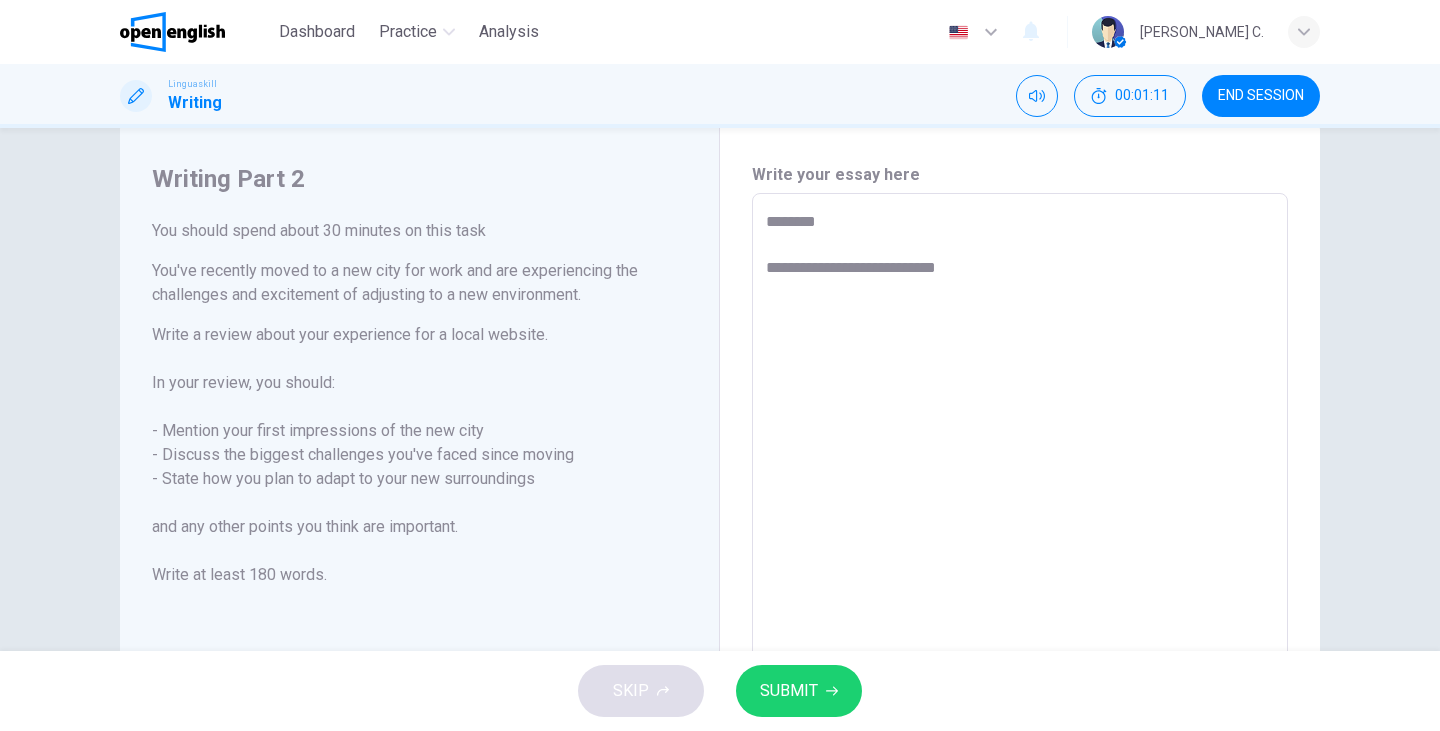 type on "*" 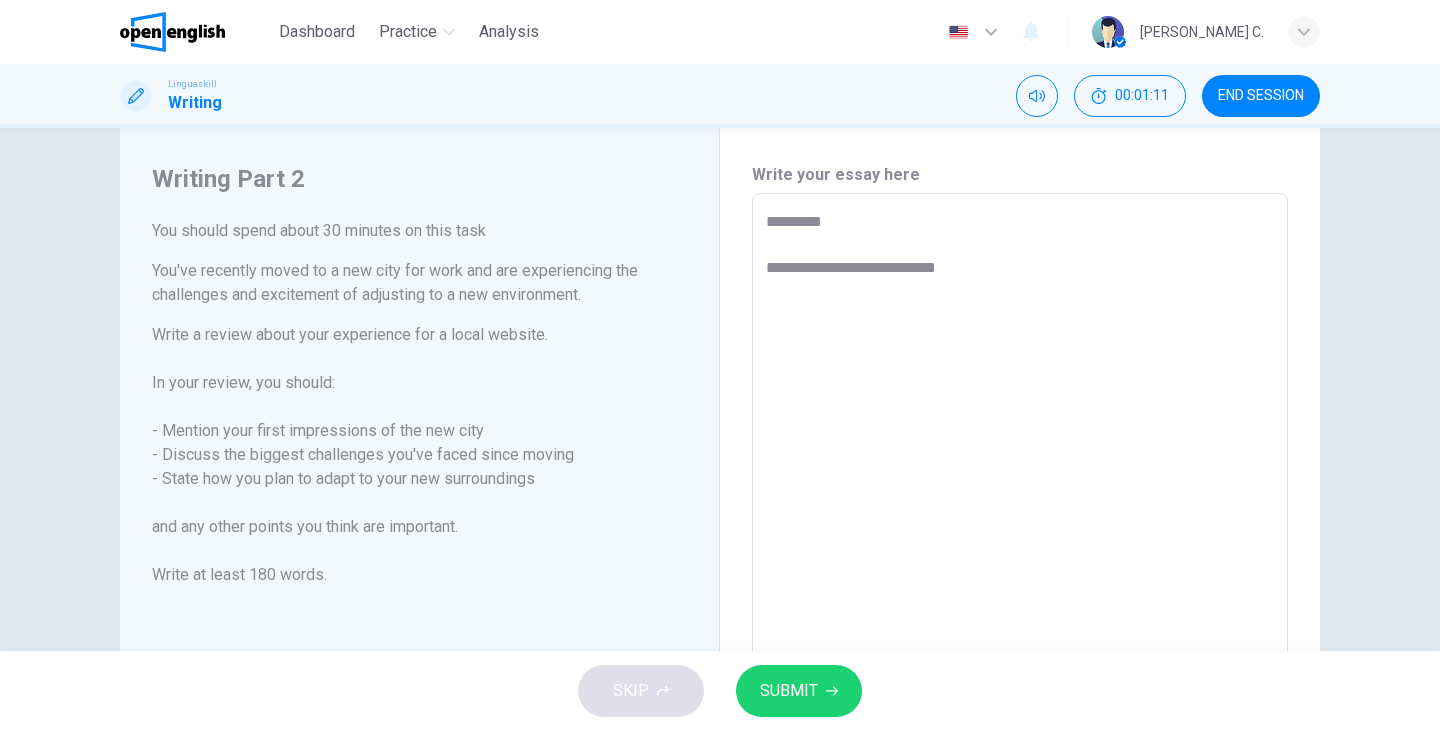 type on "**********" 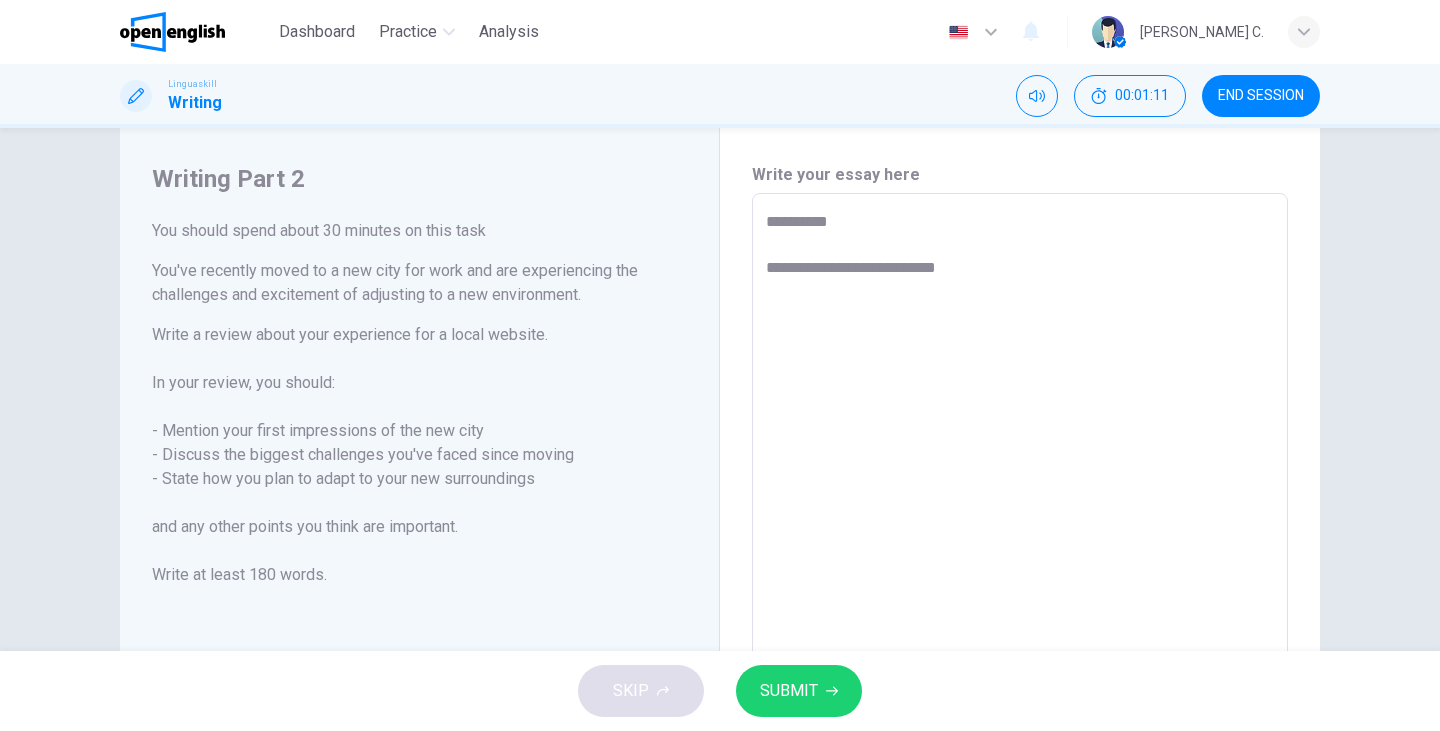 type on "*" 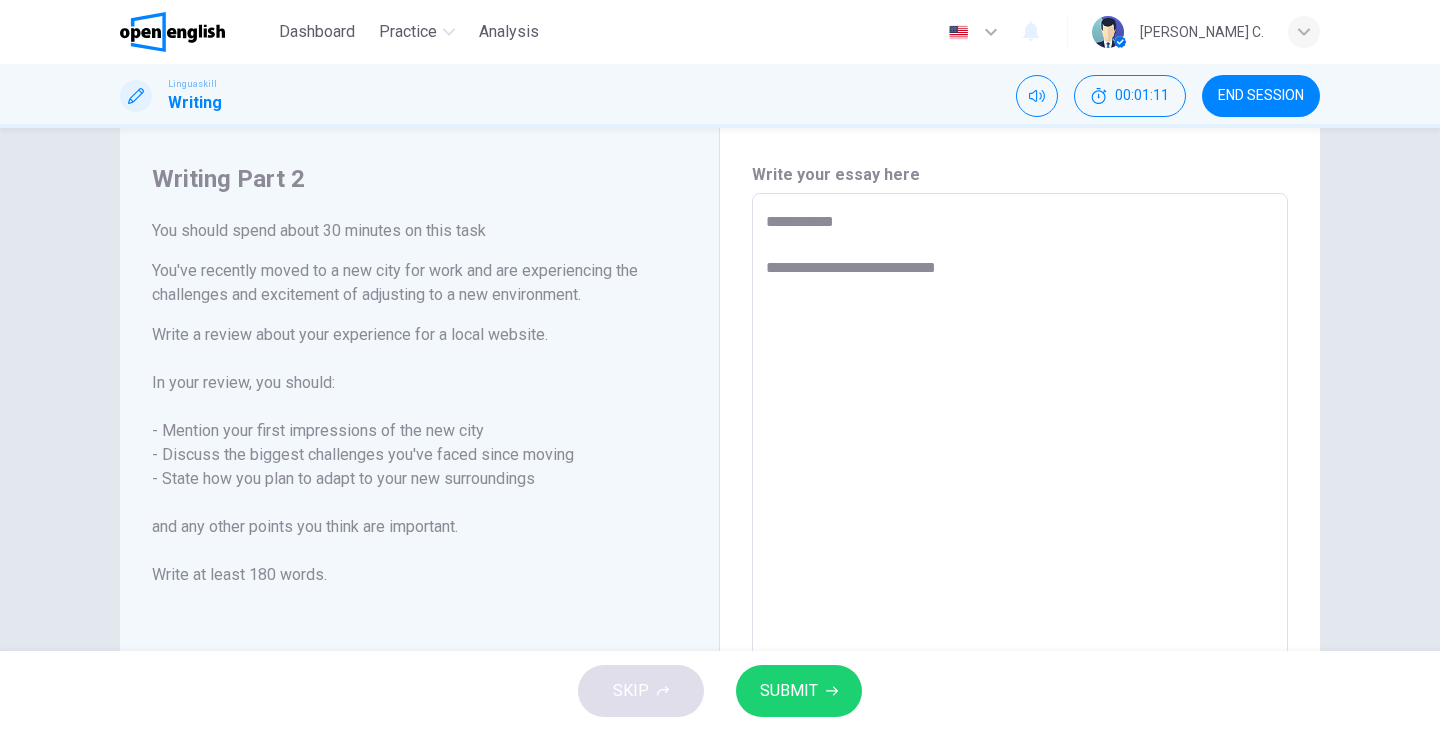 type on "*" 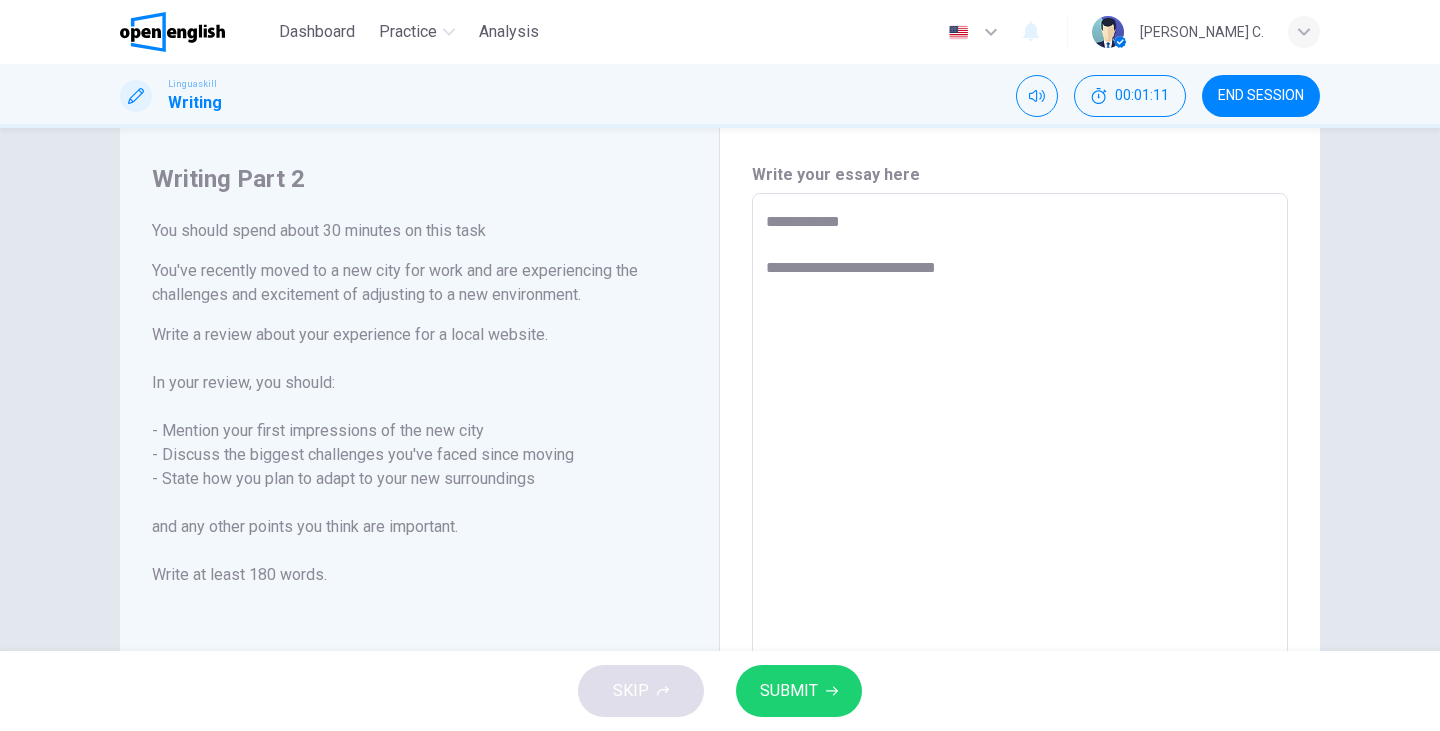 type on "*" 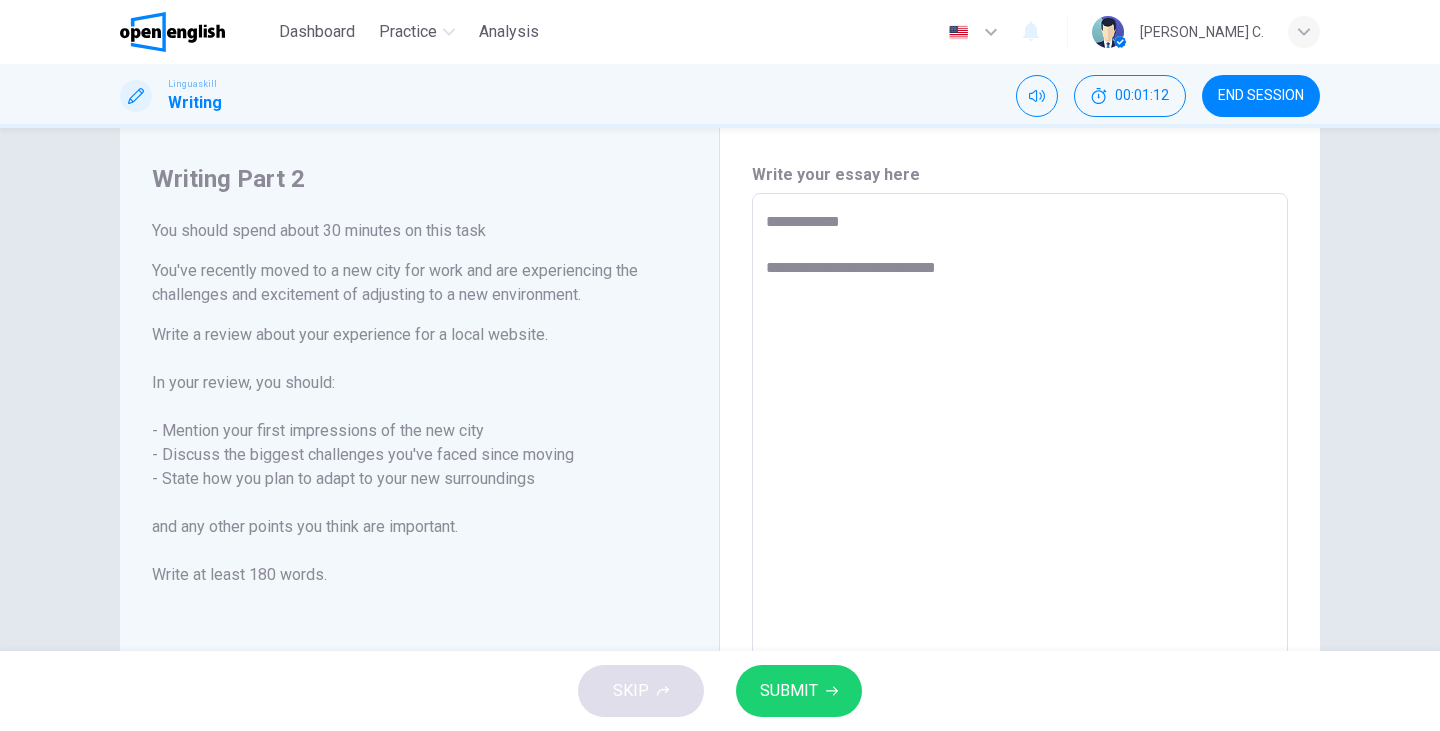 type on "**********" 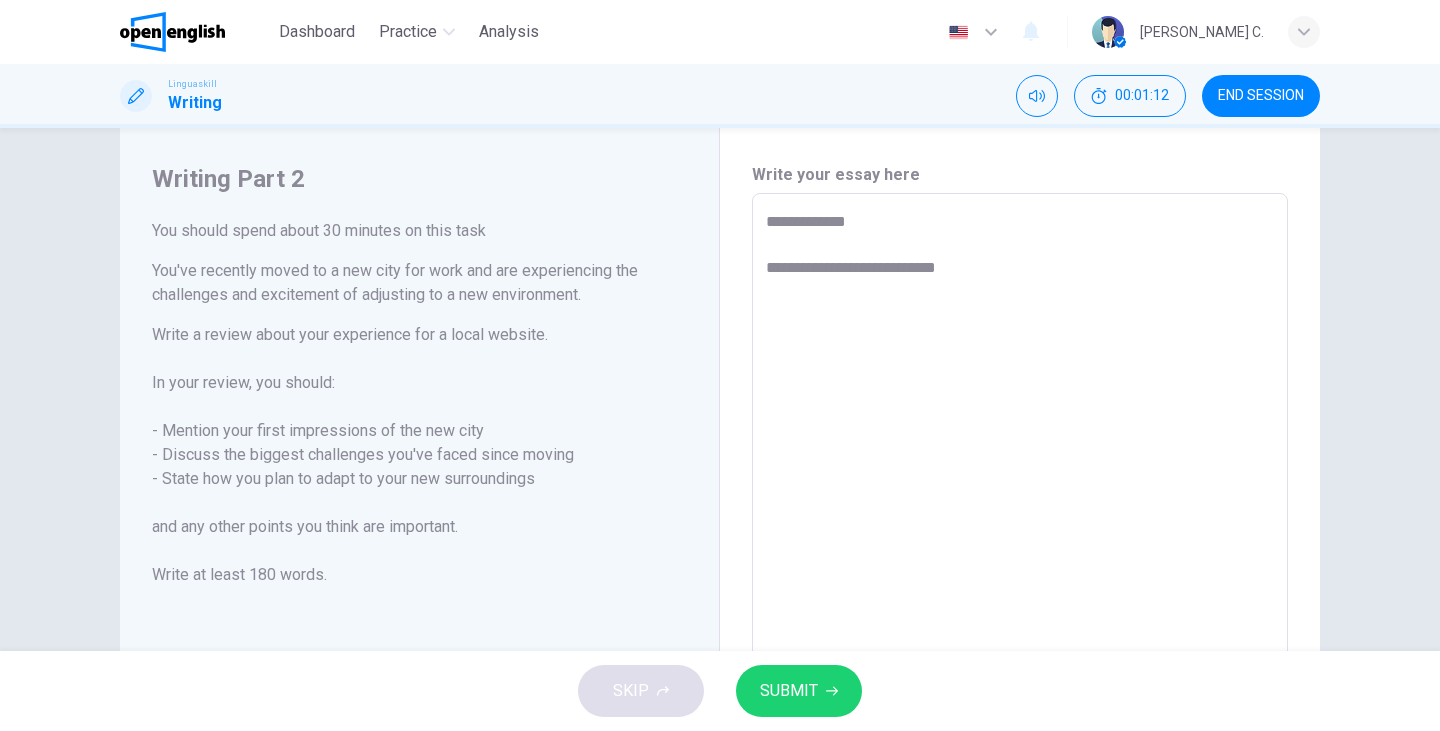 type on "*" 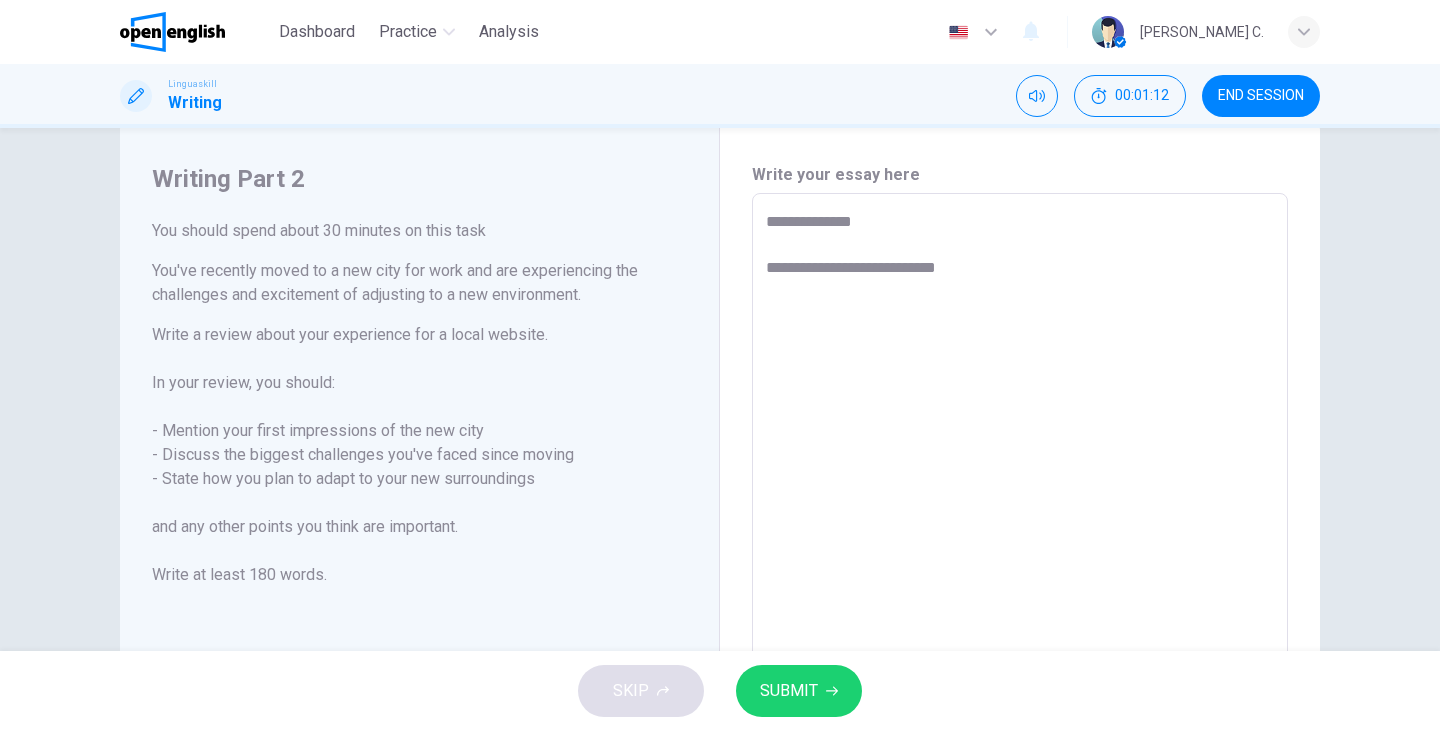 type on "*" 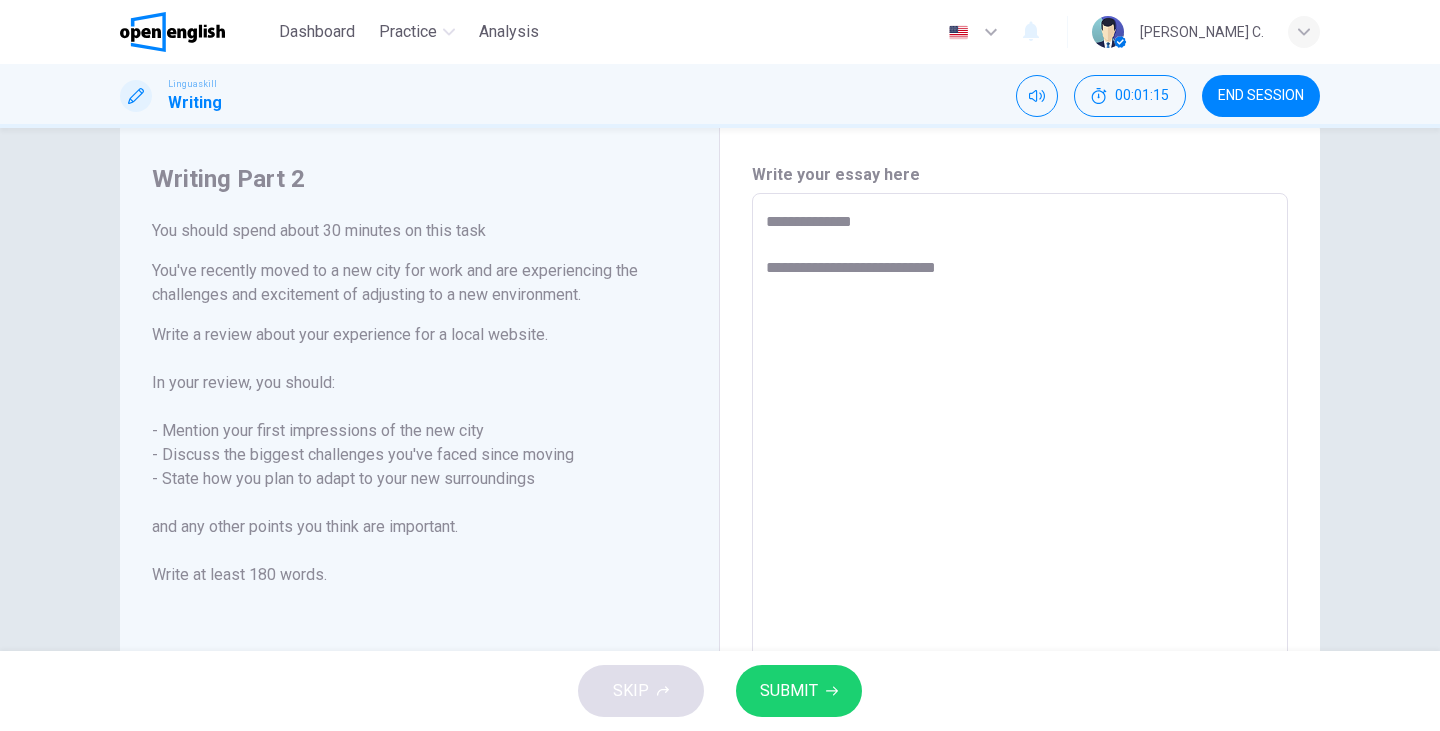 type on "**********" 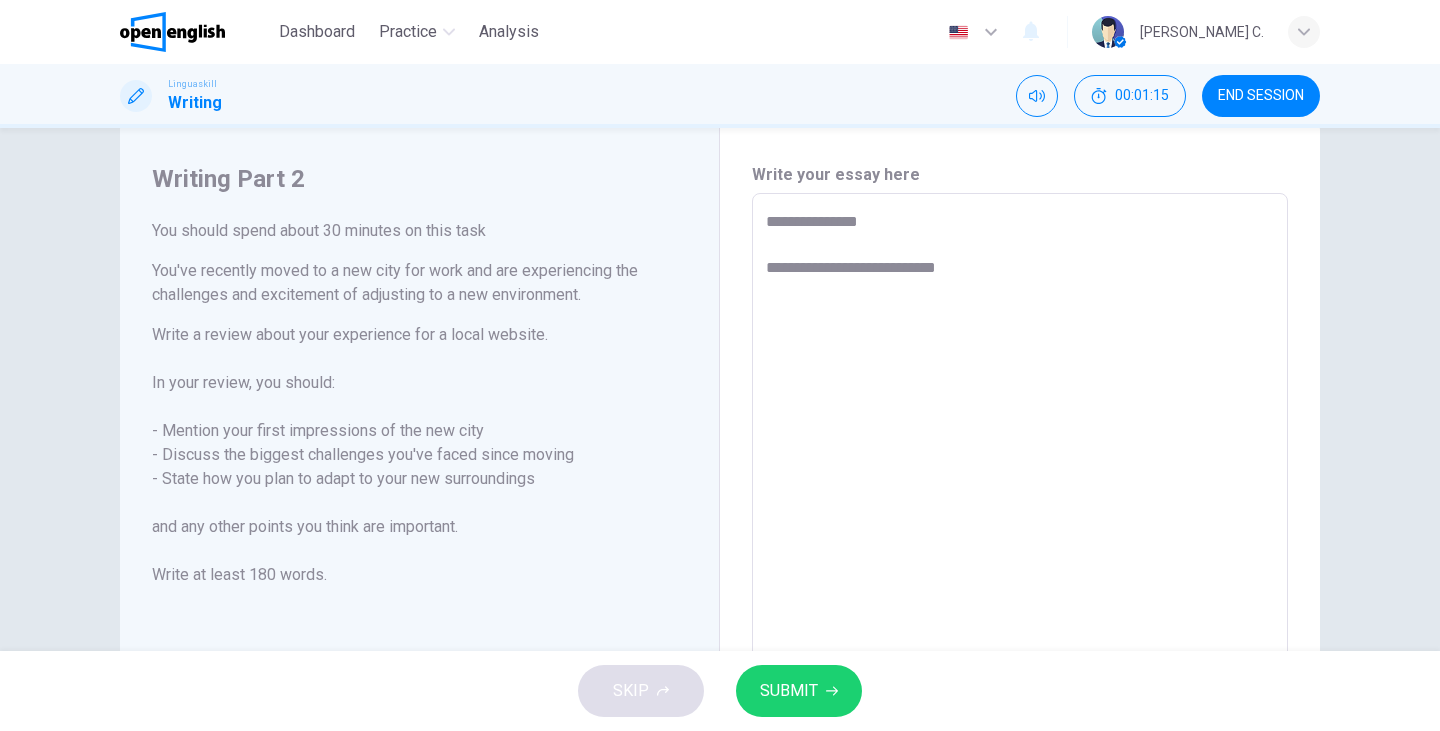 type on "*" 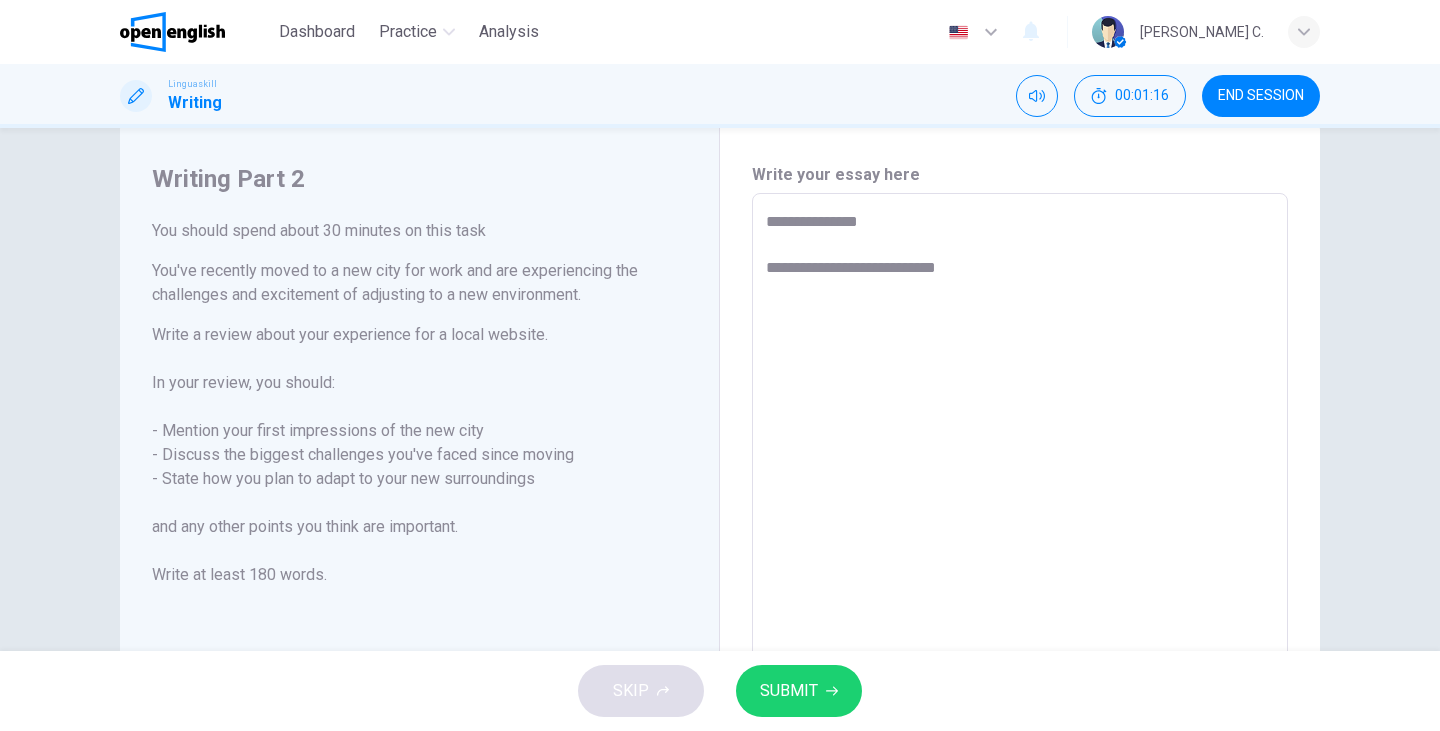 type on "**********" 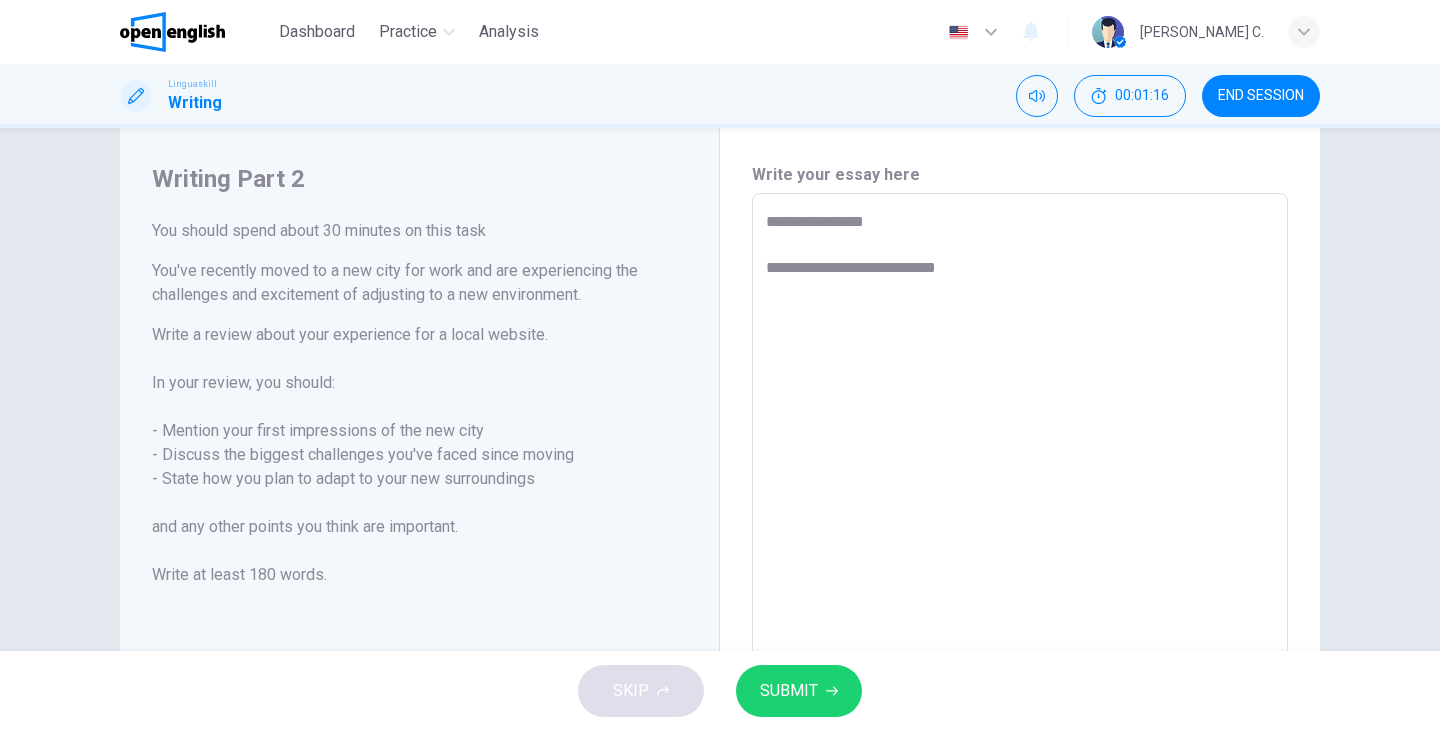 type on "**********" 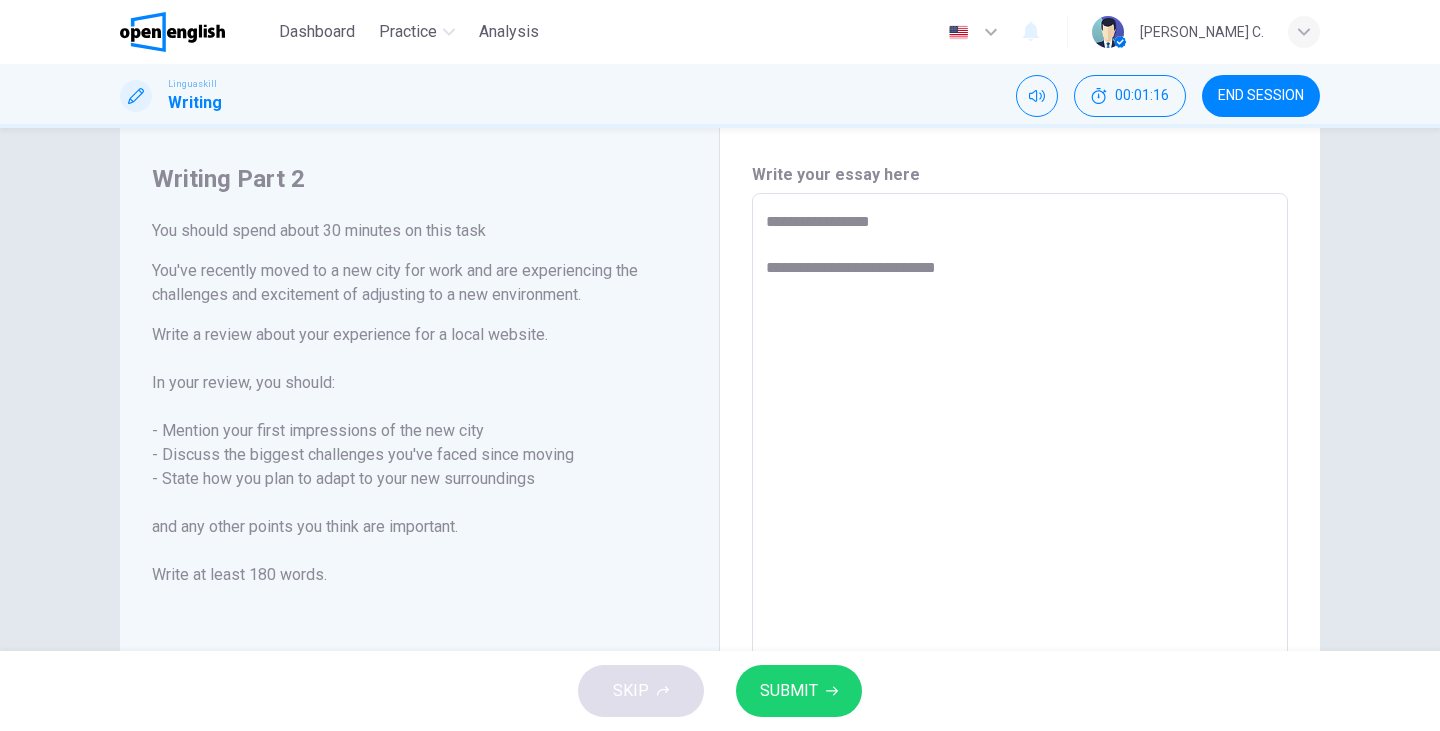 type on "*" 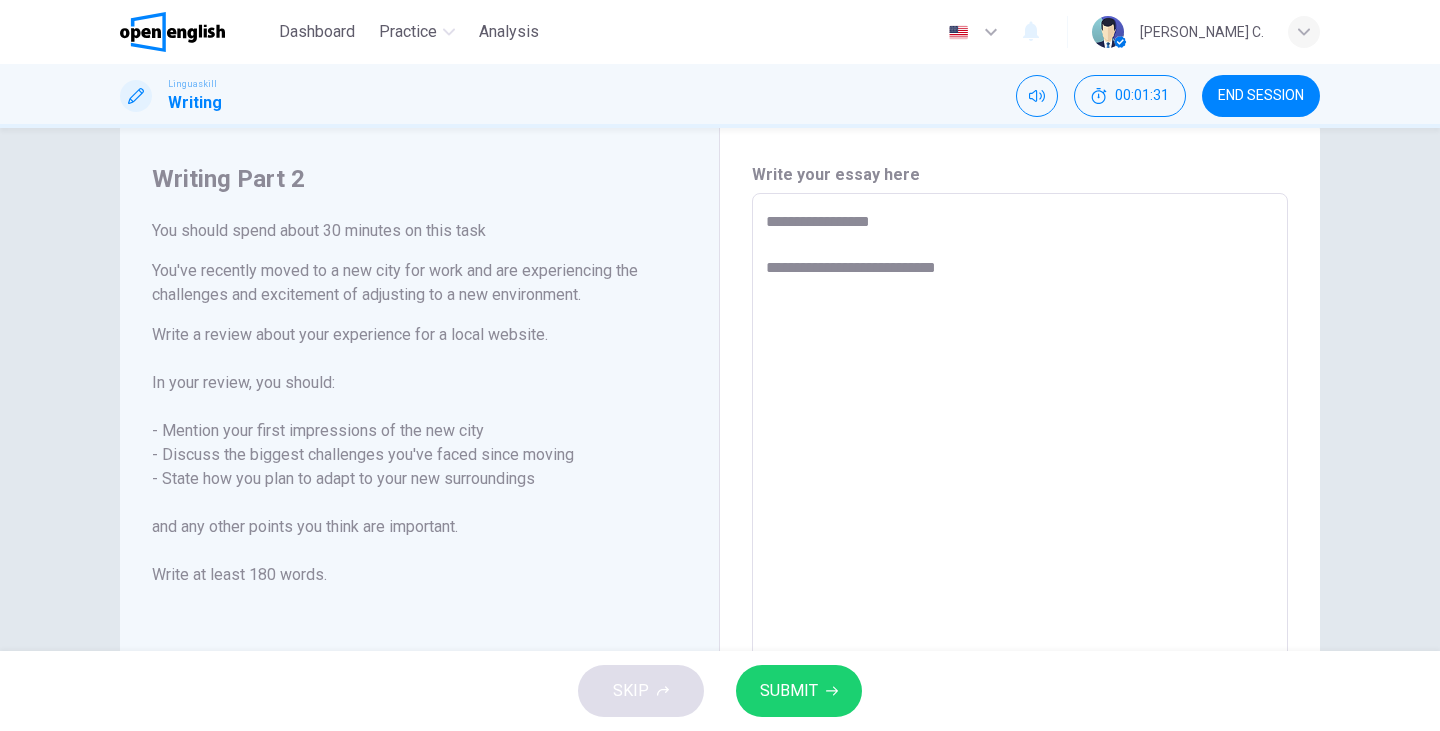 type on "**********" 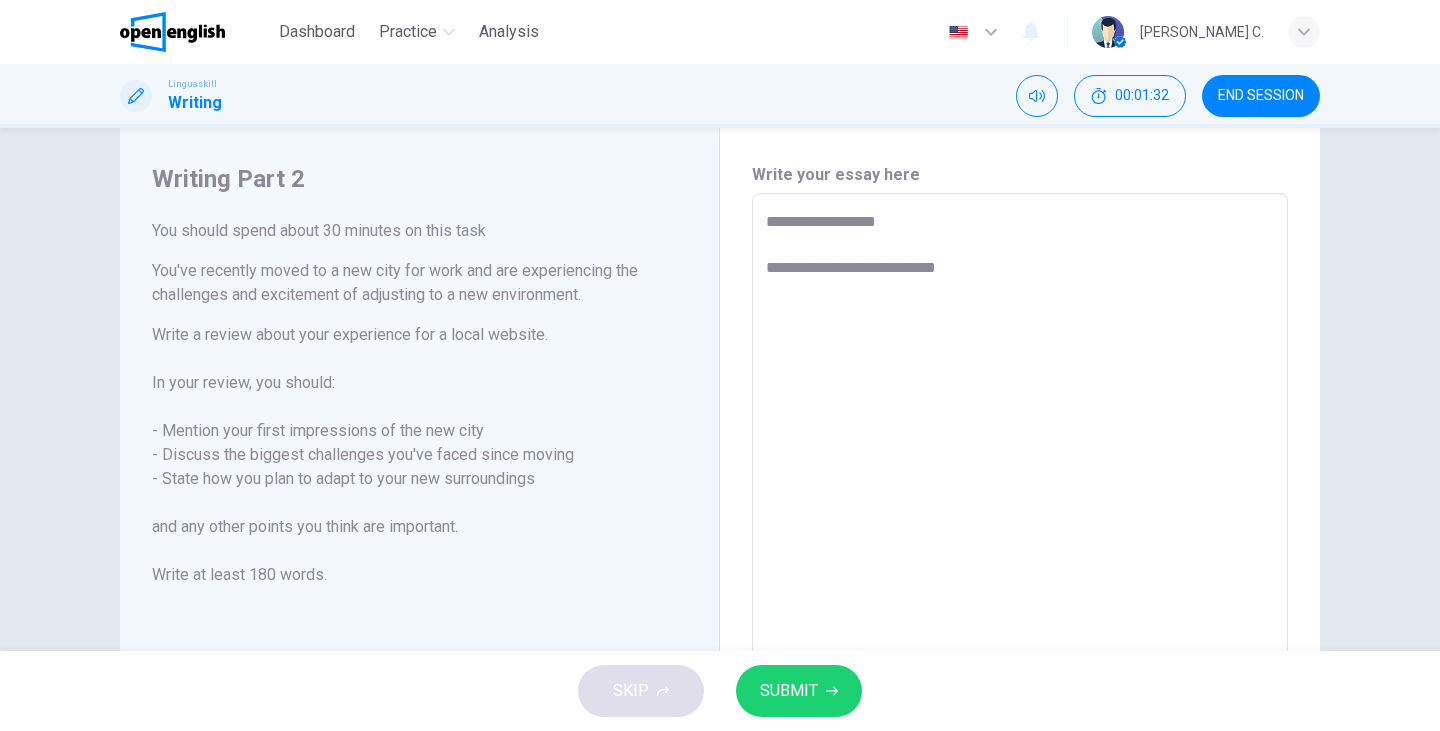 type on "**********" 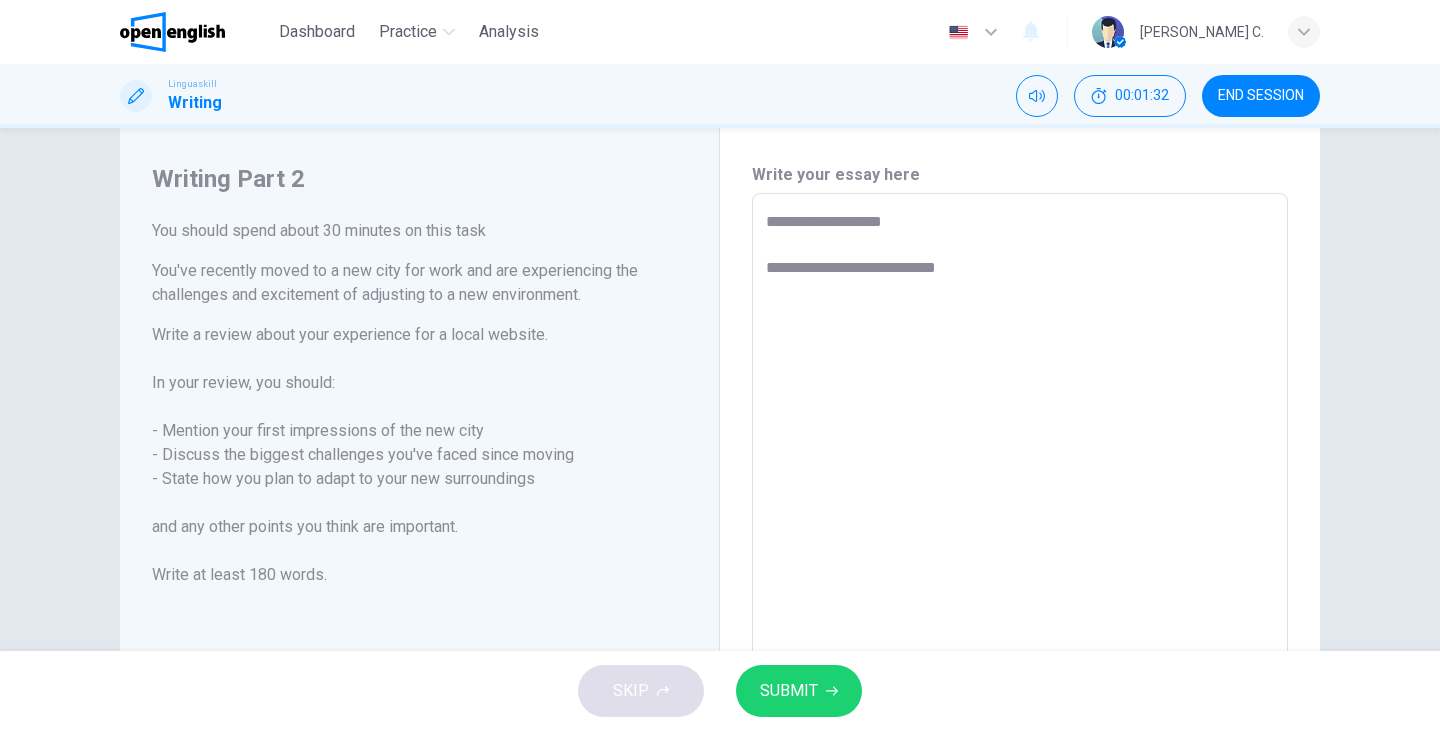type on "*" 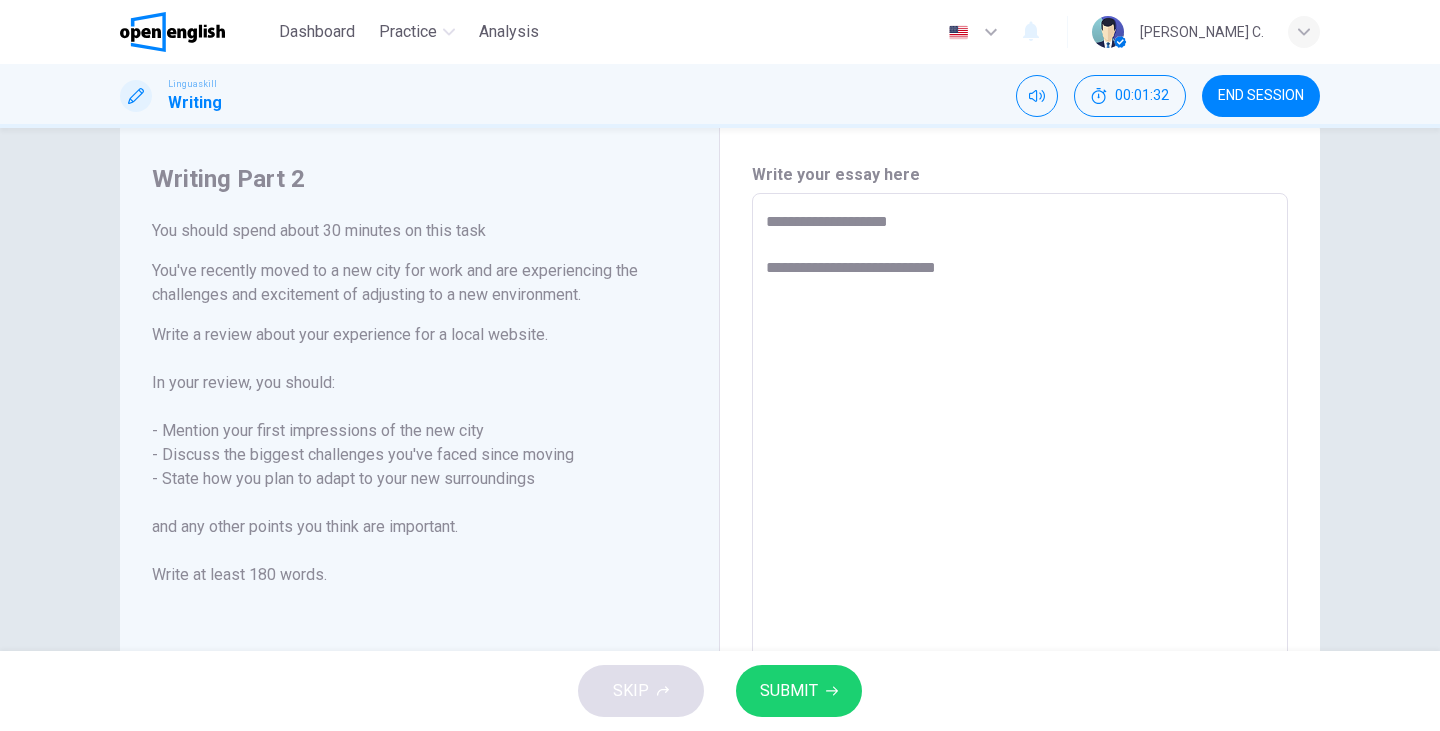 type on "*" 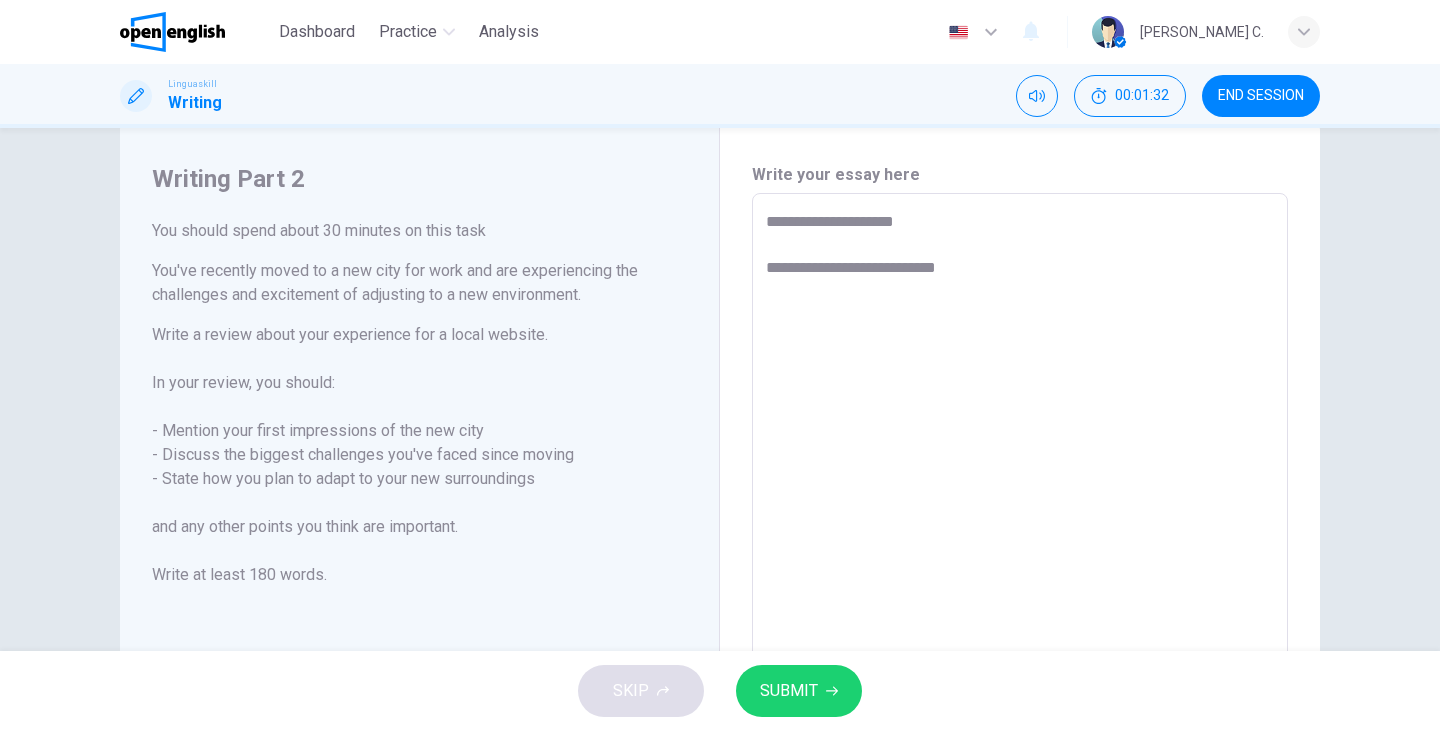 type on "**********" 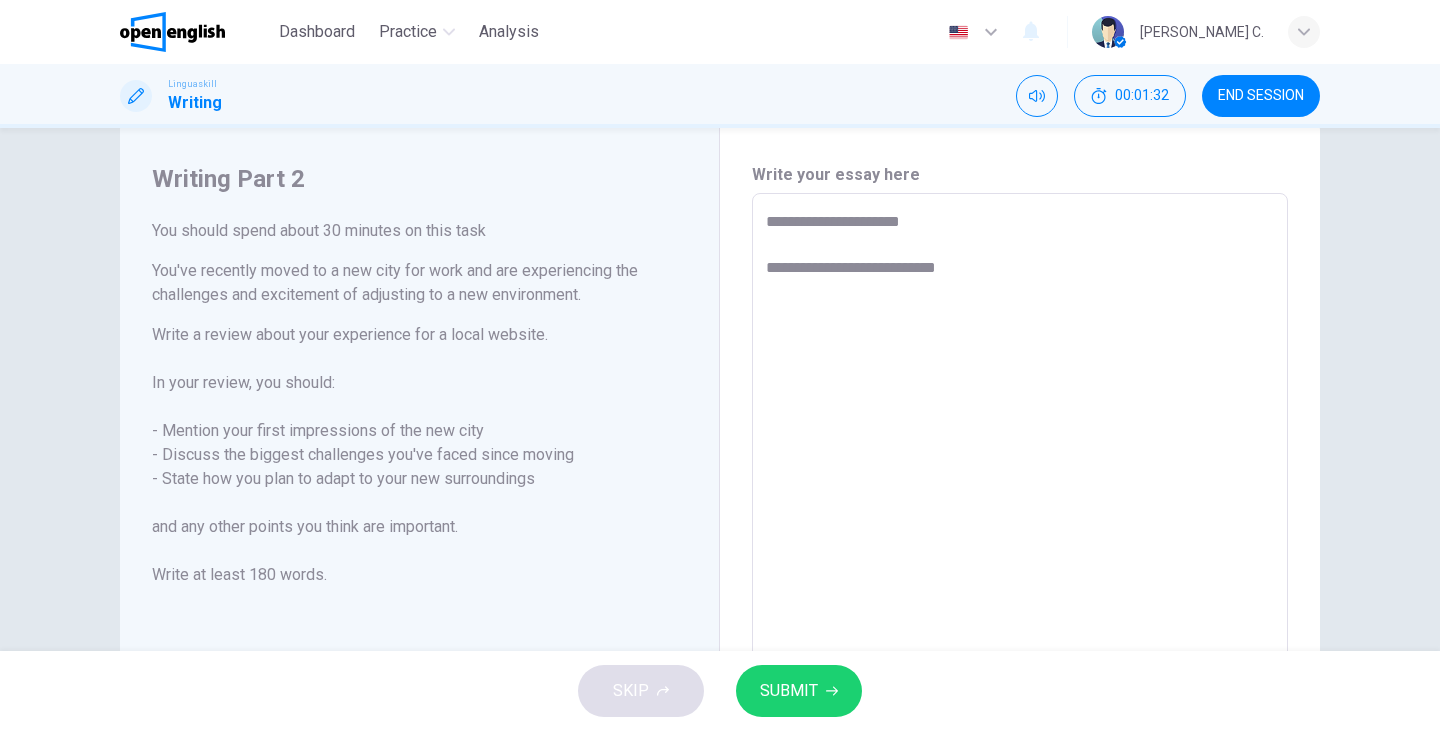 type on "*" 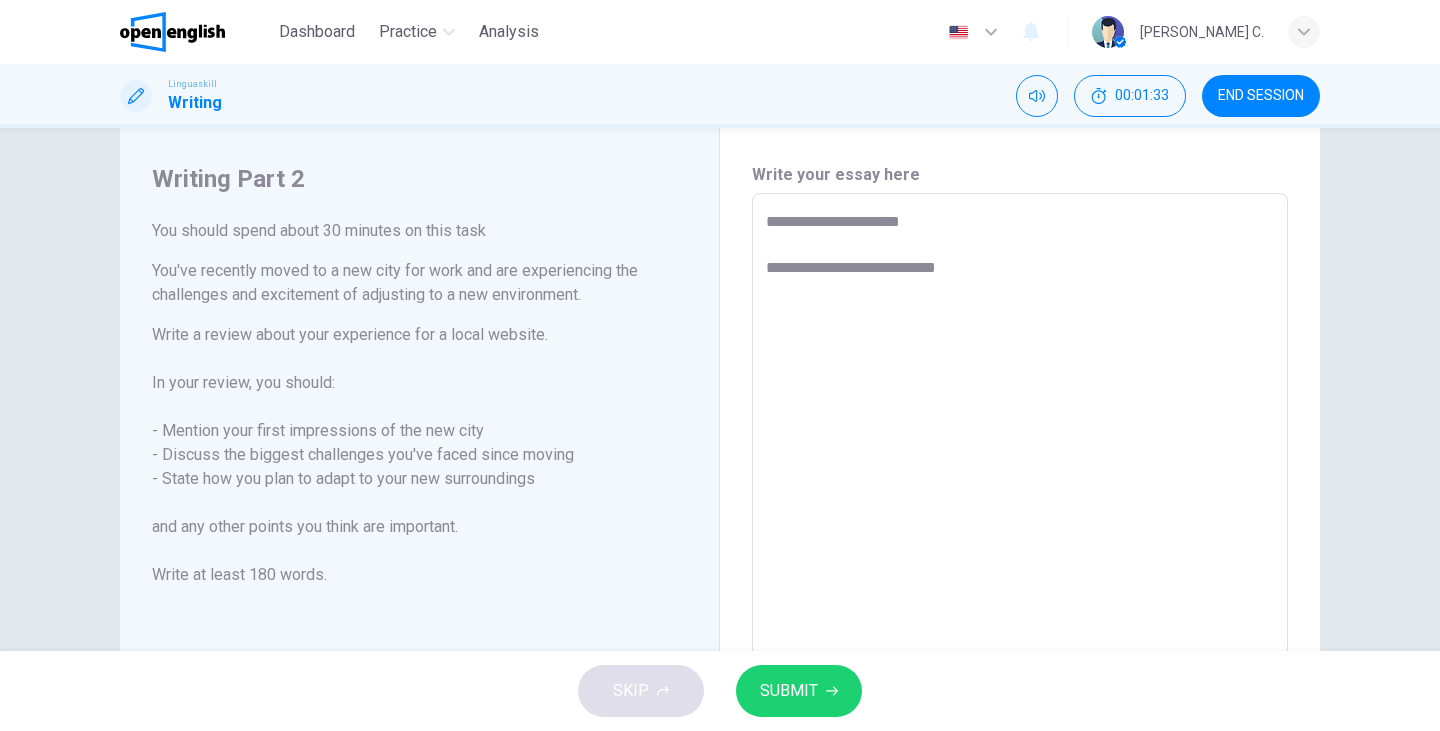 type on "**********" 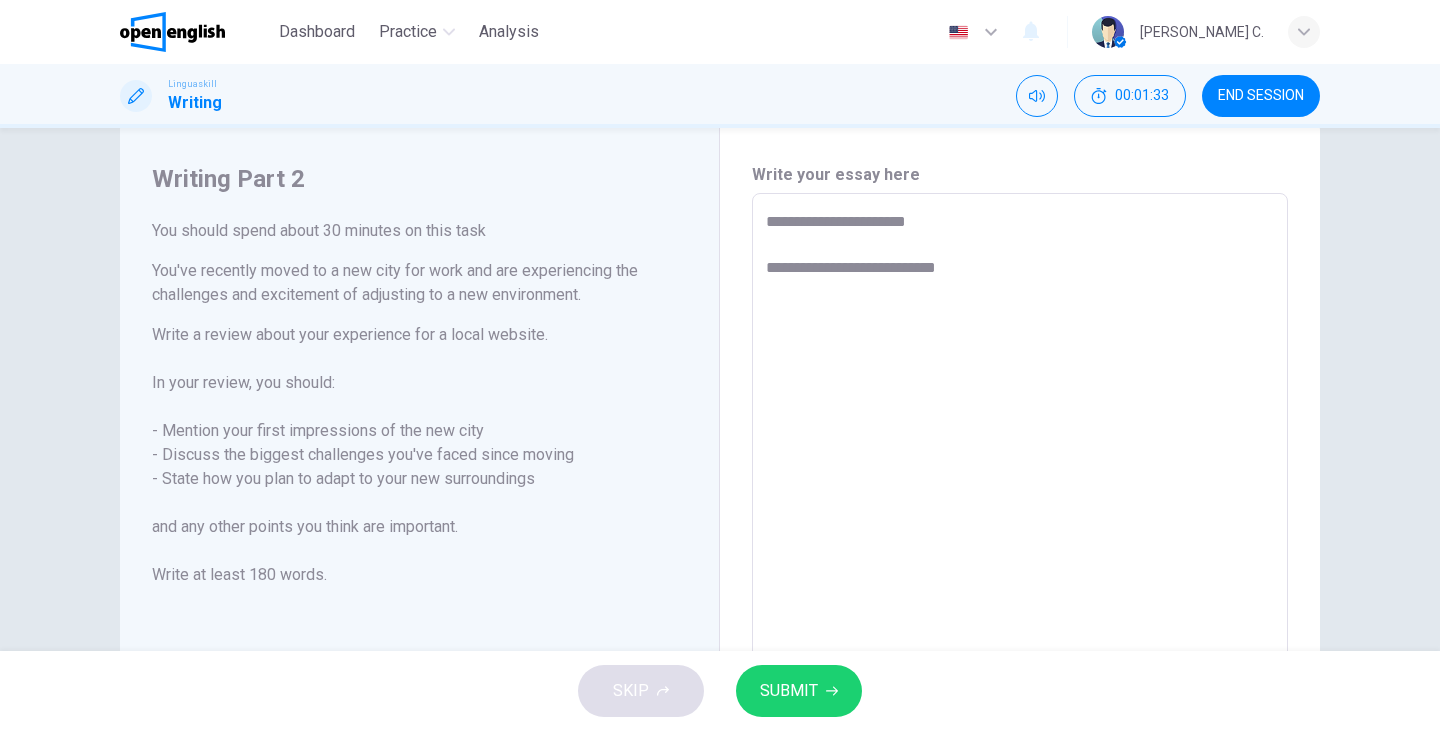 type on "*" 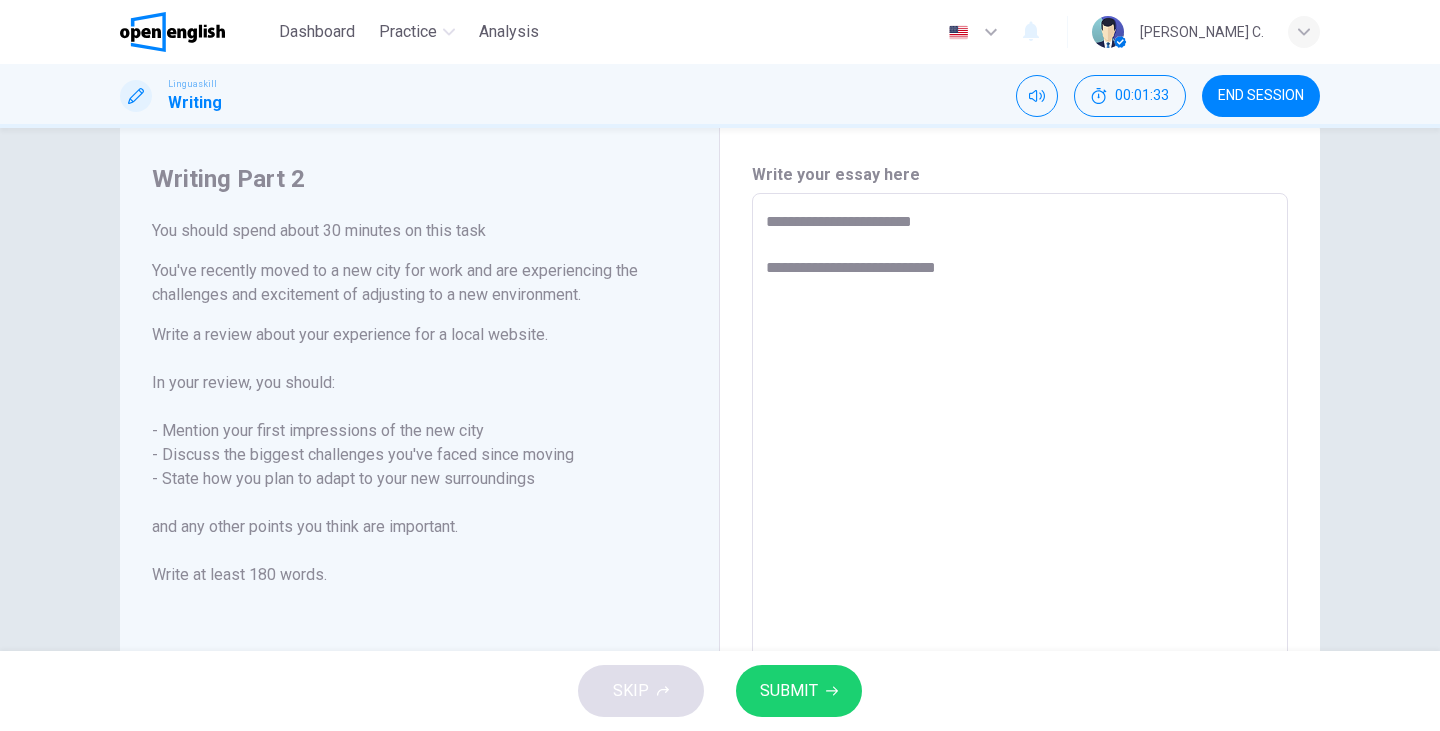 type on "*" 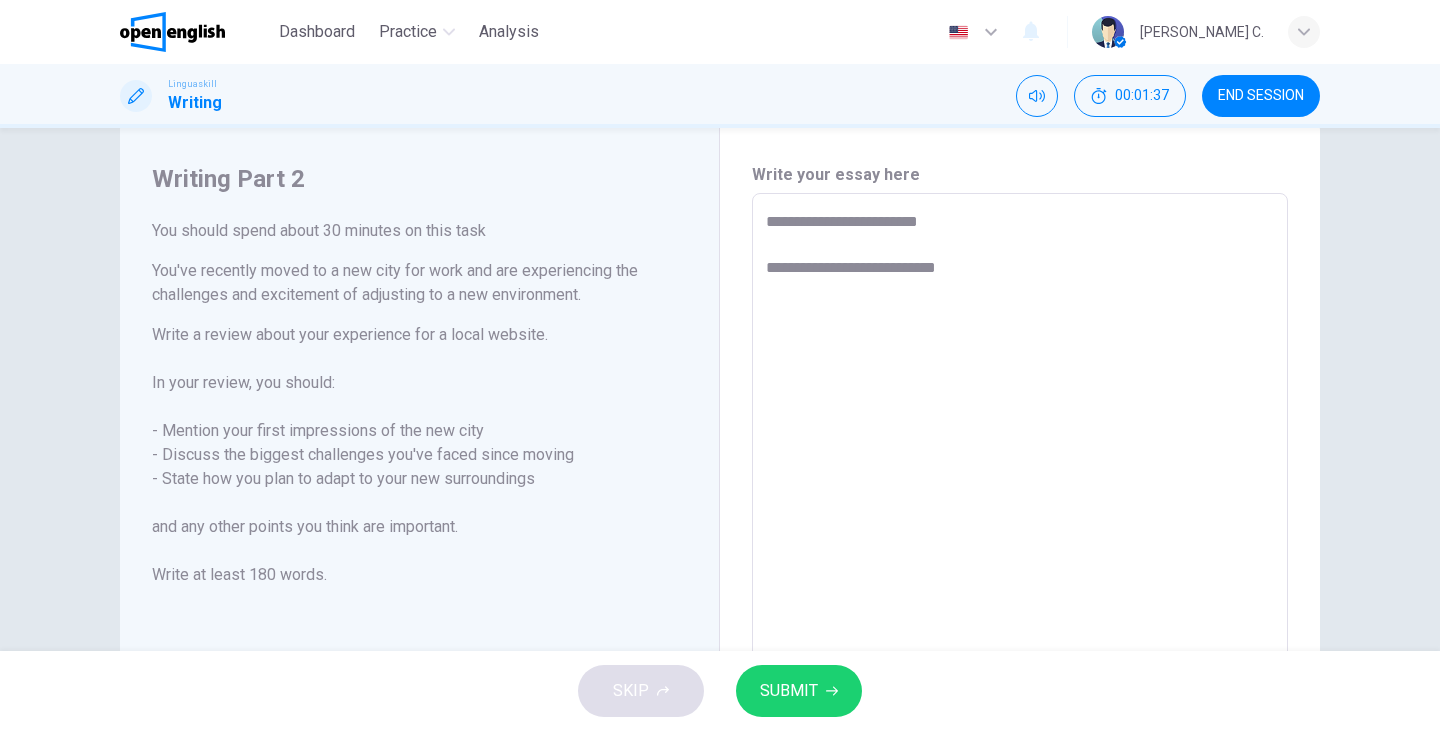 type on "**********" 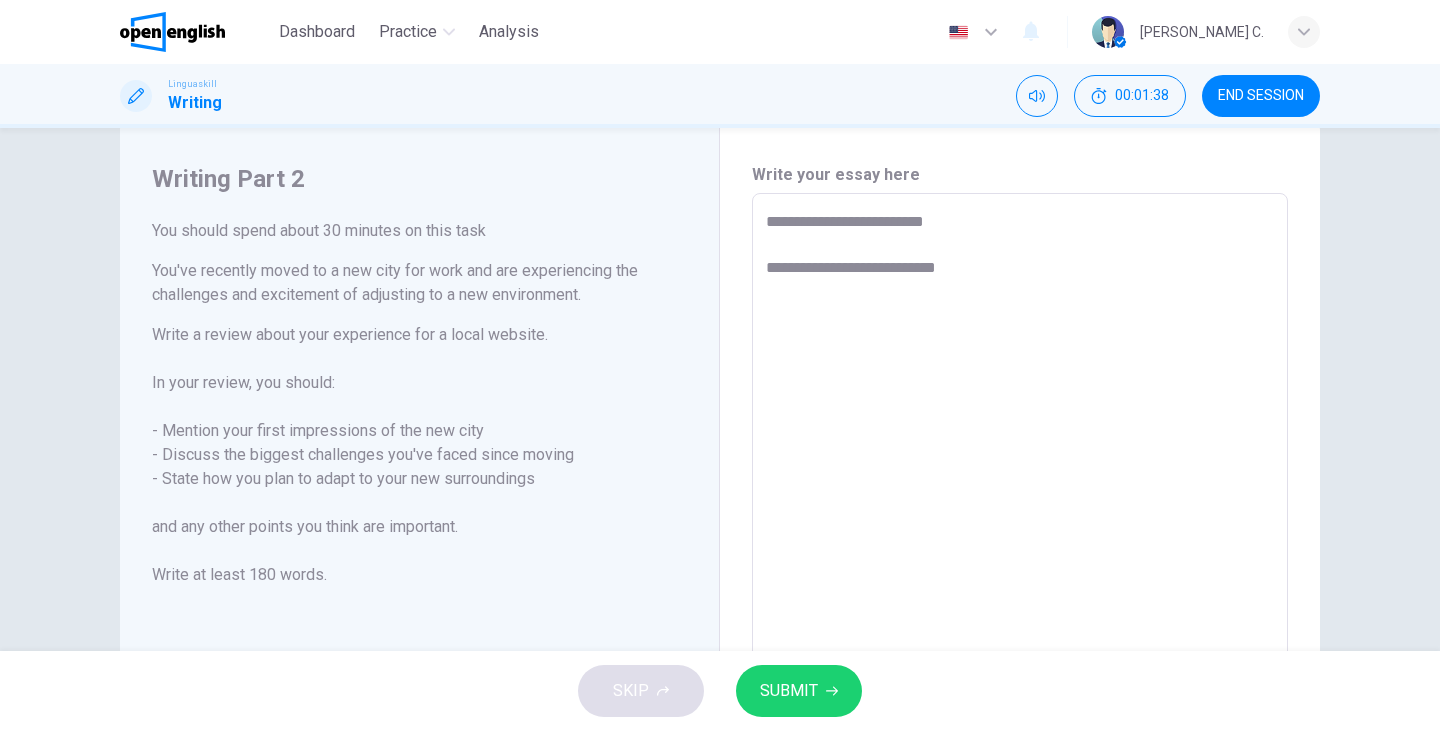 click on "**********" at bounding box center (1020, 470) 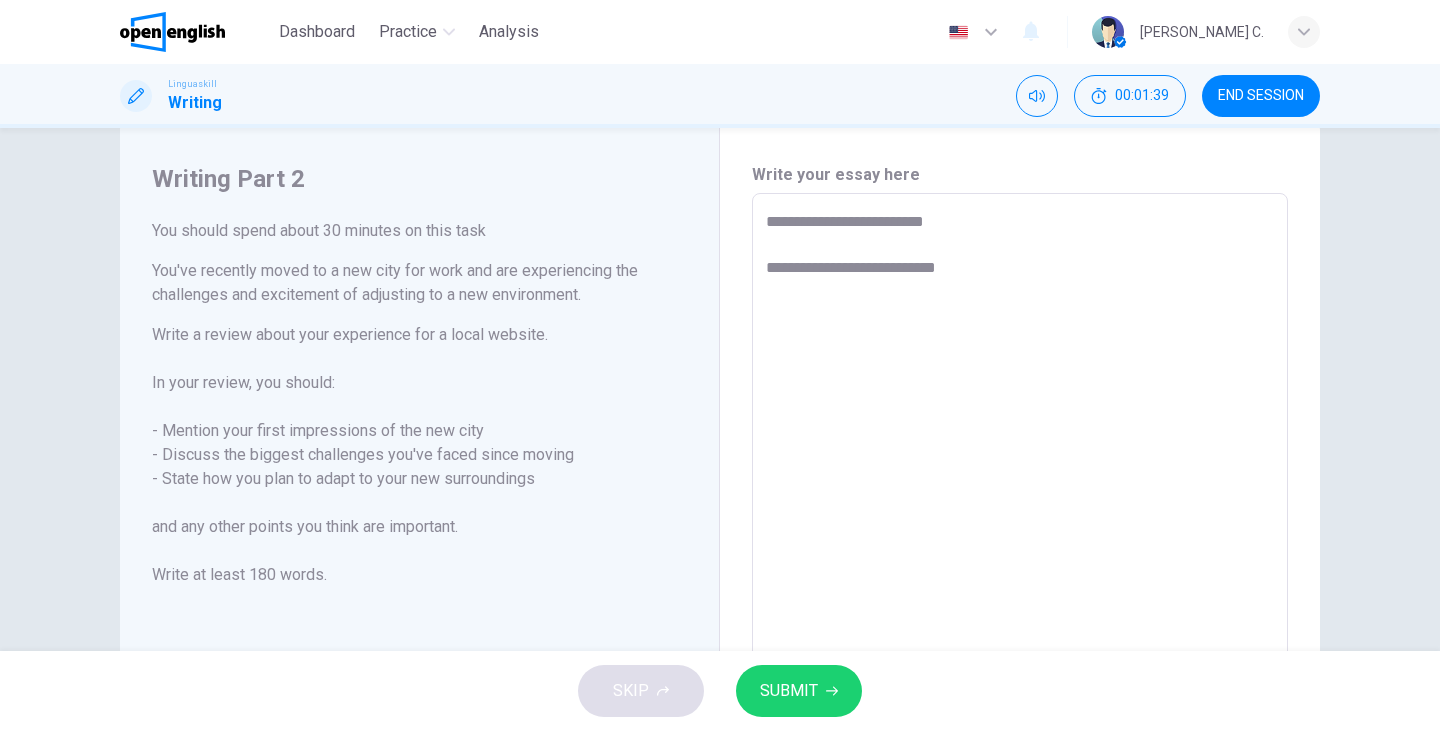 type on "**********" 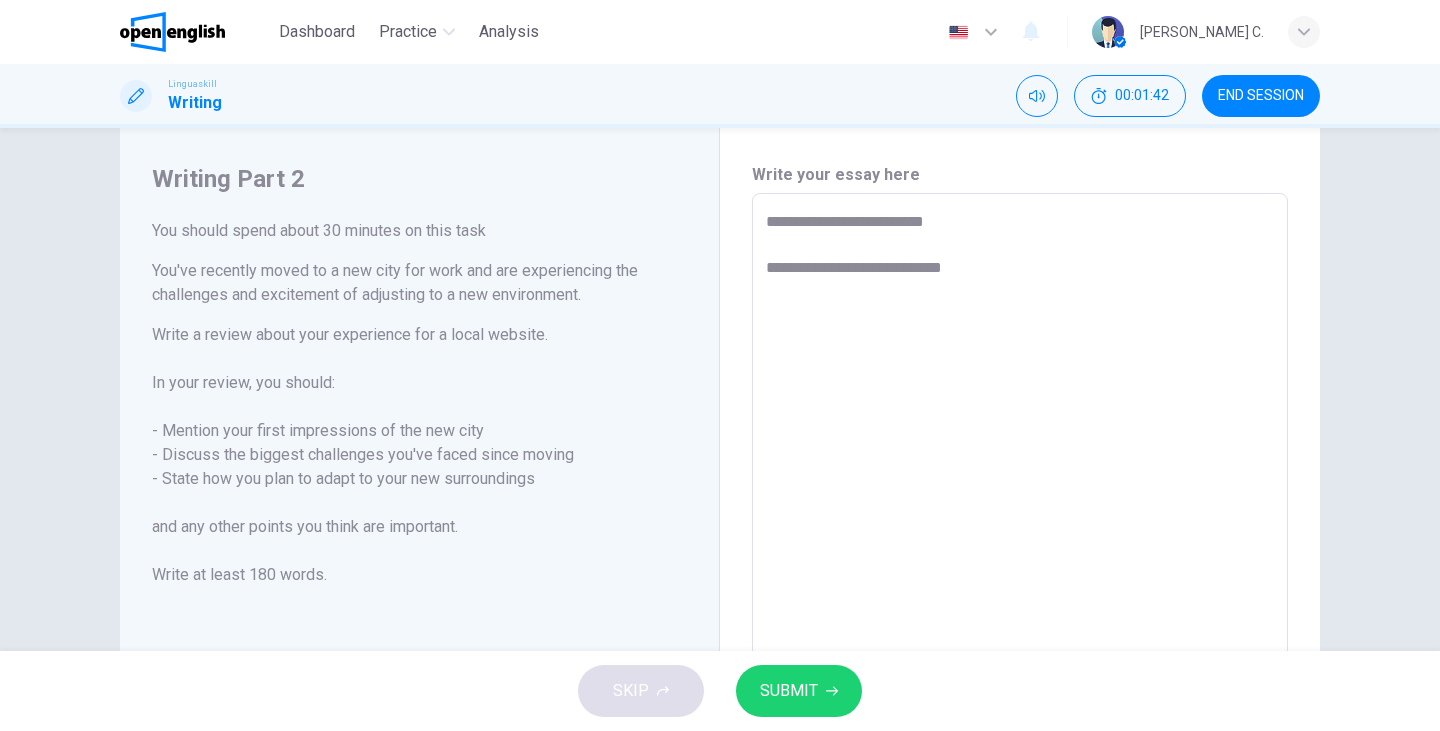 type on "**********" 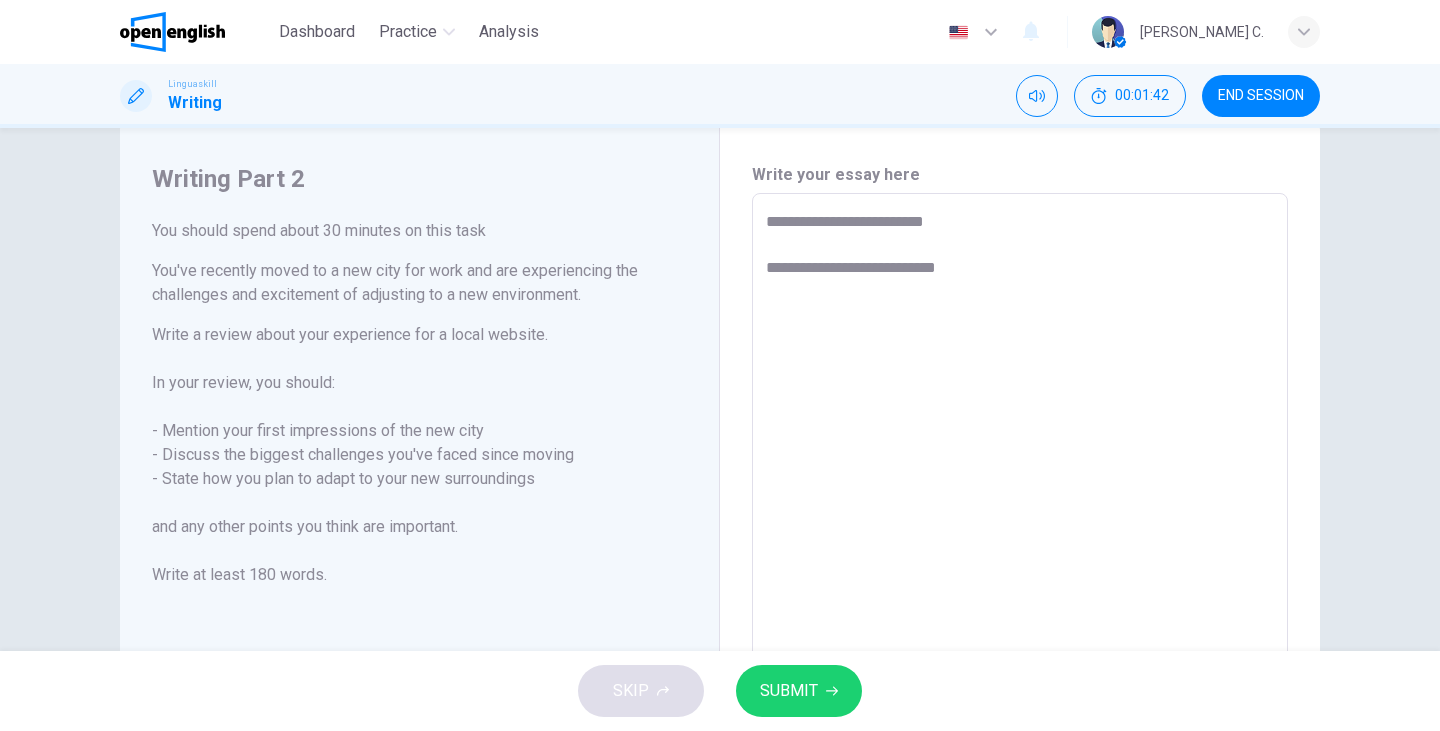 type on "**********" 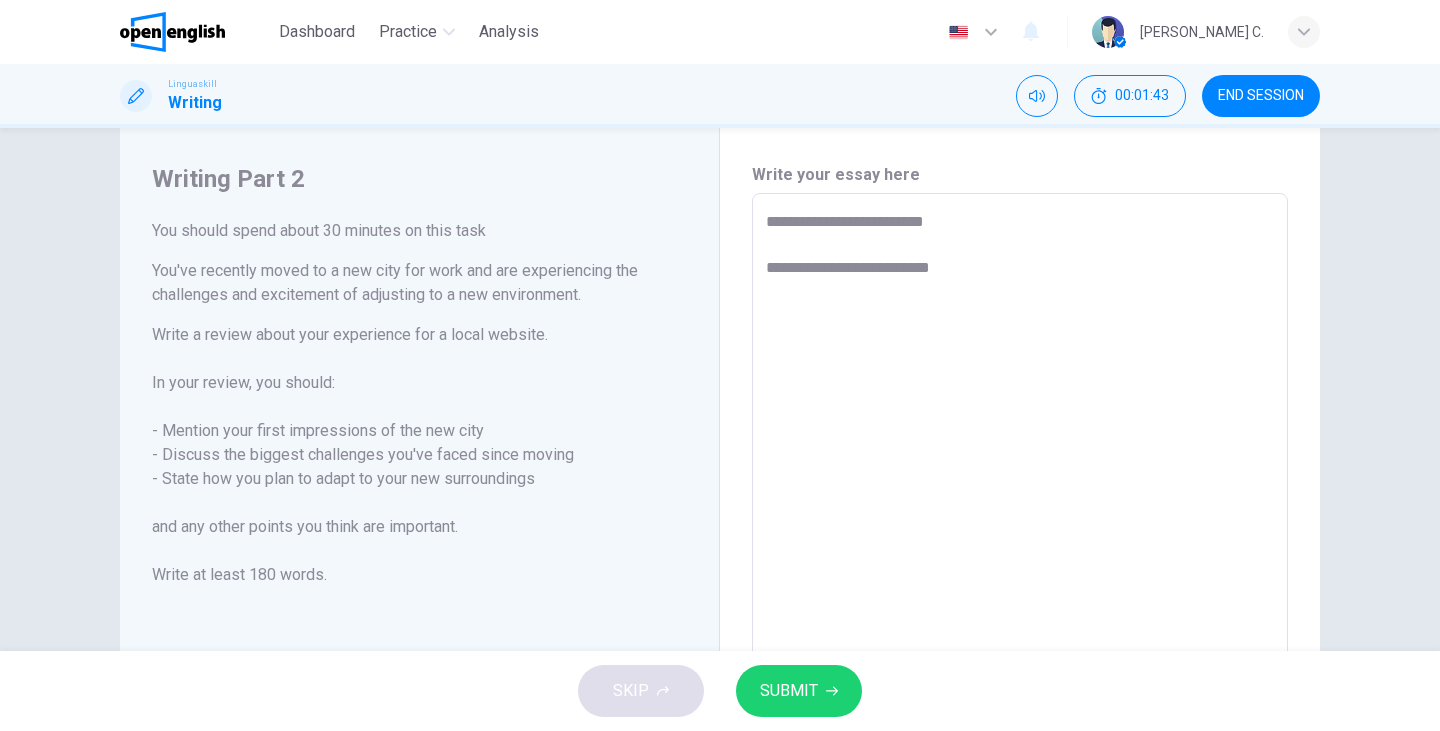 type on "**********" 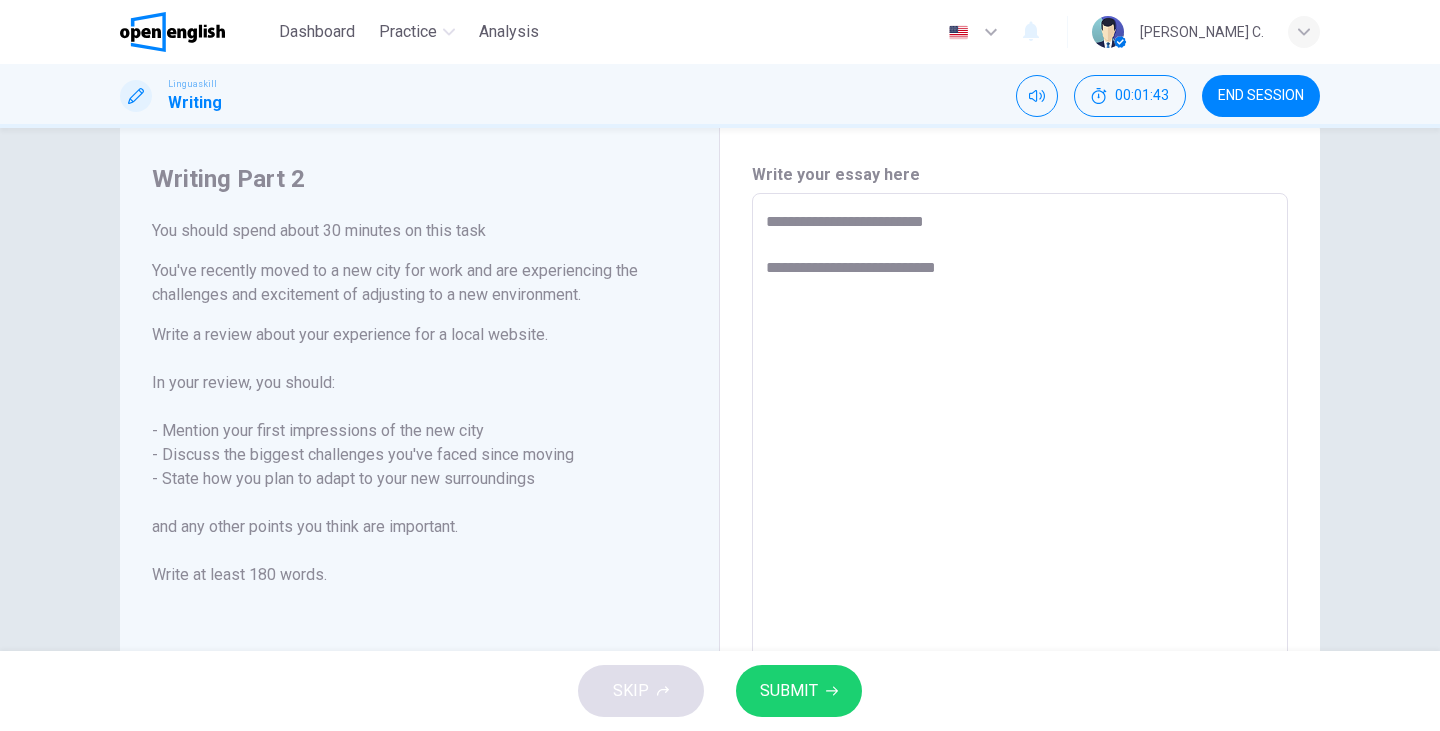type on "*" 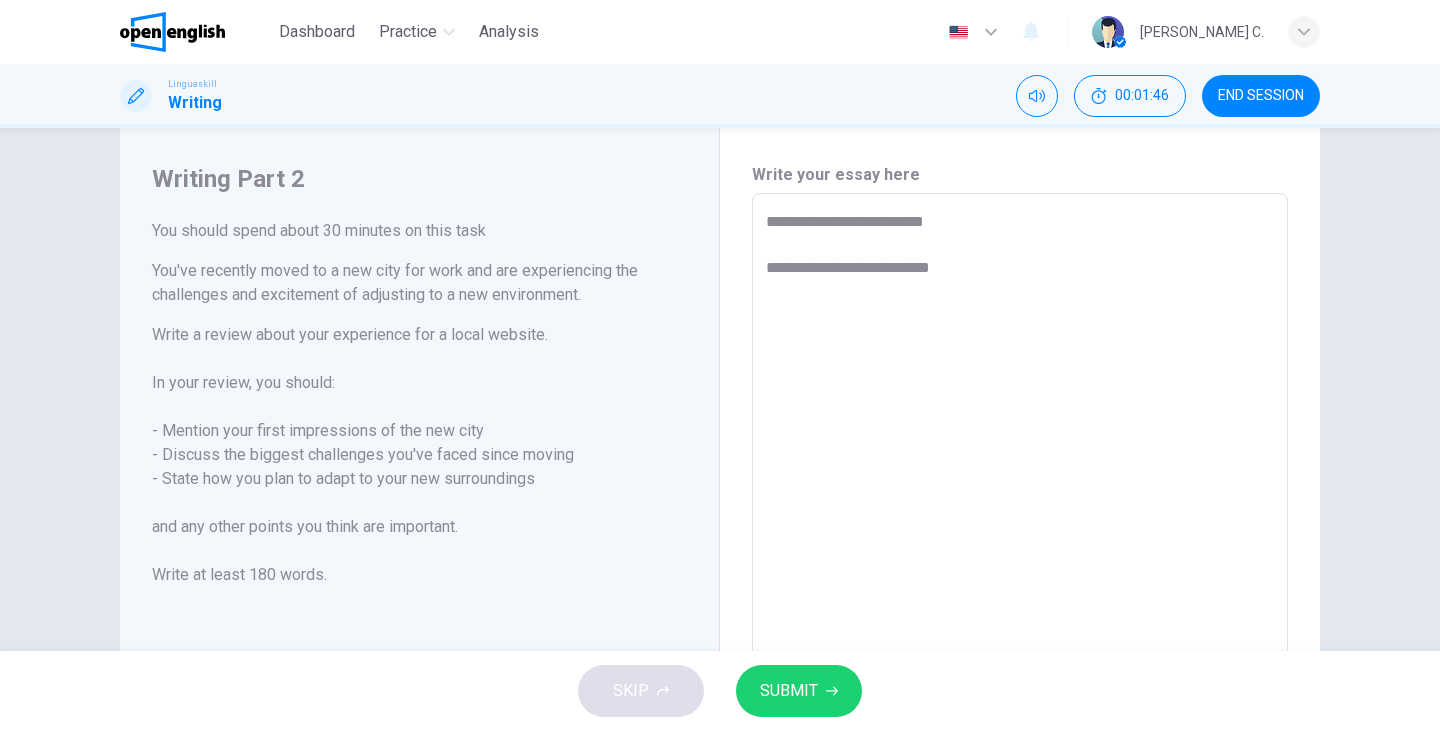 type on "**********" 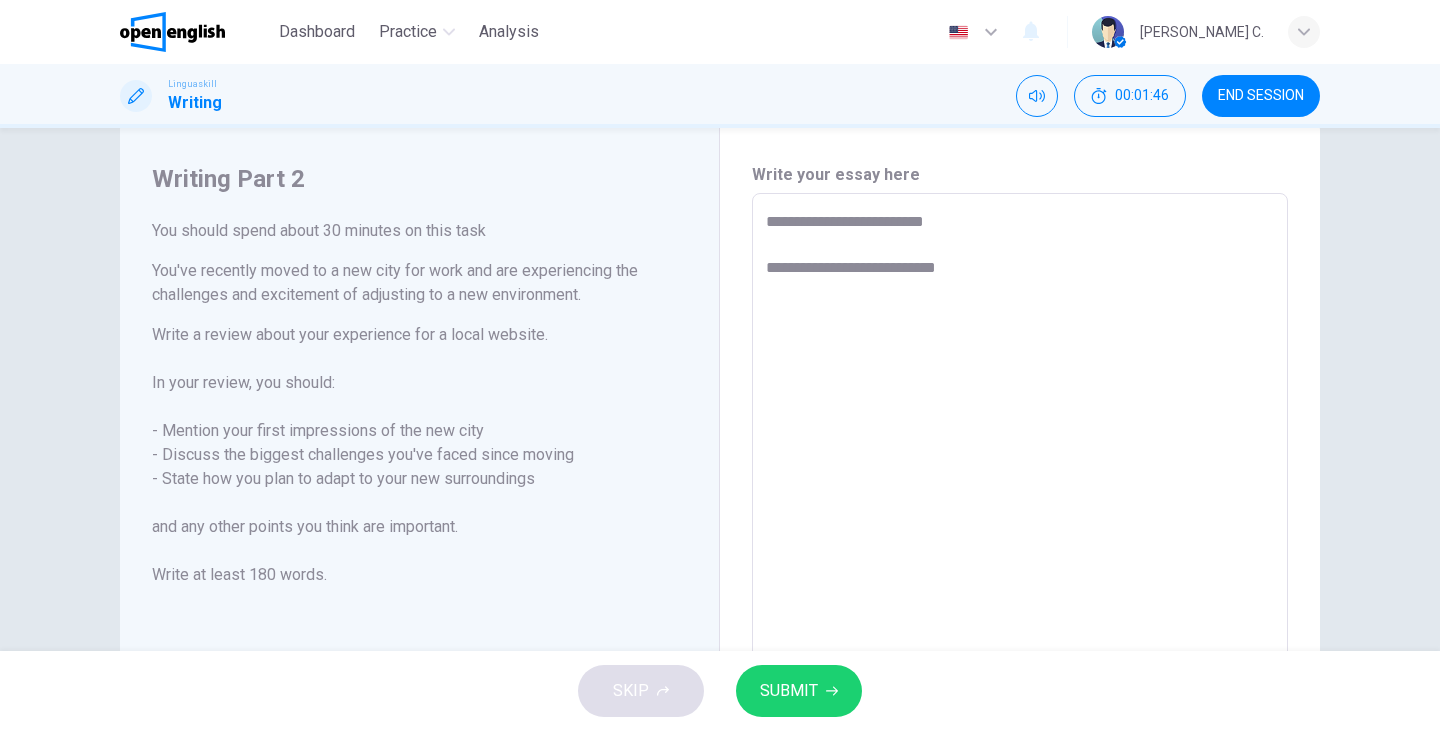 type on "**********" 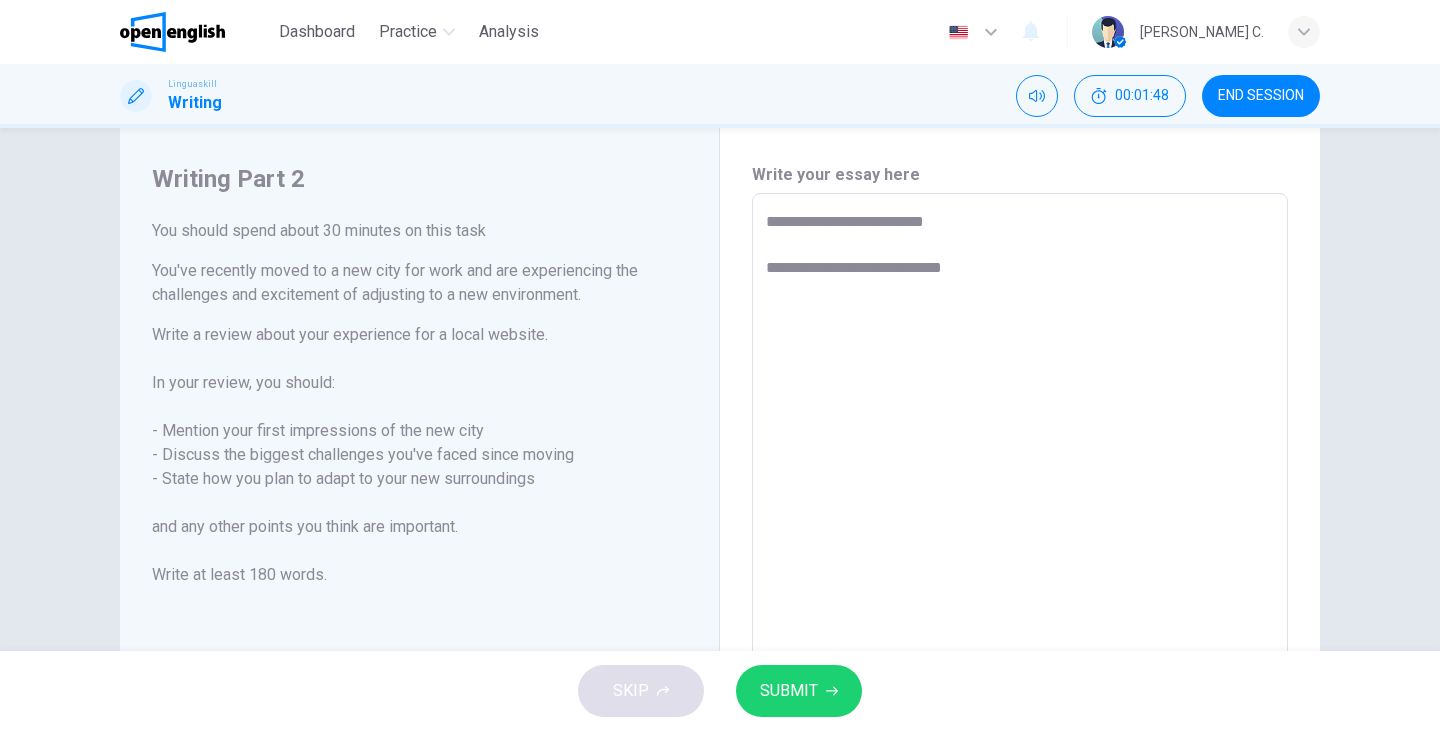 type on "**********" 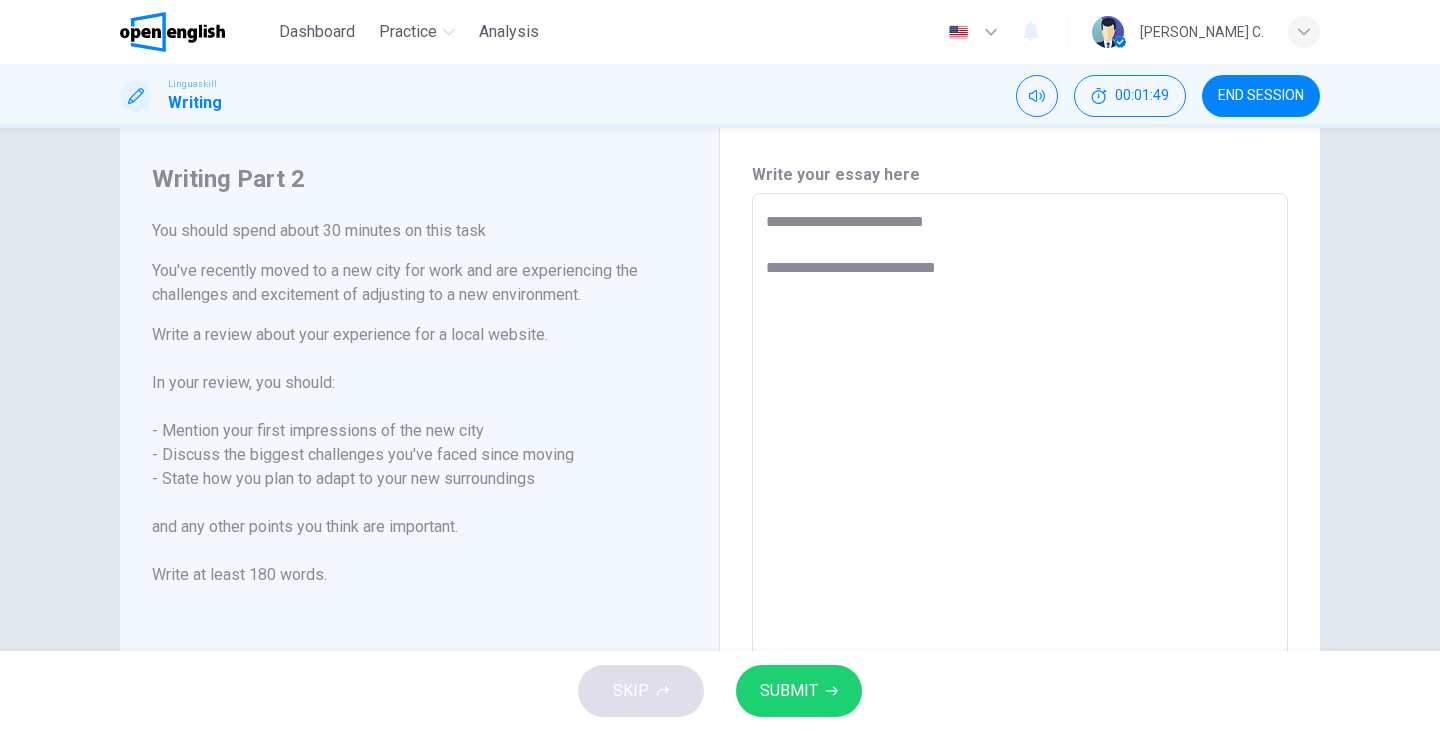 type on "**********" 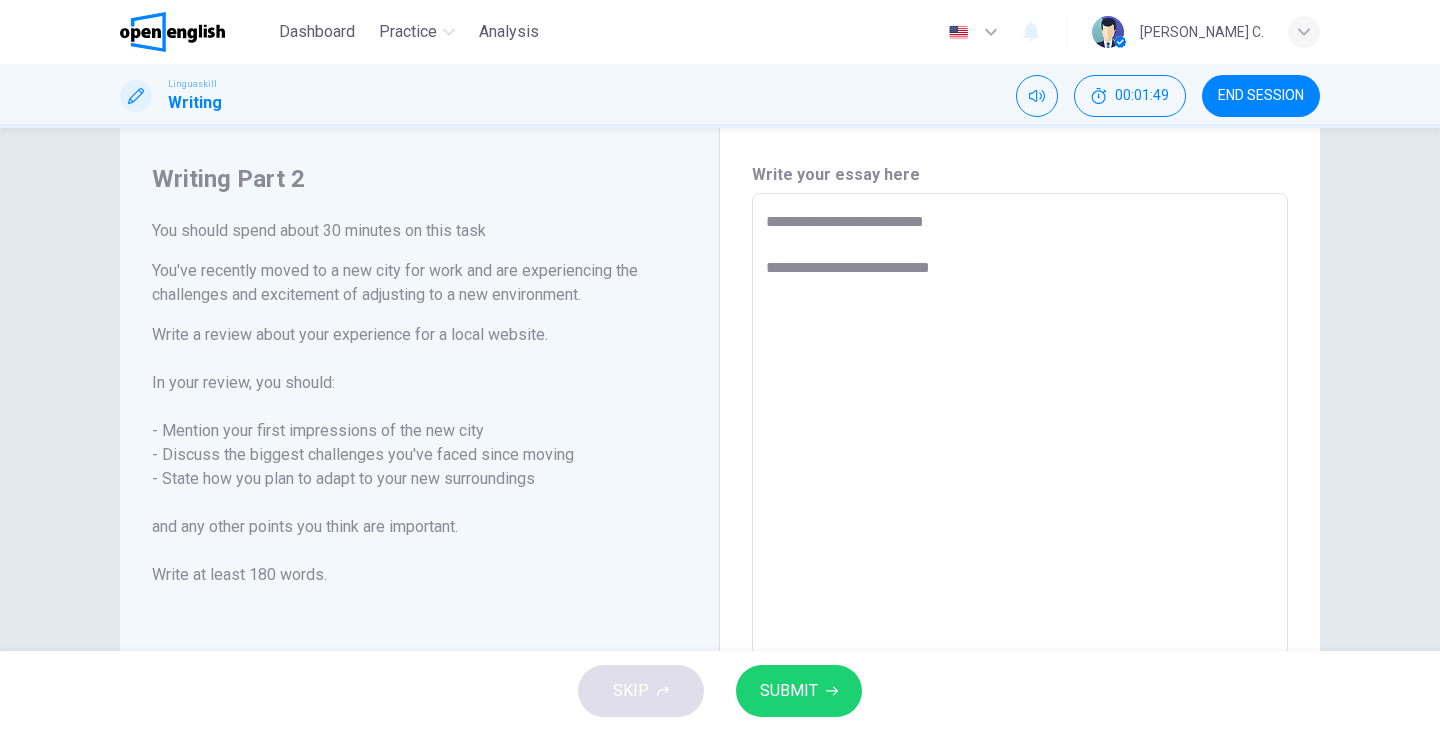 type on "*" 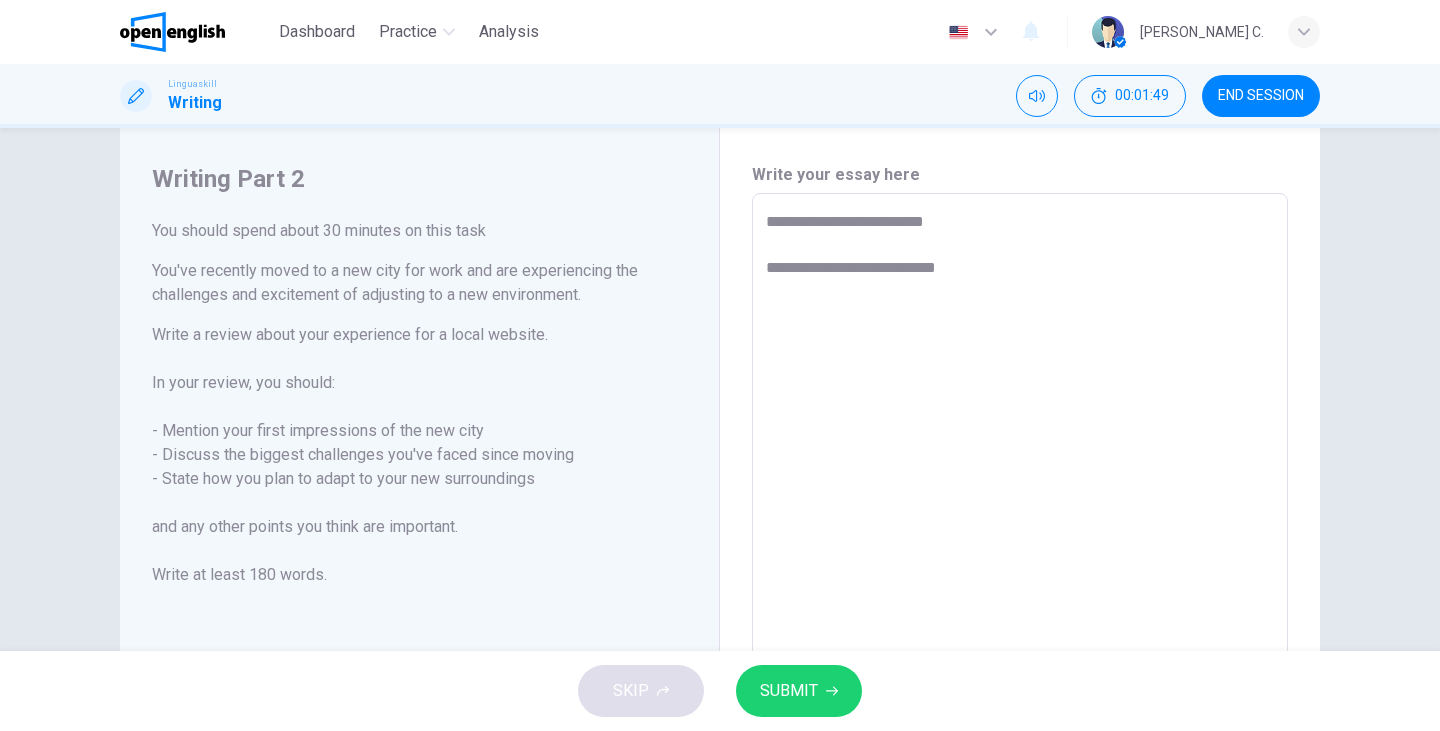 type on "*" 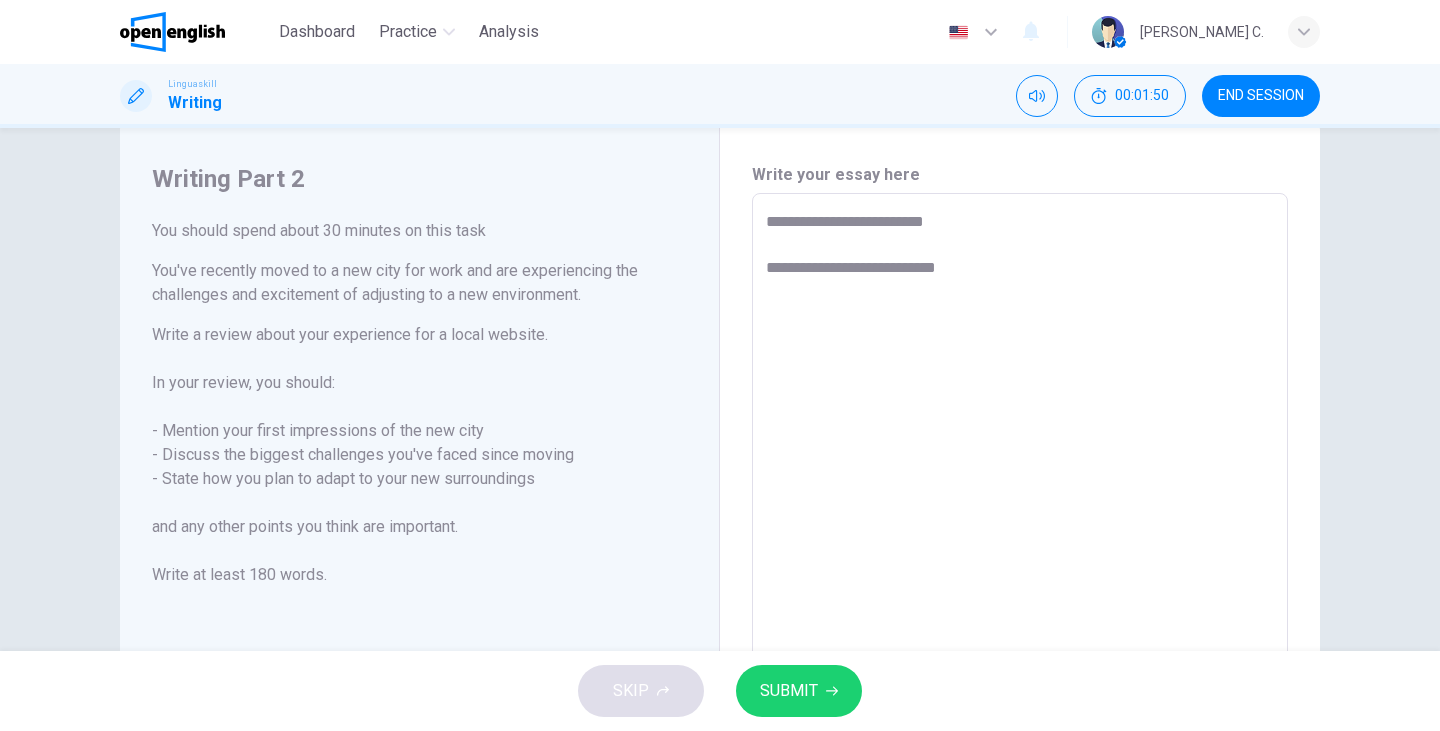 type on "**********" 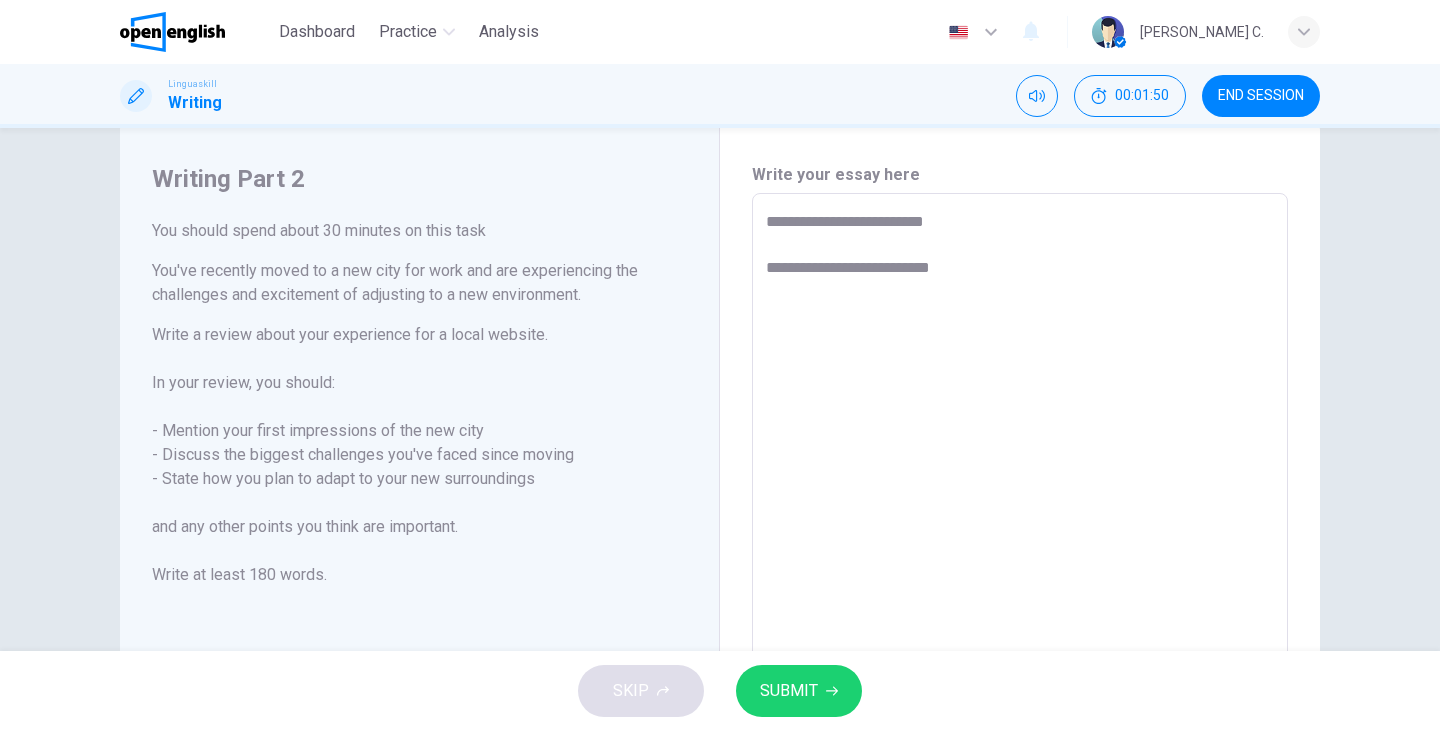 type on "**********" 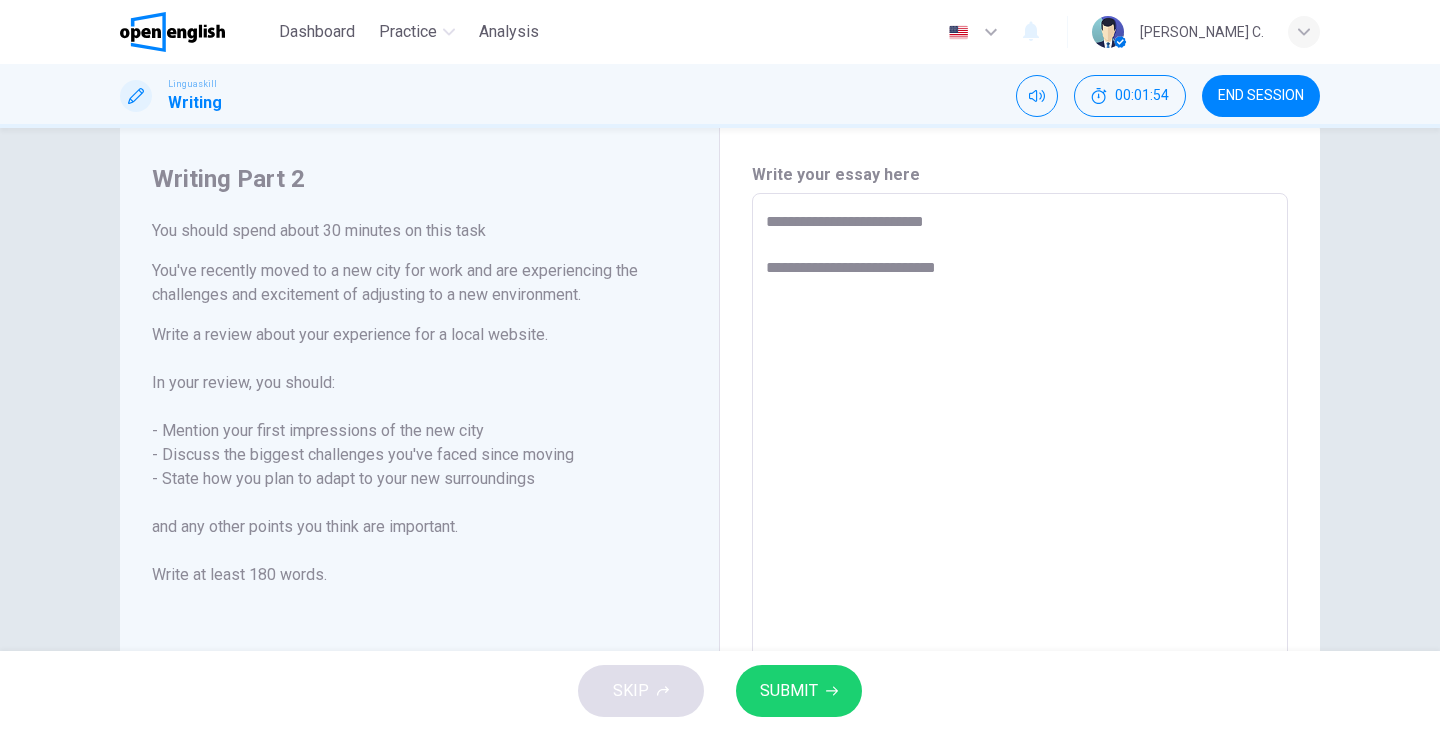 type on "**********" 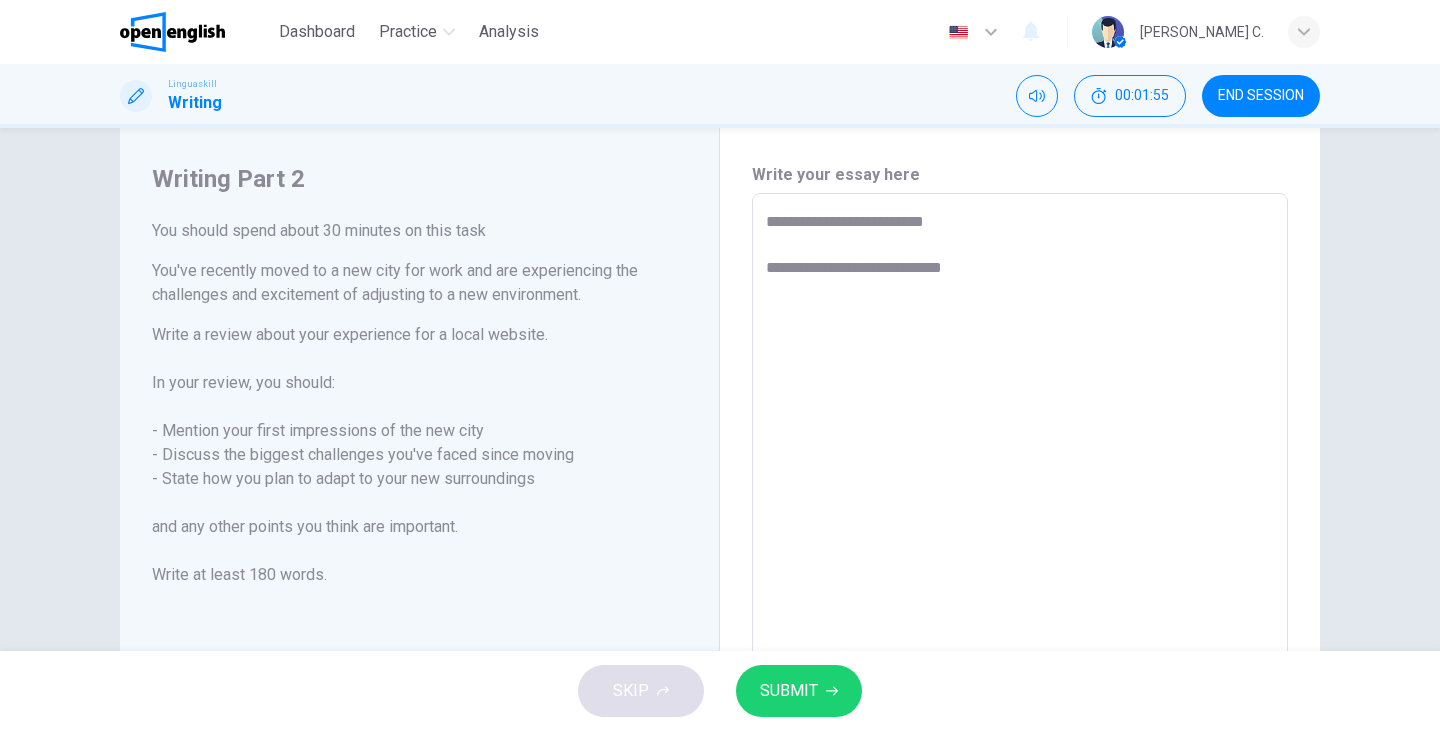 type on "**********" 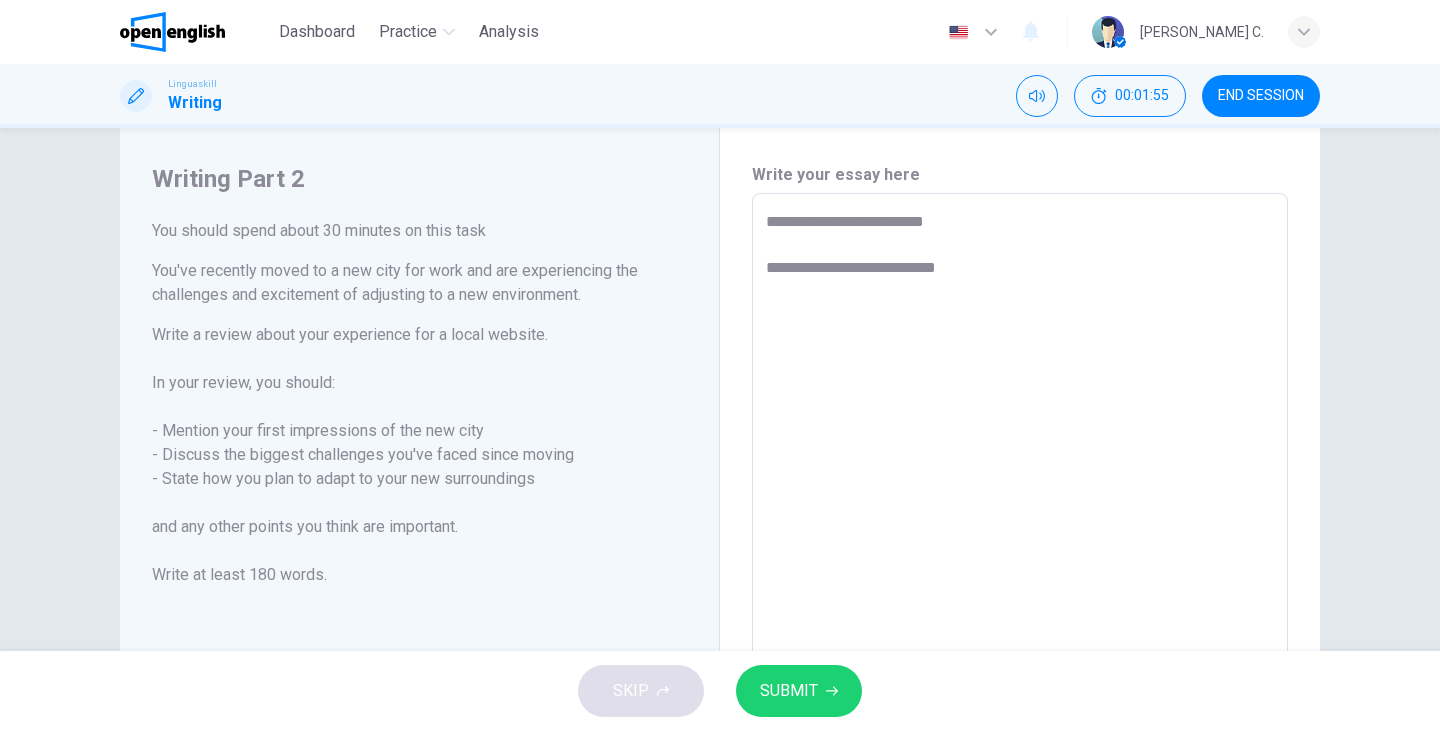 type on "**********" 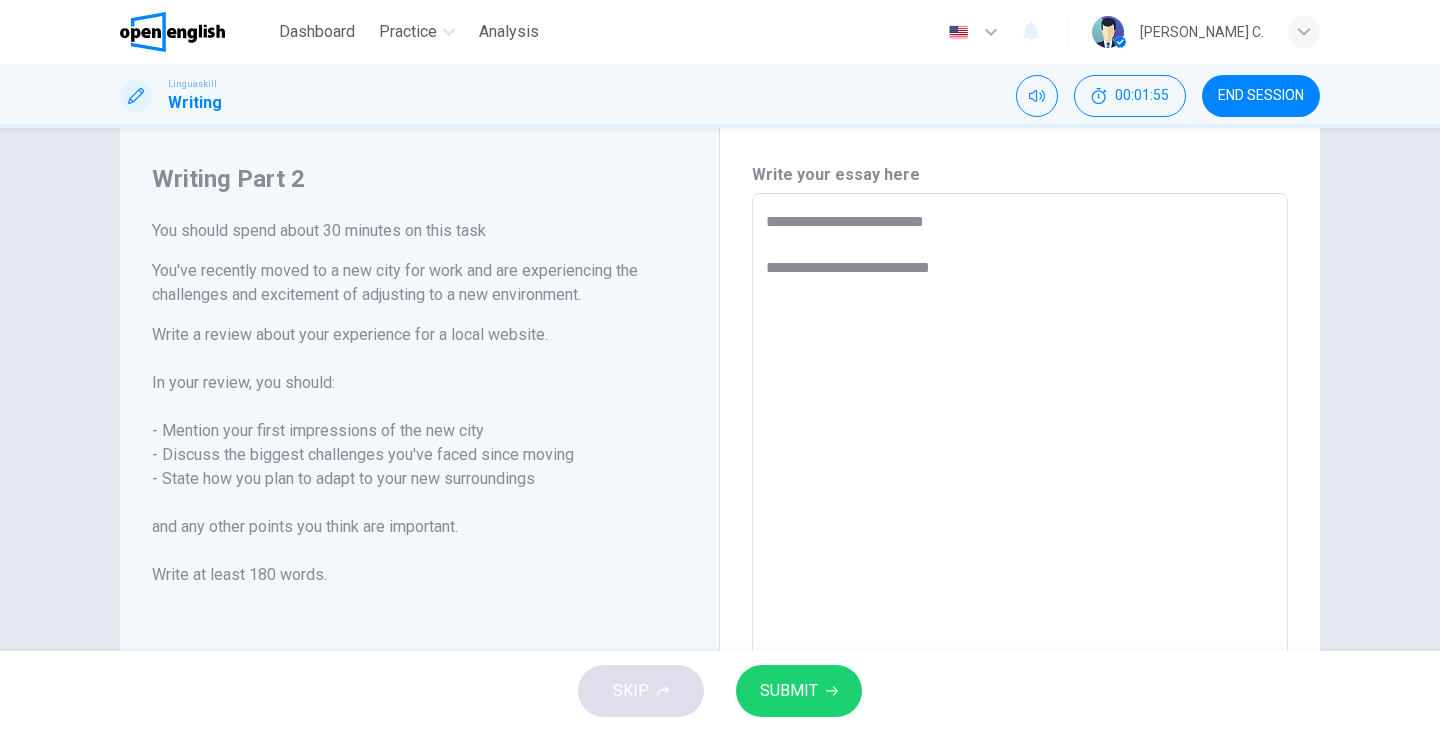 type on "*" 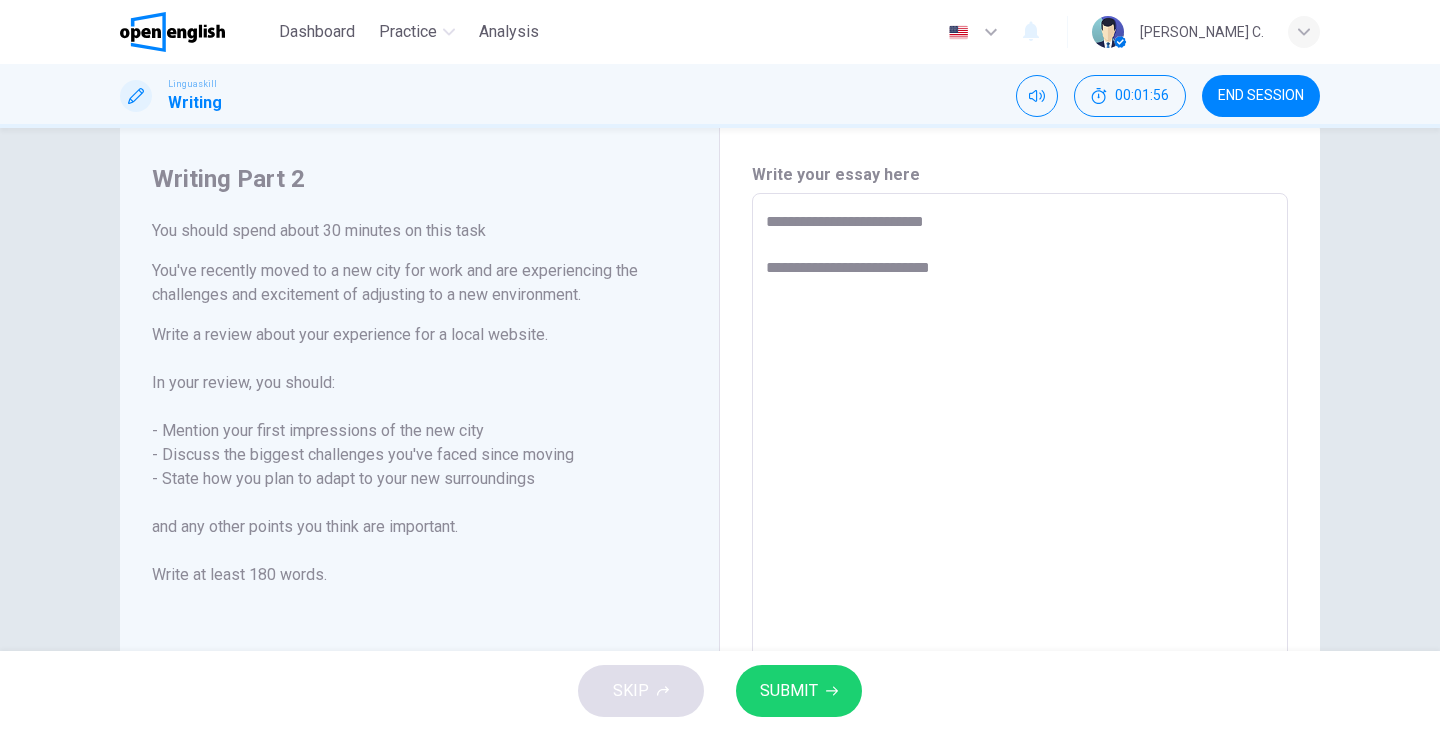 type on "**********" 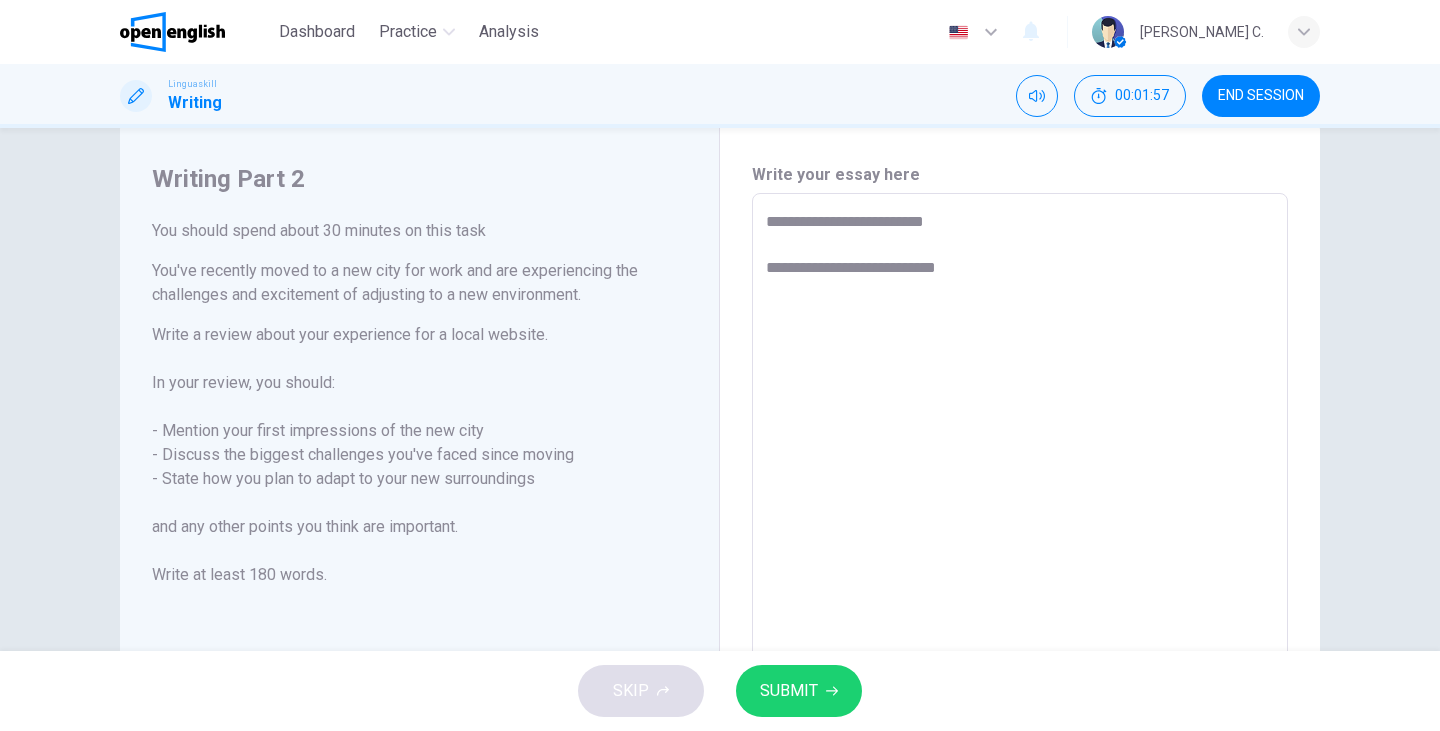 type on "**********" 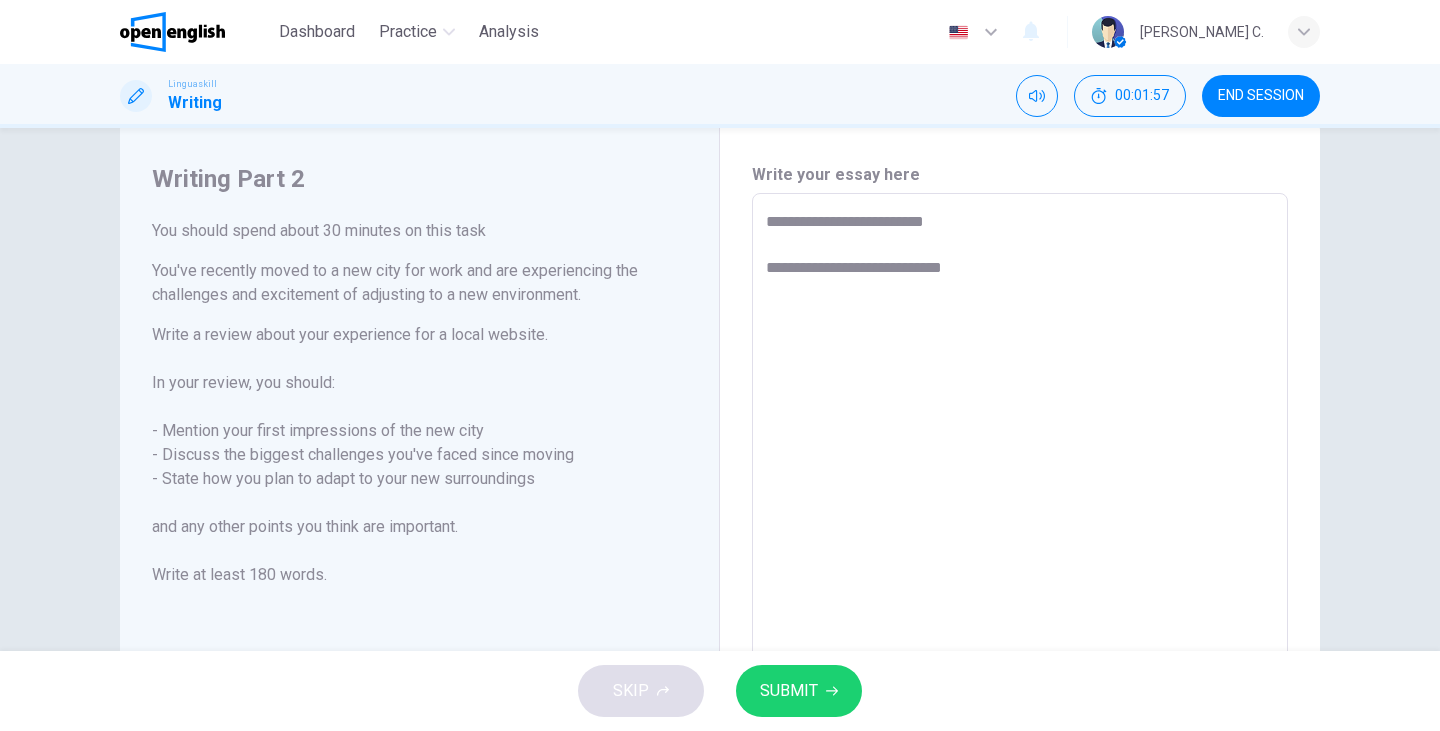 type on "*" 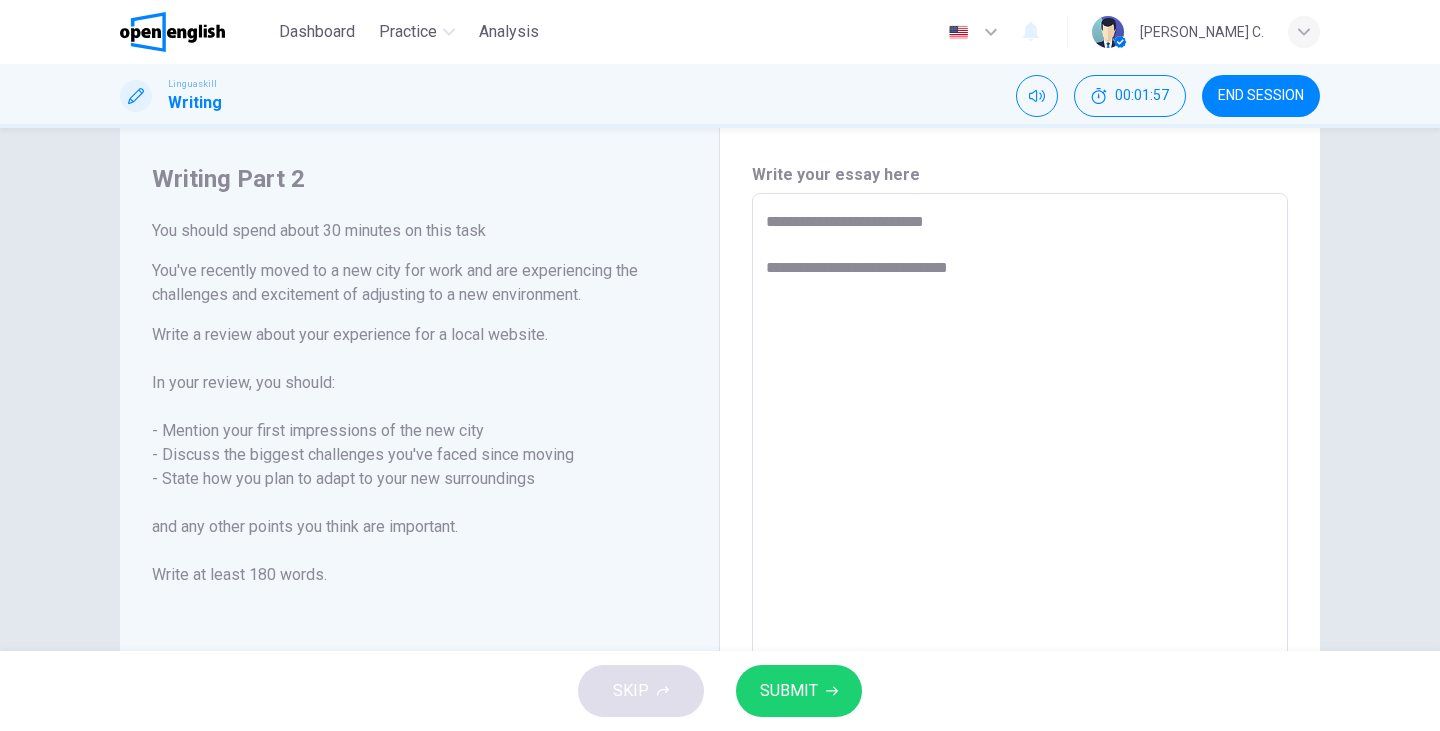 type on "*" 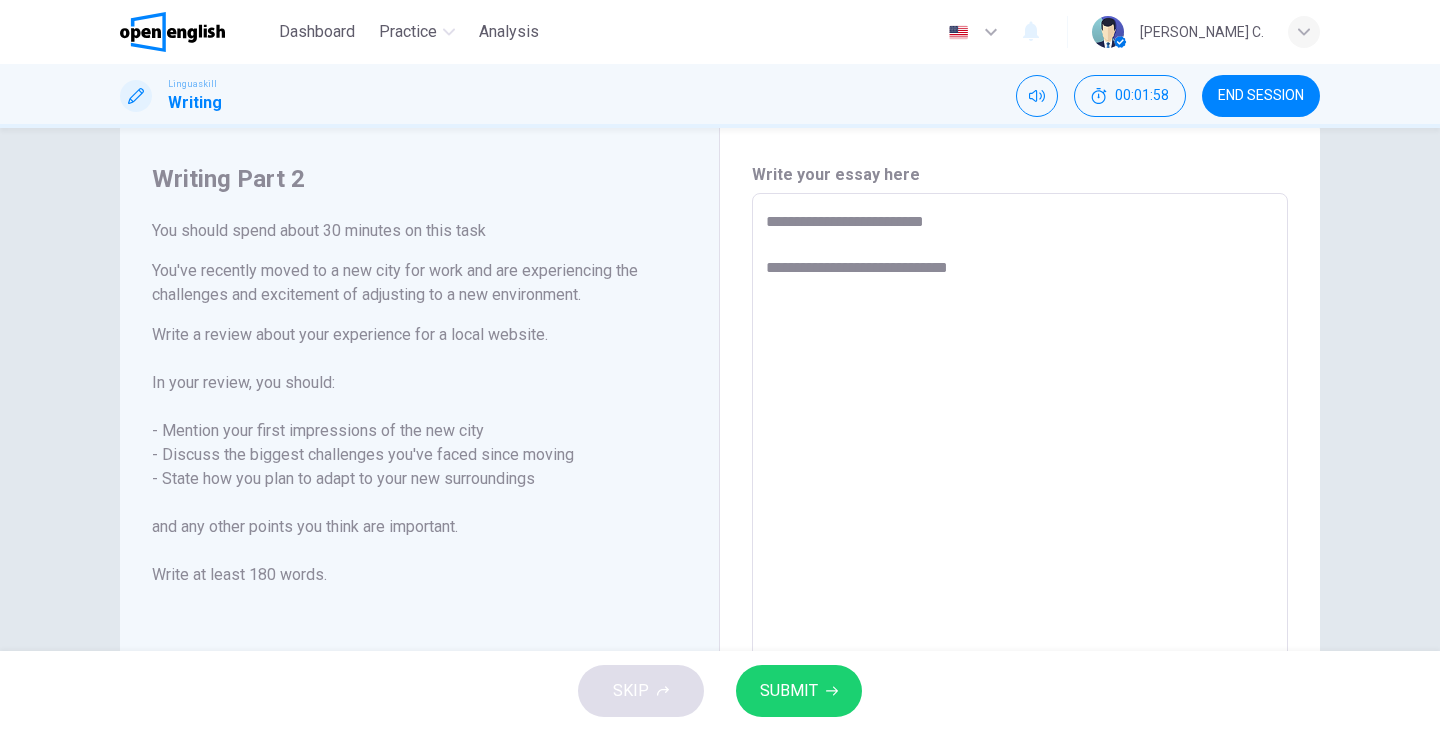 type on "**********" 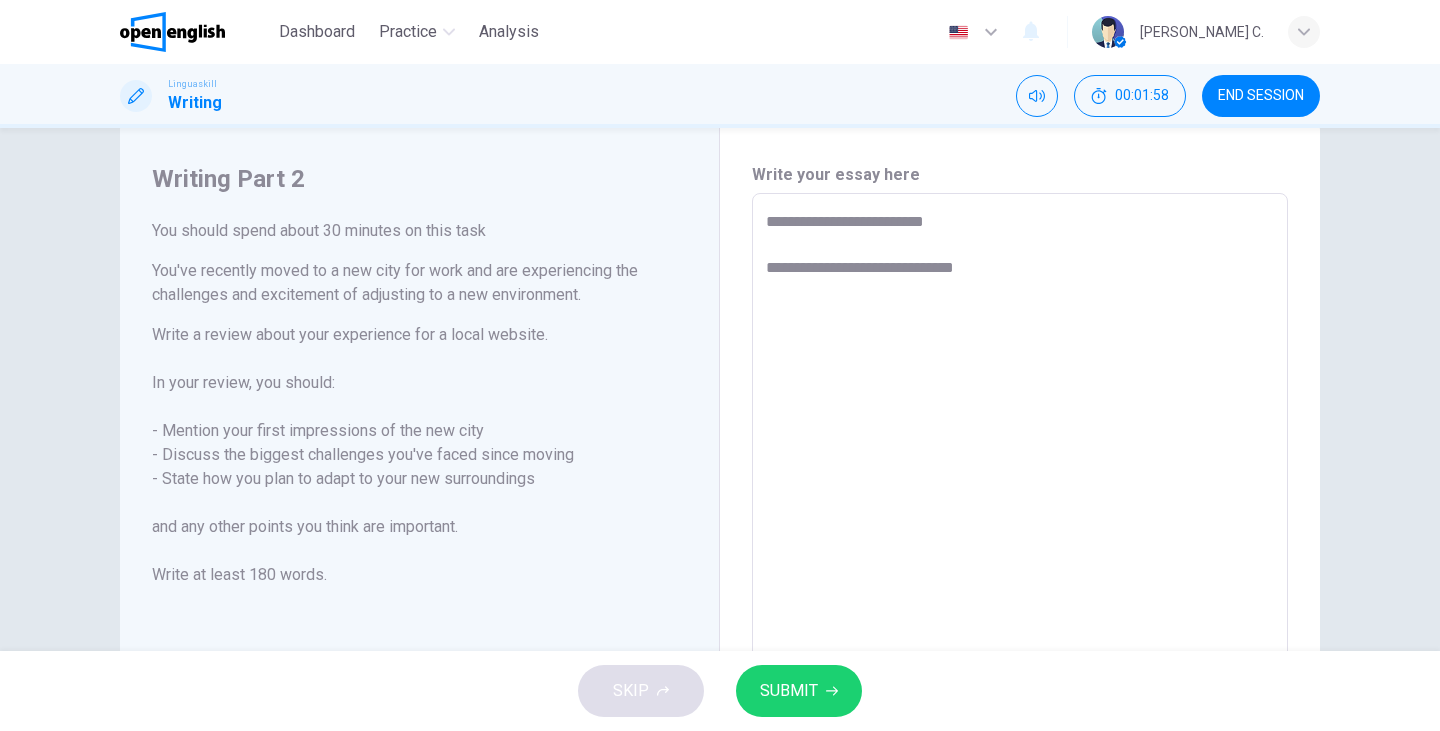 type on "*" 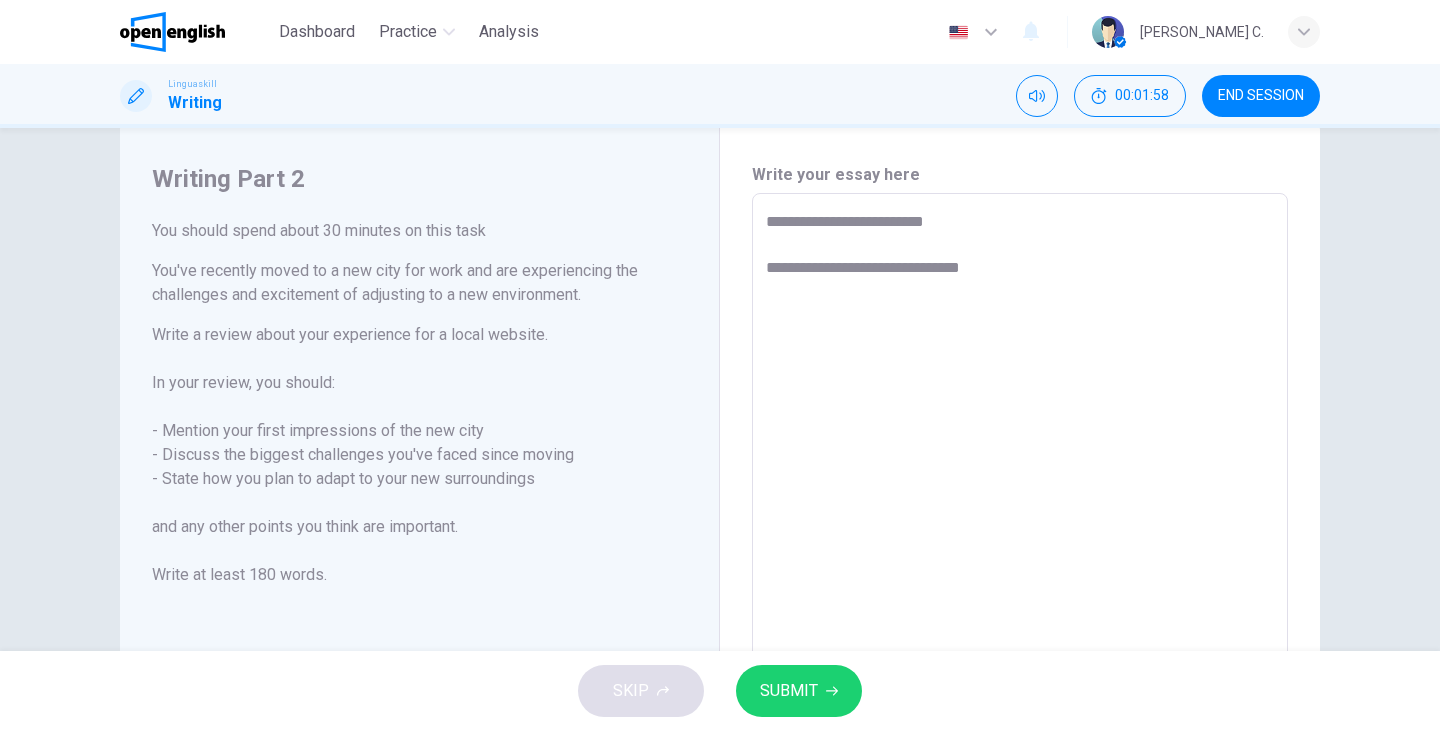 type on "*" 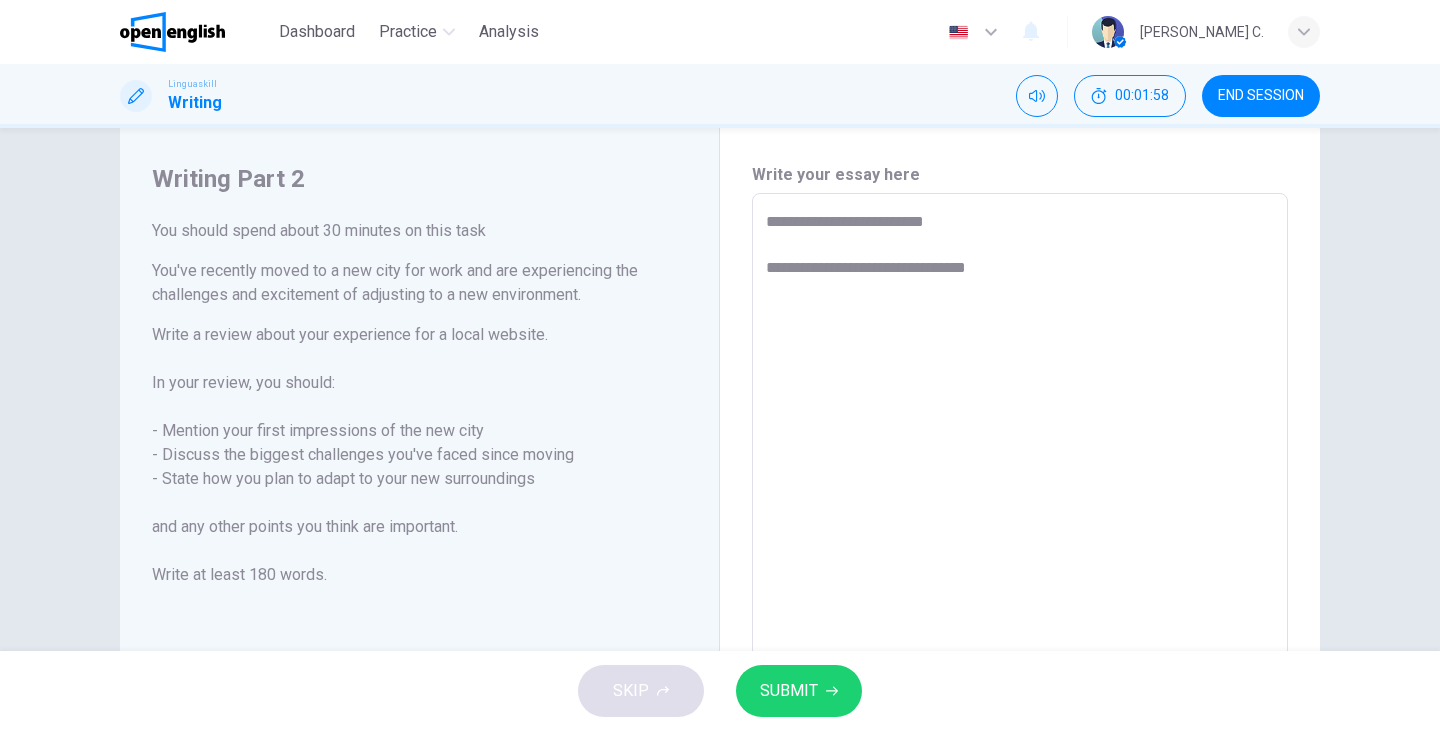 type on "**********" 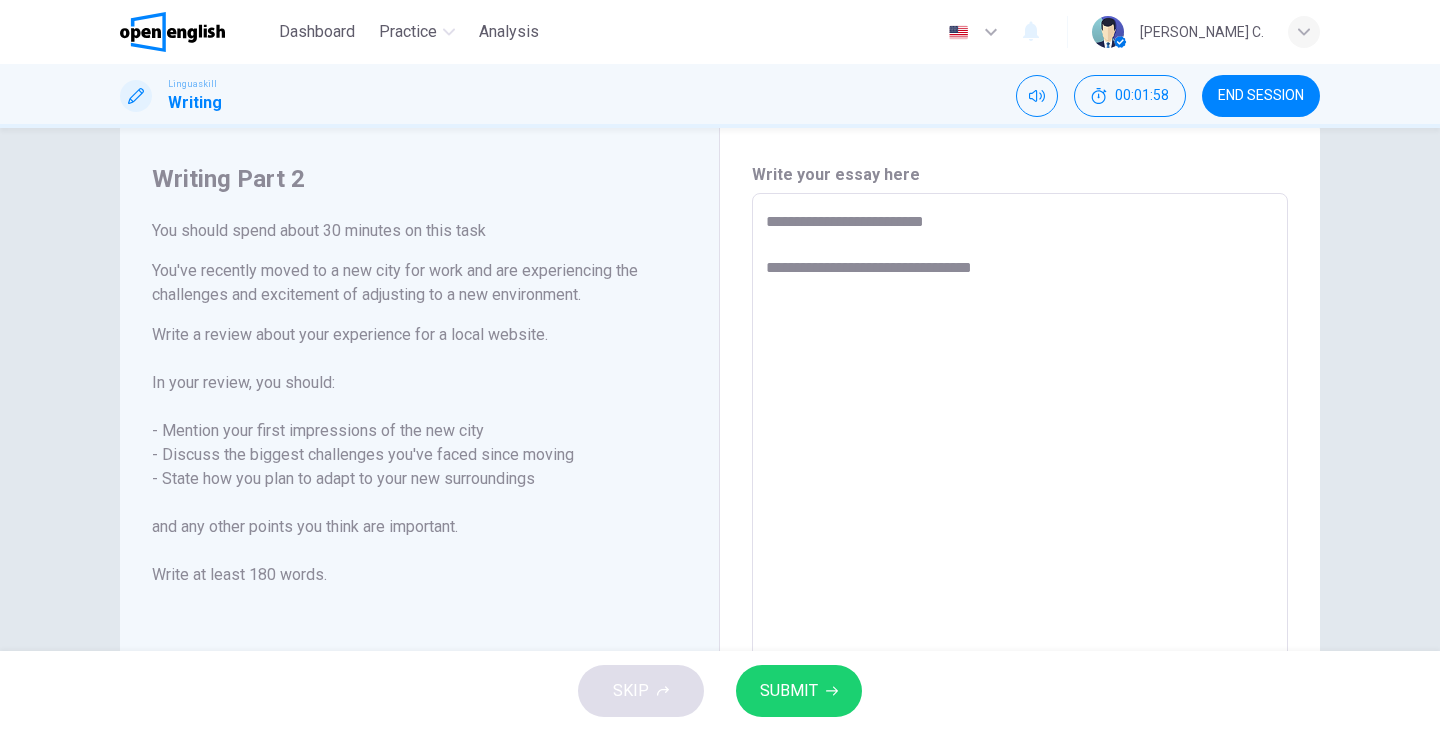 type on "**********" 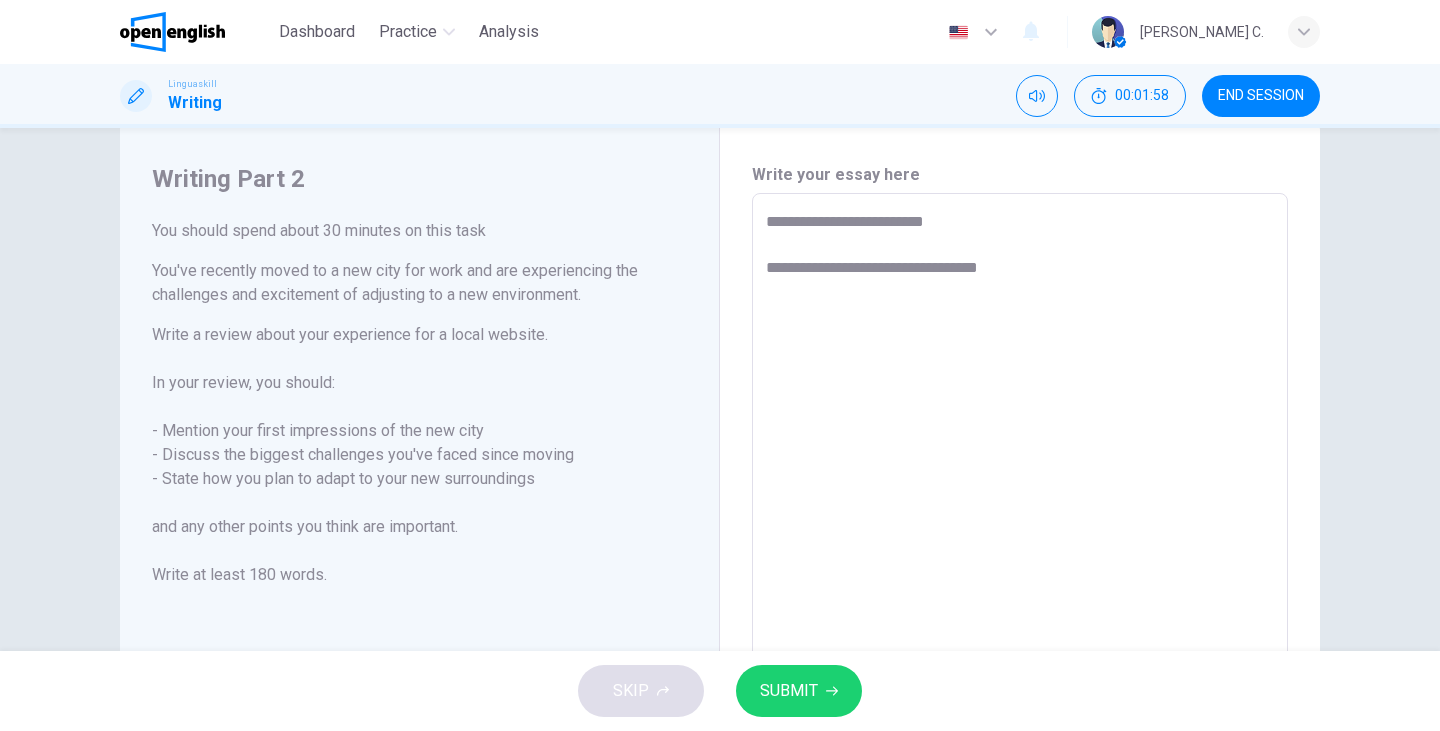 type on "*" 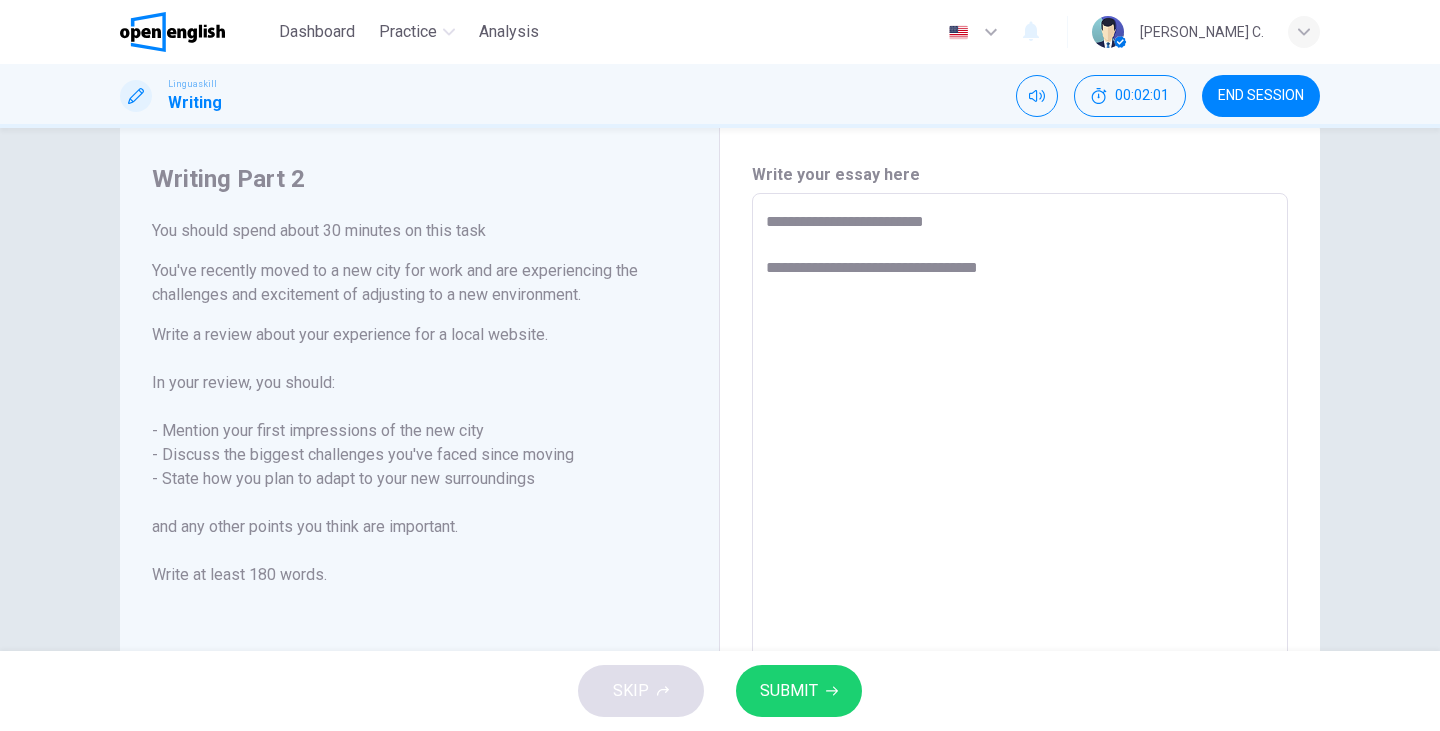 type on "**********" 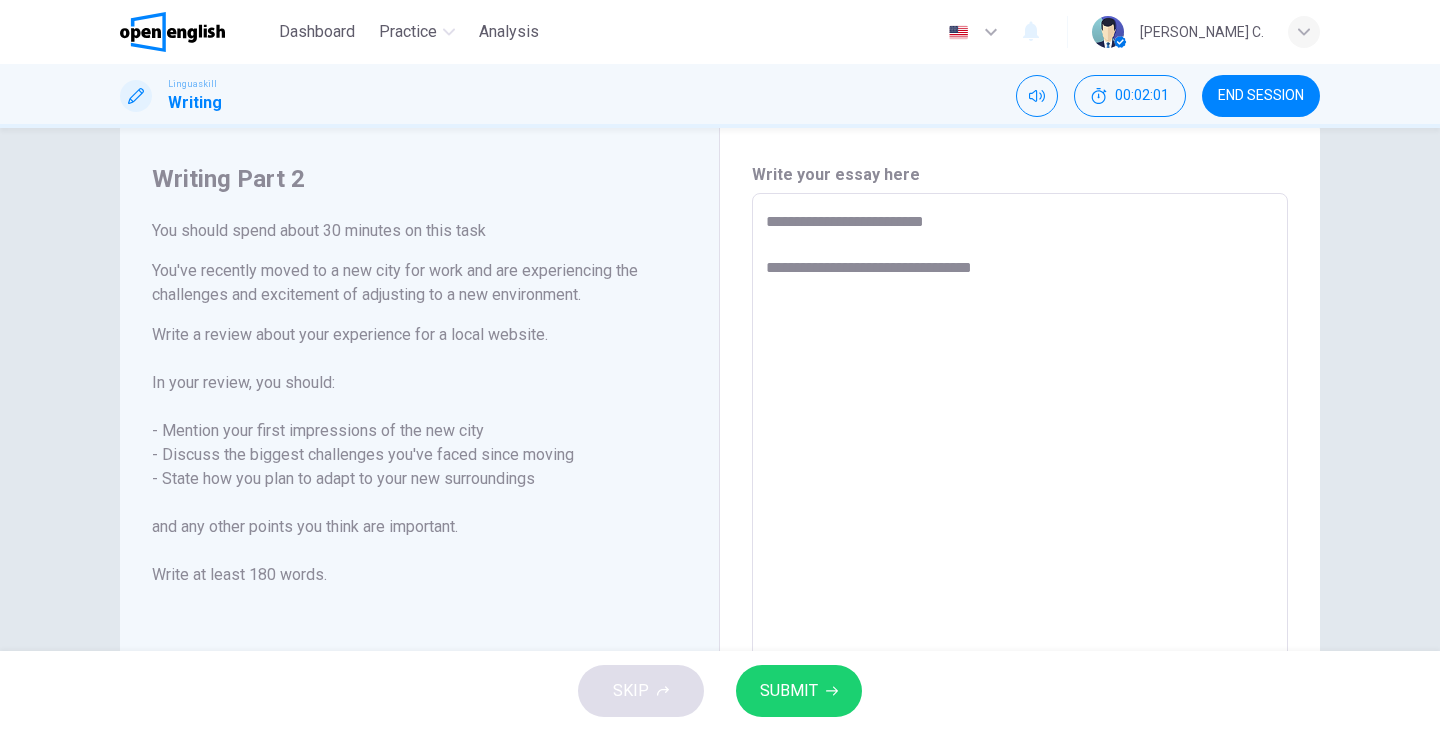 type on "**********" 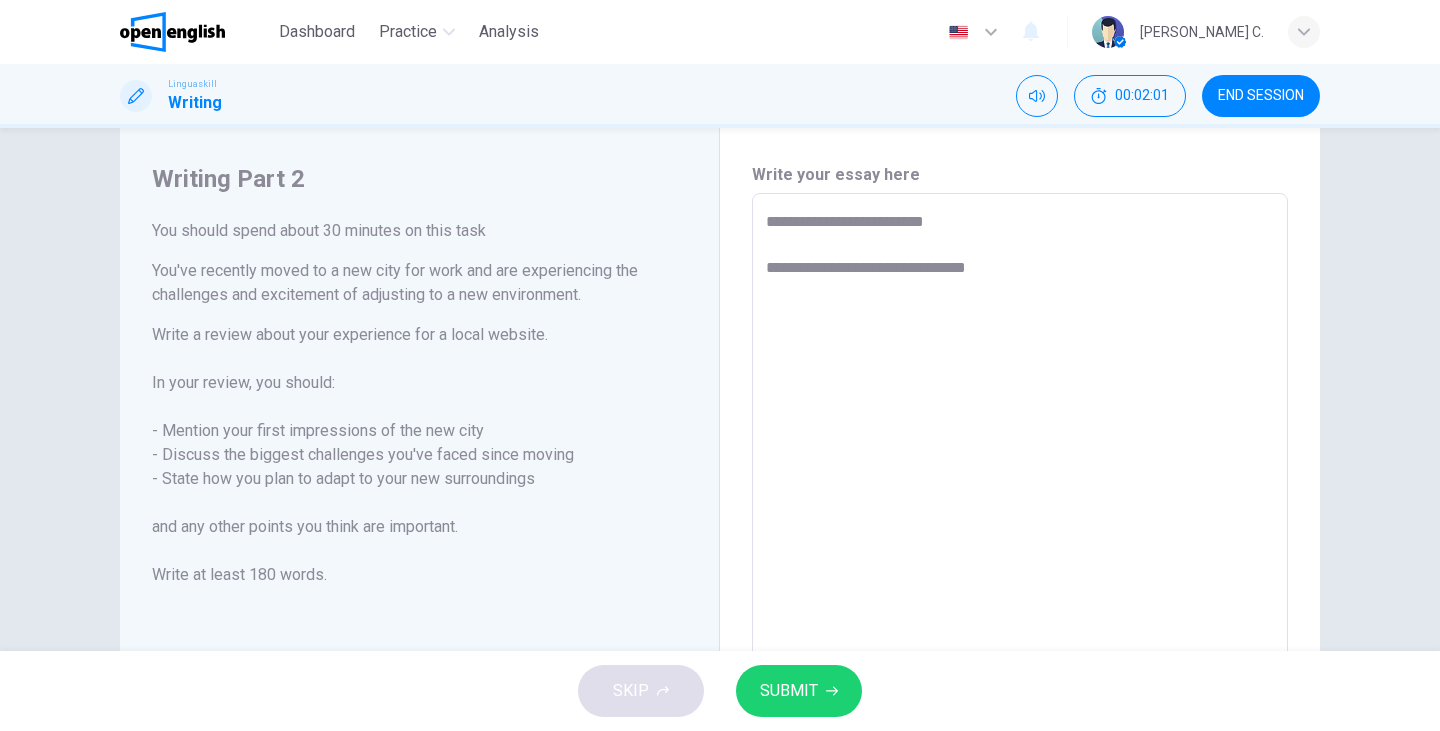 type on "*" 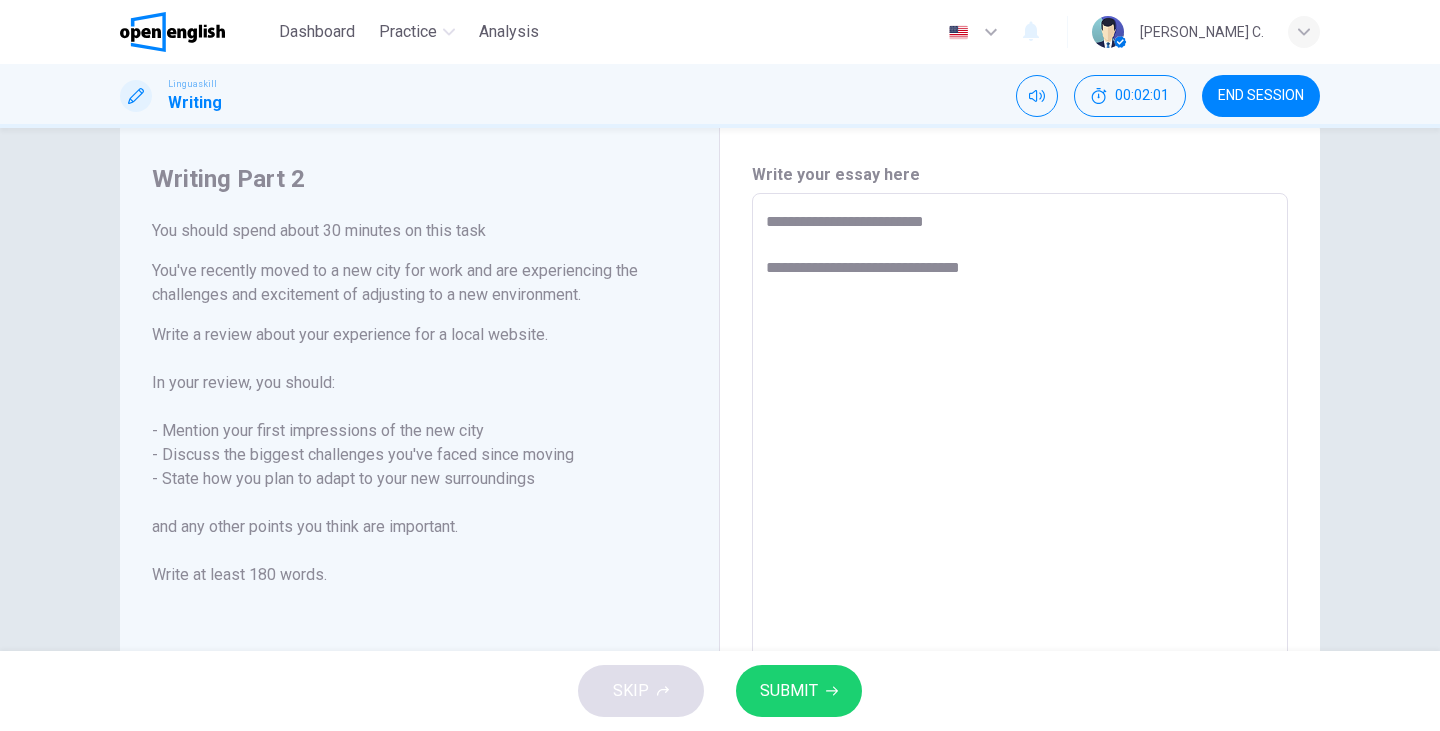 type on "*" 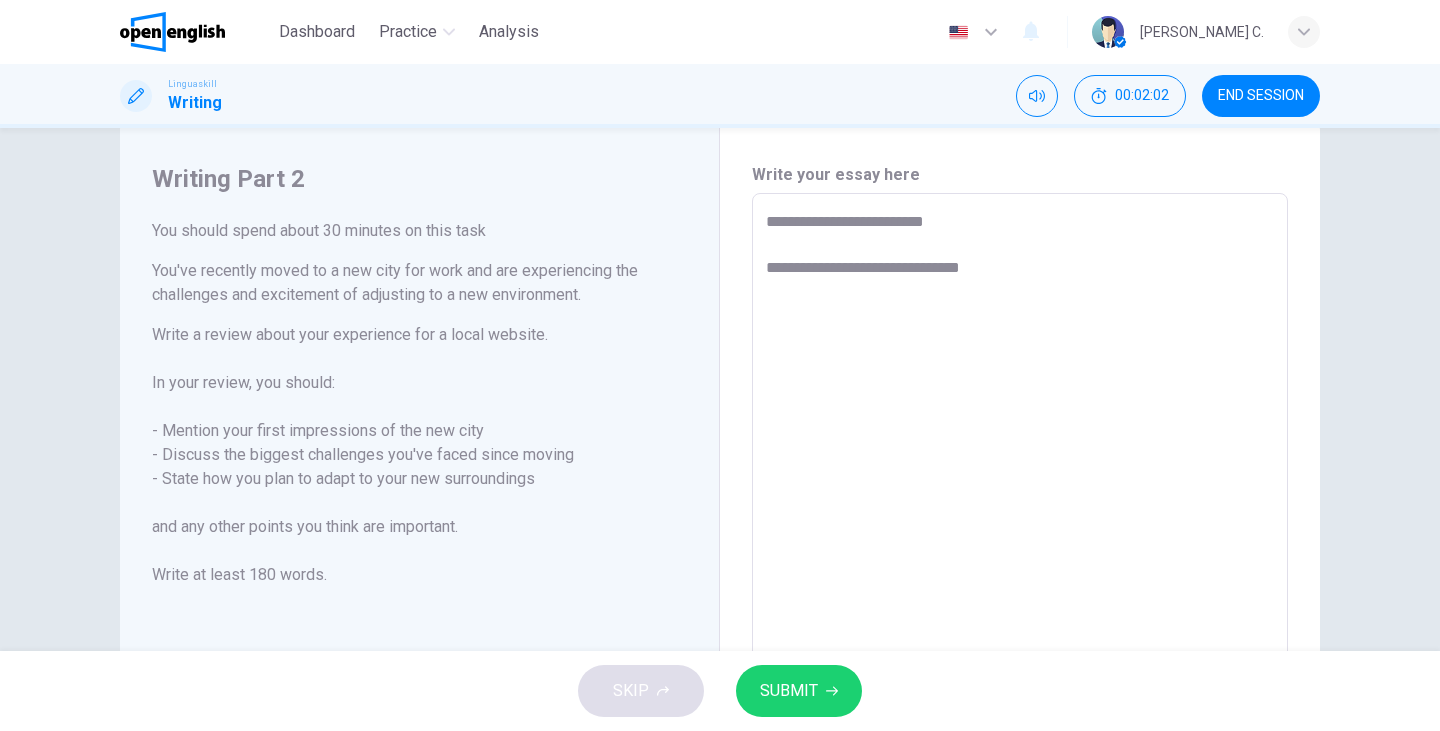 type on "**********" 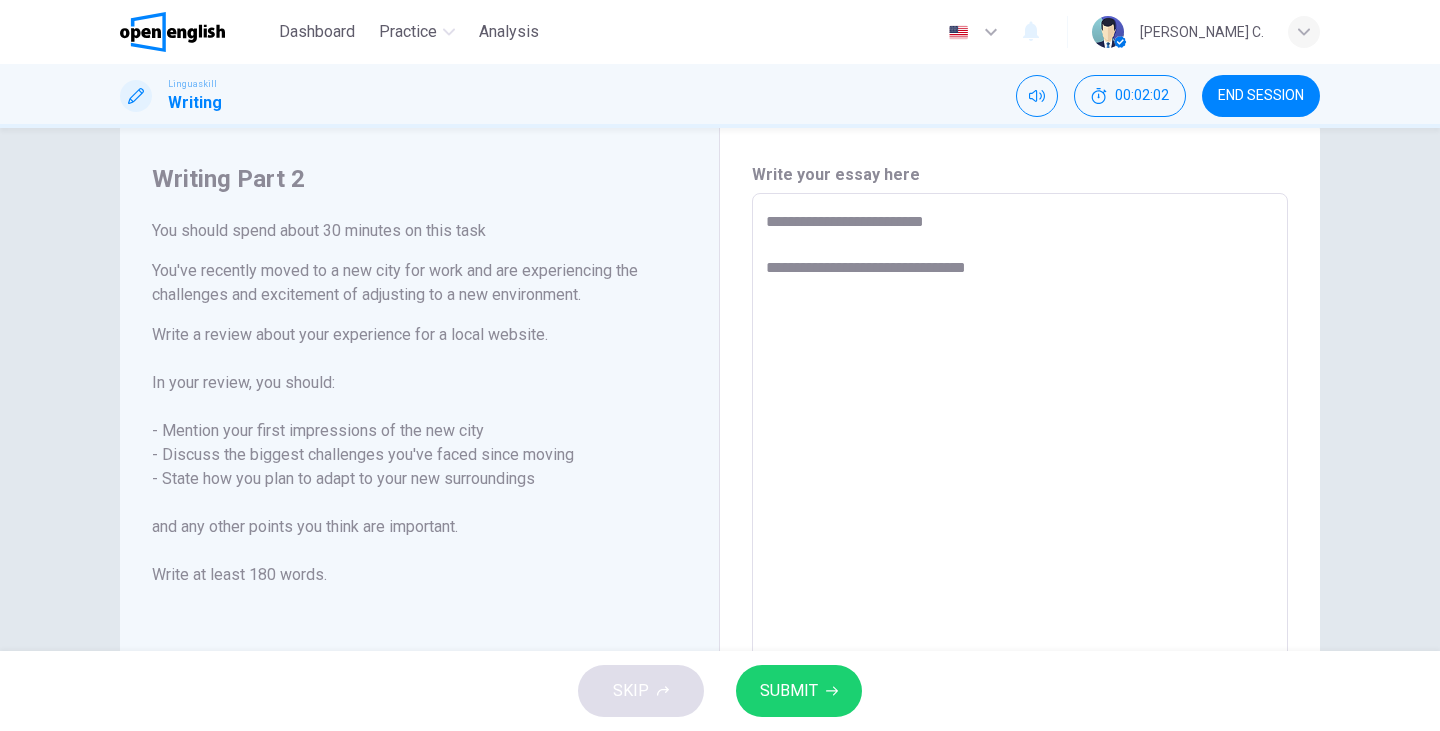type on "**********" 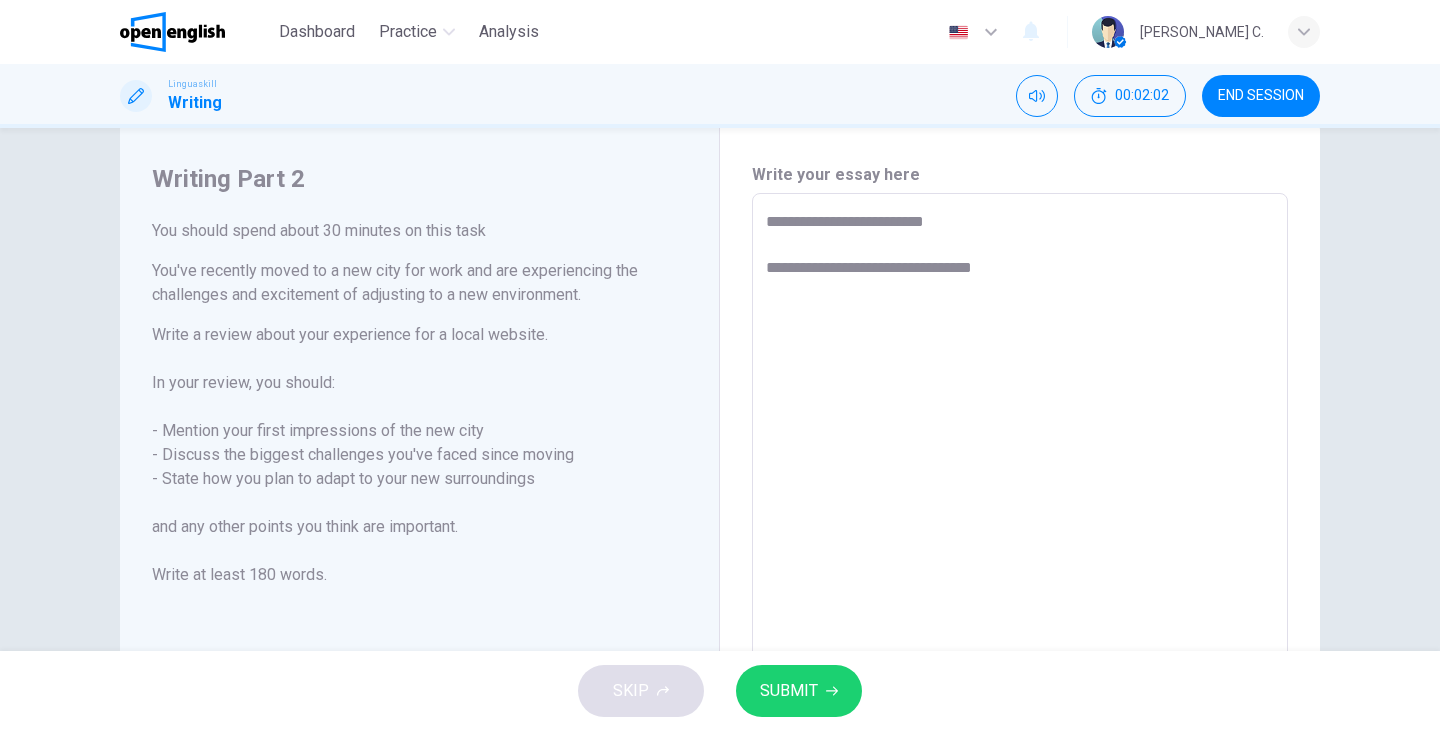 type on "*" 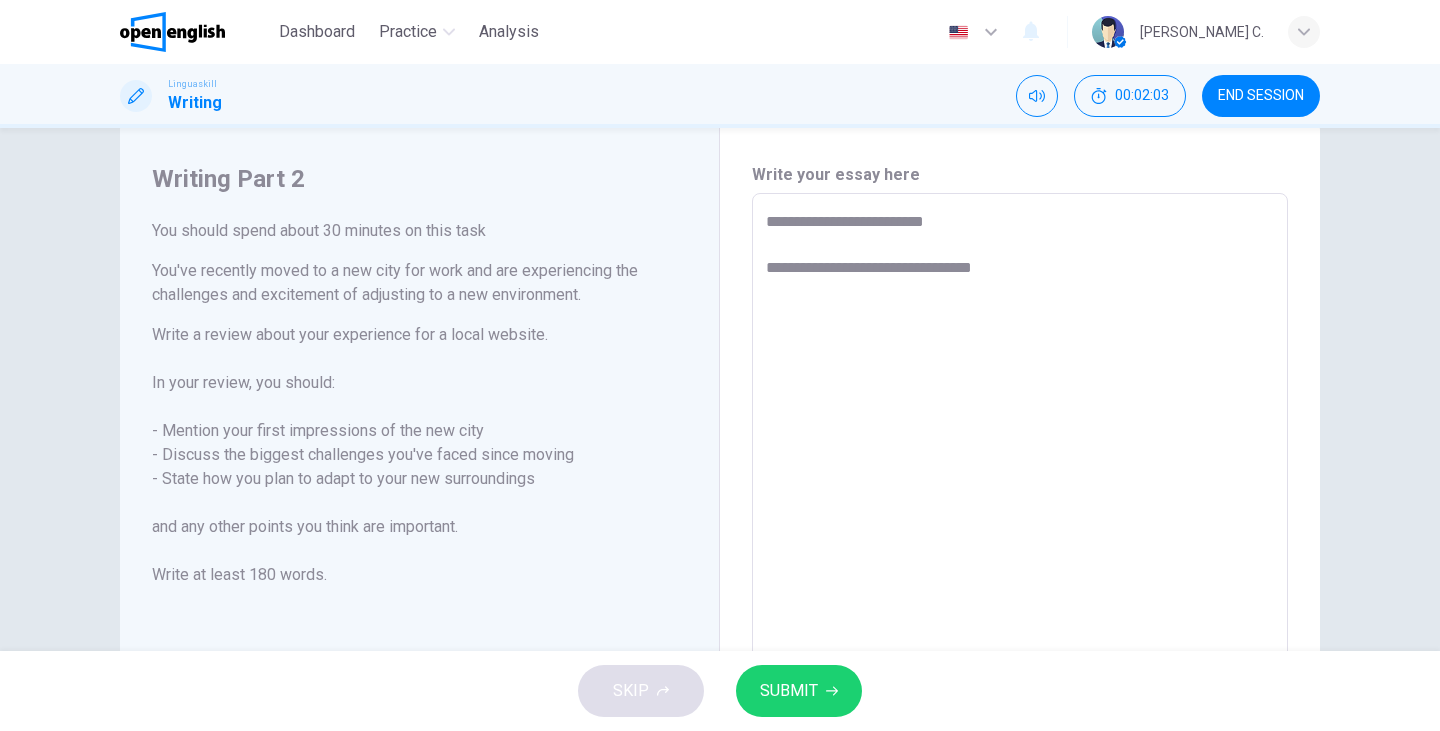 type on "**********" 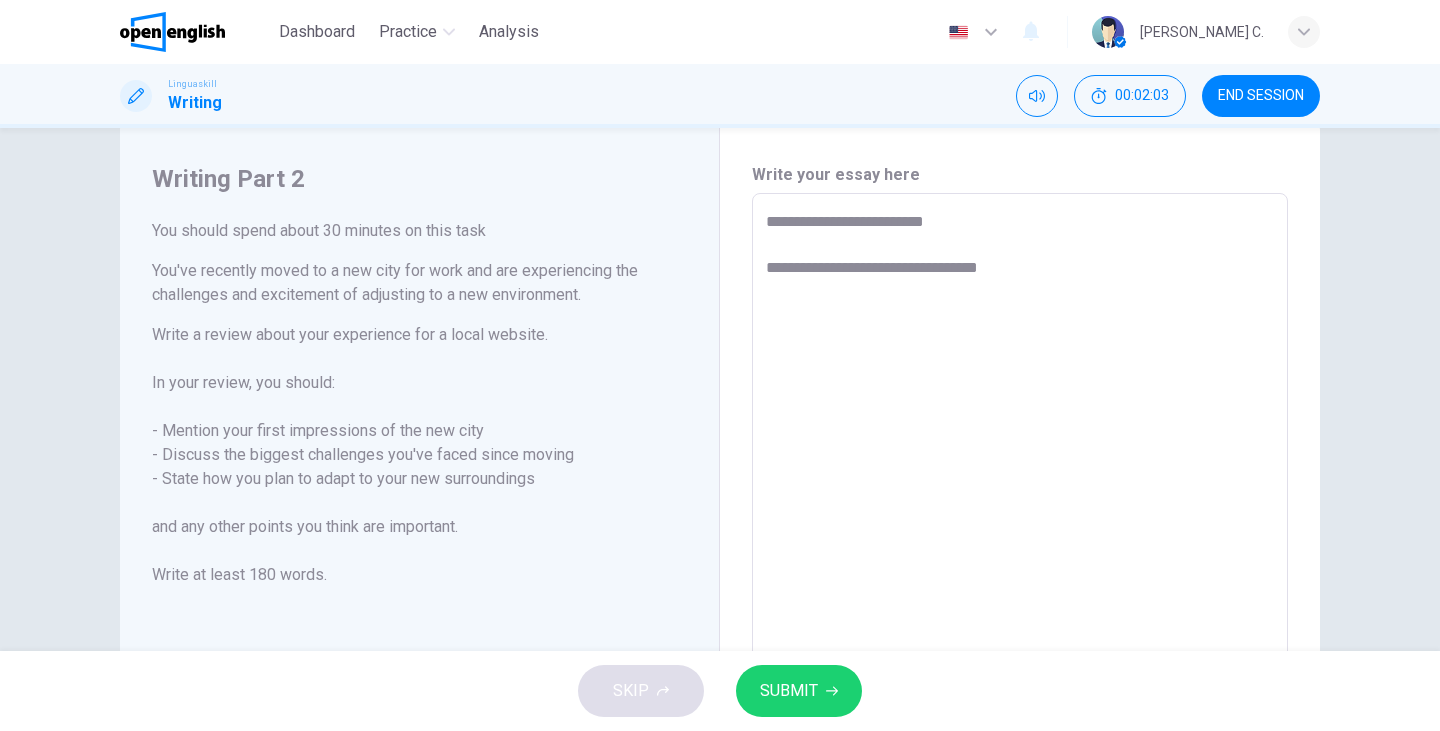 type on "**********" 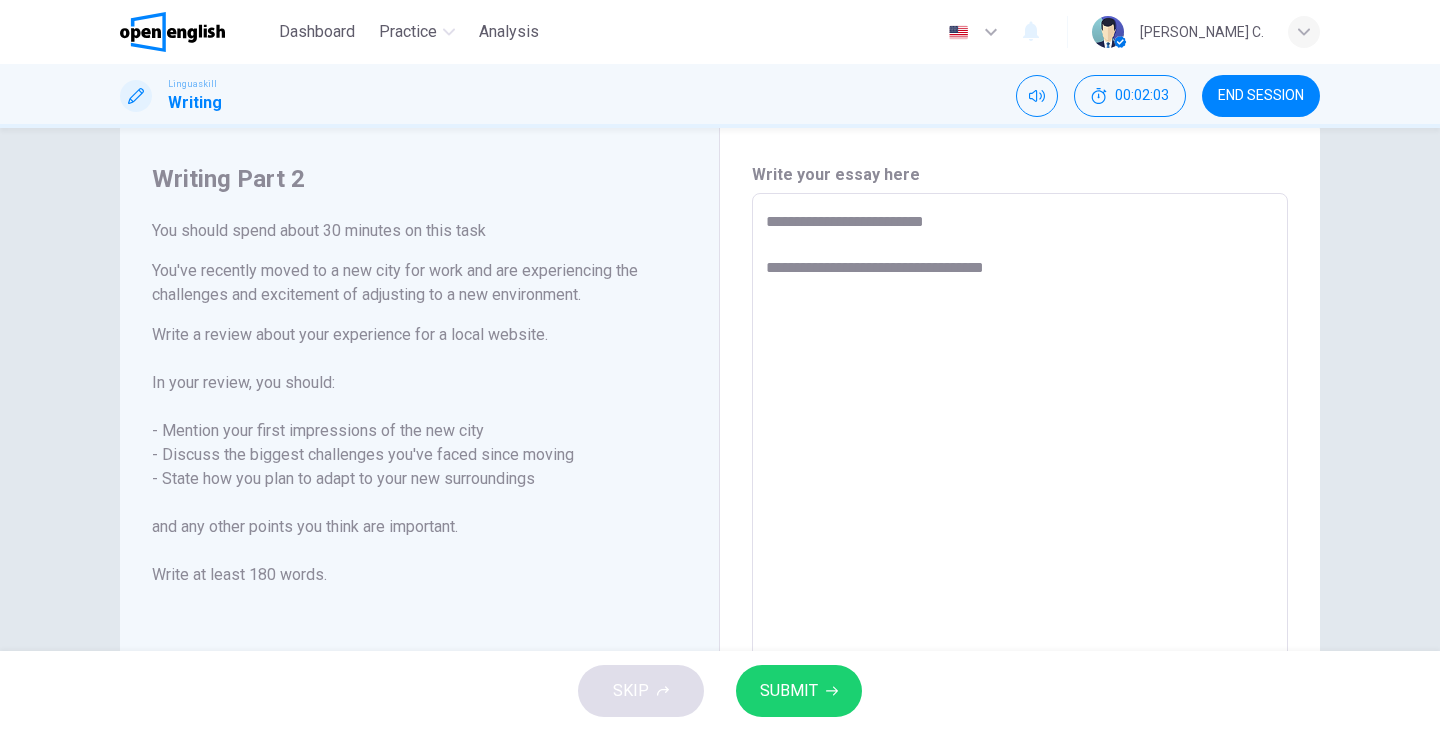 type on "*" 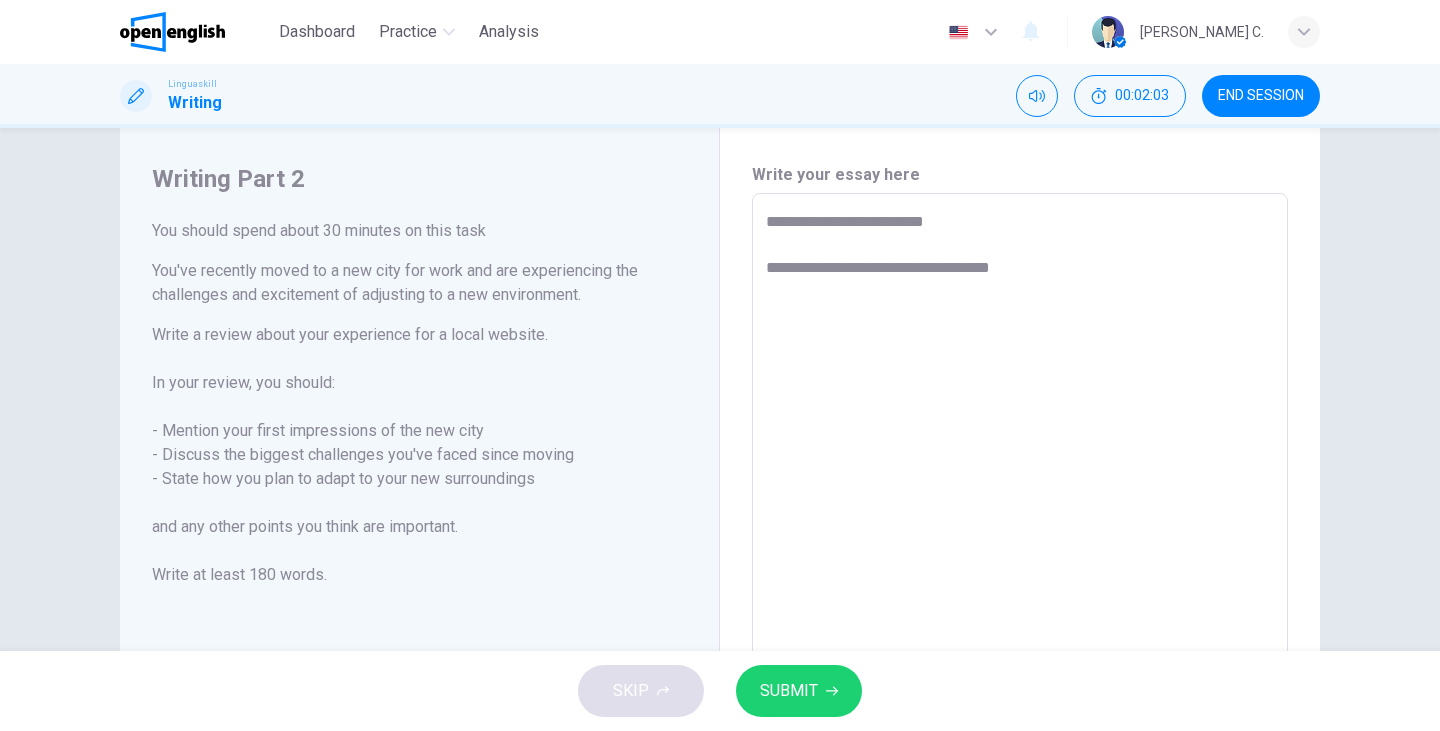 type on "*" 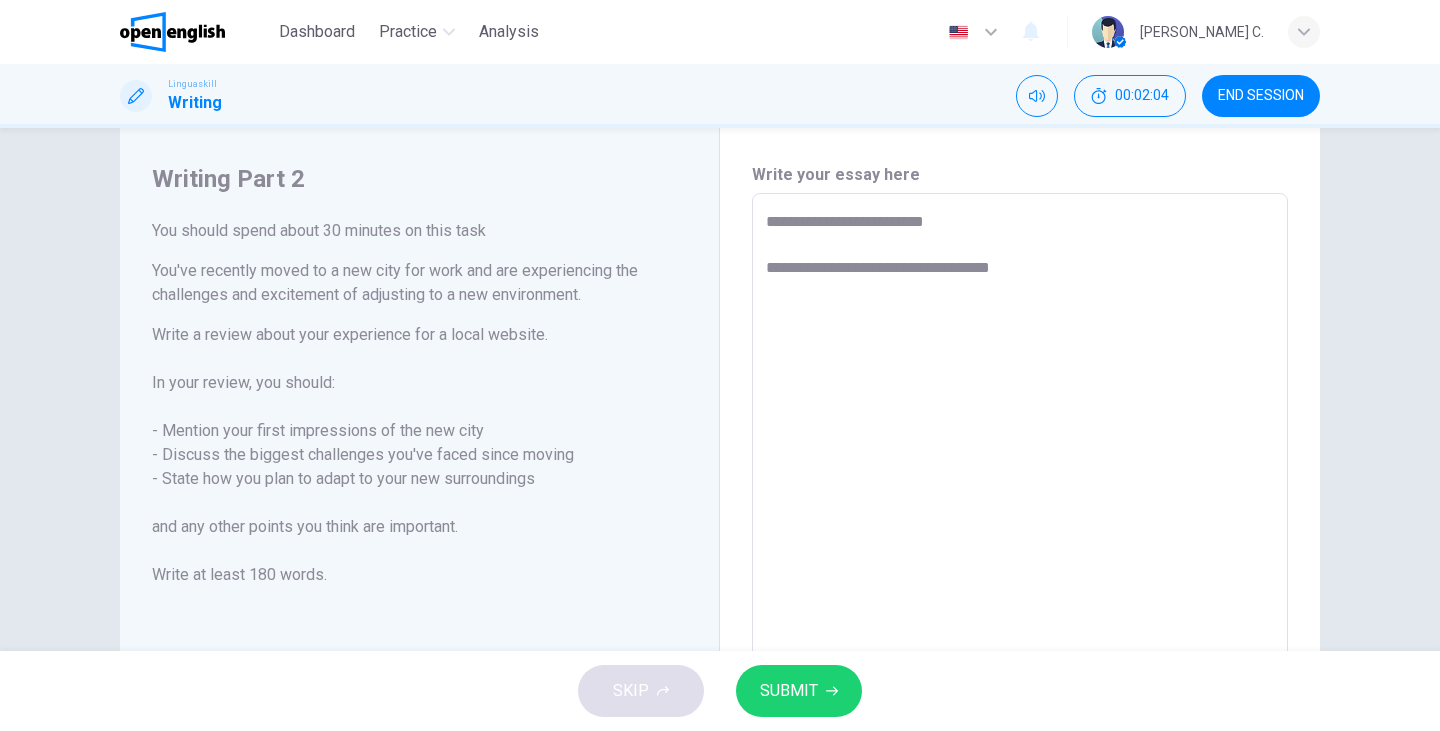 type on "**********" 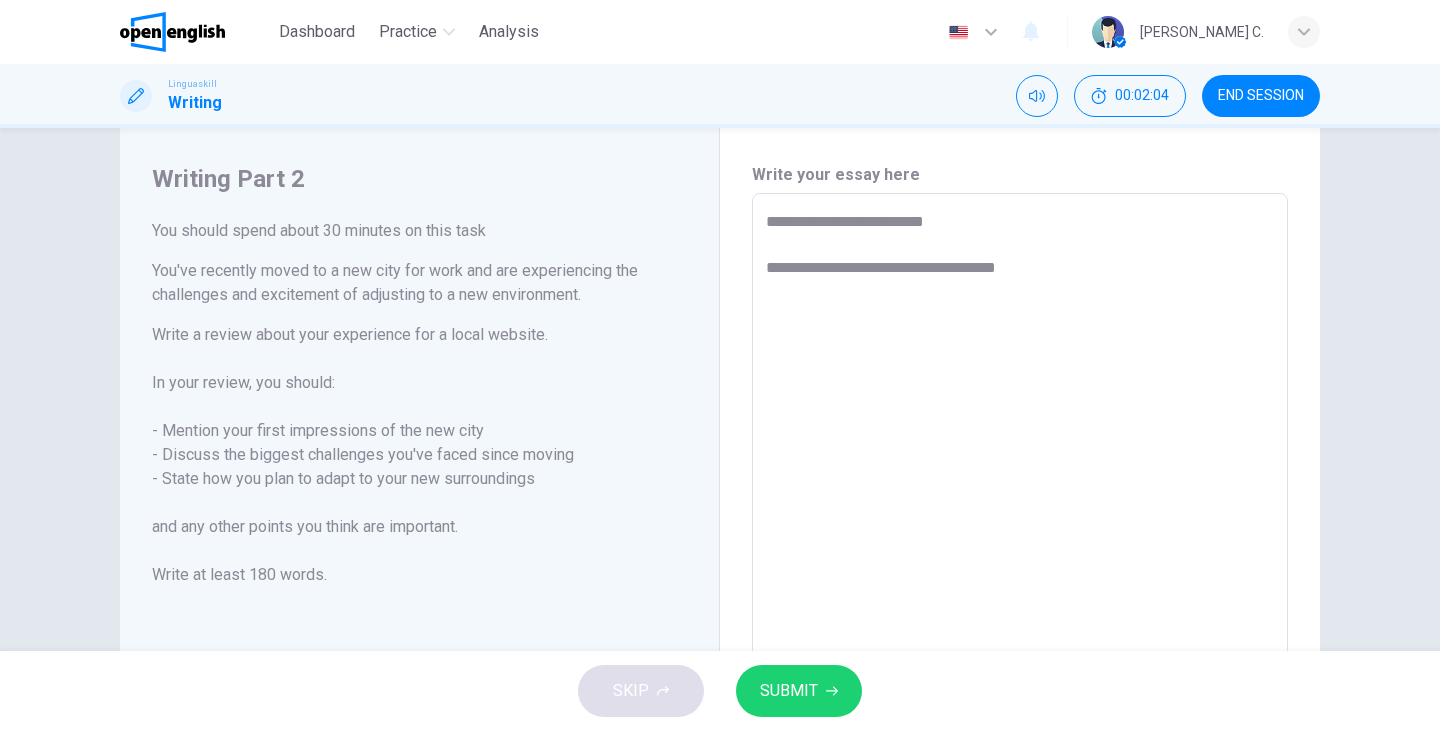 type on "*" 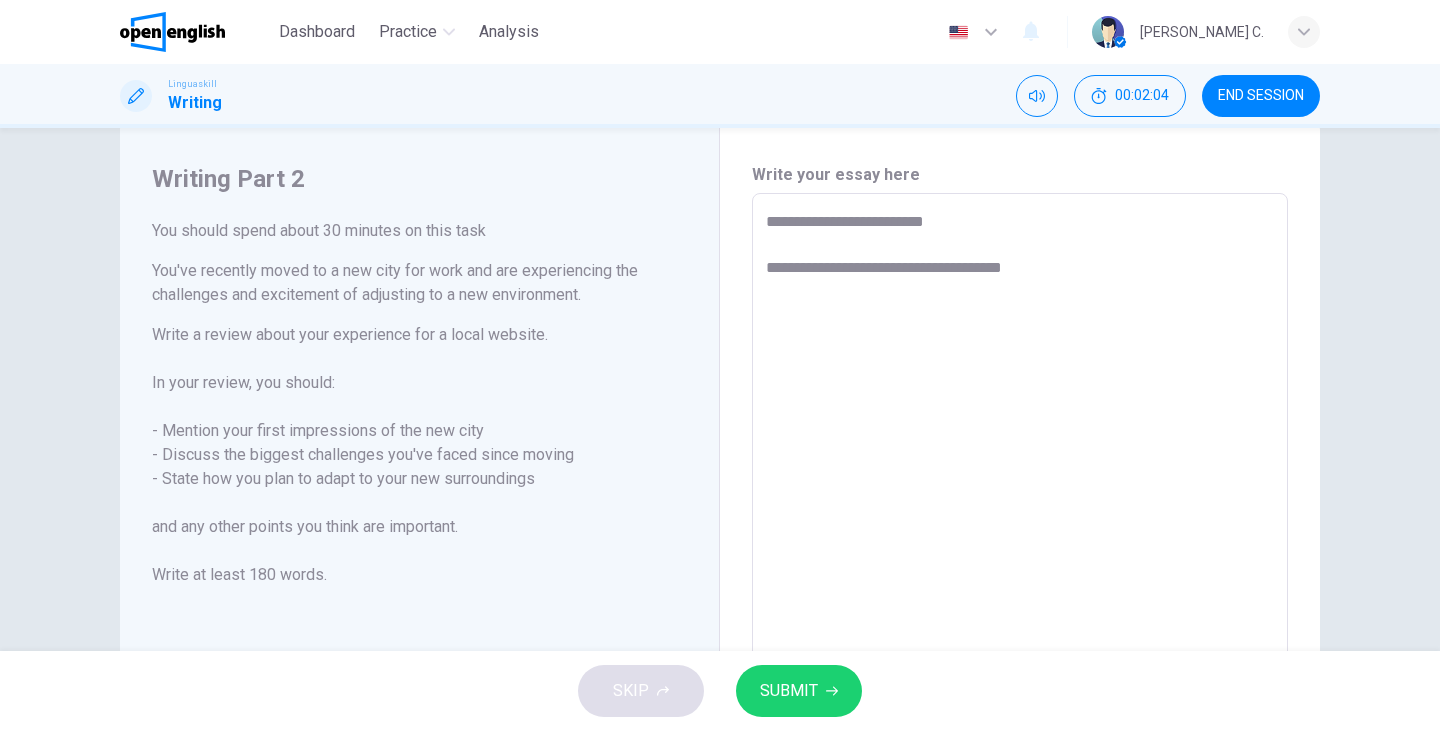 type on "**********" 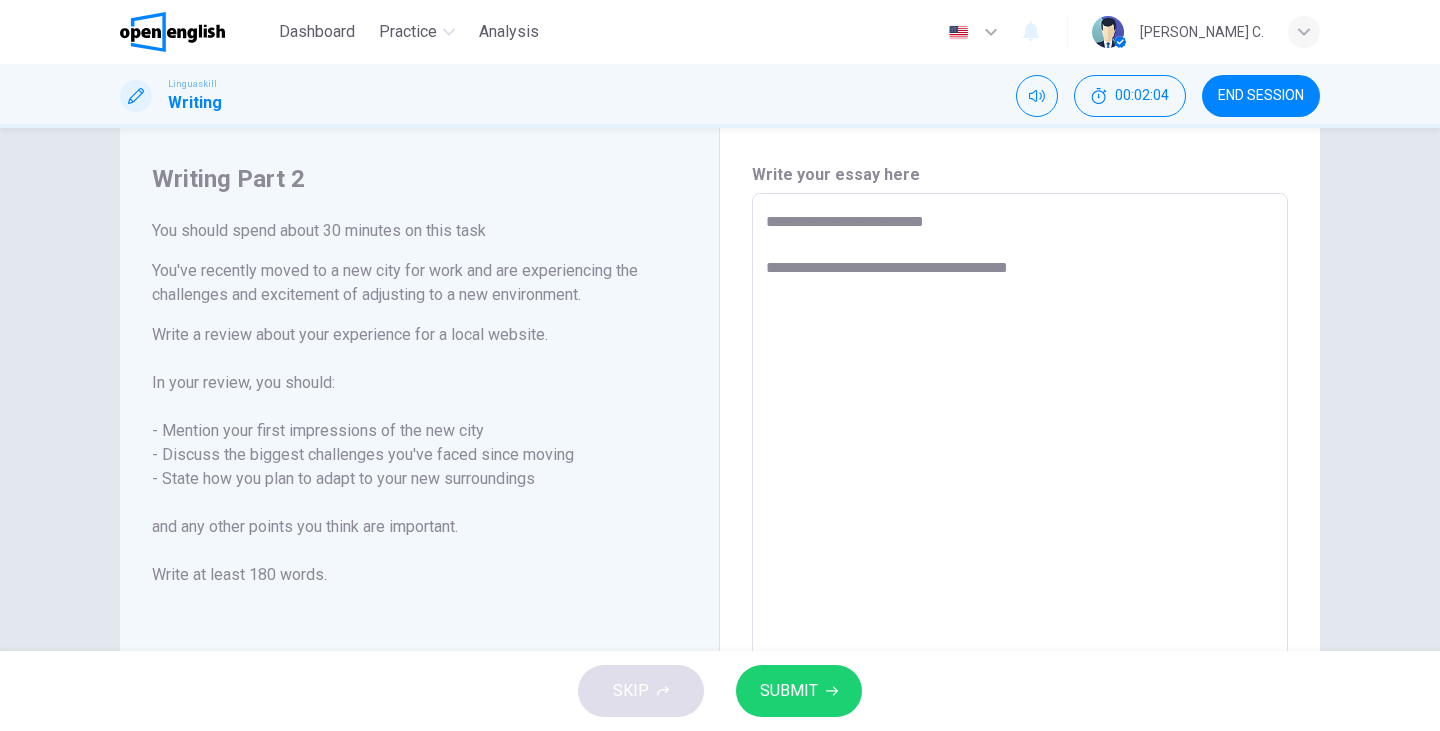 type on "*" 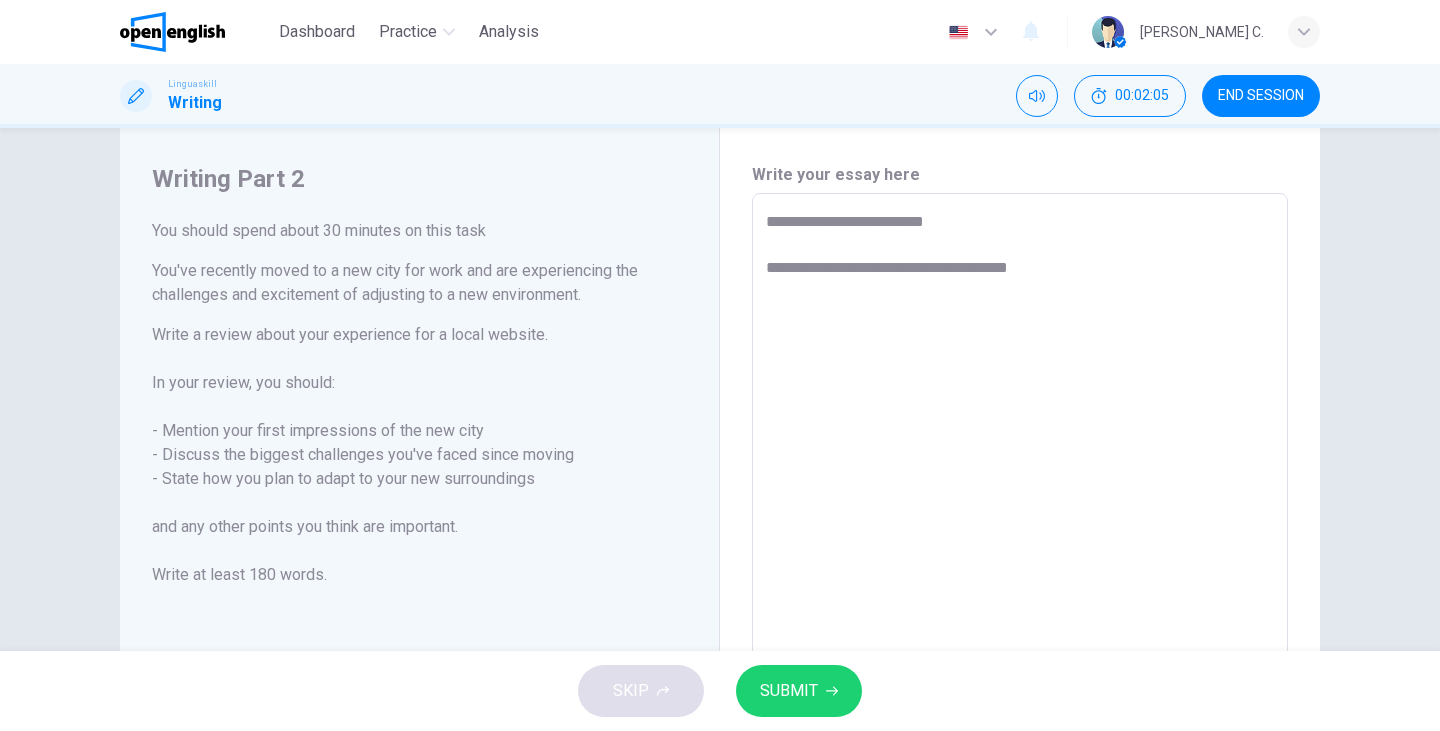 type on "**********" 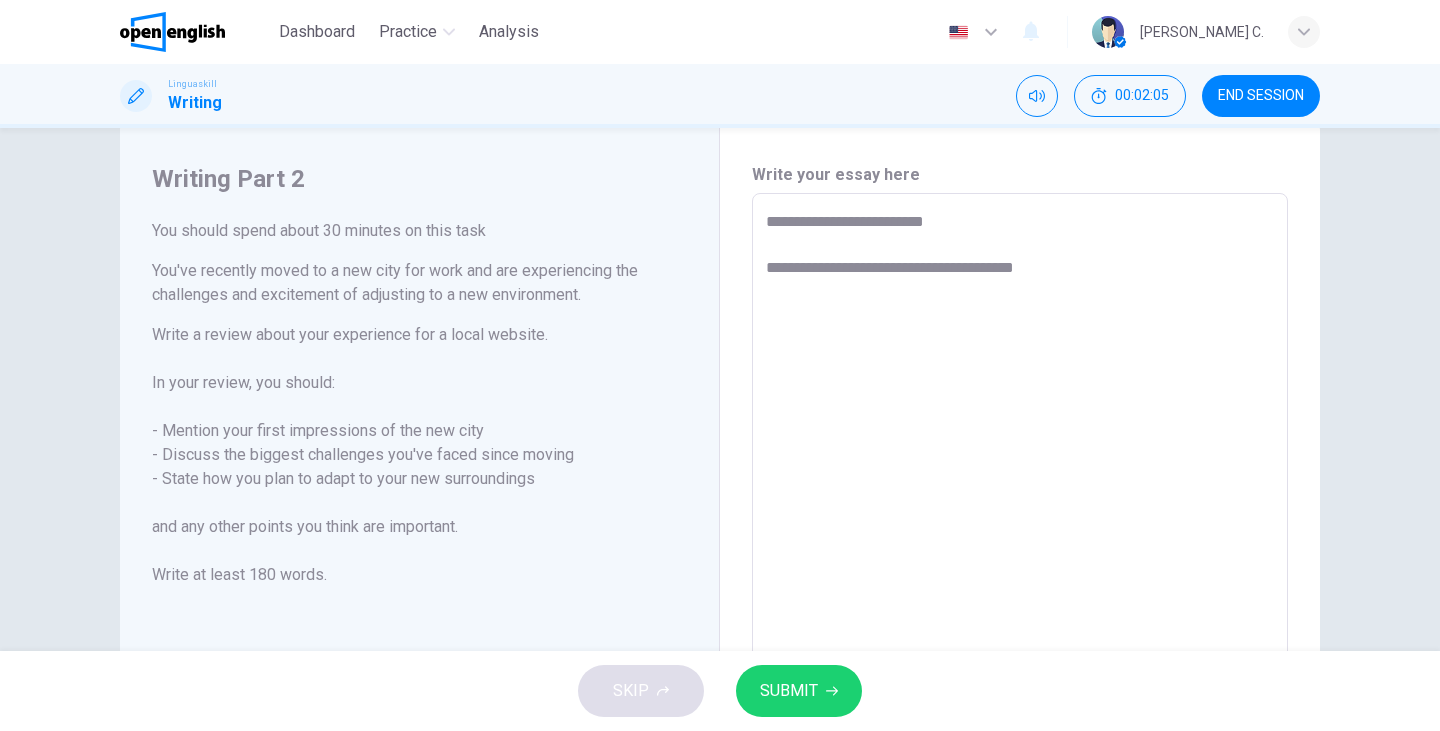 type on "*" 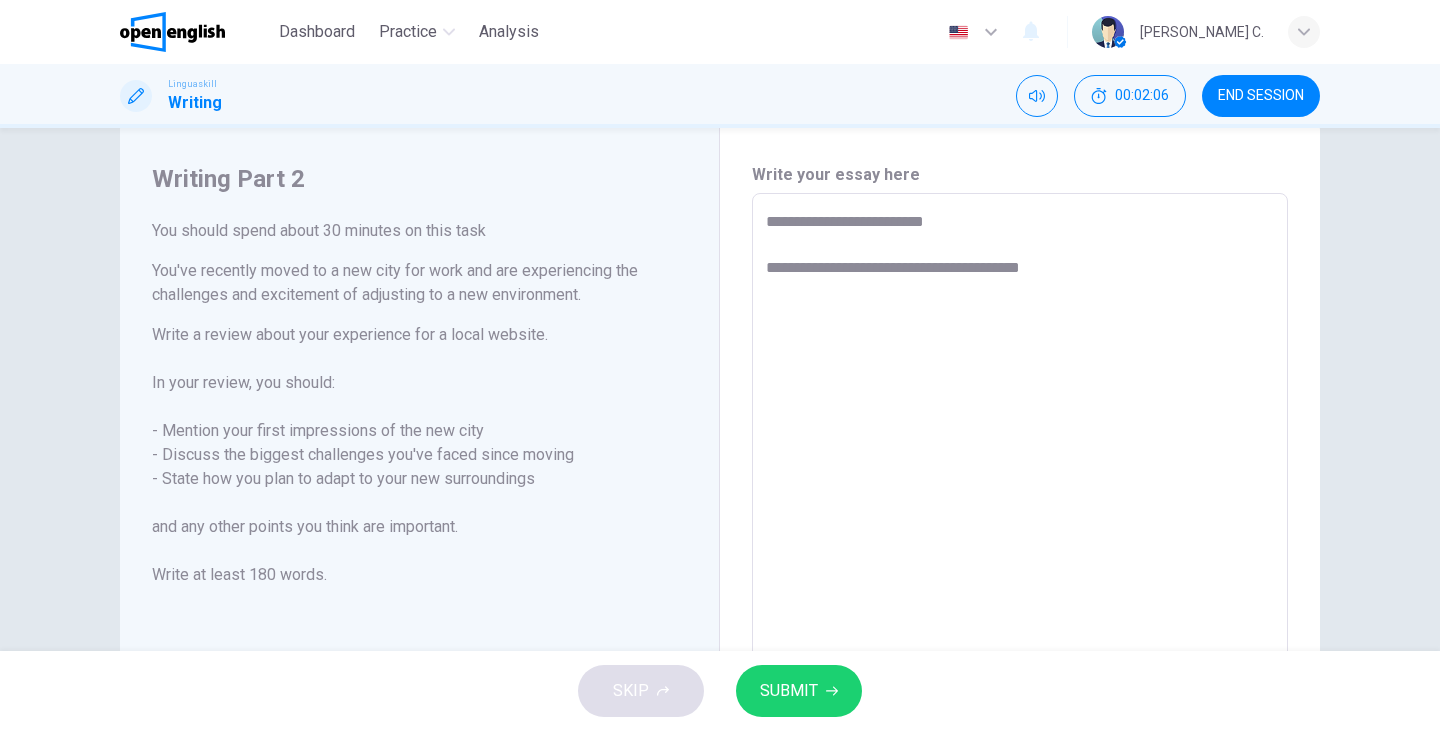 type 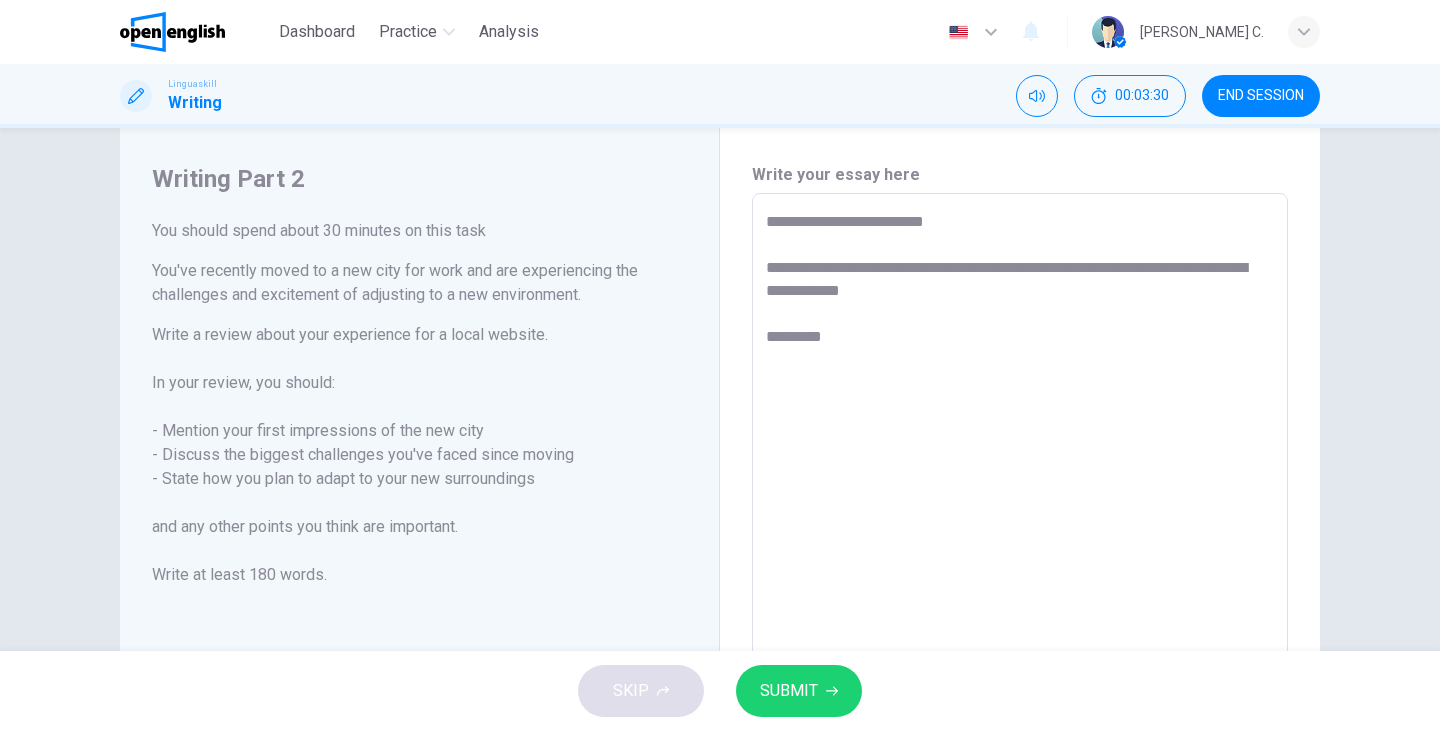 click on "**********" at bounding box center (1020, 469) 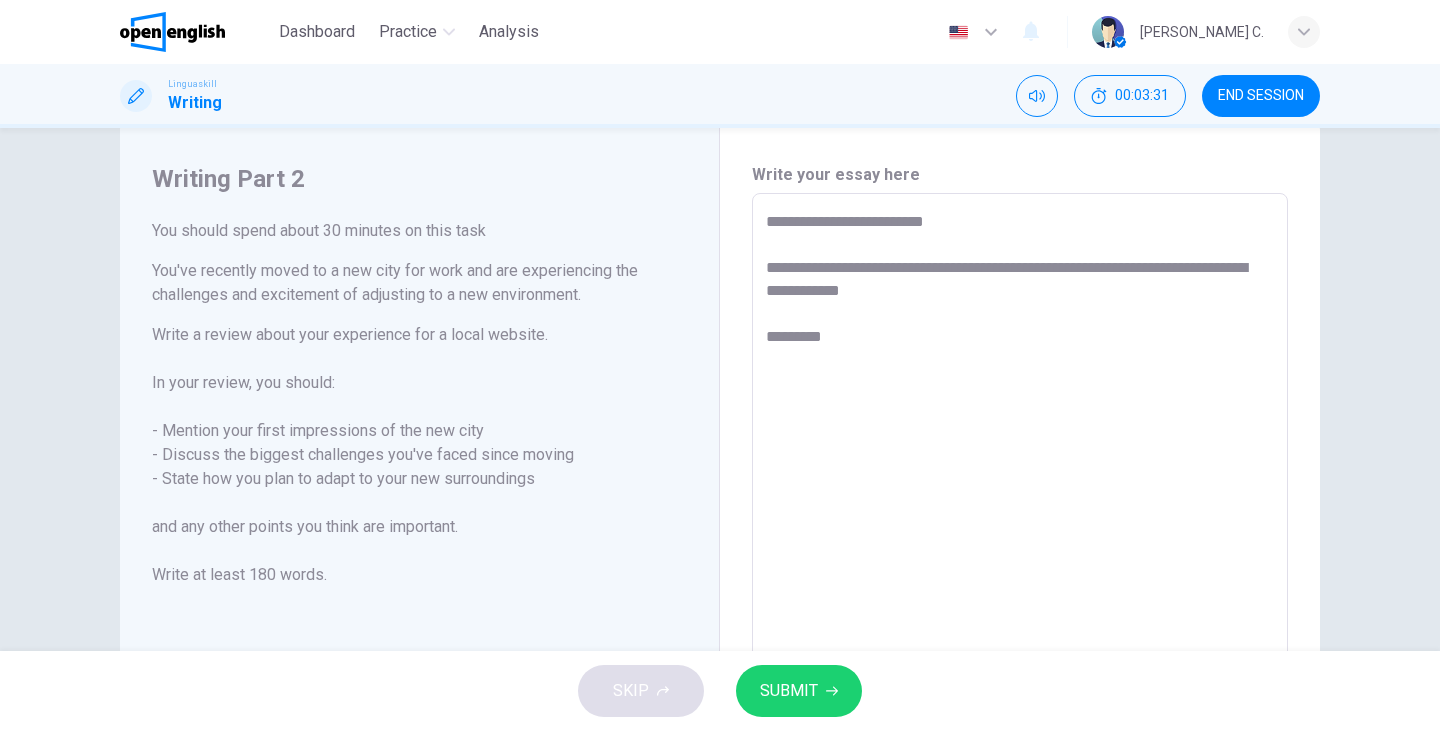 click on "**********" at bounding box center (1020, 469) 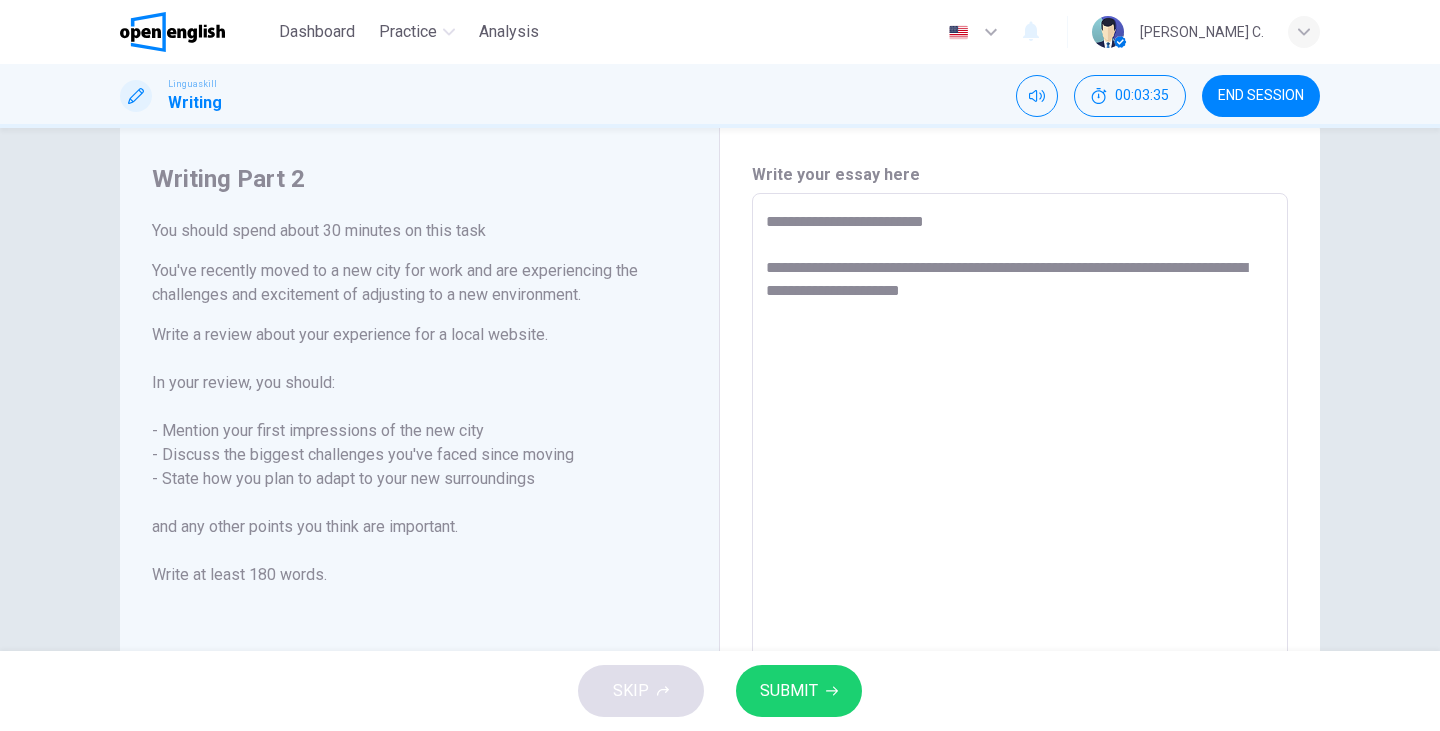 click on "**********" at bounding box center (1020, 470) 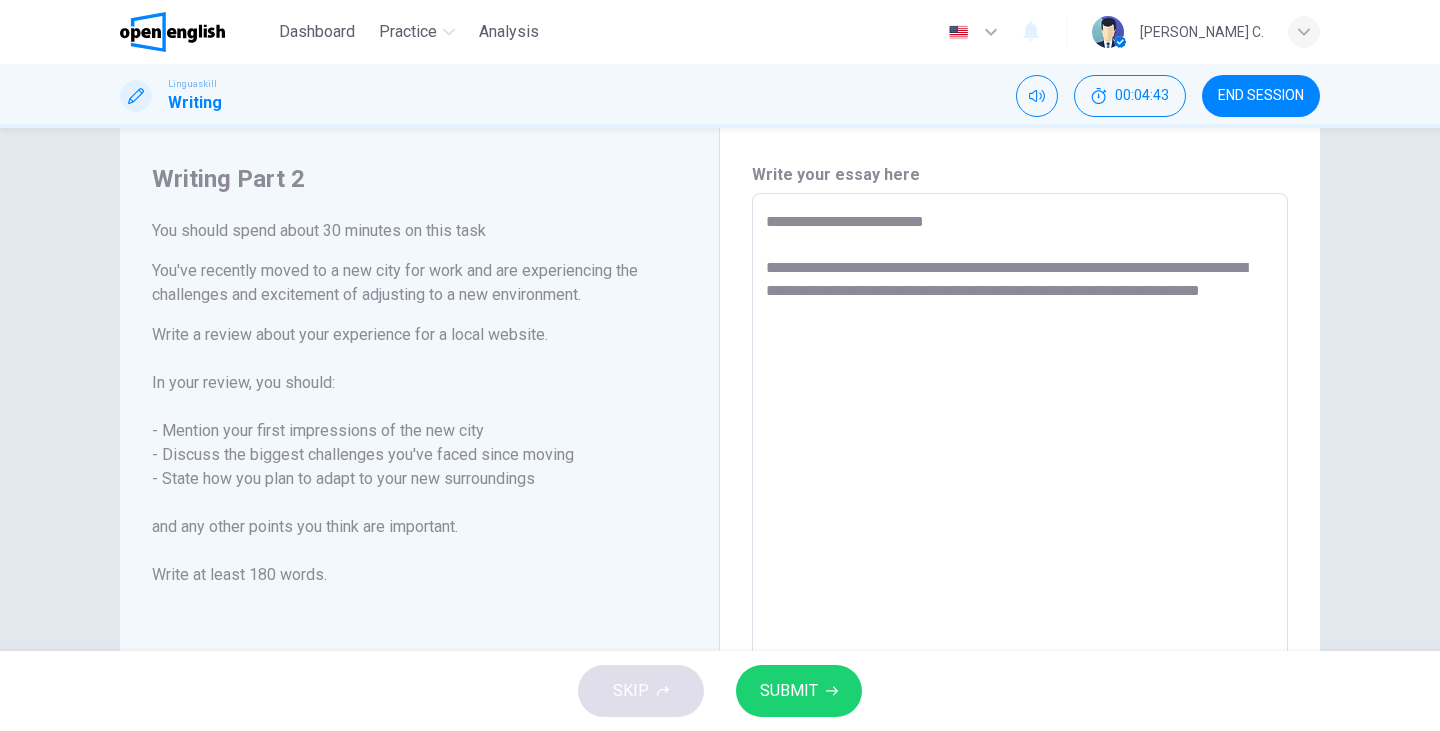 click on "**********" at bounding box center (1020, 470) 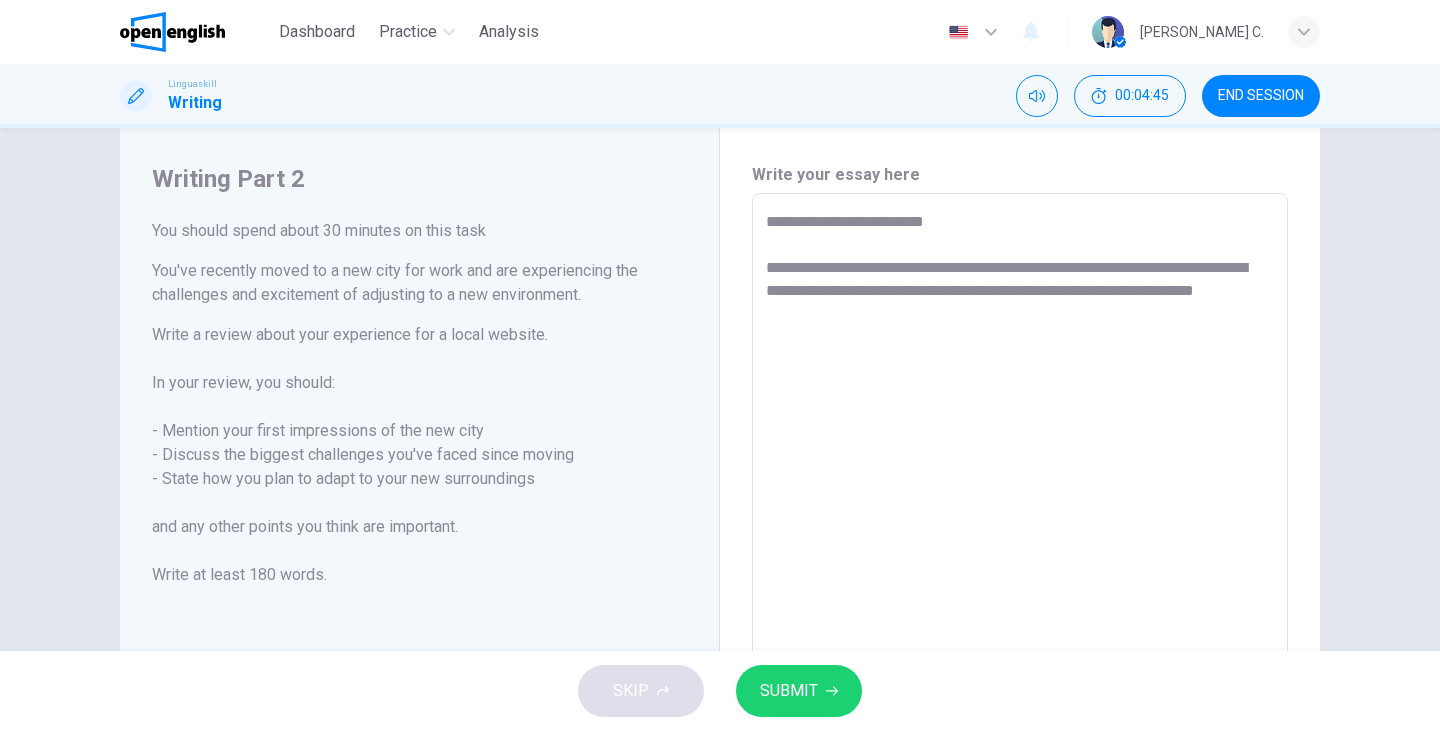 click on "**********" at bounding box center [1020, 470] 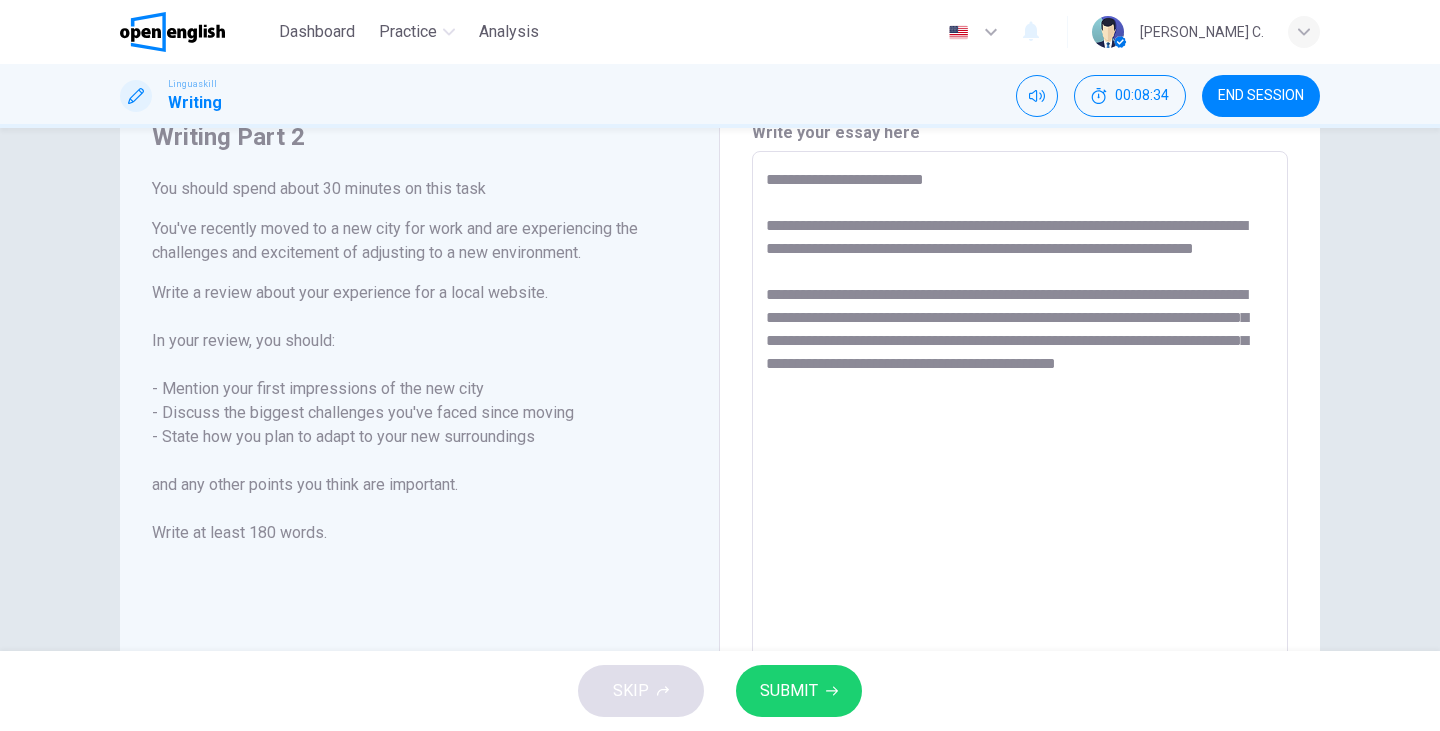 scroll, scrollTop: 85, scrollLeft: 0, axis: vertical 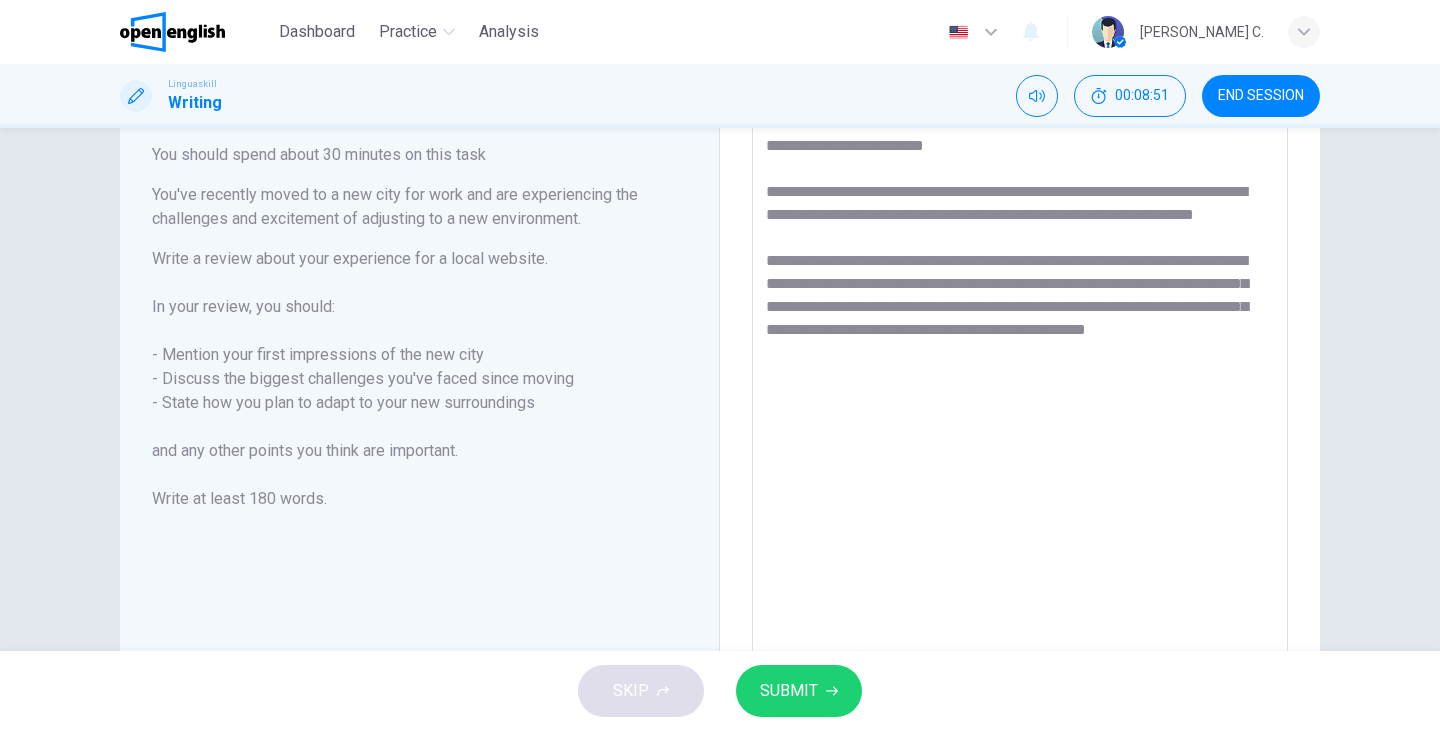 click on "**********" at bounding box center [1020, 394] 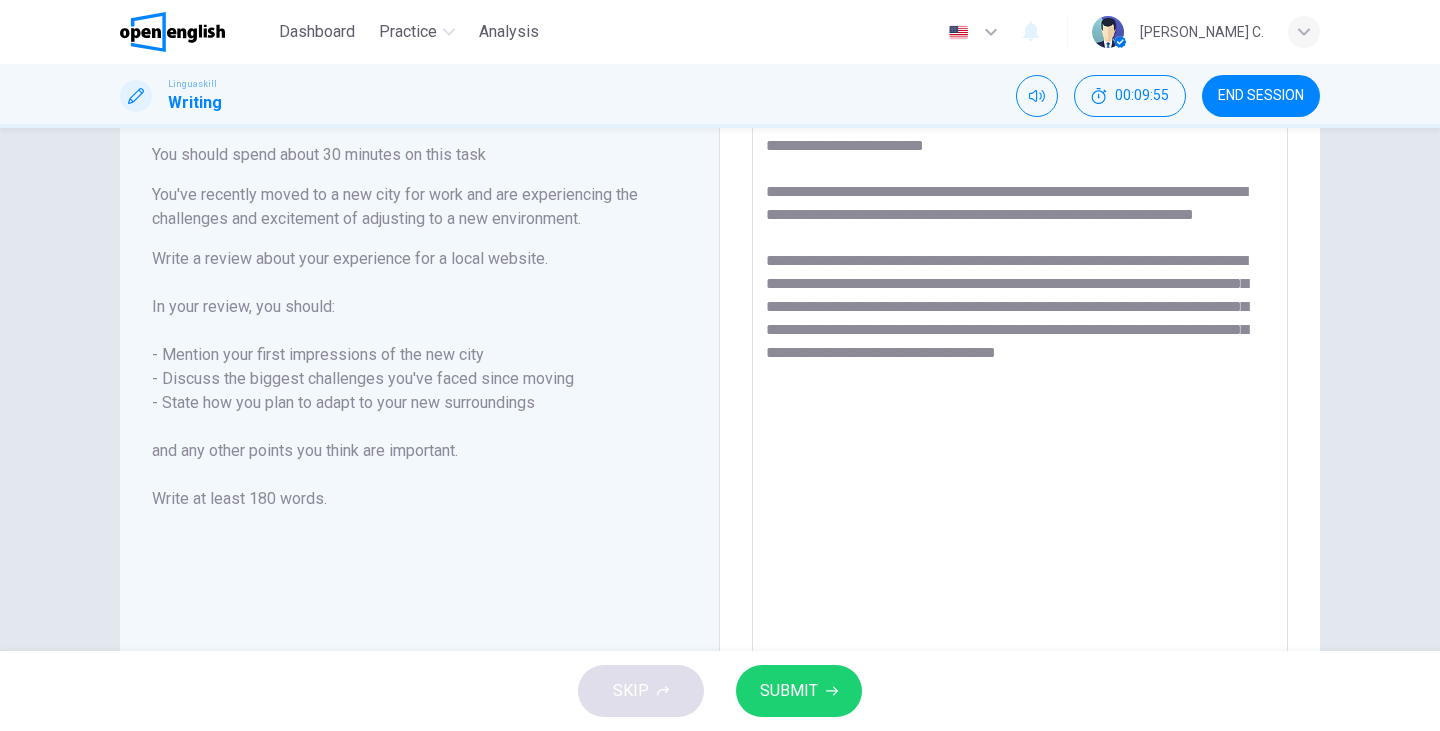 click on "**********" at bounding box center [1020, 394] 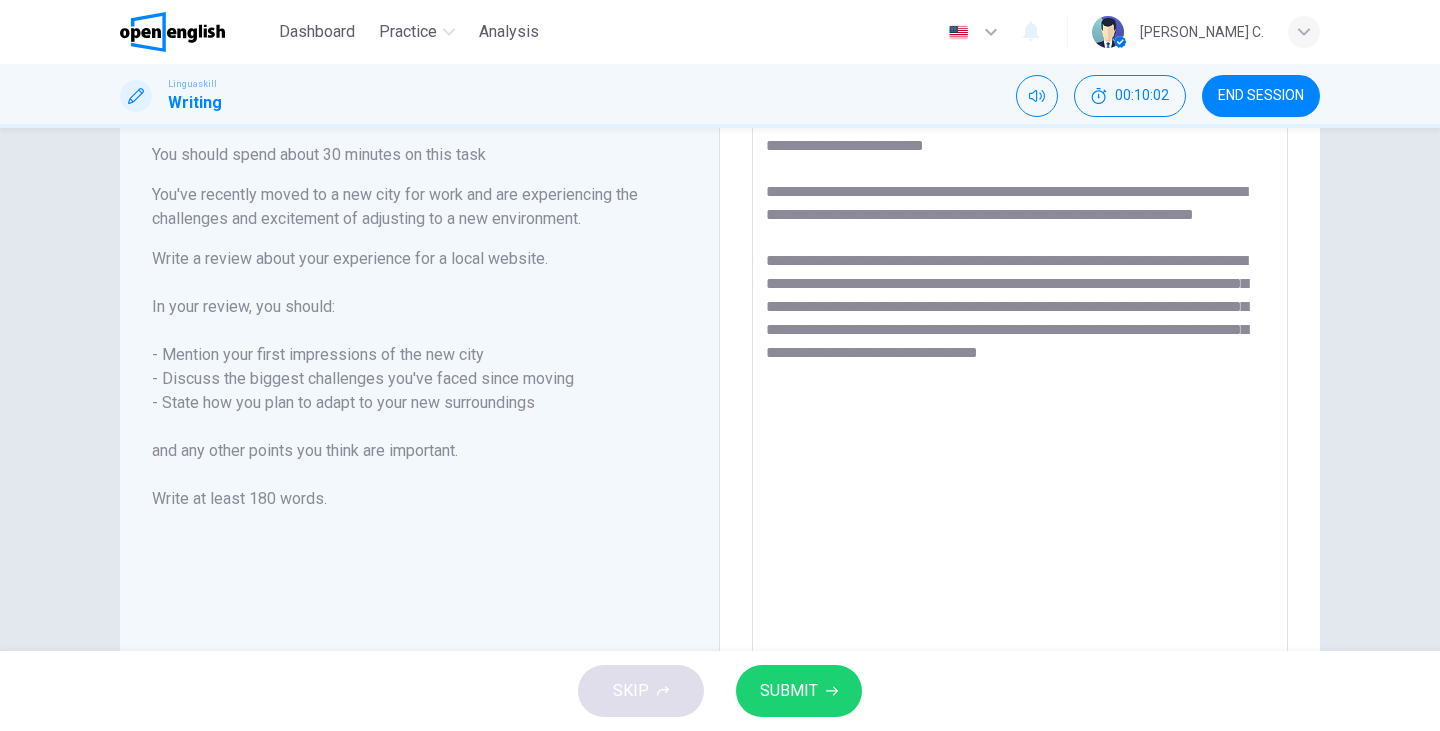 click on "**********" at bounding box center (1020, 394) 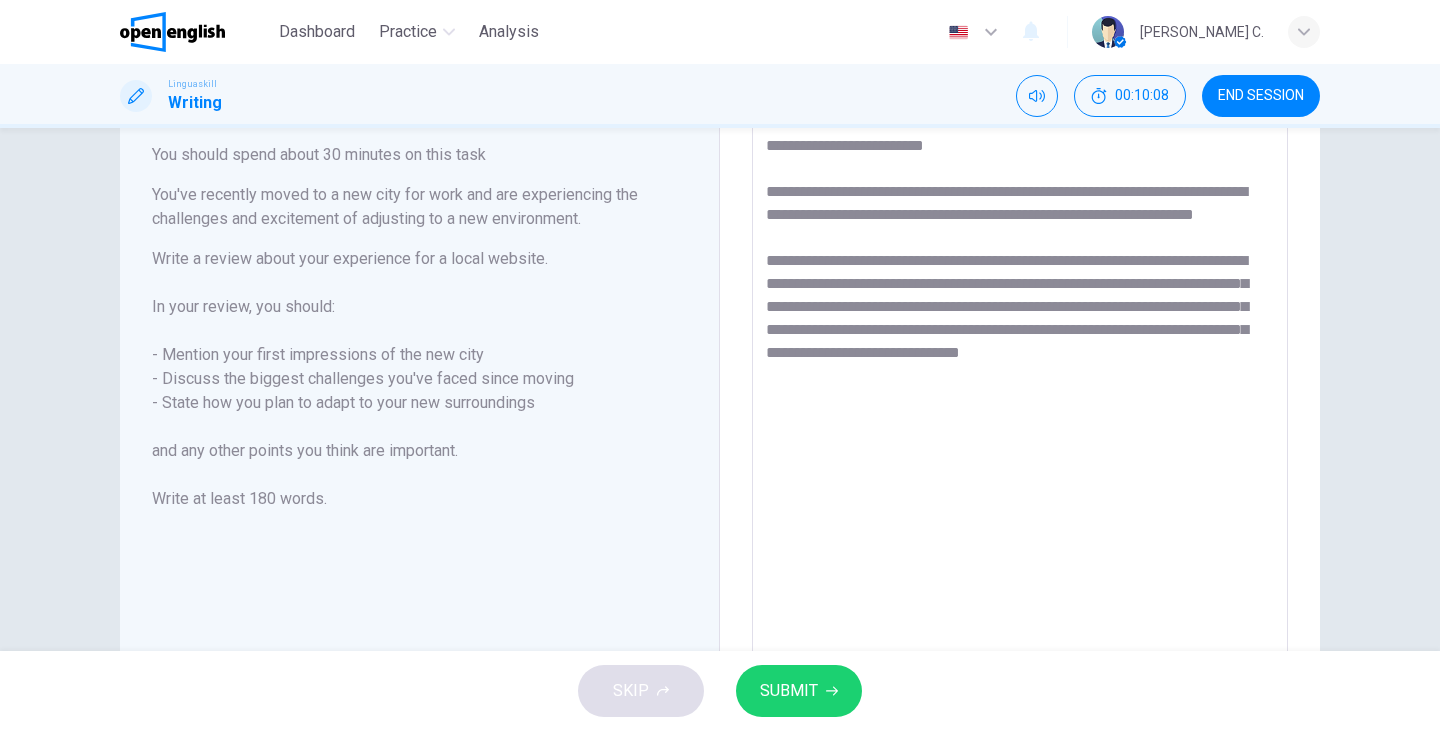 click on "**********" at bounding box center (1020, 394) 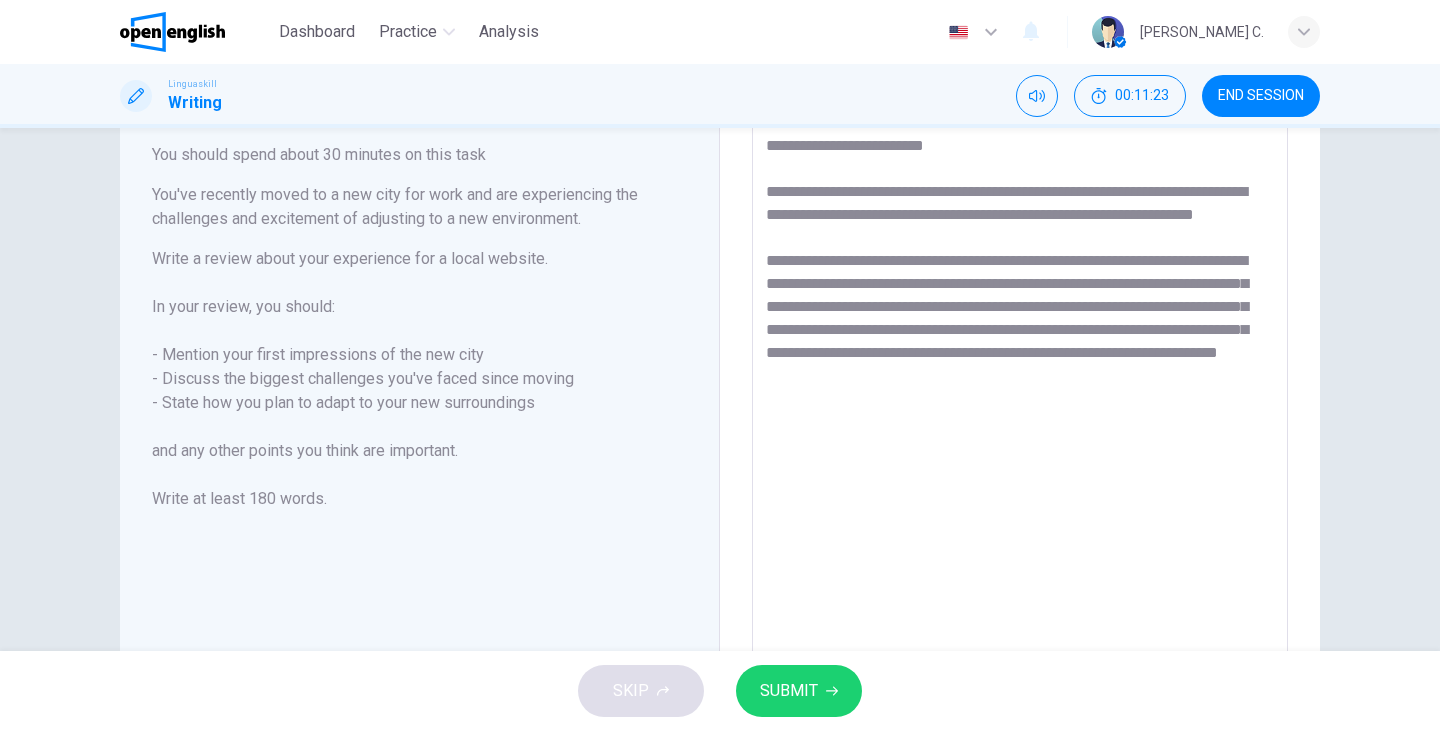 click on "**********" at bounding box center (1020, 394) 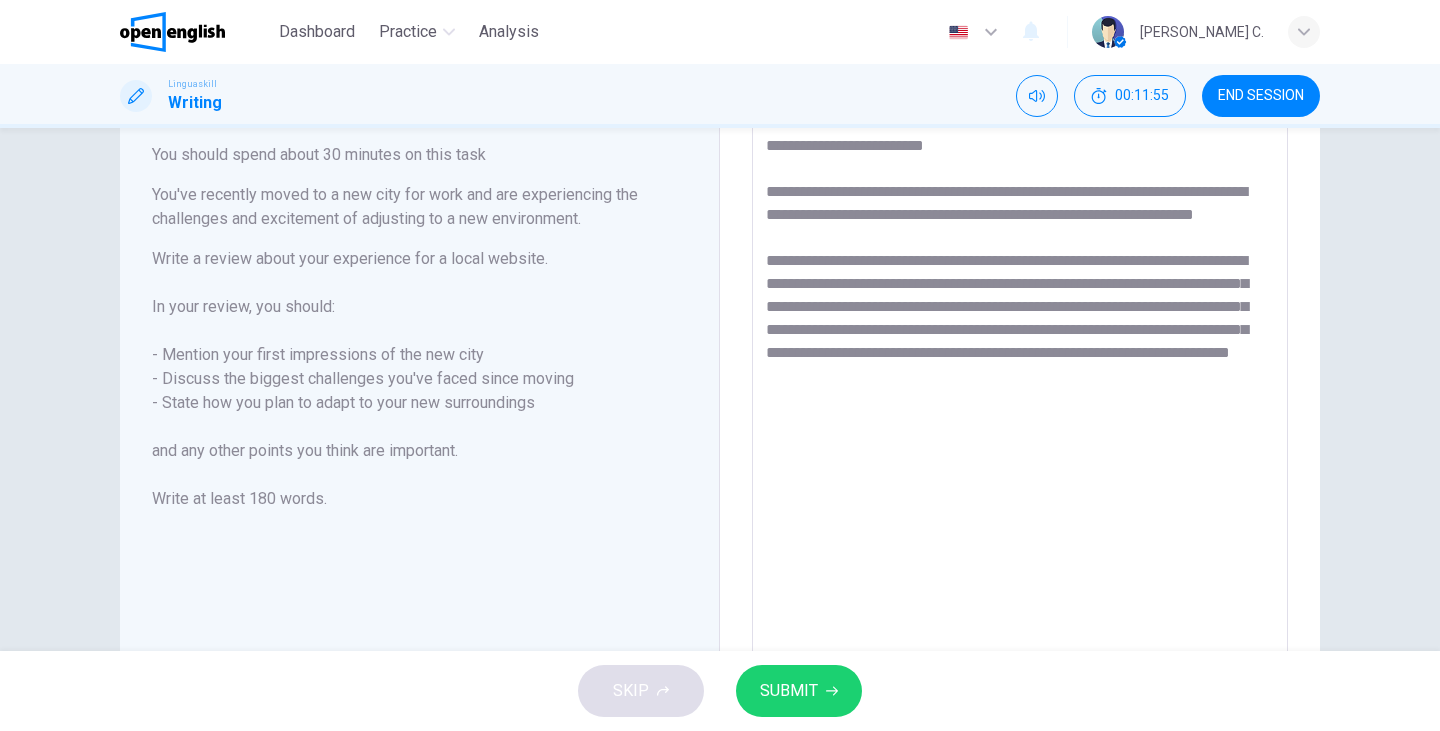 click on "**********" at bounding box center (1020, 394) 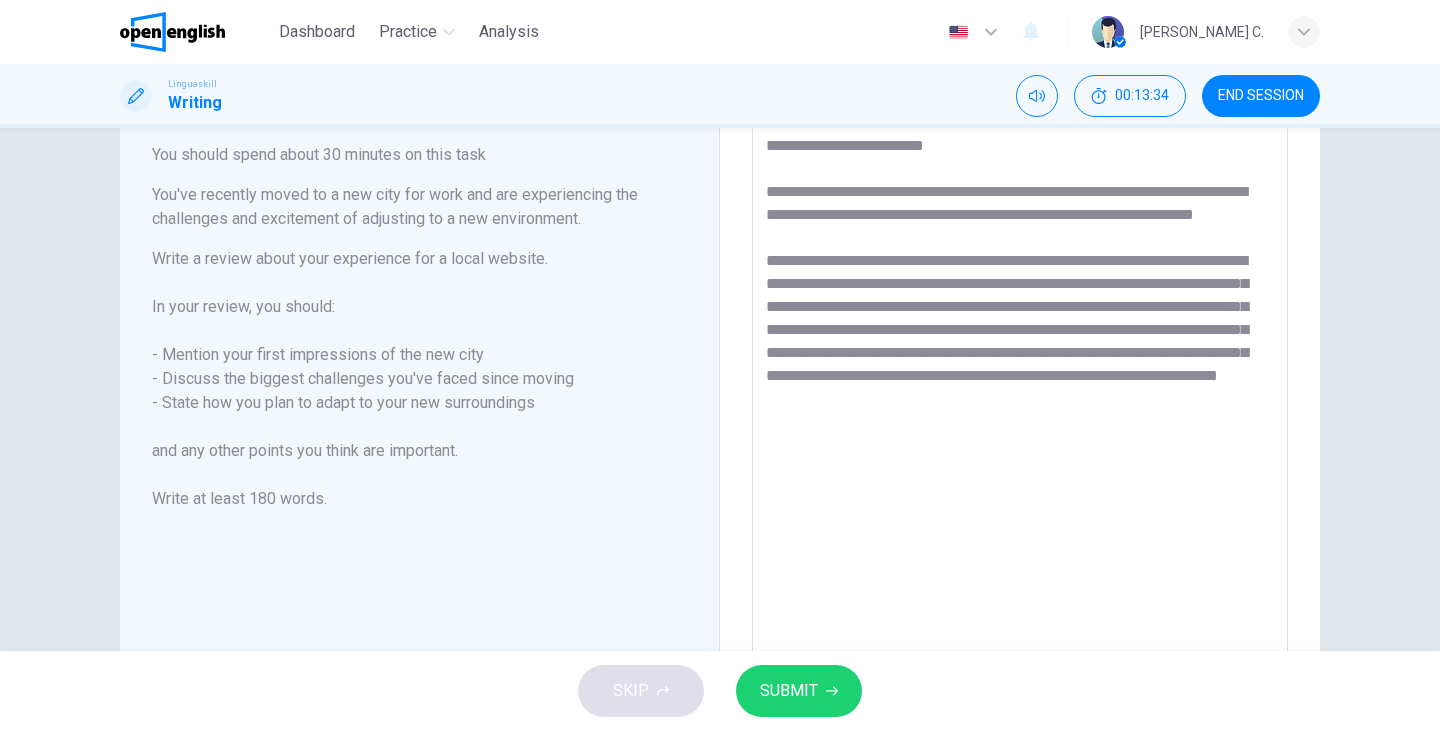click on "**********" at bounding box center [1020, 394] 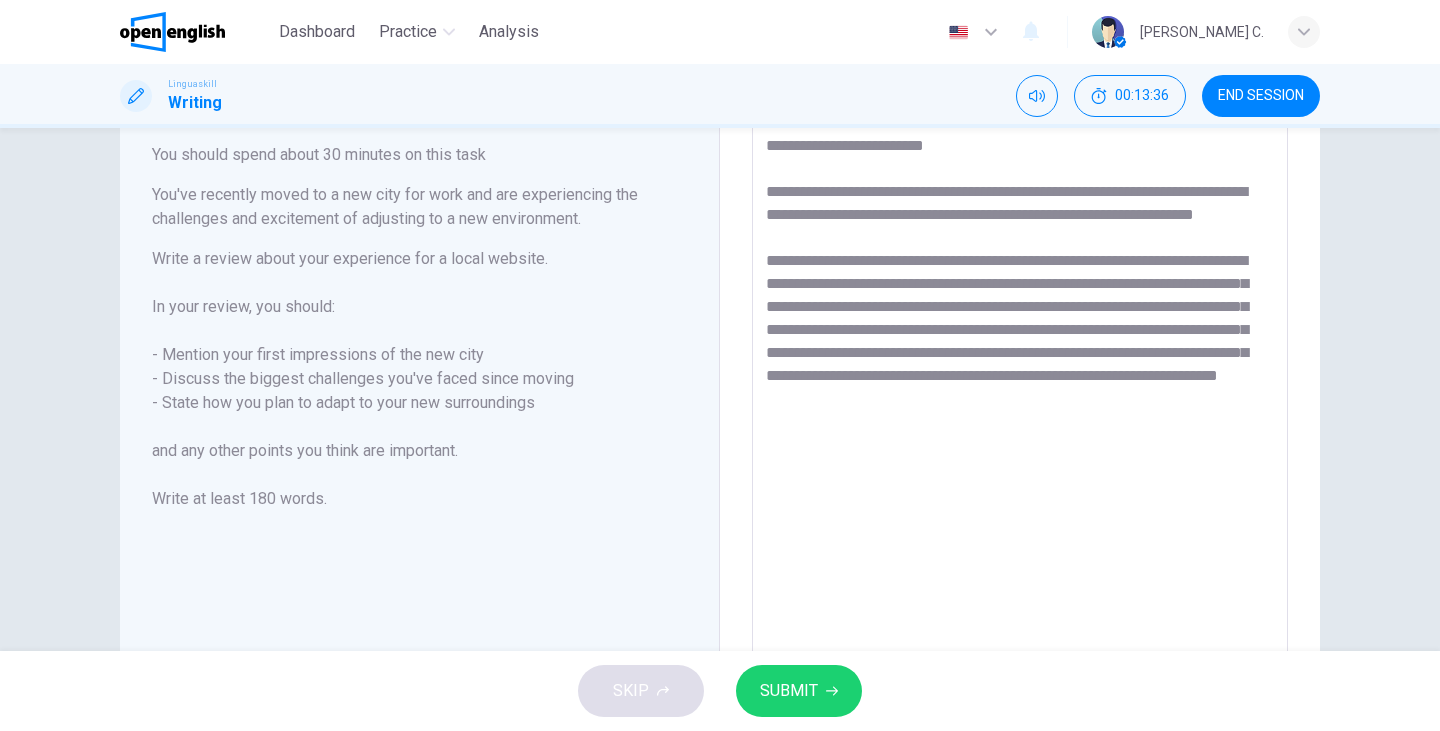 click on "**********" at bounding box center (1020, 394) 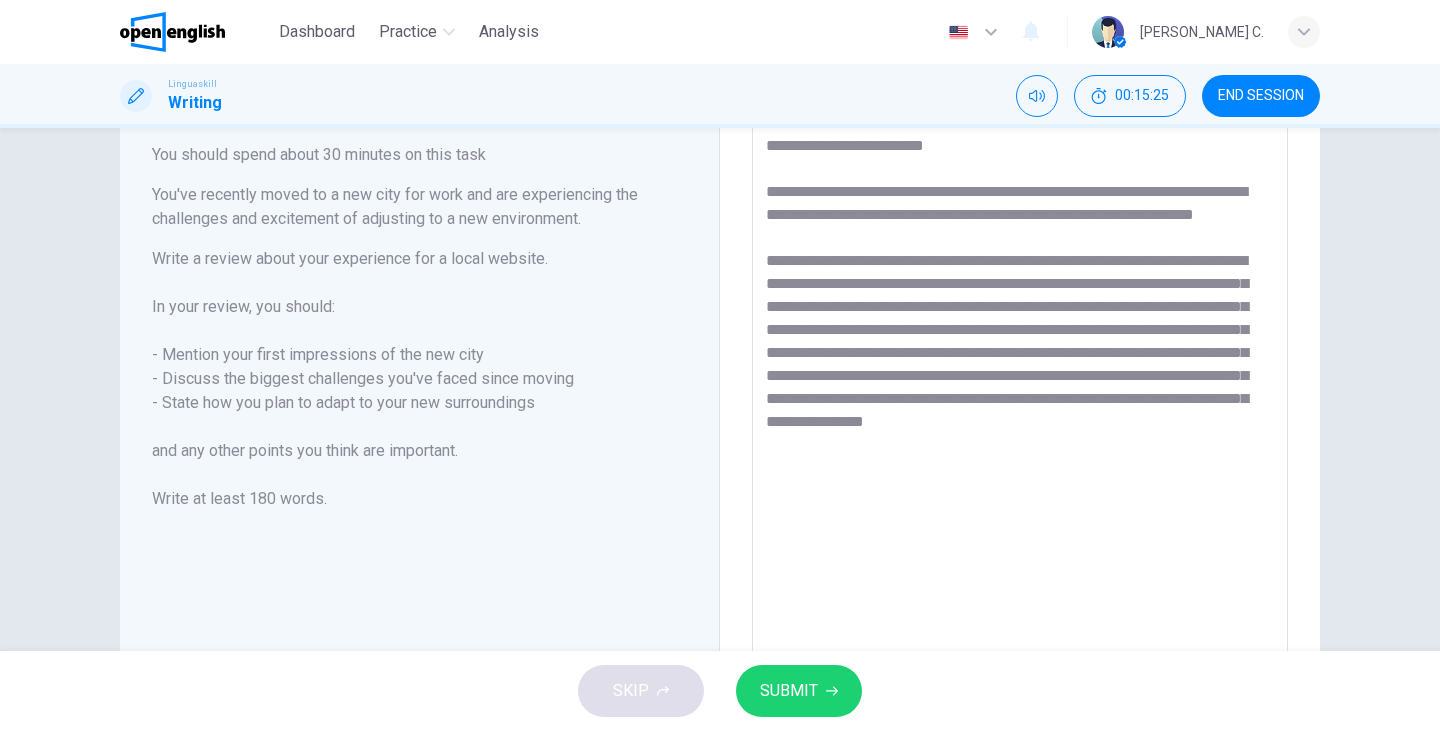 click on "**********" at bounding box center [1020, 394] 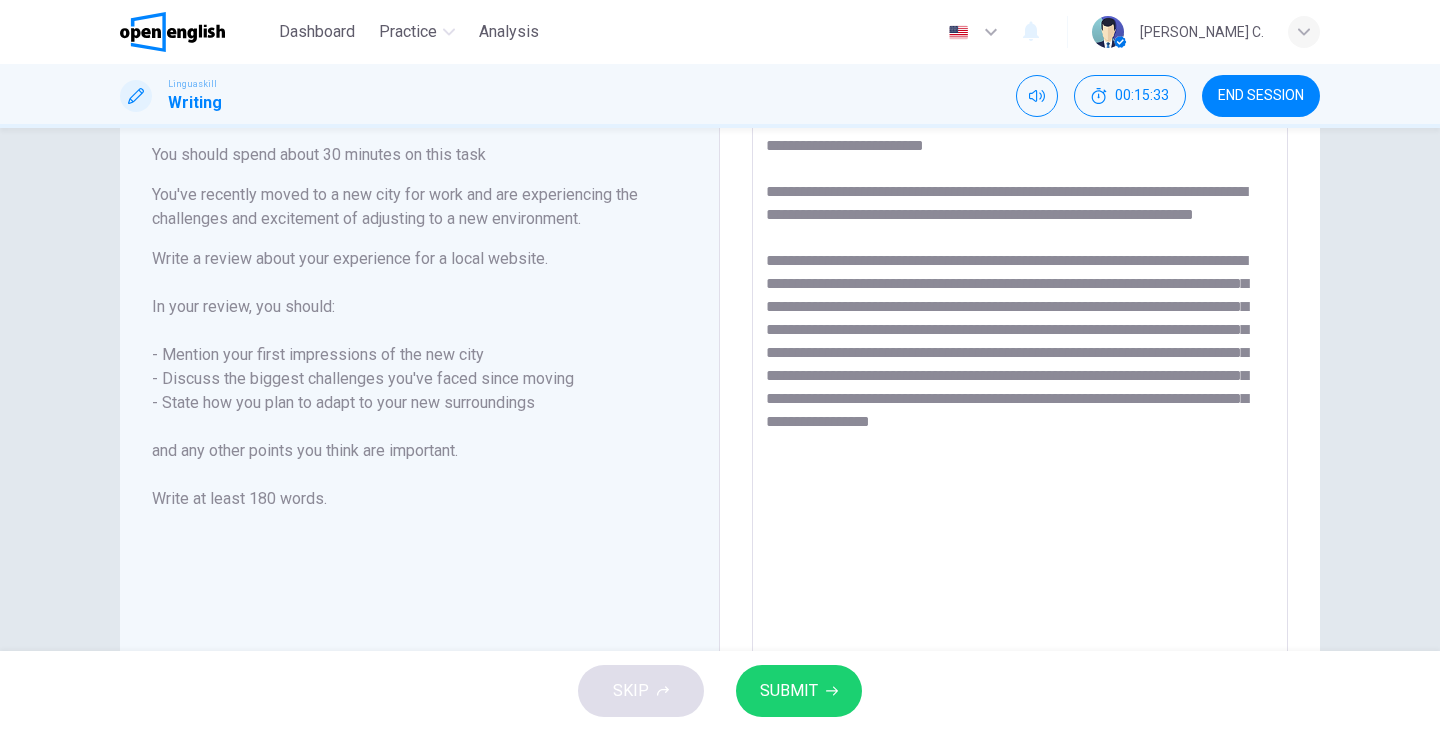 click on "**********" at bounding box center (1020, 394) 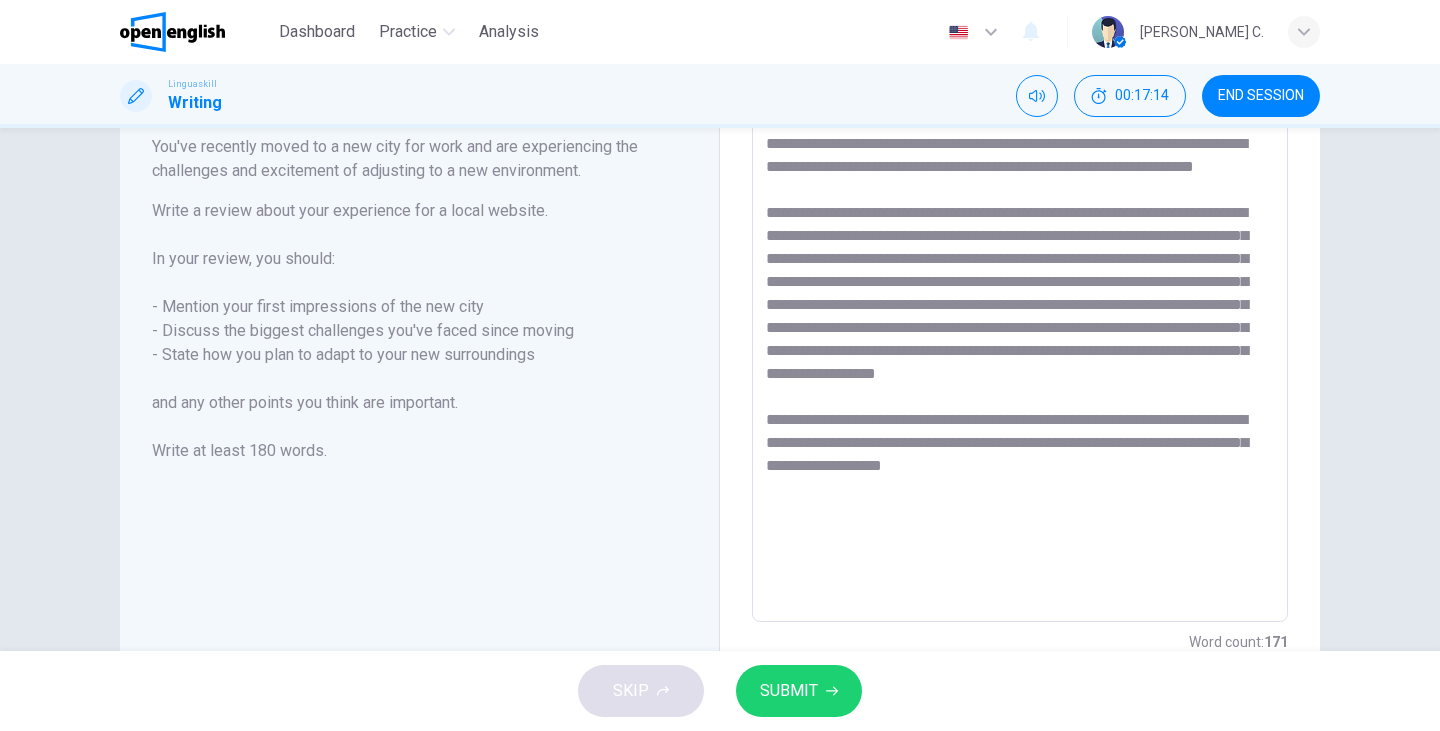 scroll, scrollTop: 163, scrollLeft: 0, axis: vertical 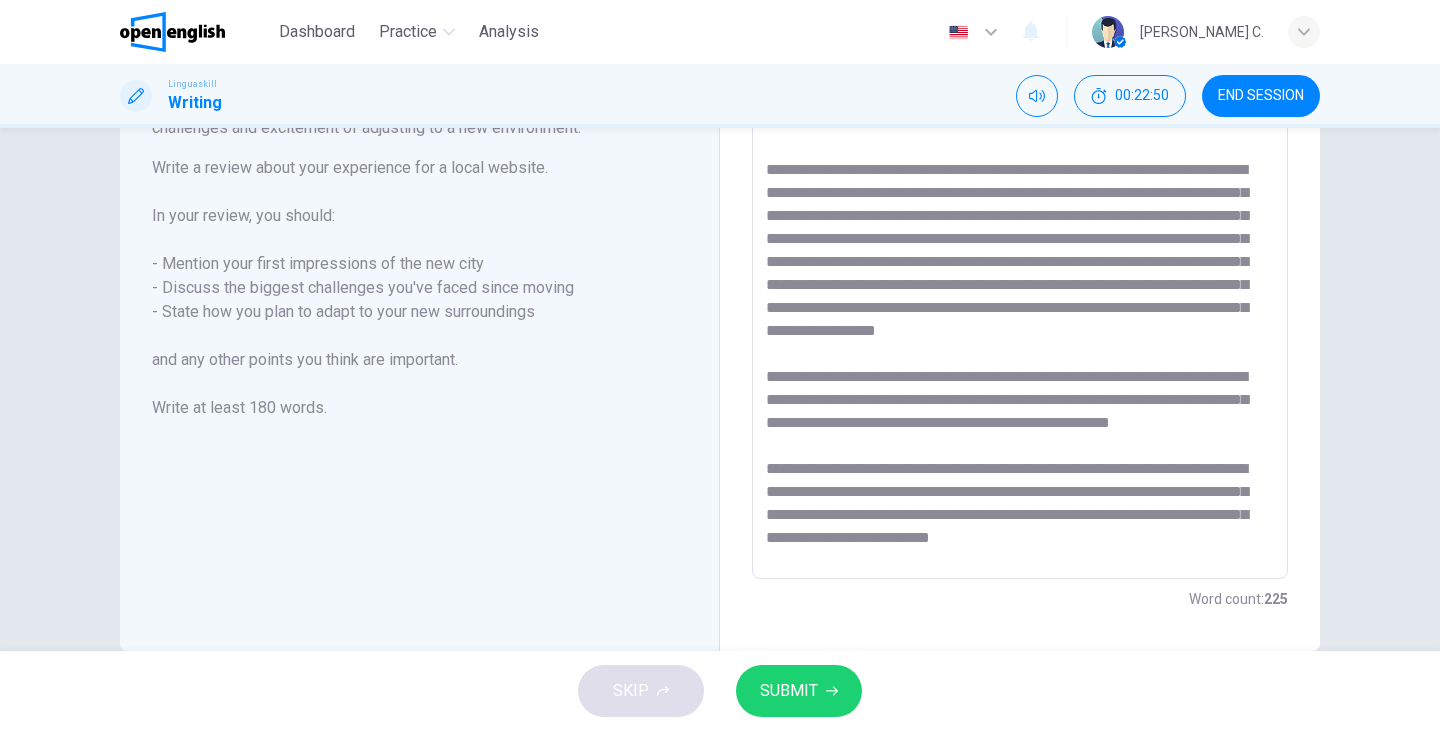 click at bounding box center [1020, 303] 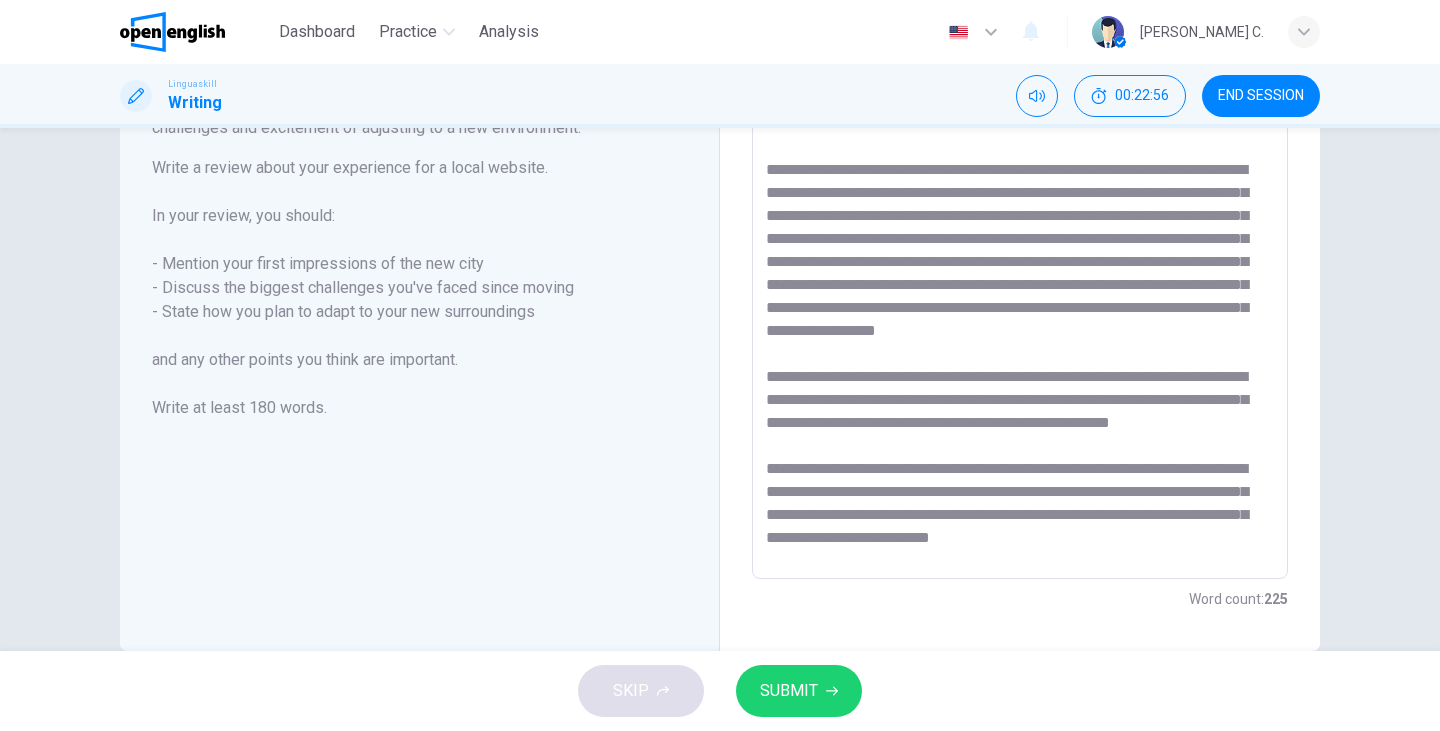 click at bounding box center [1020, 303] 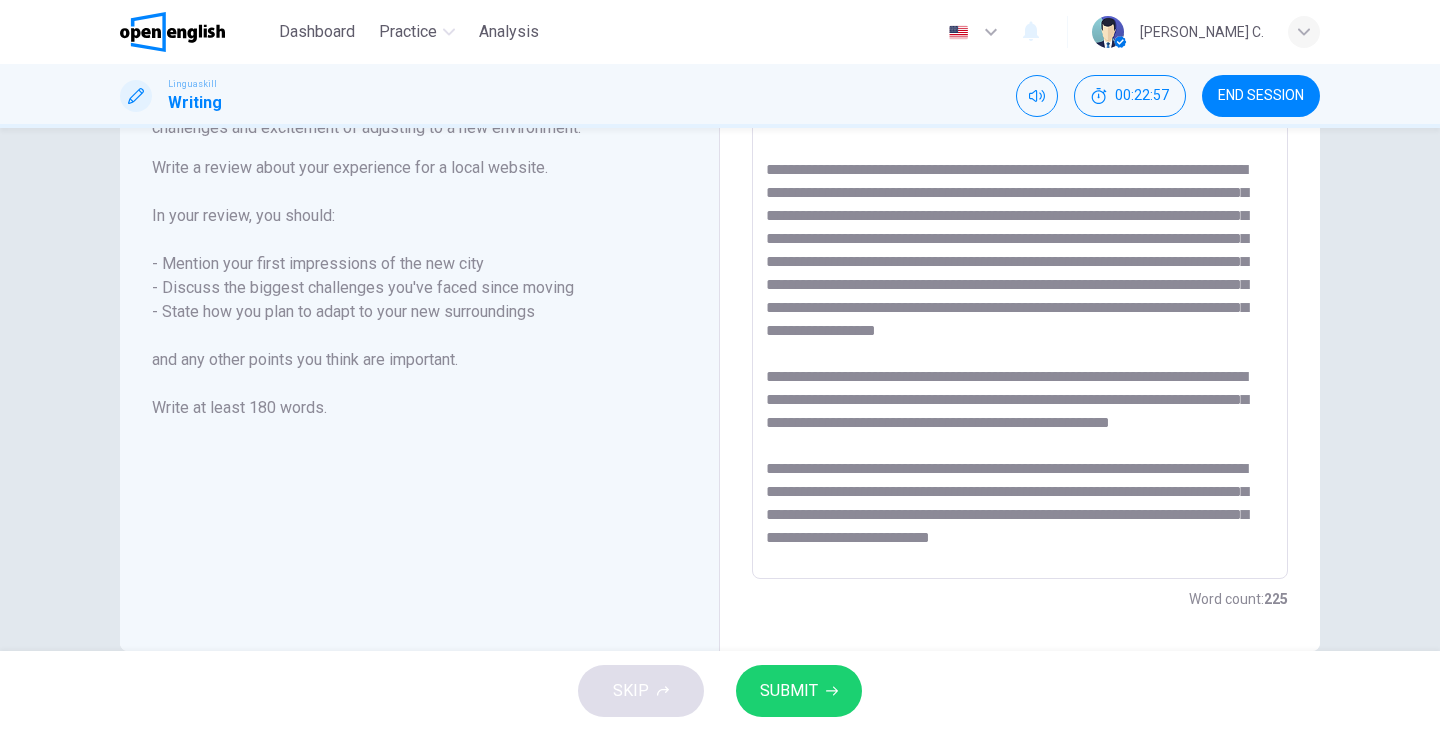 click at bounding box center [1020, 303] 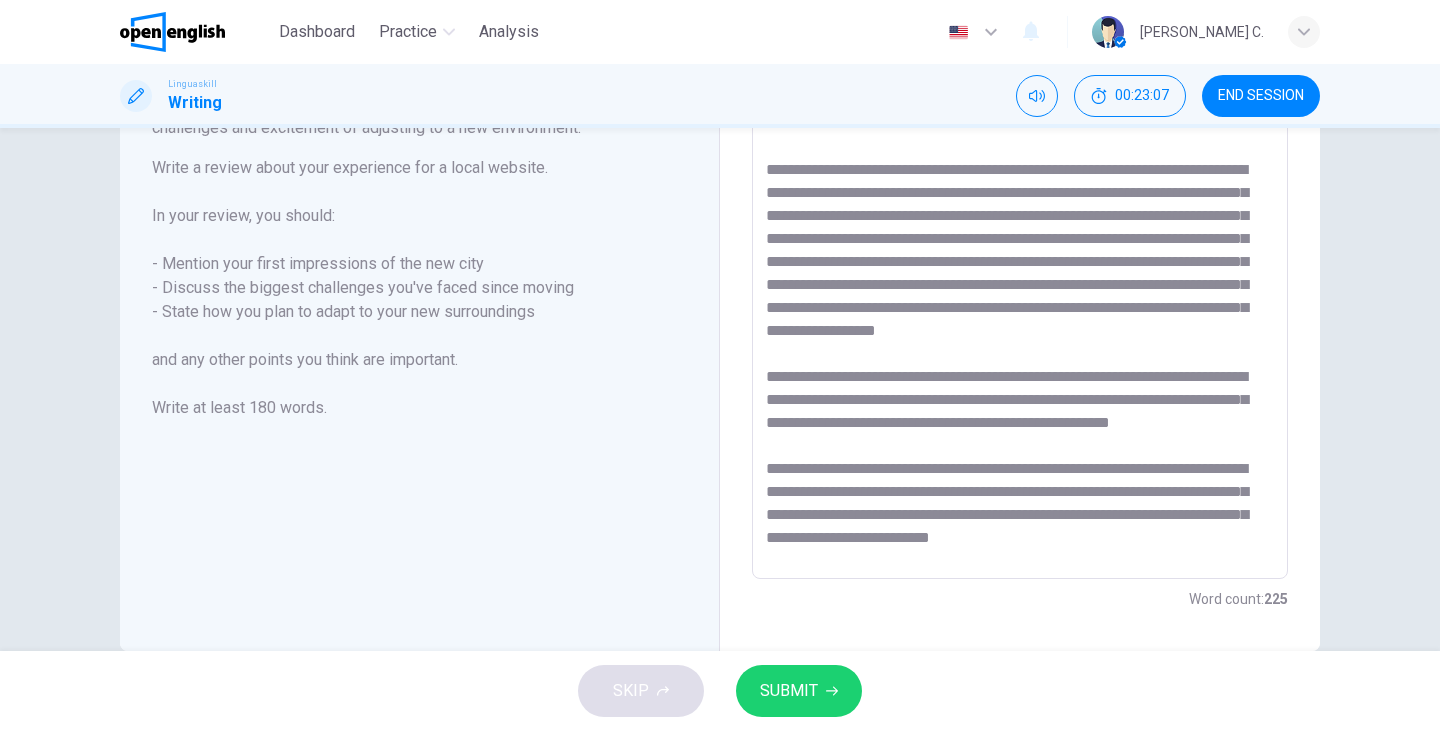 scroll, scrollTop: 55, scrollLeft: 0, axis: vertical 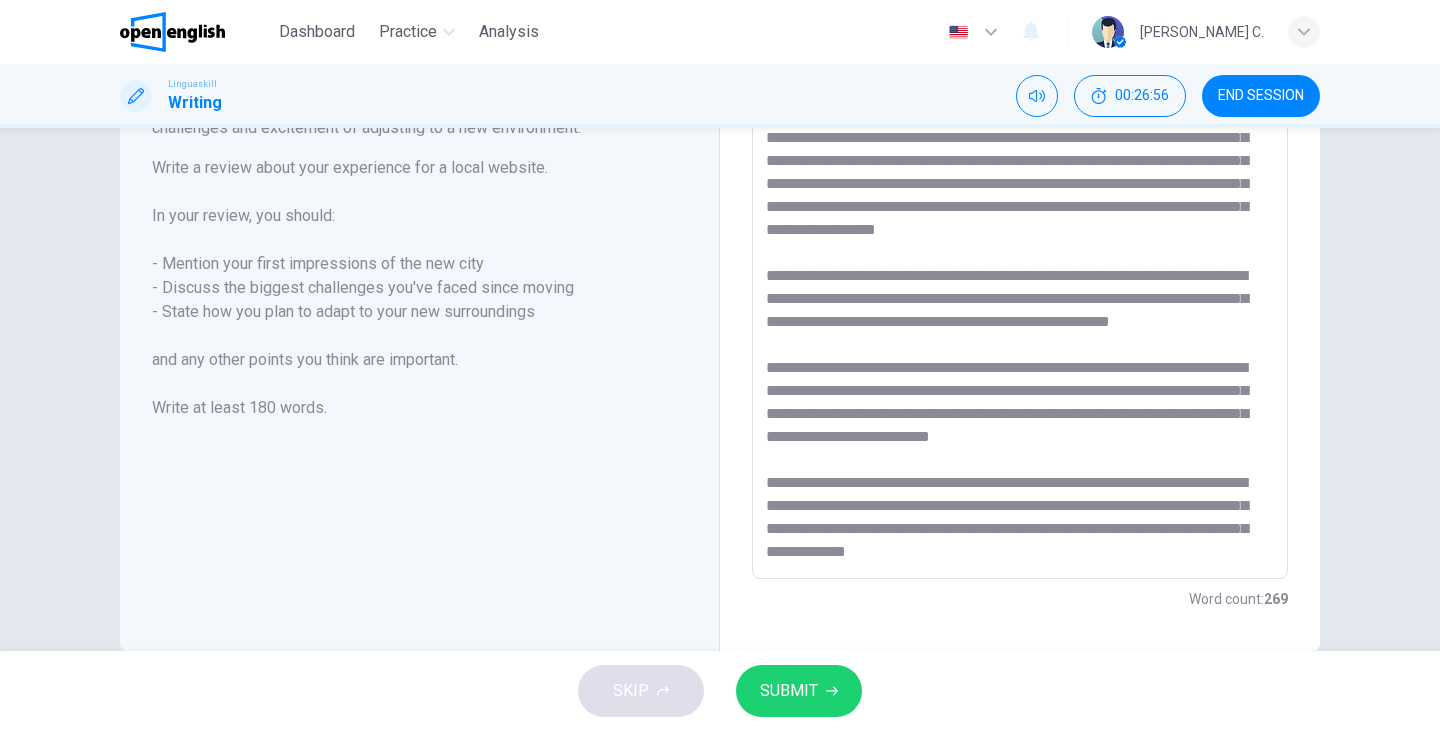 click at bounding box center [1020, 303] 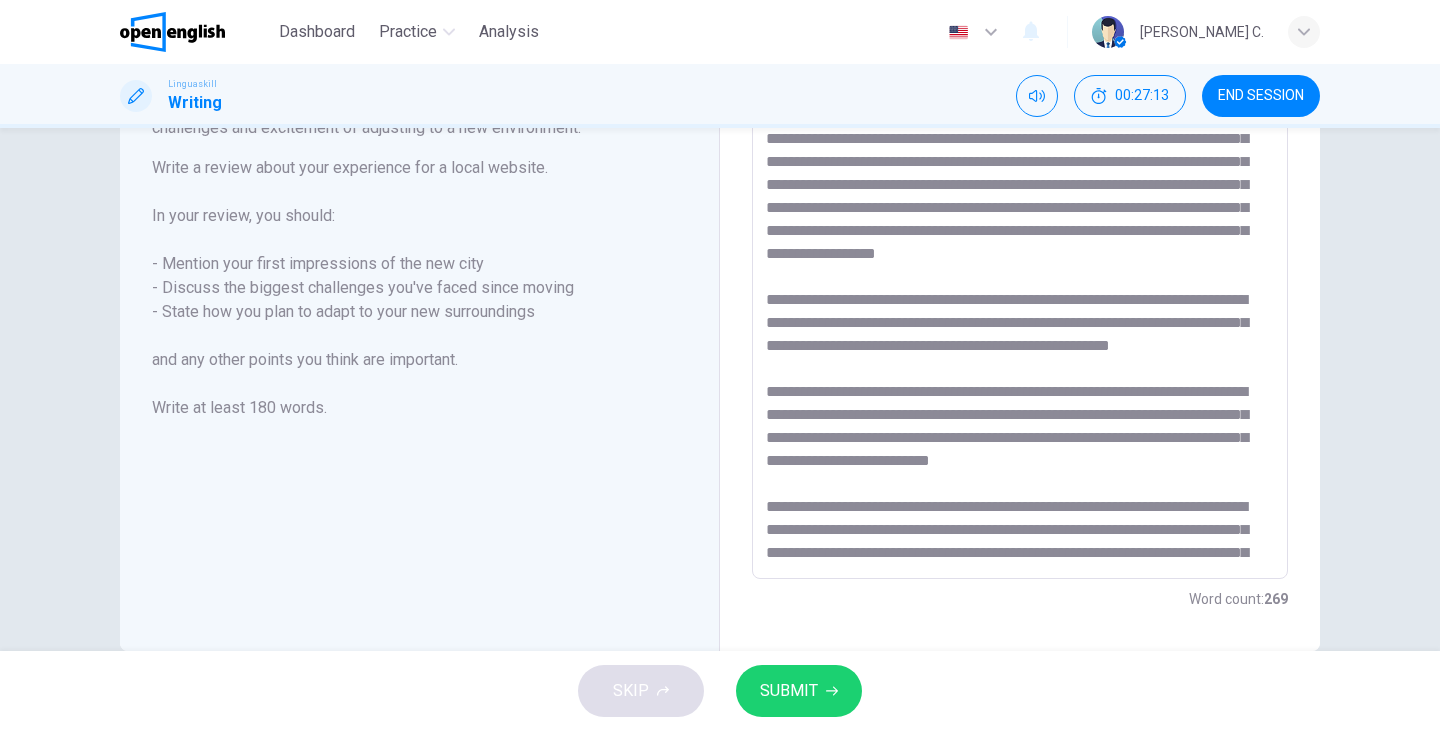 scroll, scrollTop: 0, scrollLeft: 0, axis: both 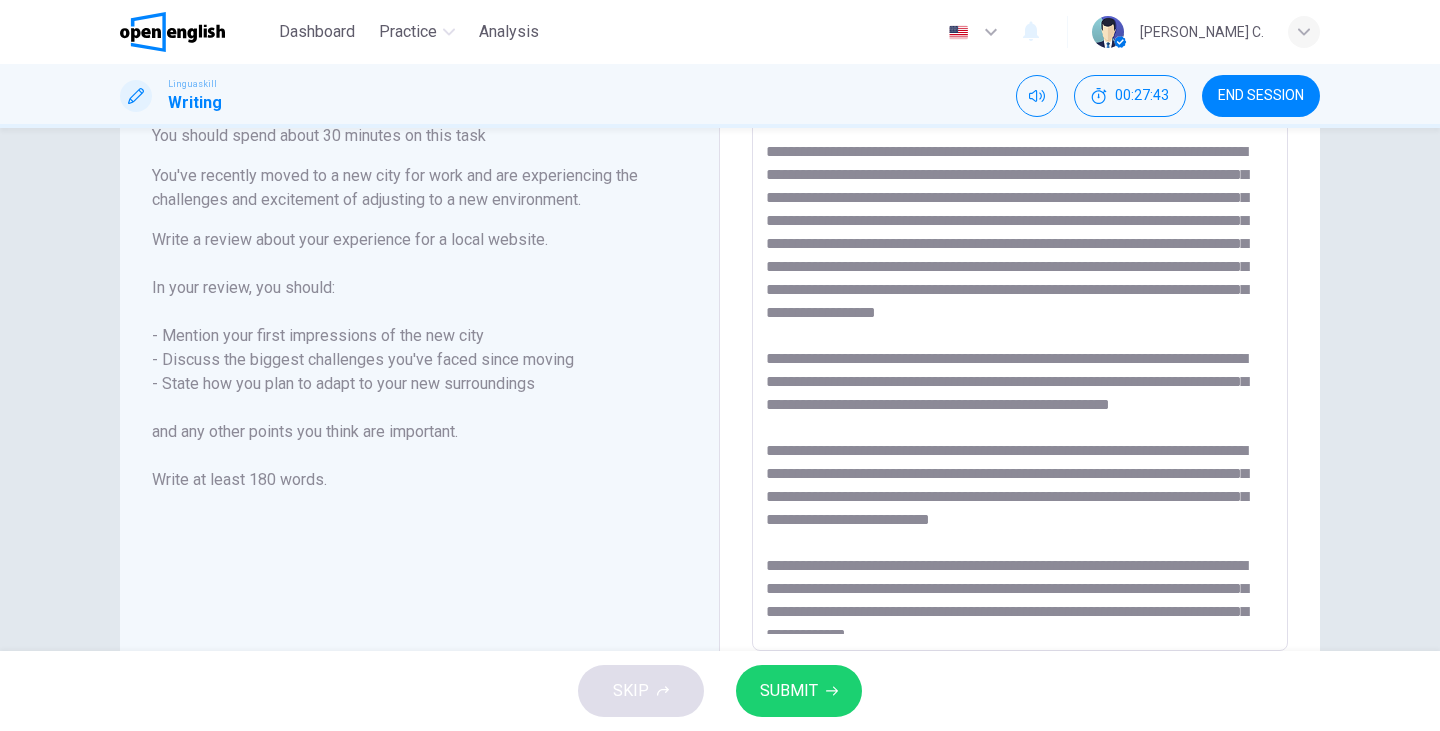 click at bounding box center [1020, 375] 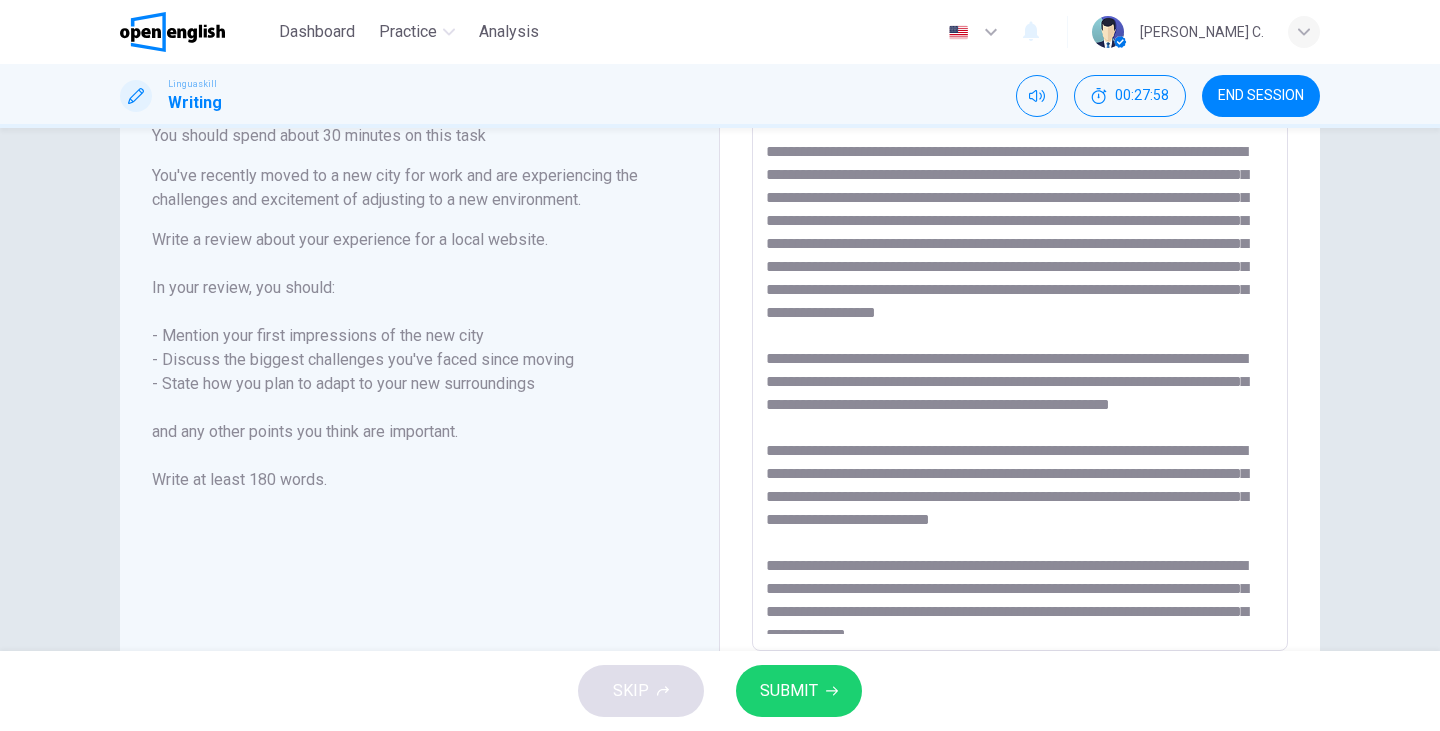 click at bounding box center (1020, 375) 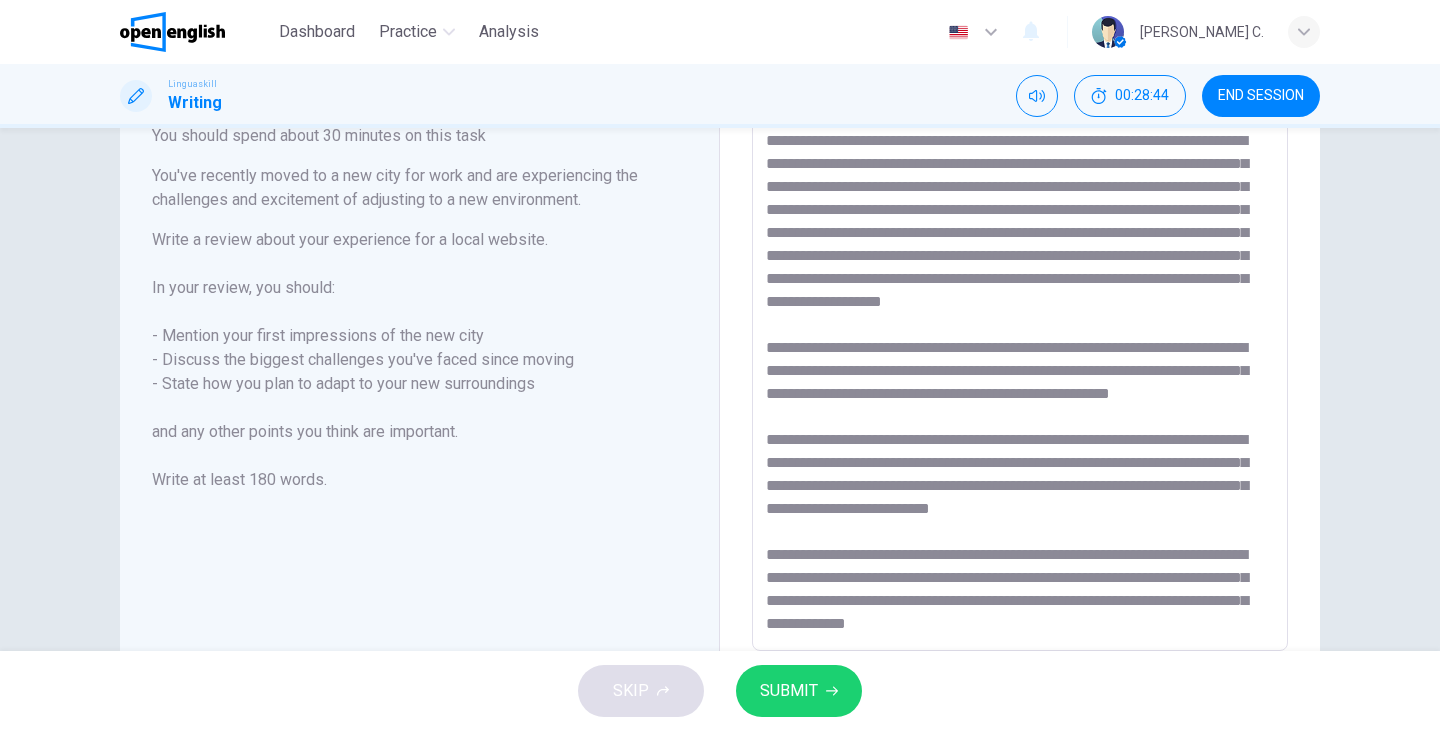 scroll, scrollTop: 142, scrollLeft: 0, axis: vertical 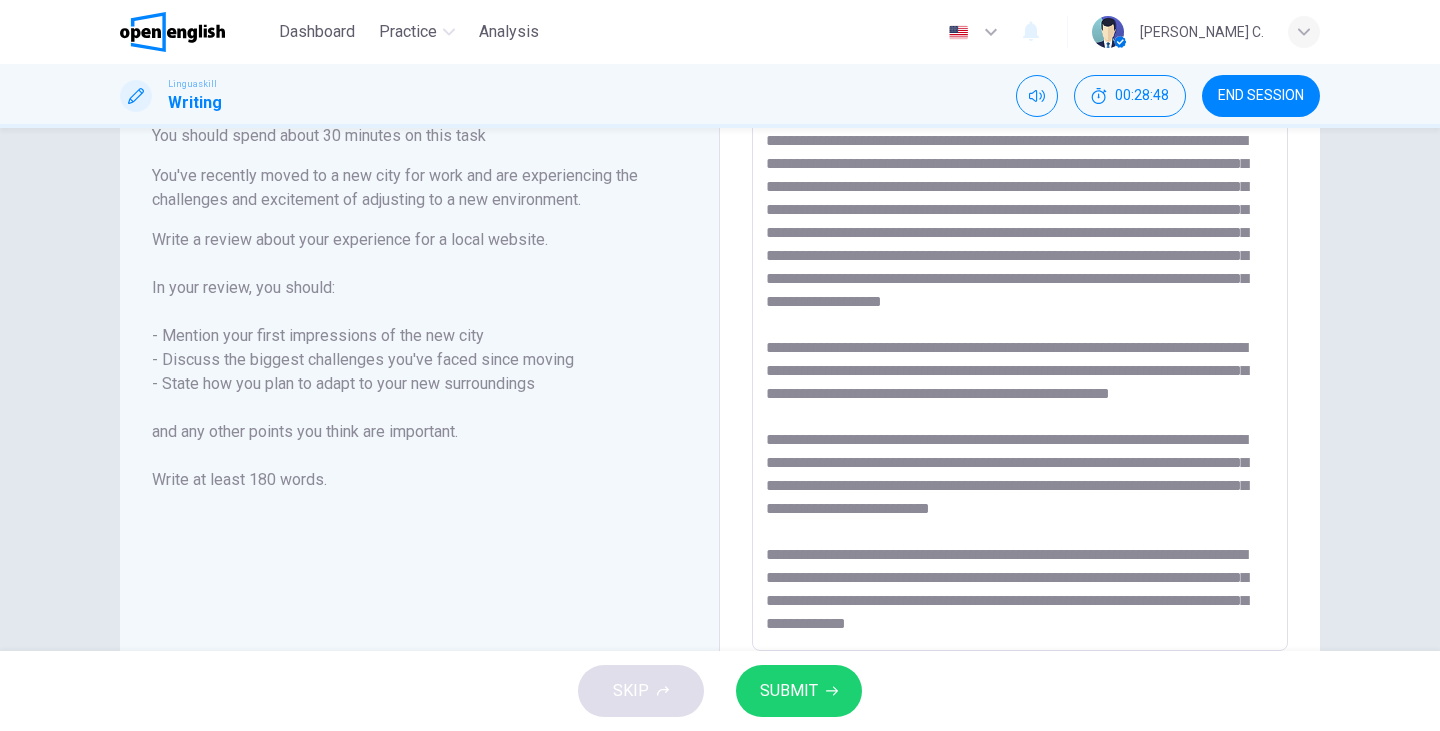 click at bounding box center (1020, 375) 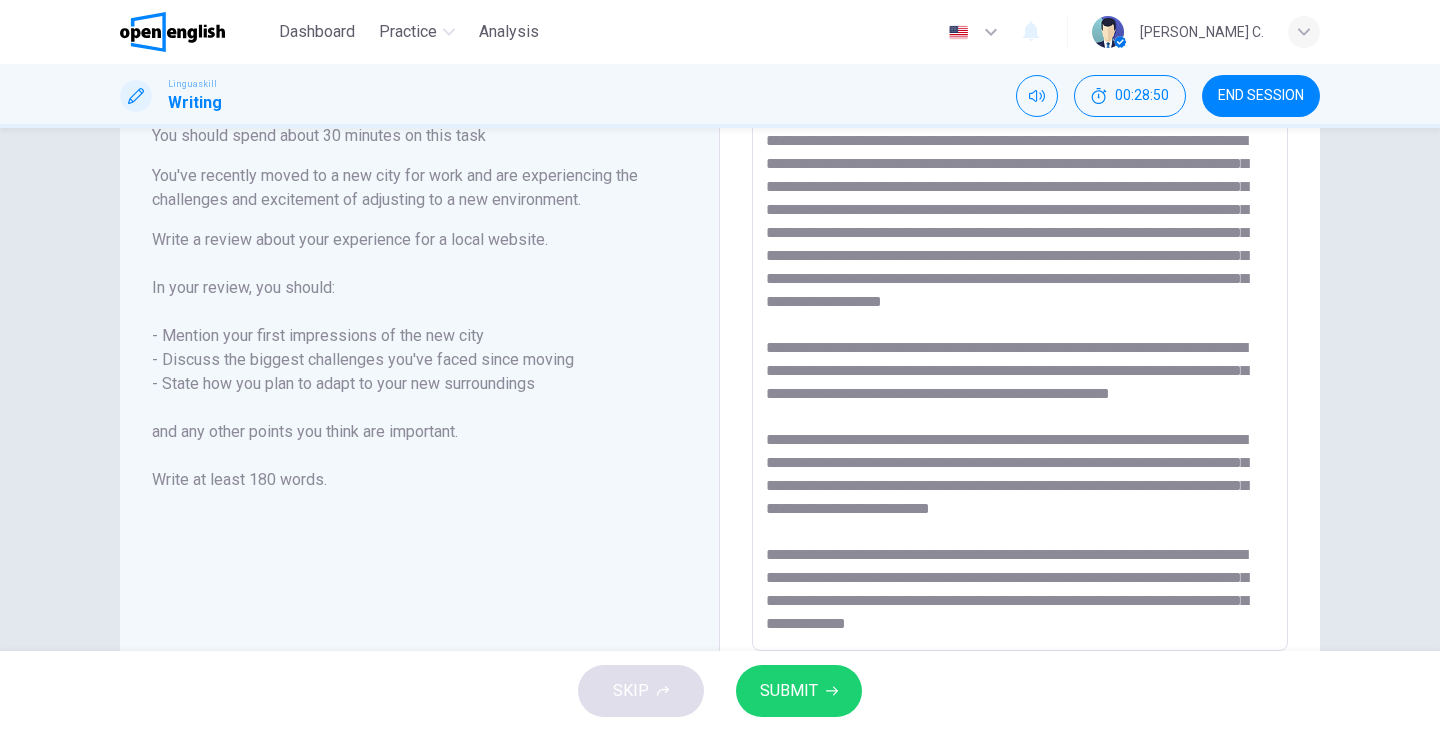 click at bounding box center (1020, 375) 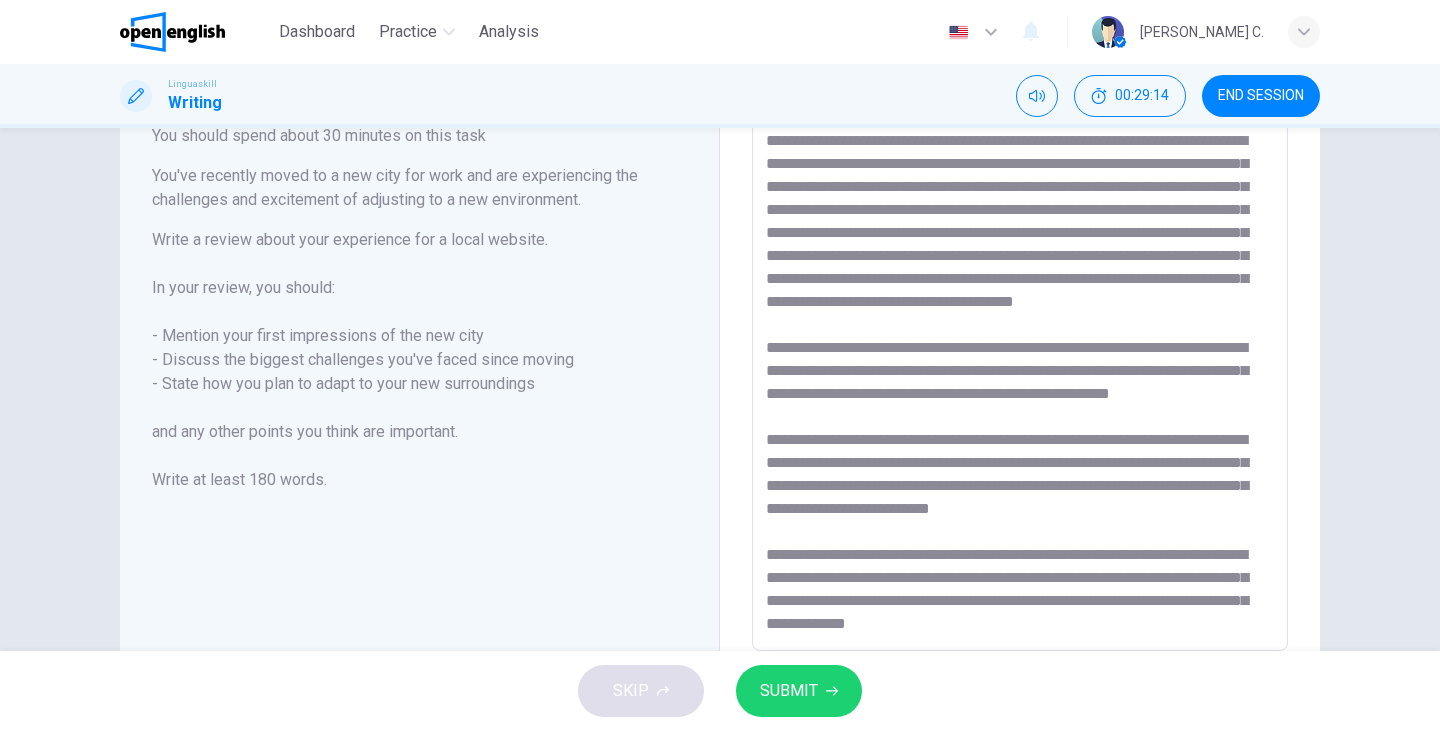 click at bounding box center (1020, 375) 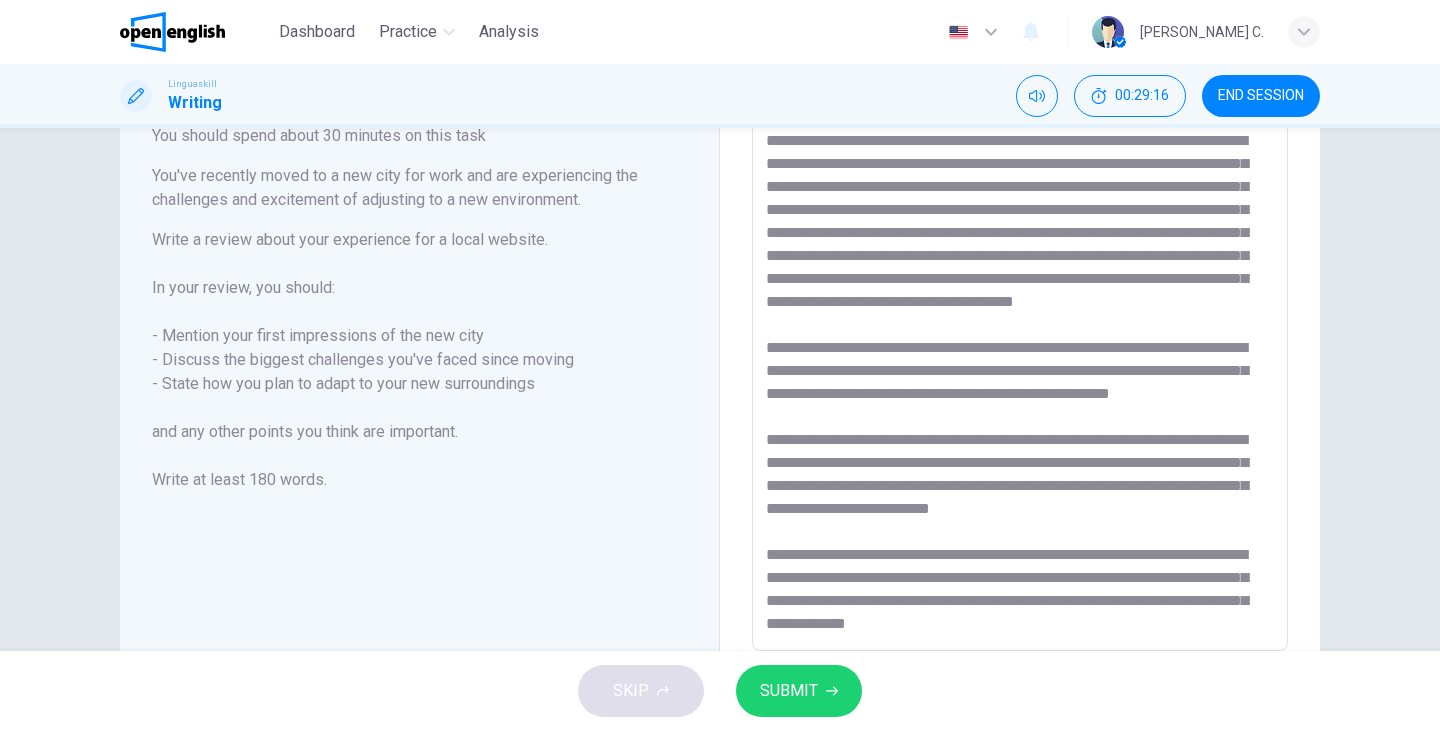 drag, startPoint x: 965, startPoint y: 231, endPoint x: 1097, endPoint y: 221, distance: 132.37825 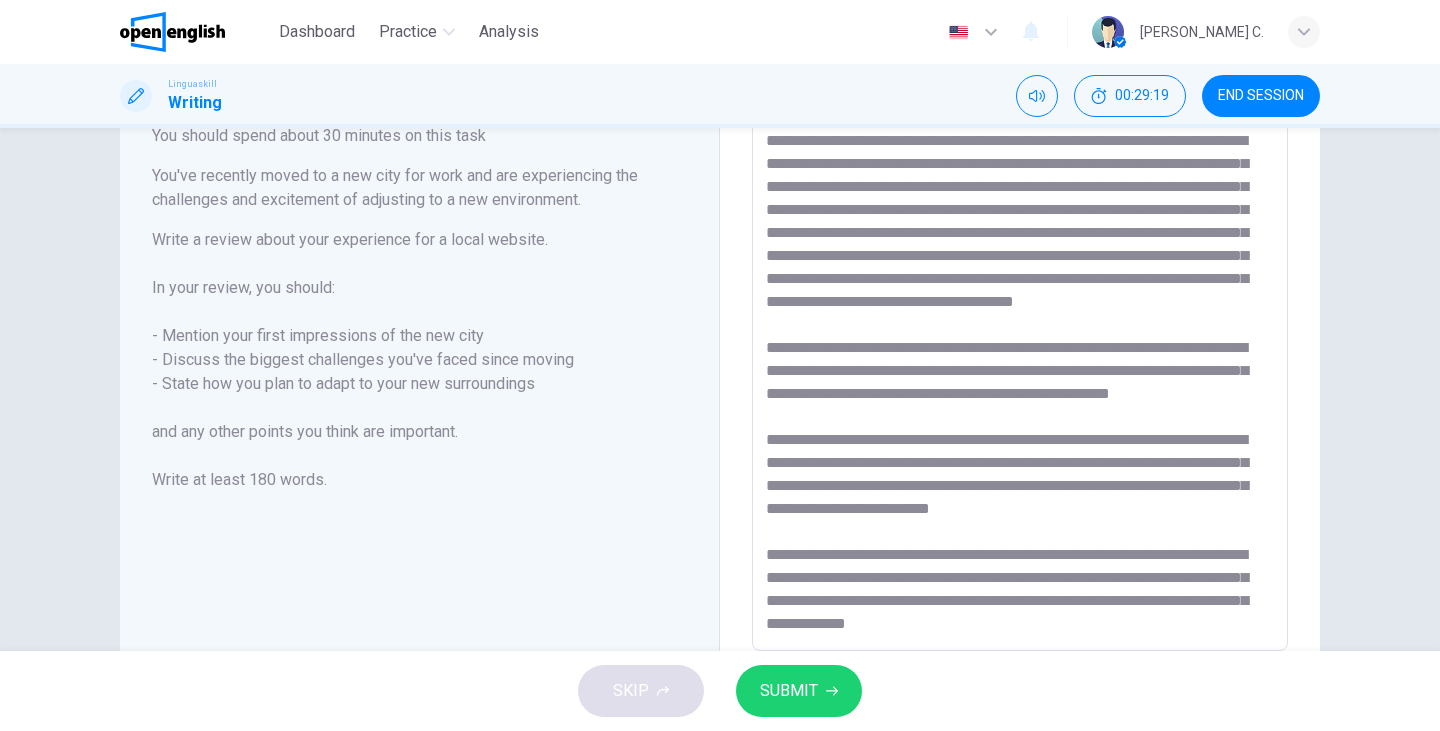 click at bounding box center [1020, 375] 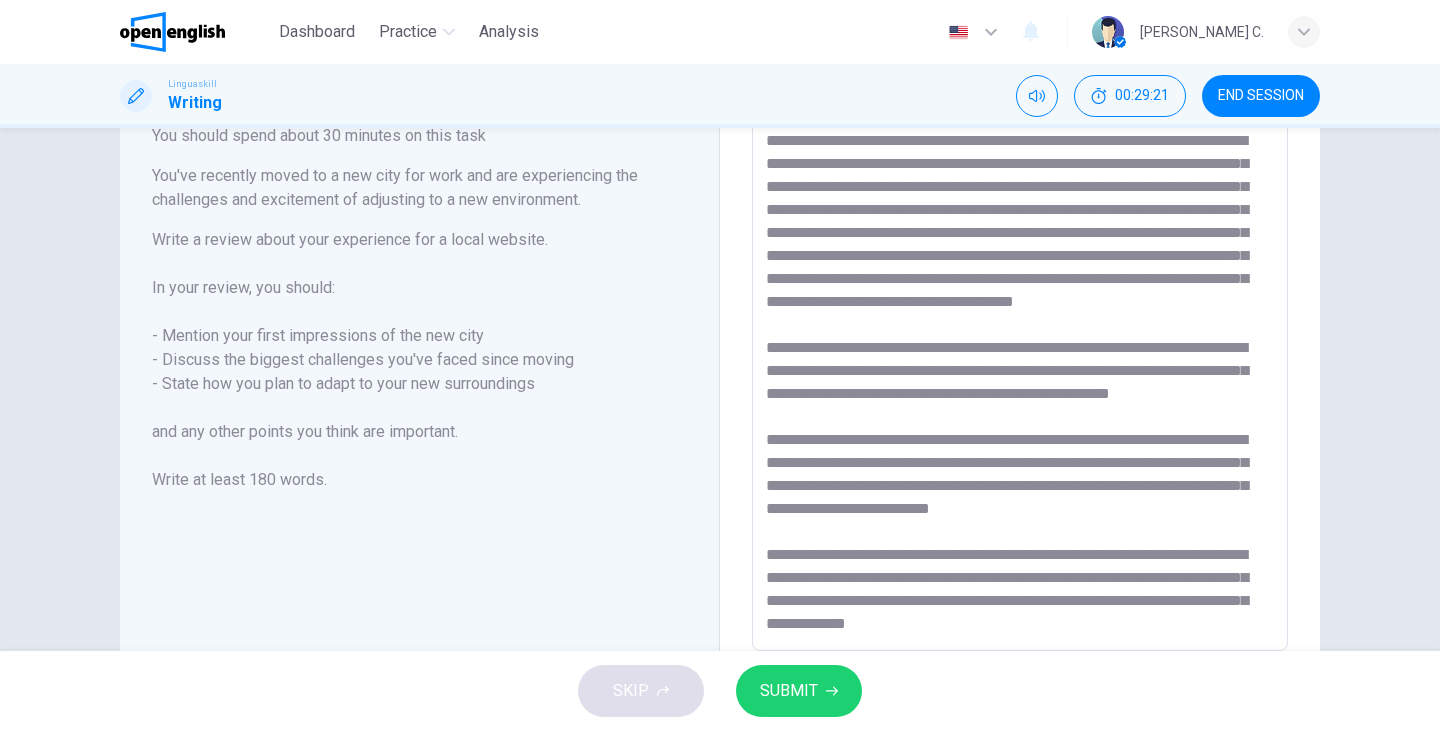 drag, startPoint x: 903, startPoint y: 237, endPoint x: 1107, endPoint y: 218, distance: 204.88289 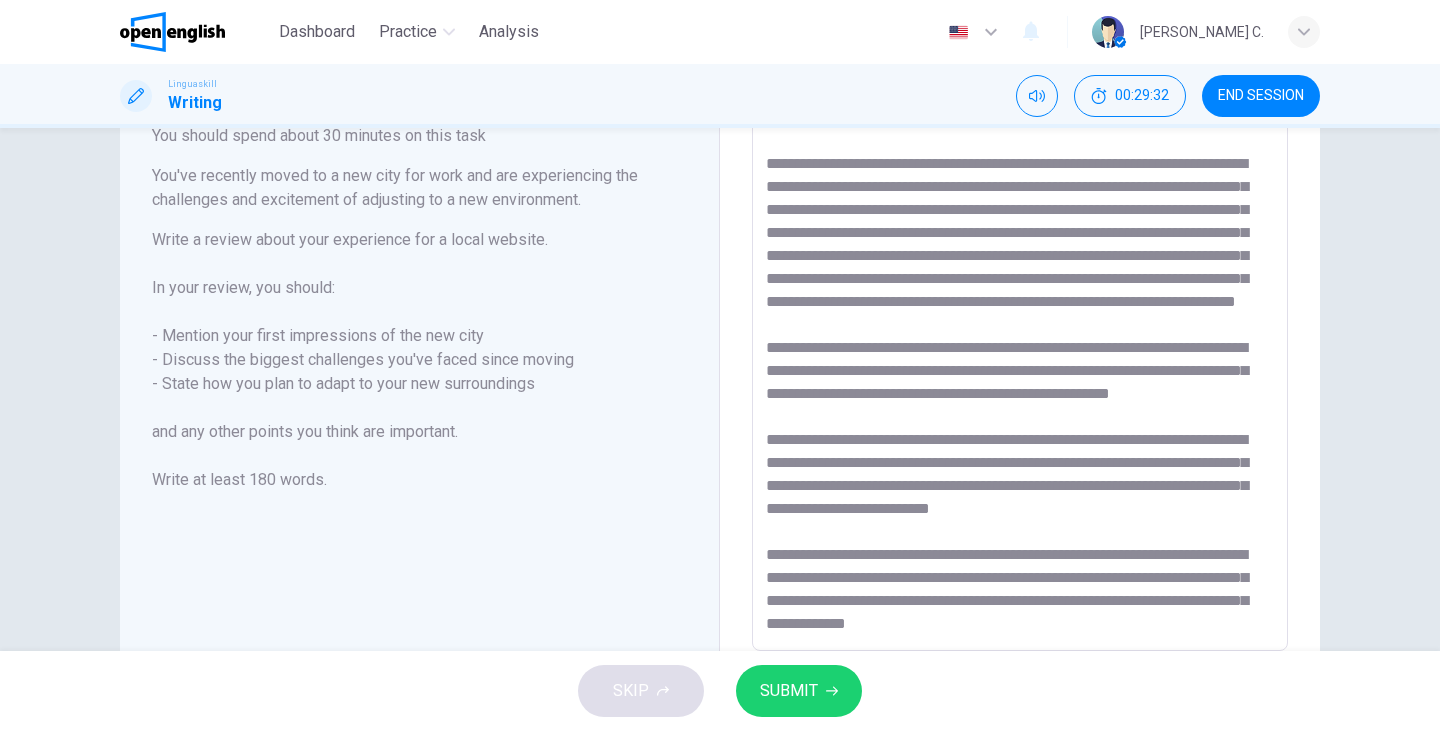 click at bounding box center [1020, 375] 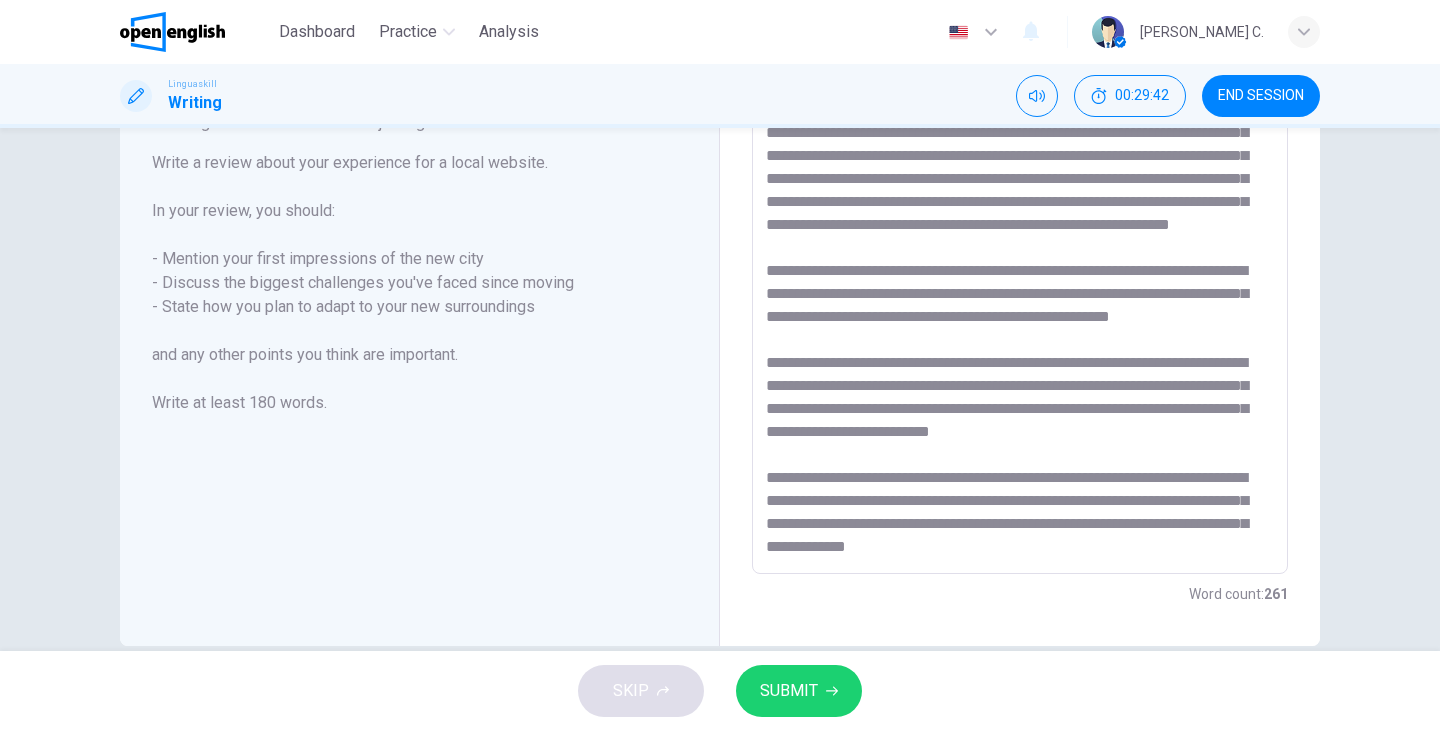scroll, scrollTop: 217, scrollLeft: 0, axis: vertical 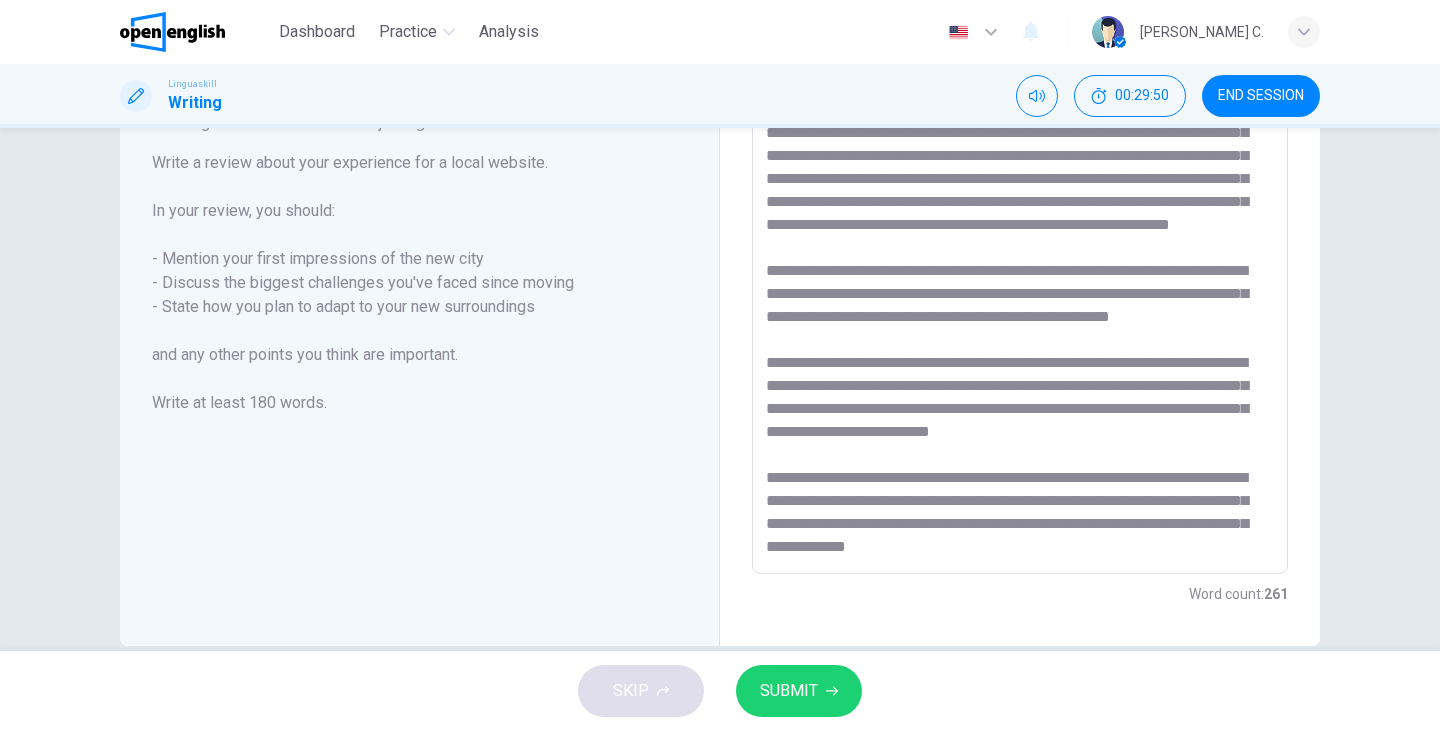 click at bounding box center (1020, 298) 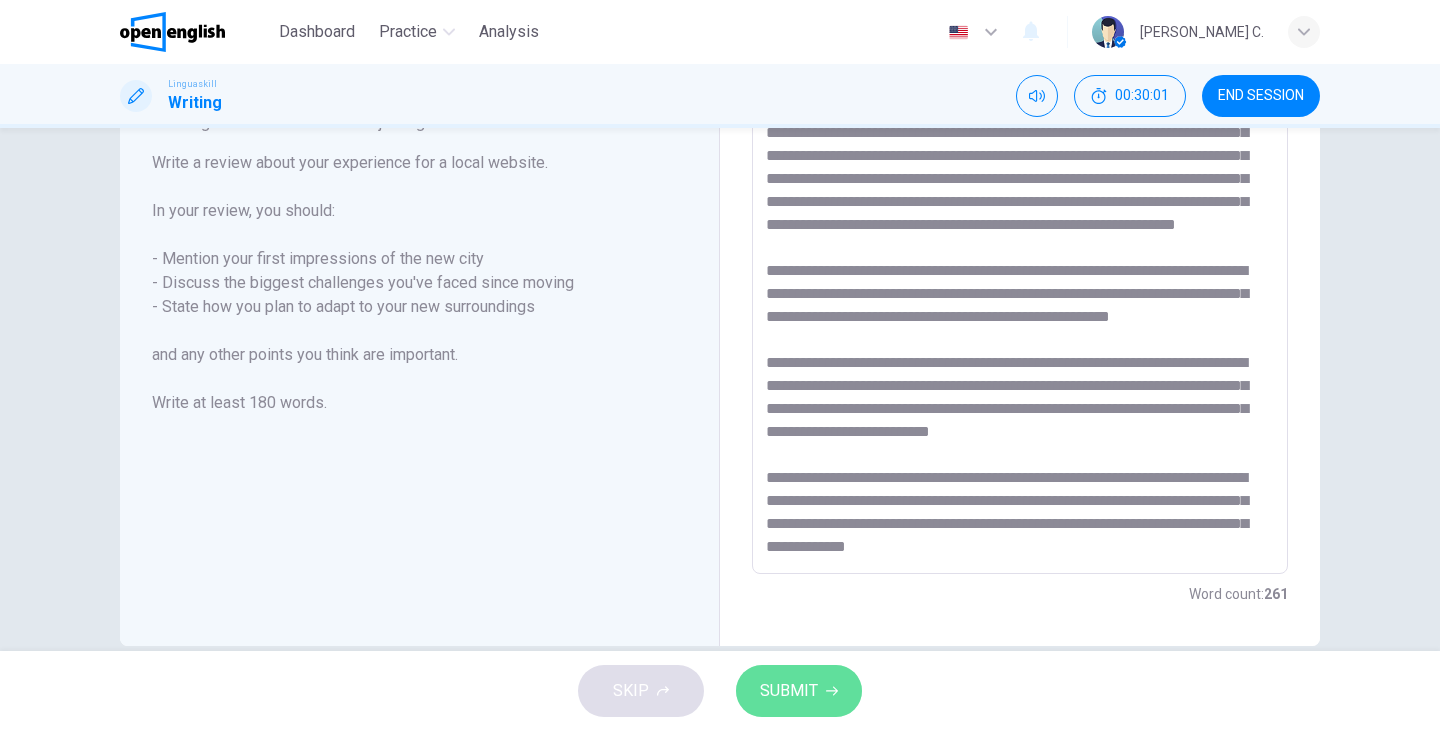 click on "SUBMIT" at bounding box center [789, 691] 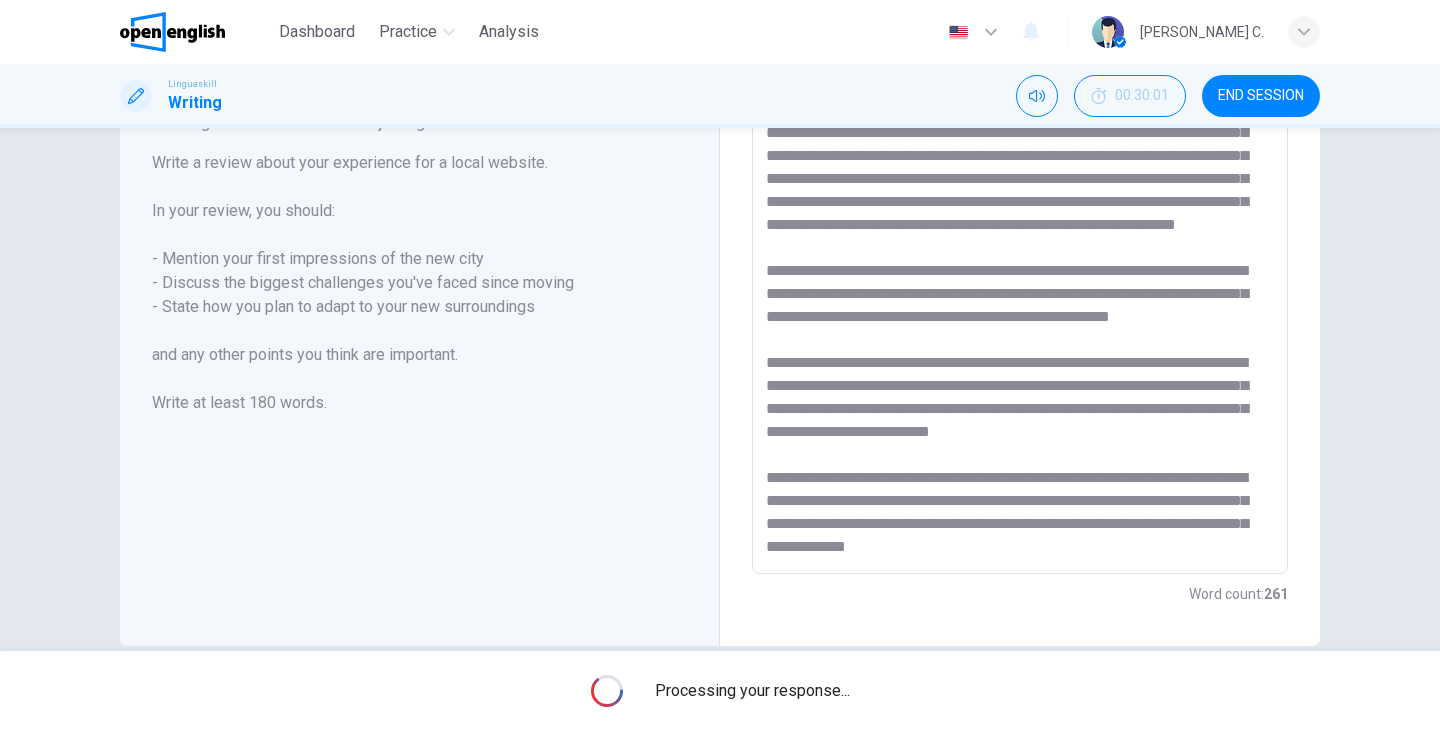 scroll, scrollTop: 170, scrollLeft: 0, axis: vertical 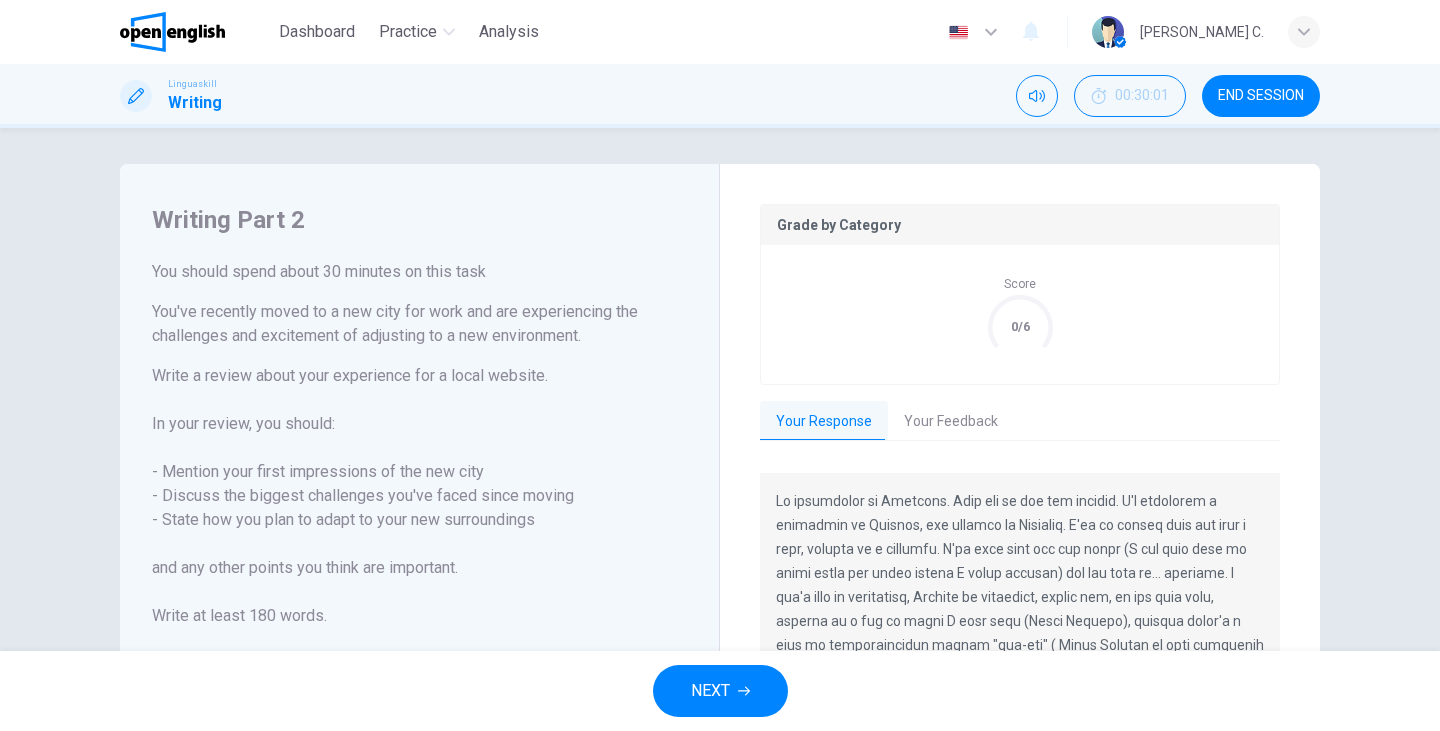 click on "Your Feedback" at bounding box center (951, 422) 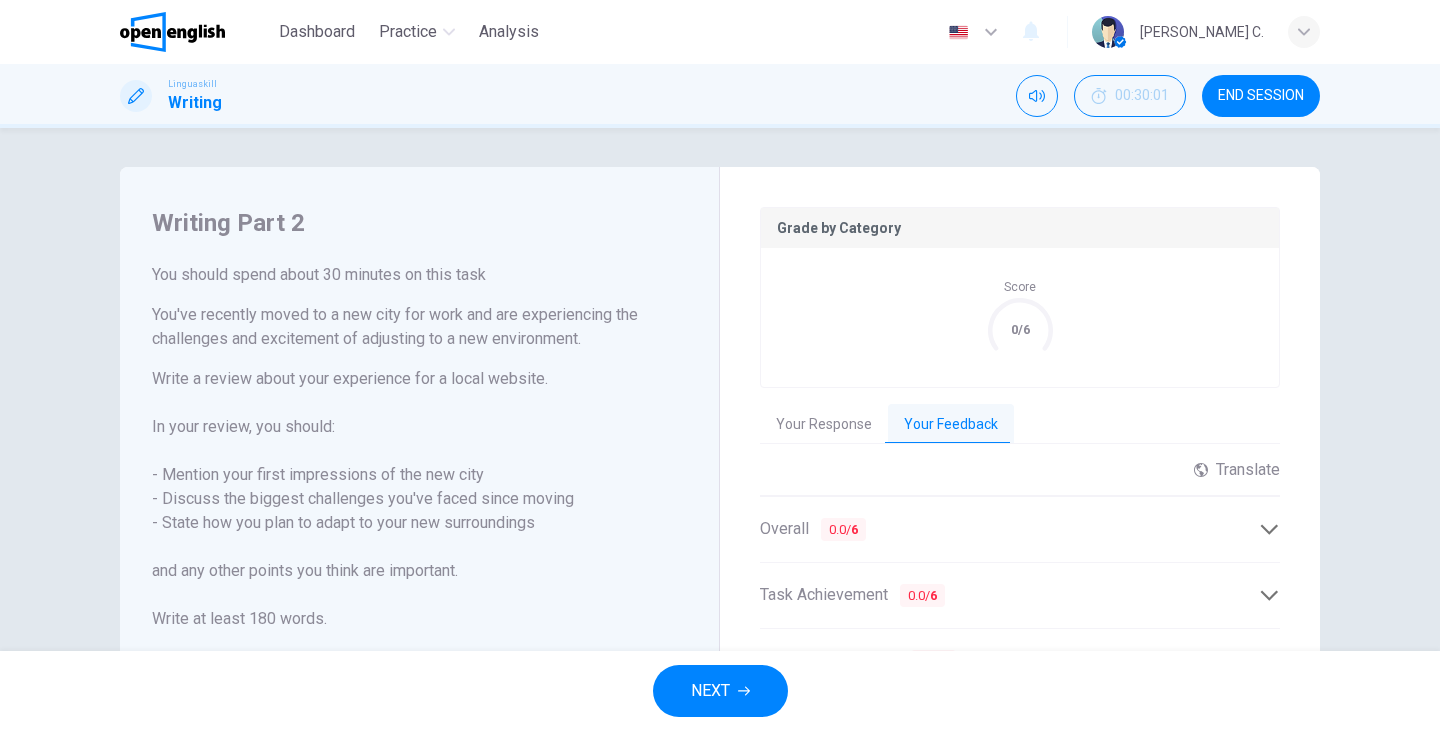 scroll, scrollTop: 0, scrollLeft: 0, axis: both 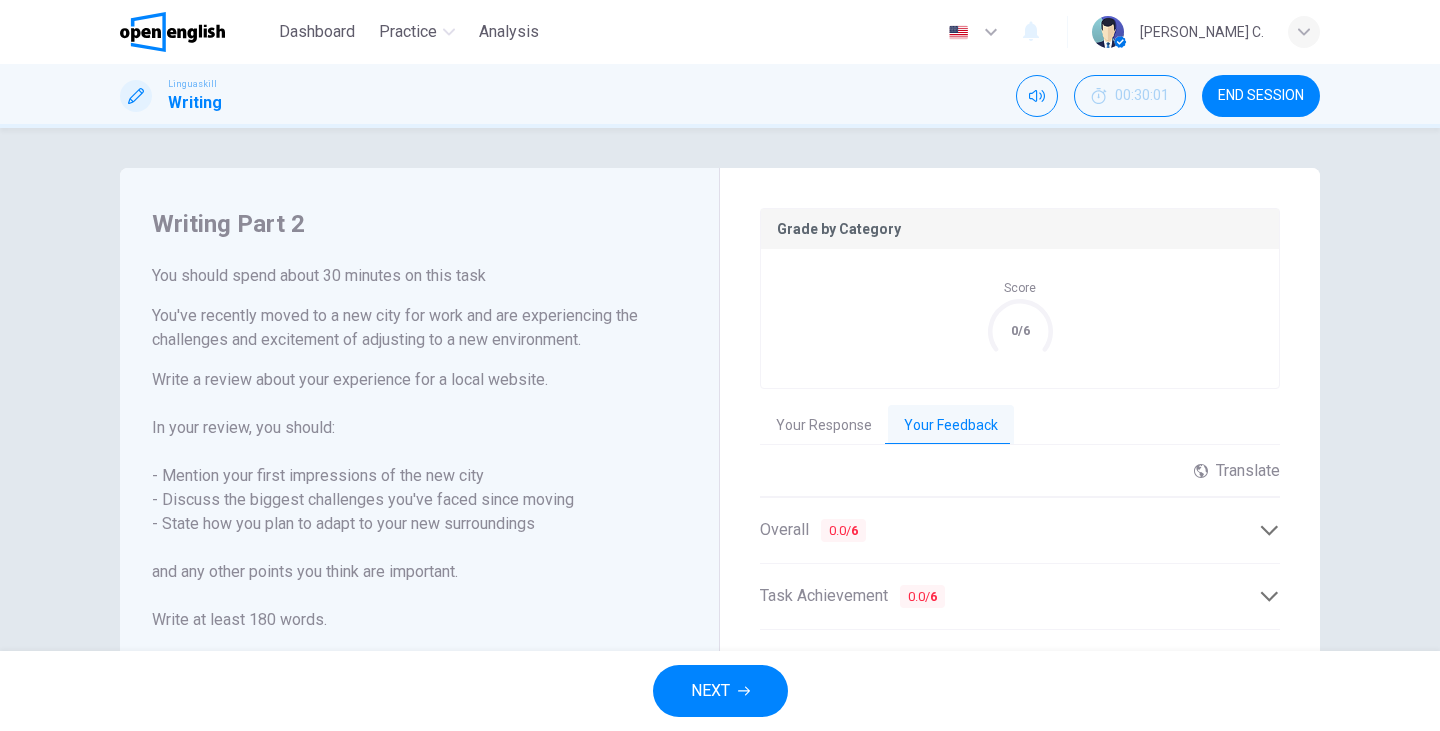 click on "Your Response" at bounding box center [824, 426] 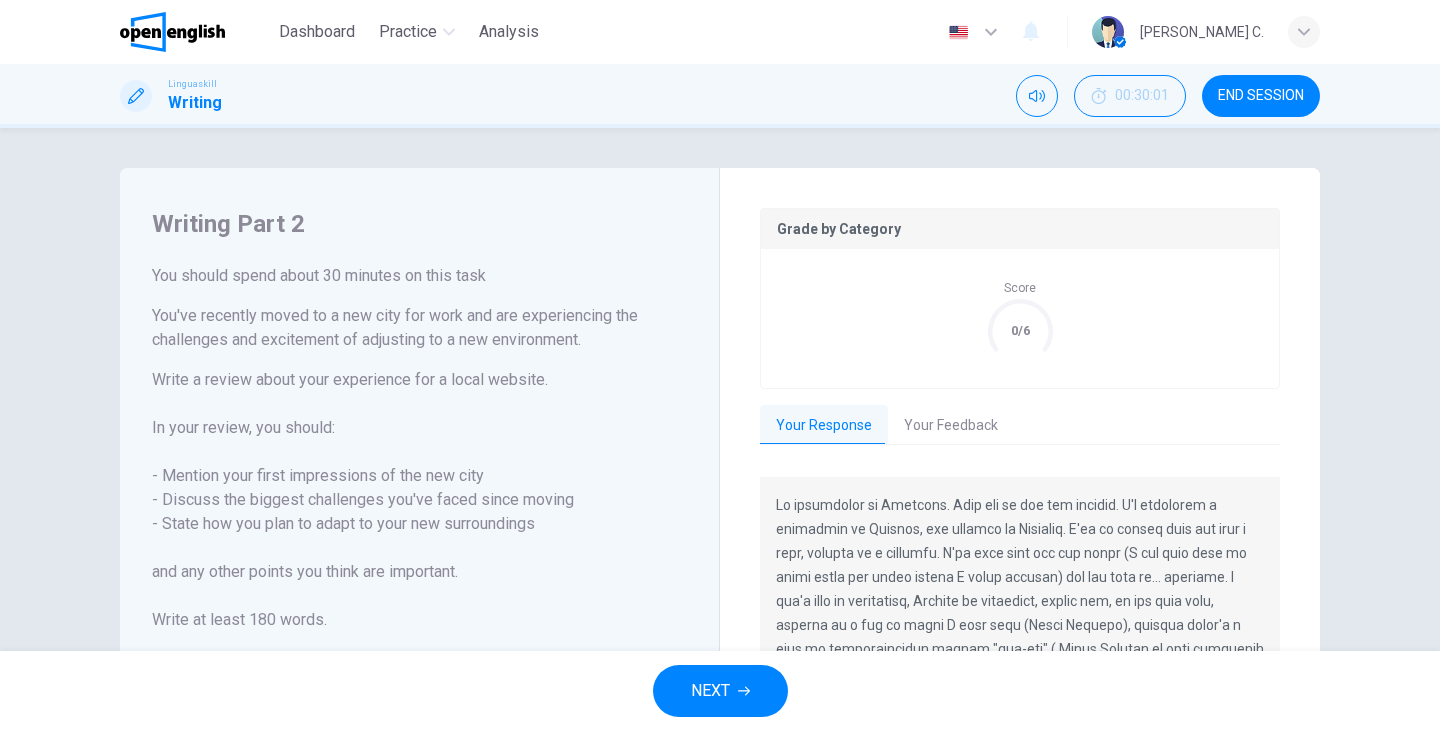 scroll, scrollTop: 292, scrollLeft: 0, axis: vertical 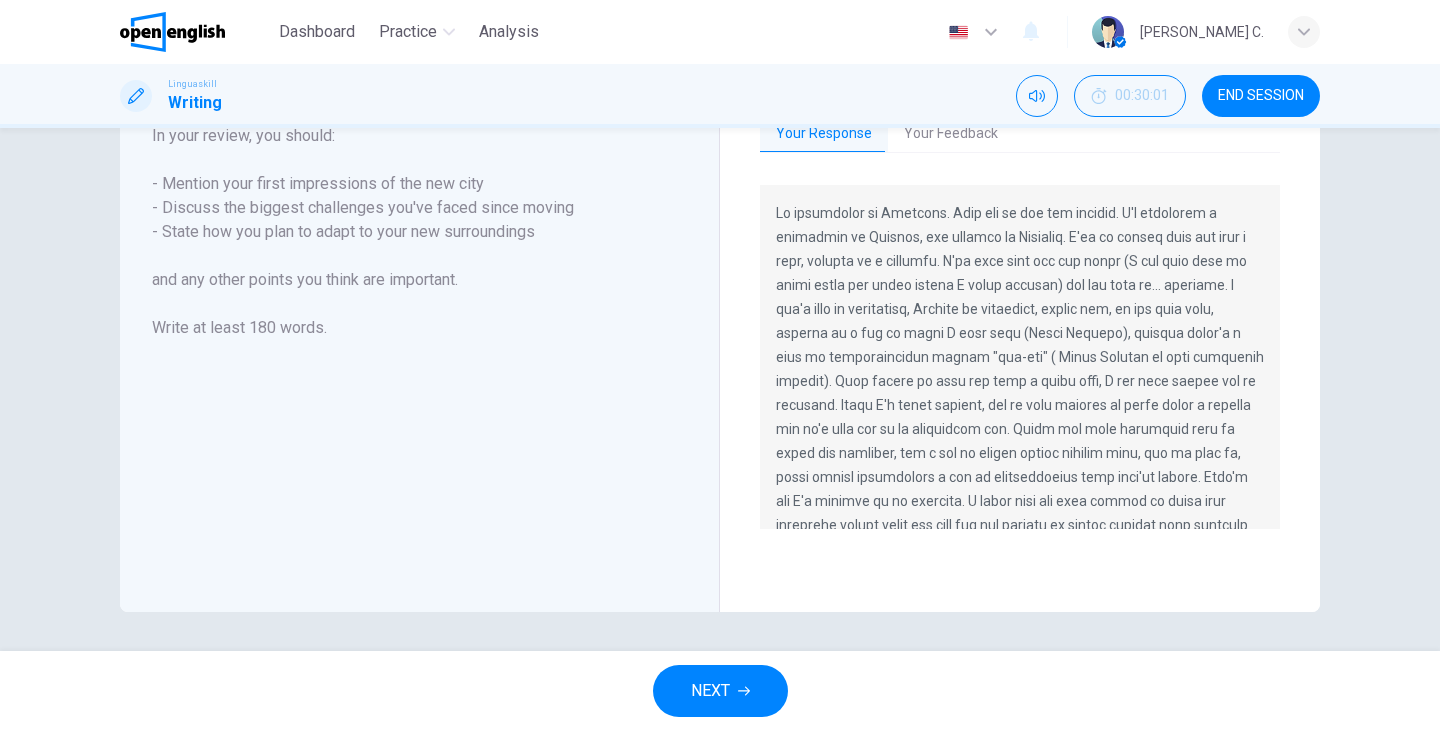 drag, startPoint x: 1263, startPoint y: 400, endPoint x: 1265, endPoint y: 470, distance: 70.028564 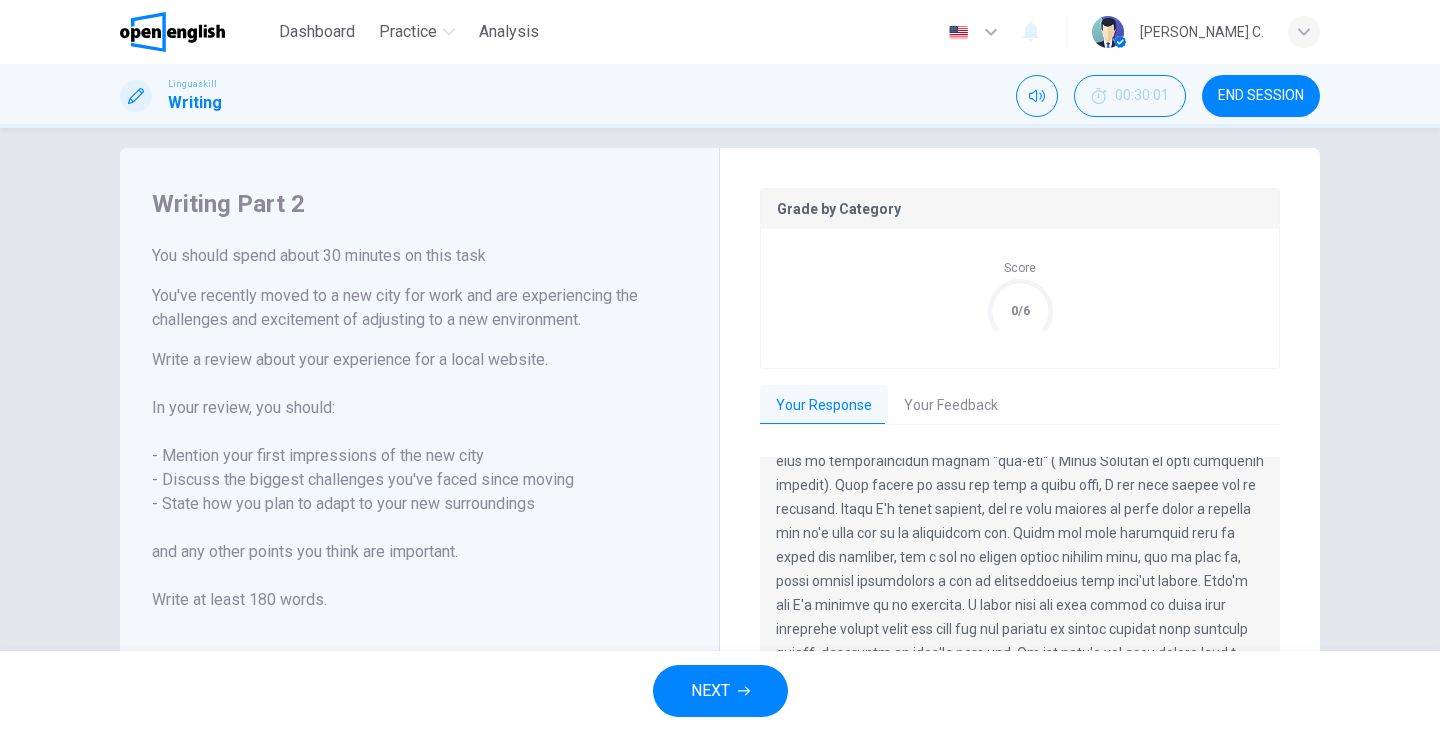 scroll, scrollTop: 0, scrollLeft: 0, axis: both 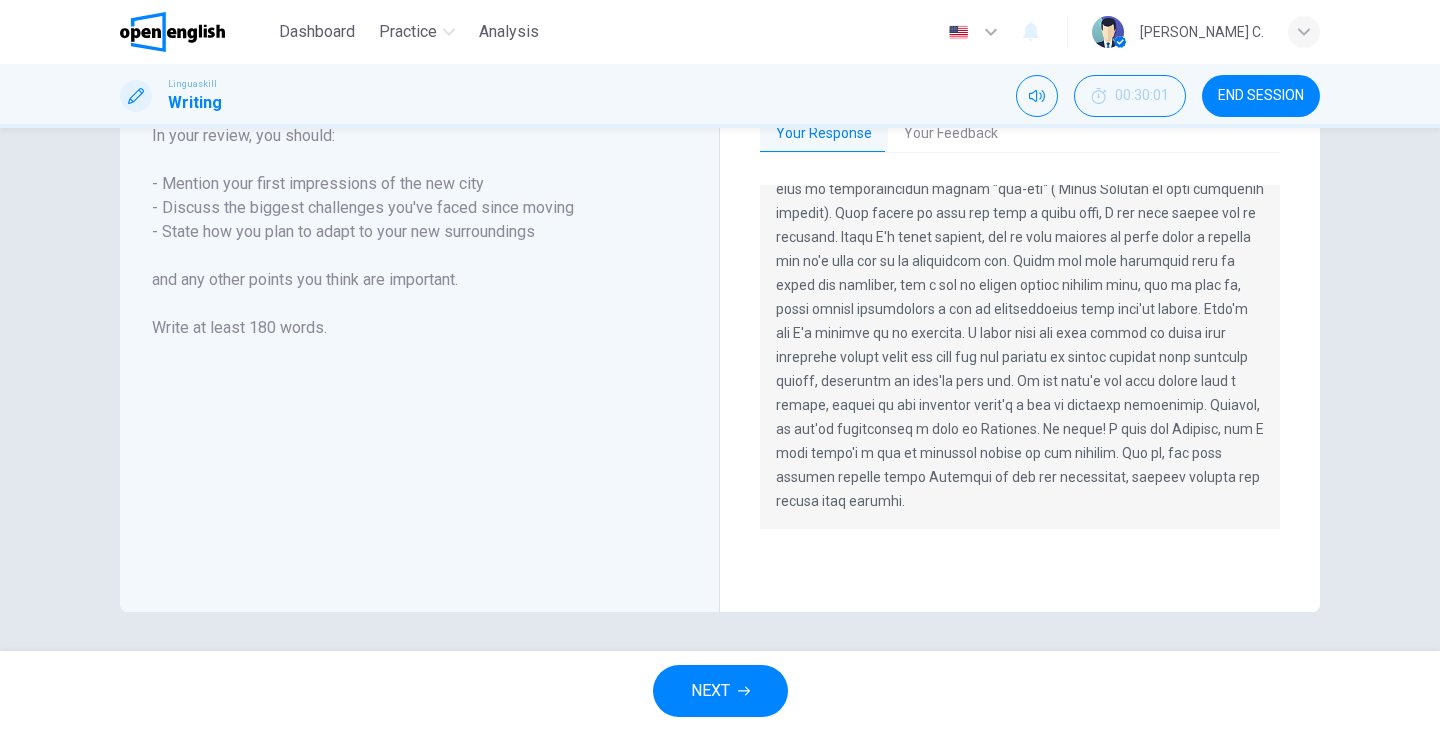 click at bounding box center (1020, 273) 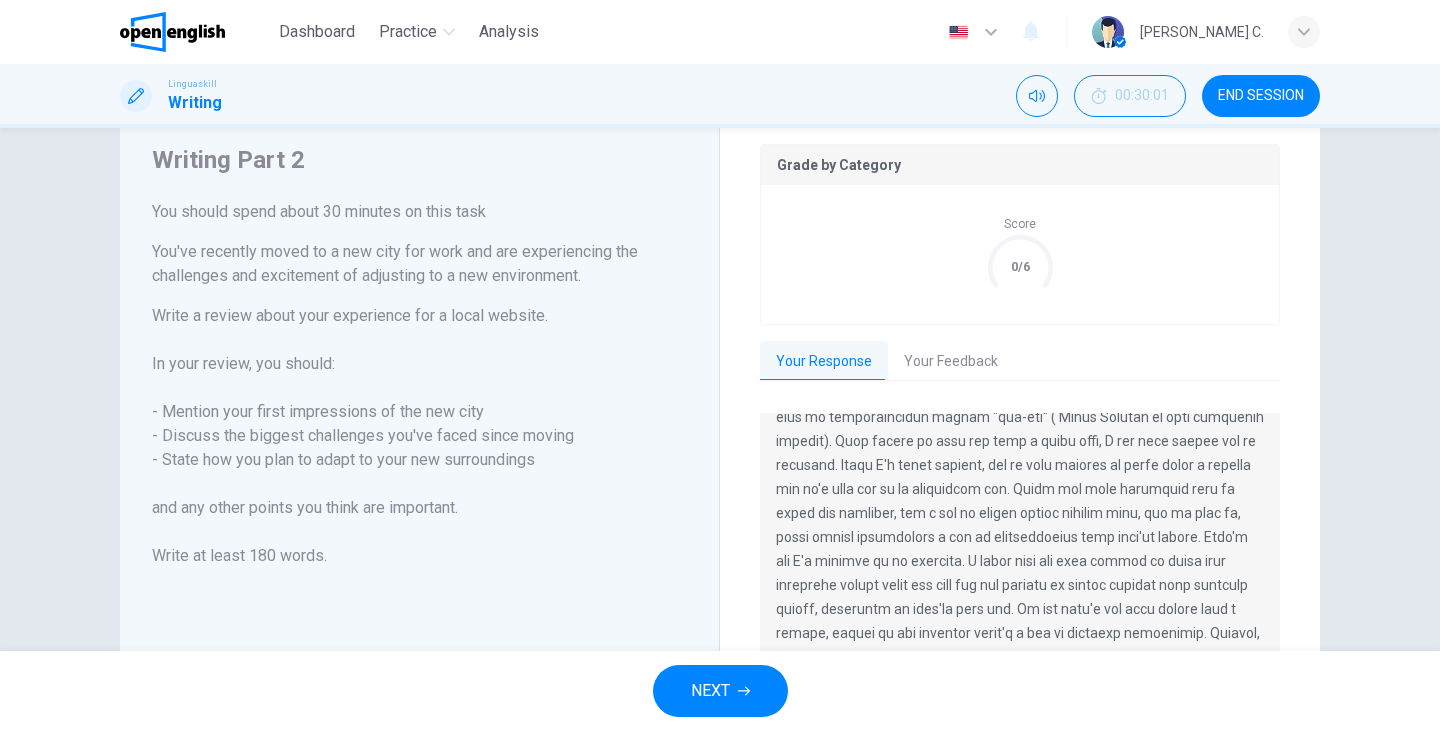 scroll, scrollTop: 0, scrollLeft: 0, axis: both 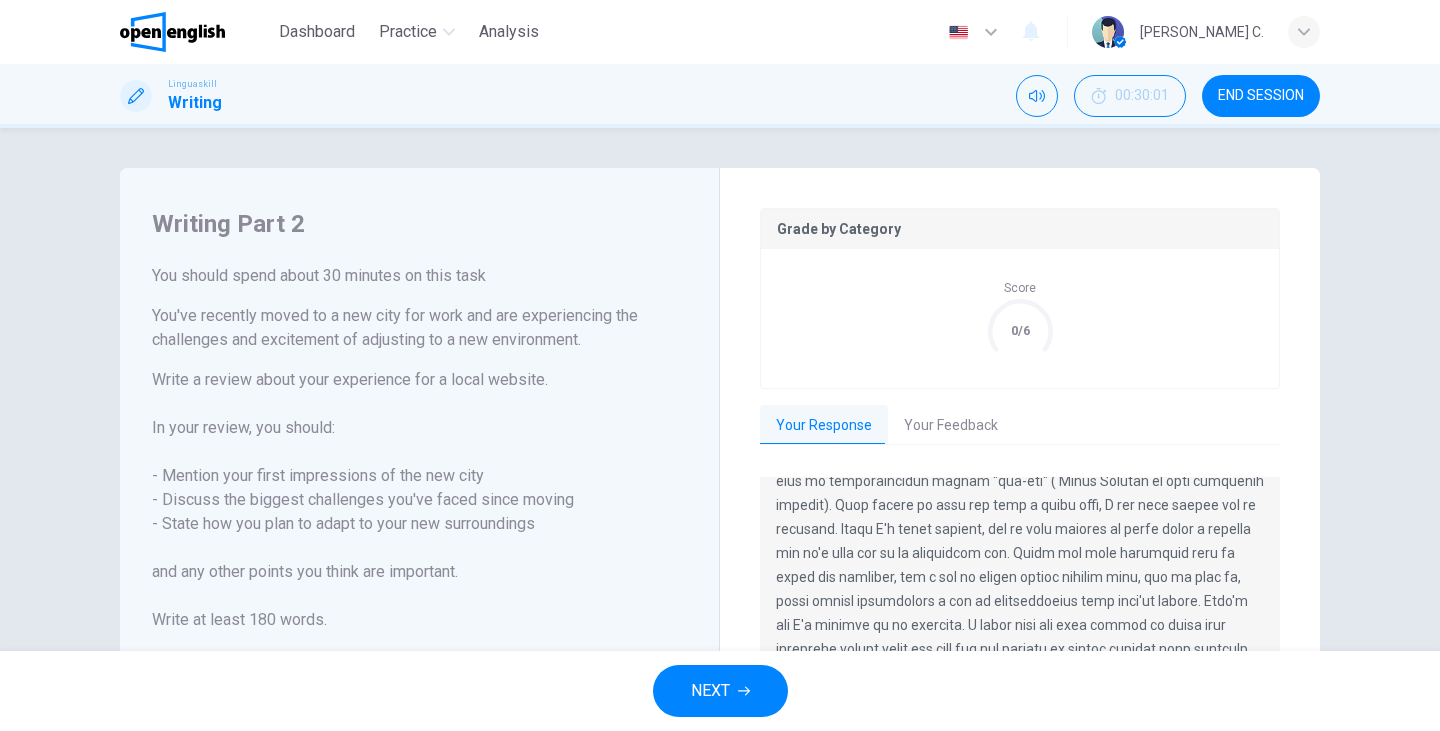 drag, startPoint x: 1275, startPoint y: 622, endPoint x: 1278, endPoint y: 335, distance: 287.0157 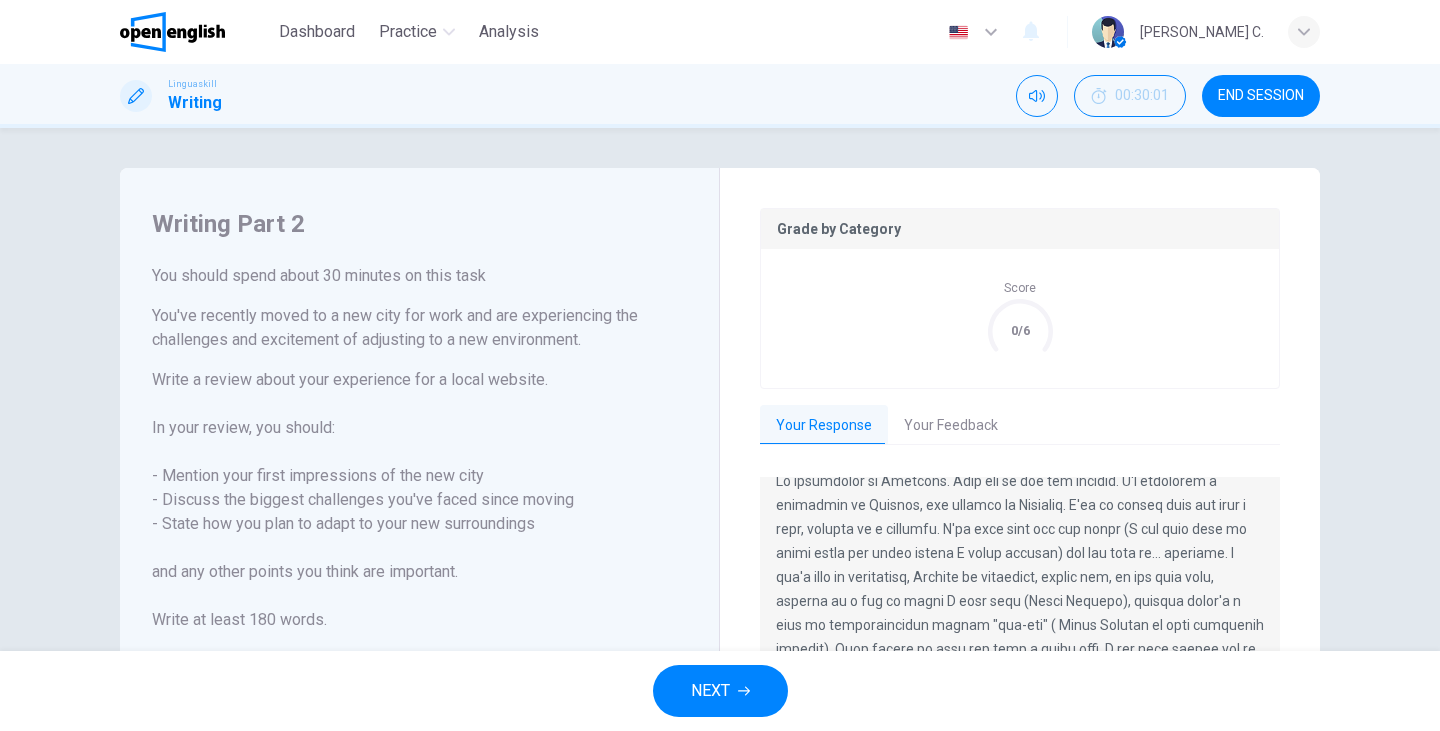 scroll, scrollTop: 0, scrollLeft: 0, axis: both 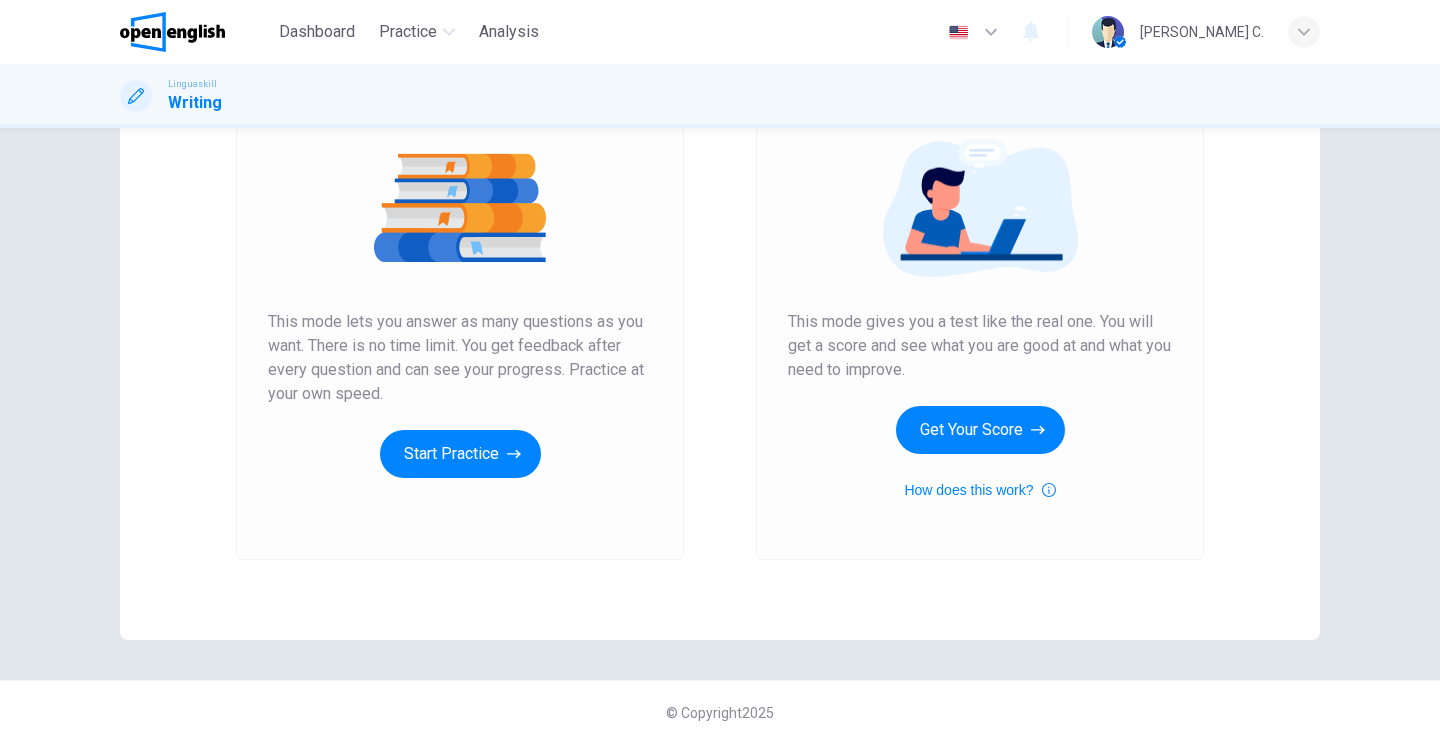 drag, startPoint x: 478, startPoint y: 471, endPoint x: 582, endPoint y: 587, distance: 155.79474 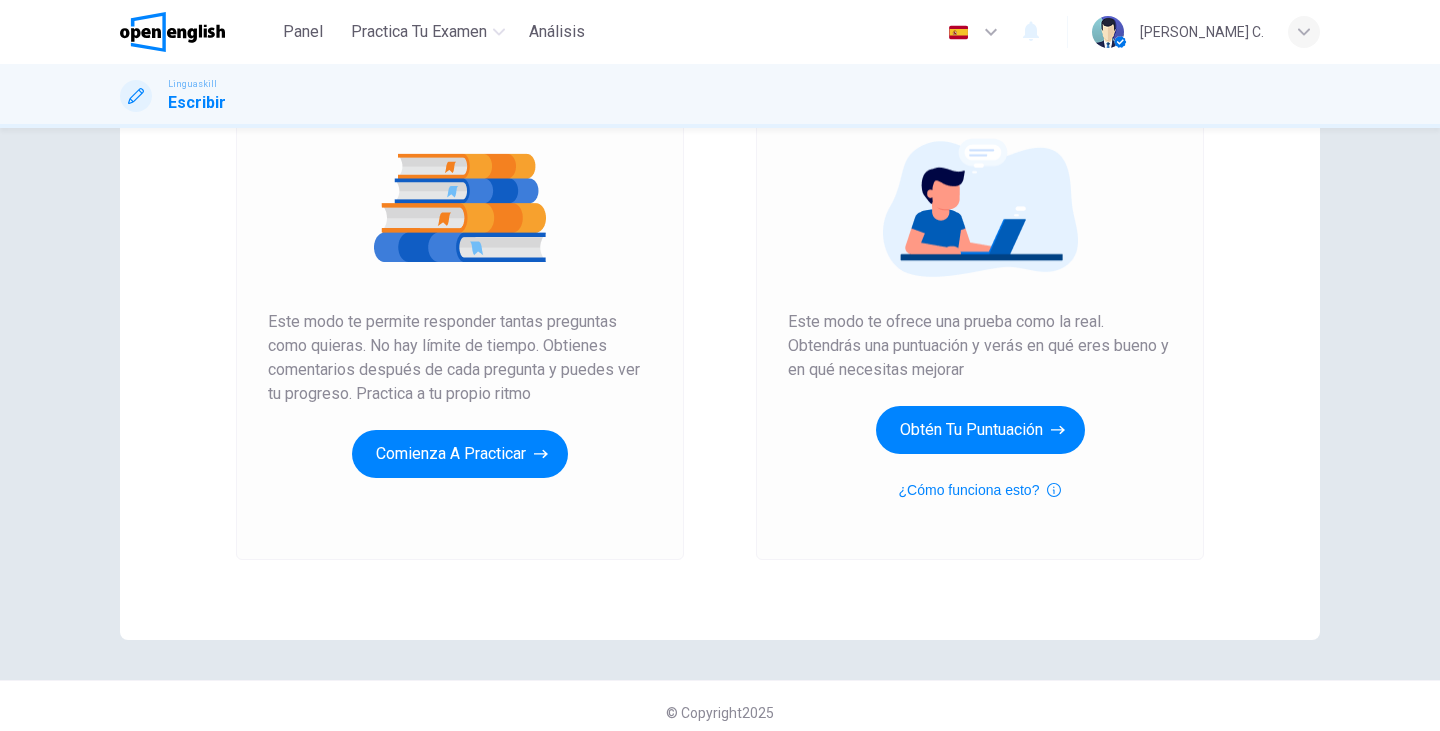 click at bounding box center [974, 32] 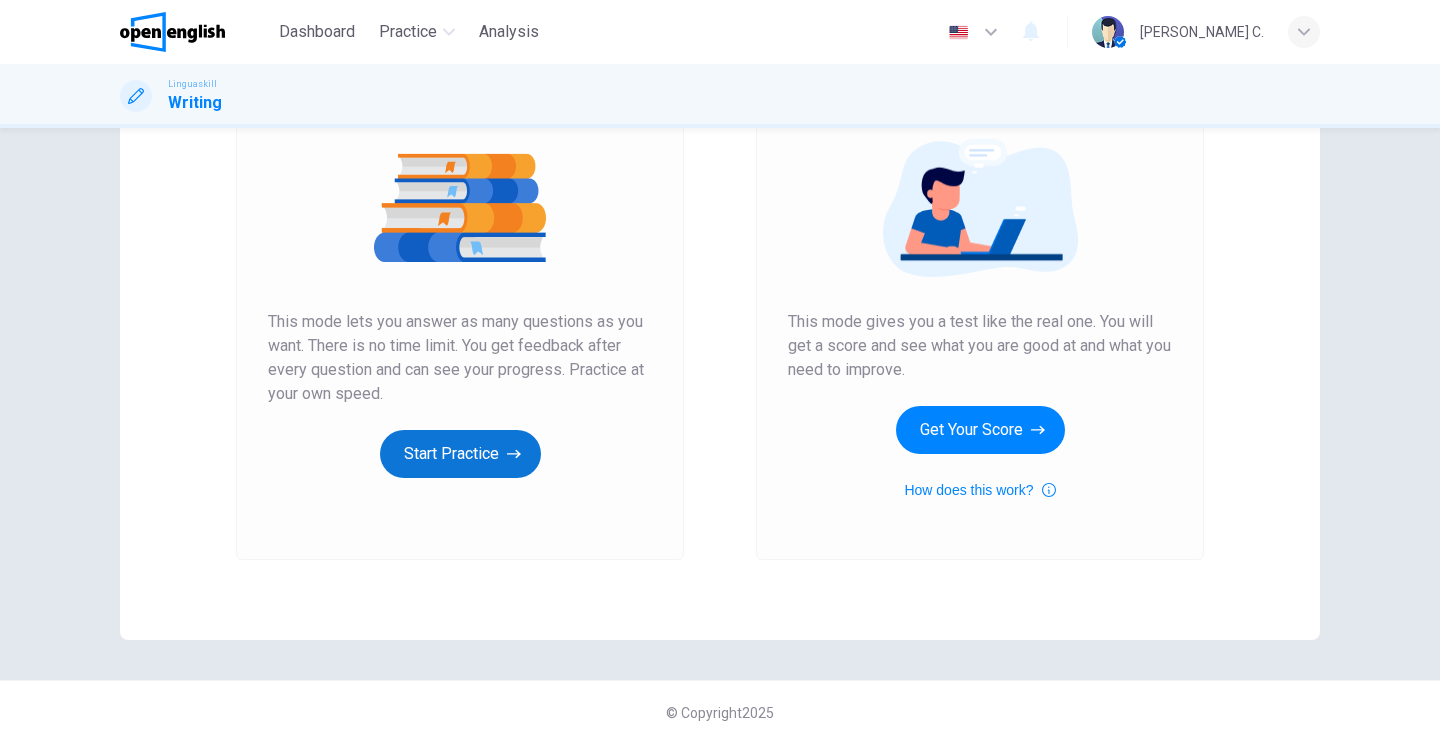 click on "Start Practice" at bounding box center [460, 454] 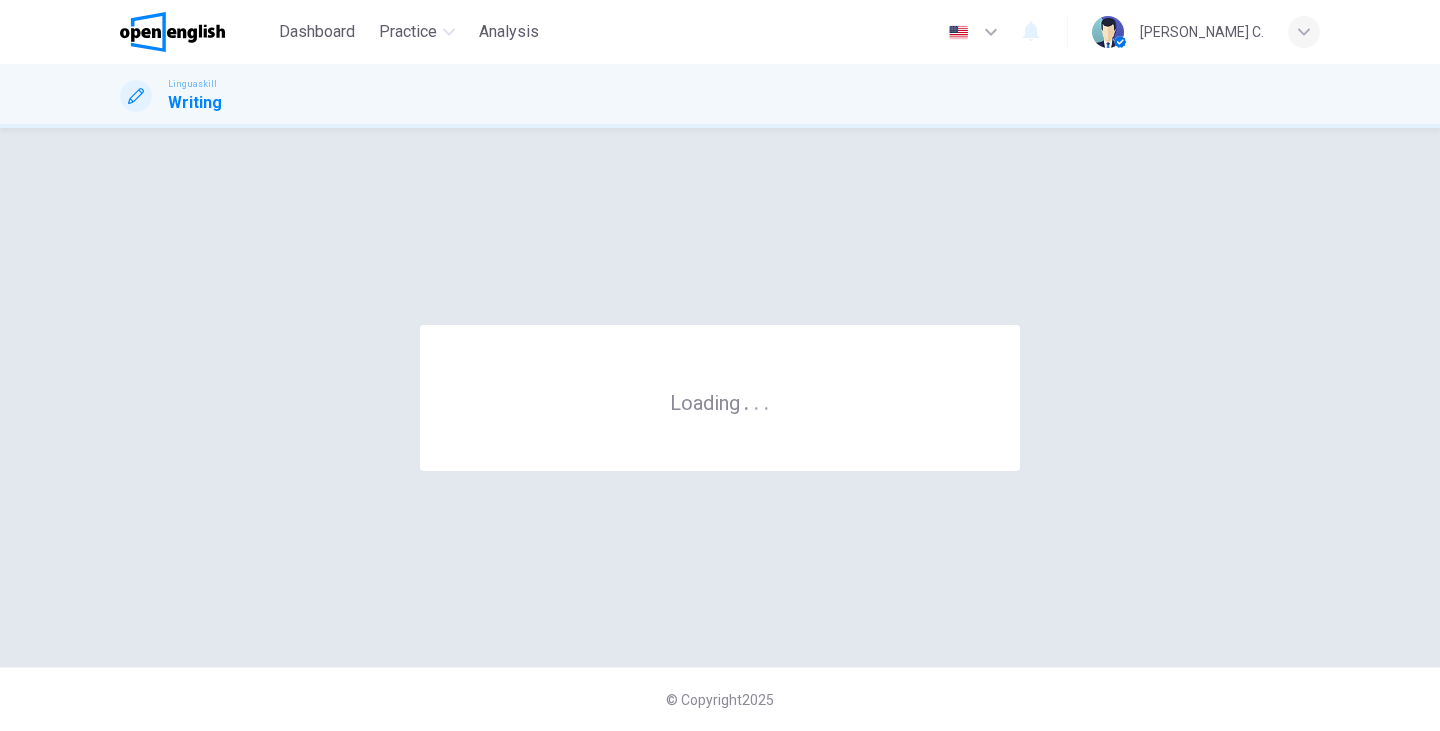 scroll, scrollTop: 0, scrollLeft: 0, axis: both 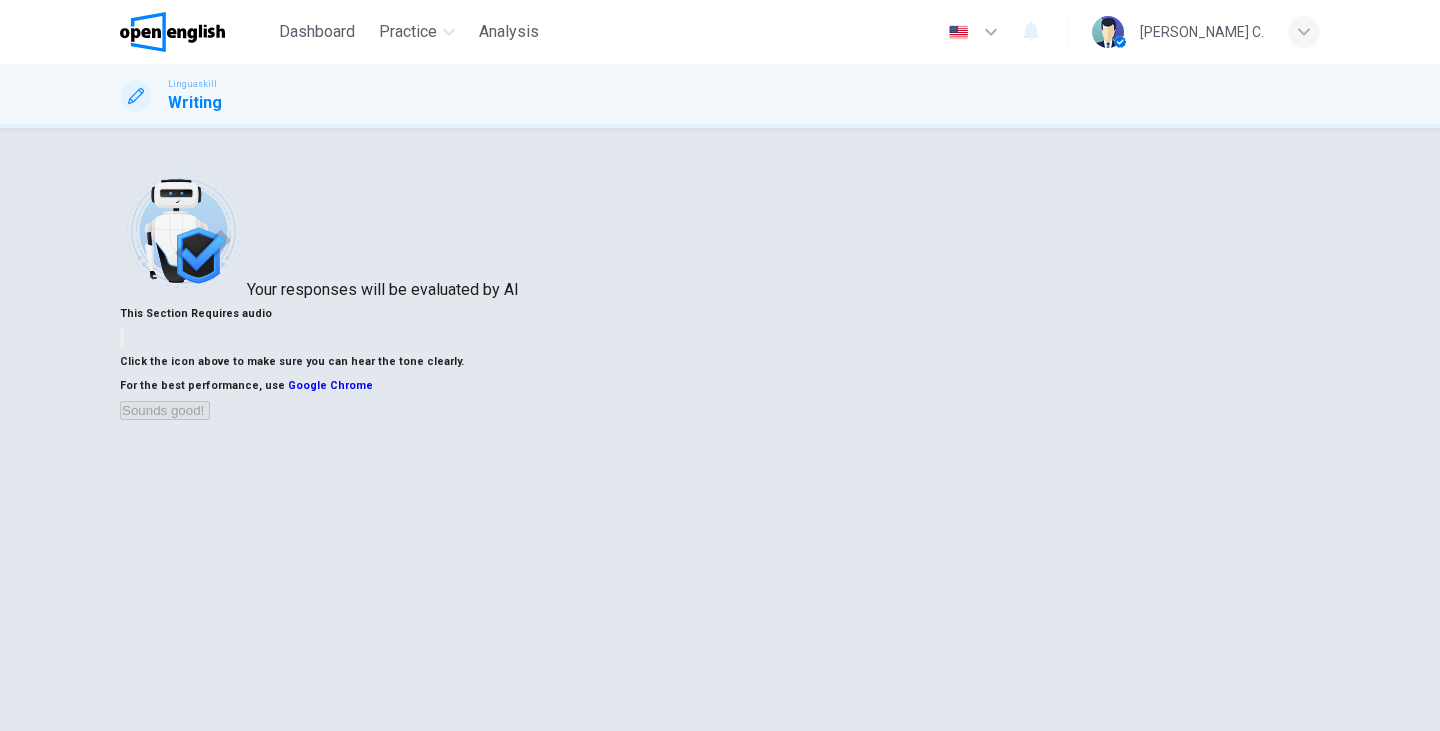 click at bounding box center [122, 338] 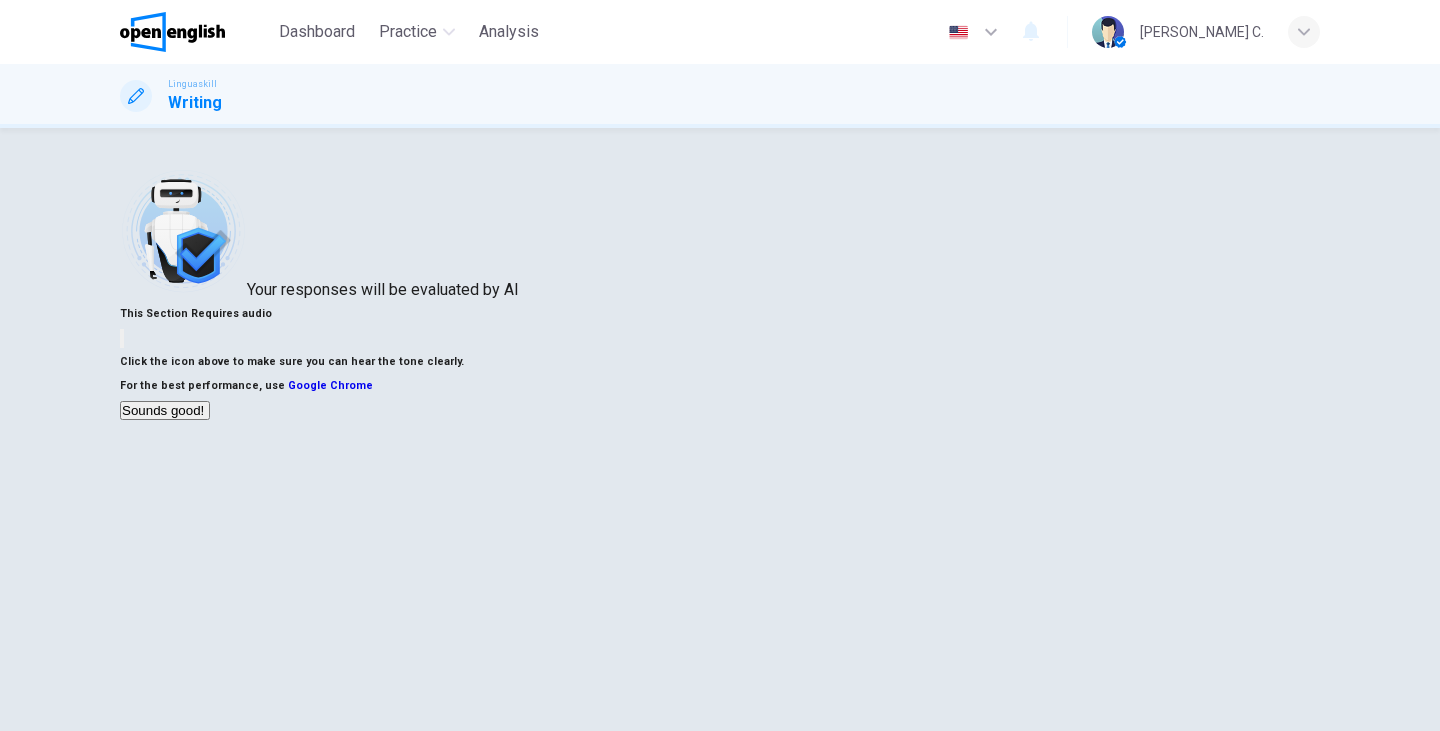 click on "Sounds good!" at bounding box center [165, 410] 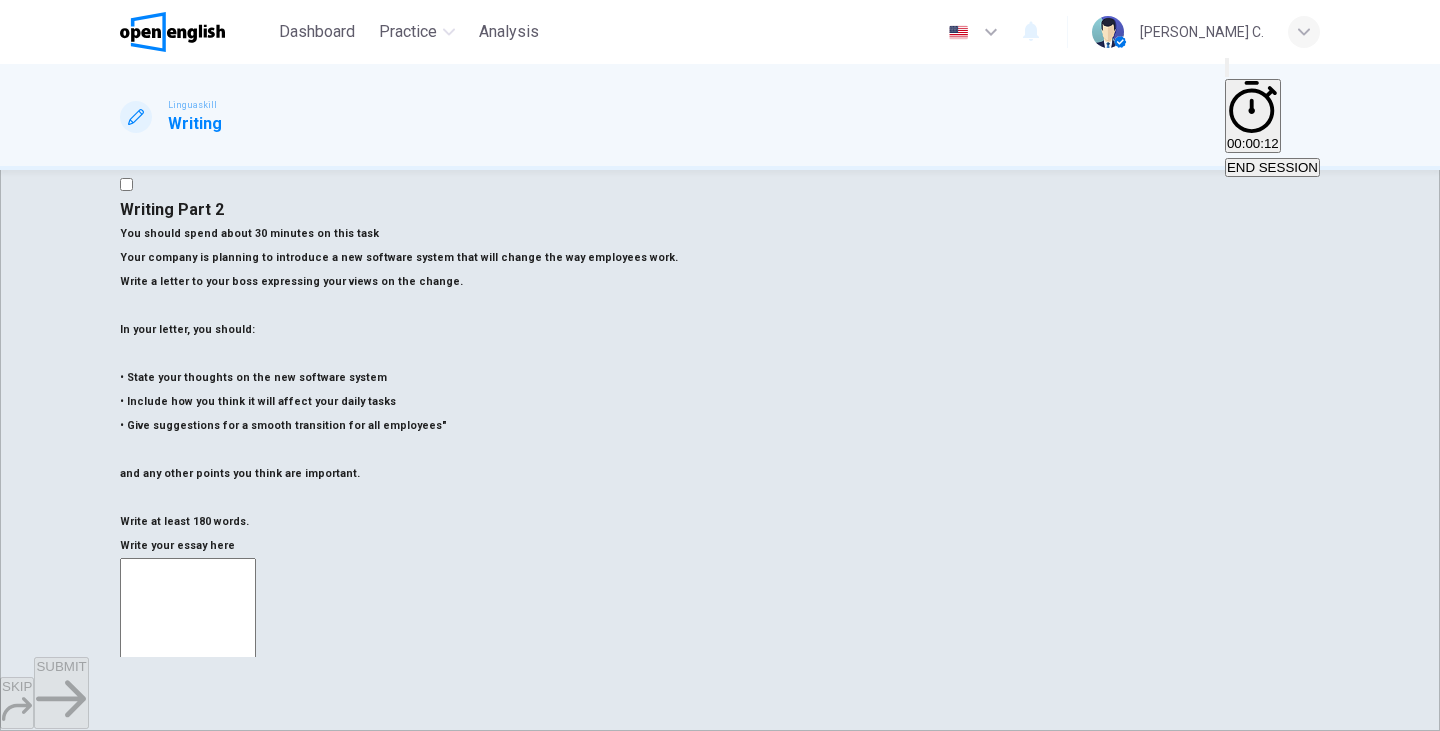 scroll, scrollTop: 38, scrollLeft: 0, axis: vertical 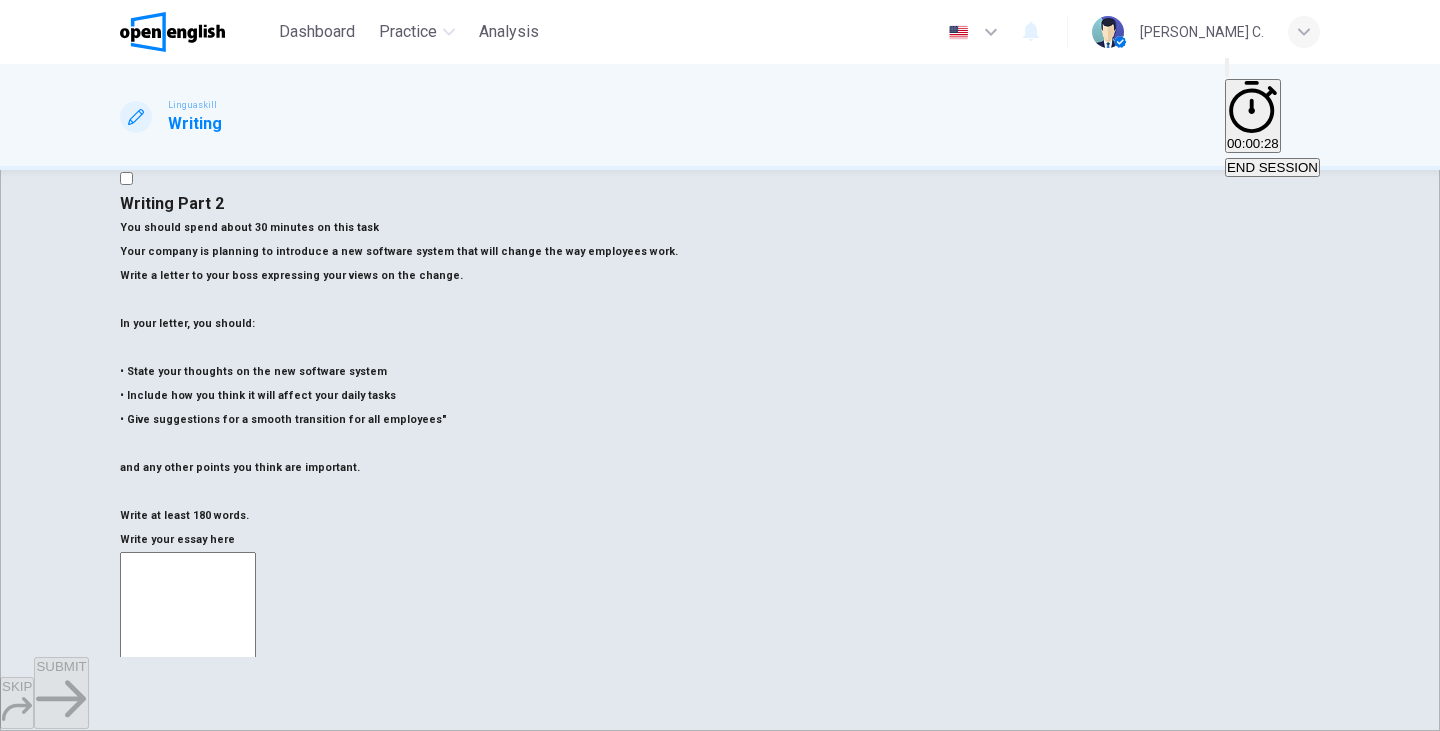 click at bounding box center (188, 828) 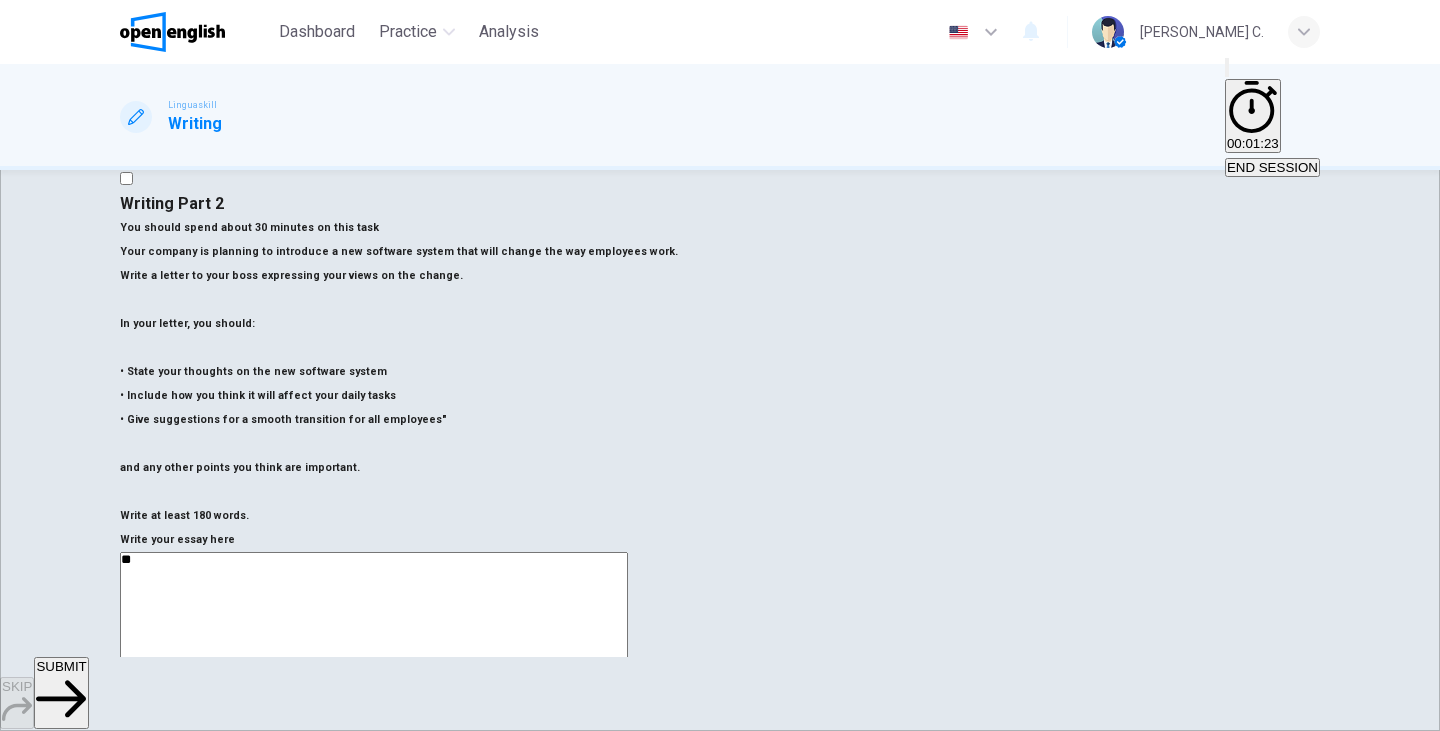 type on "*" 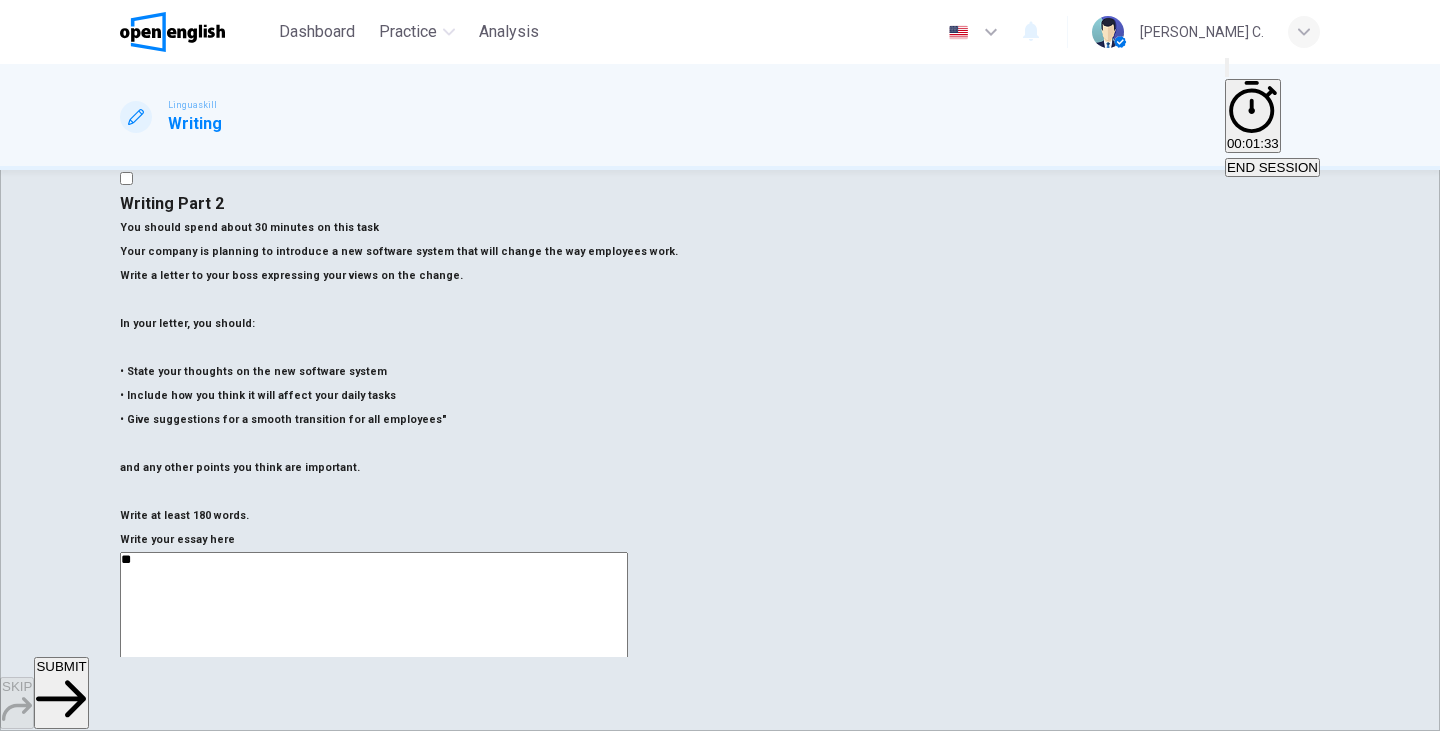type on "*" 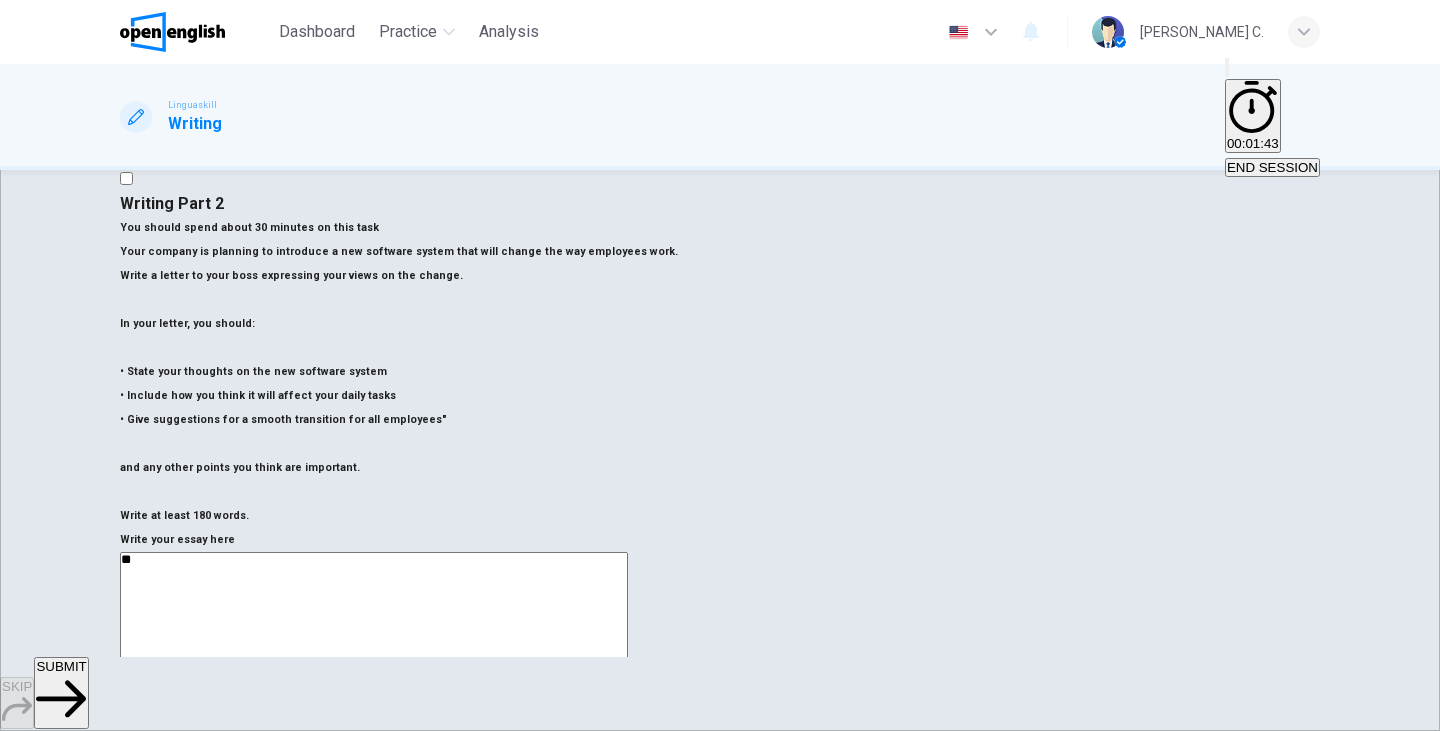 type on "*" 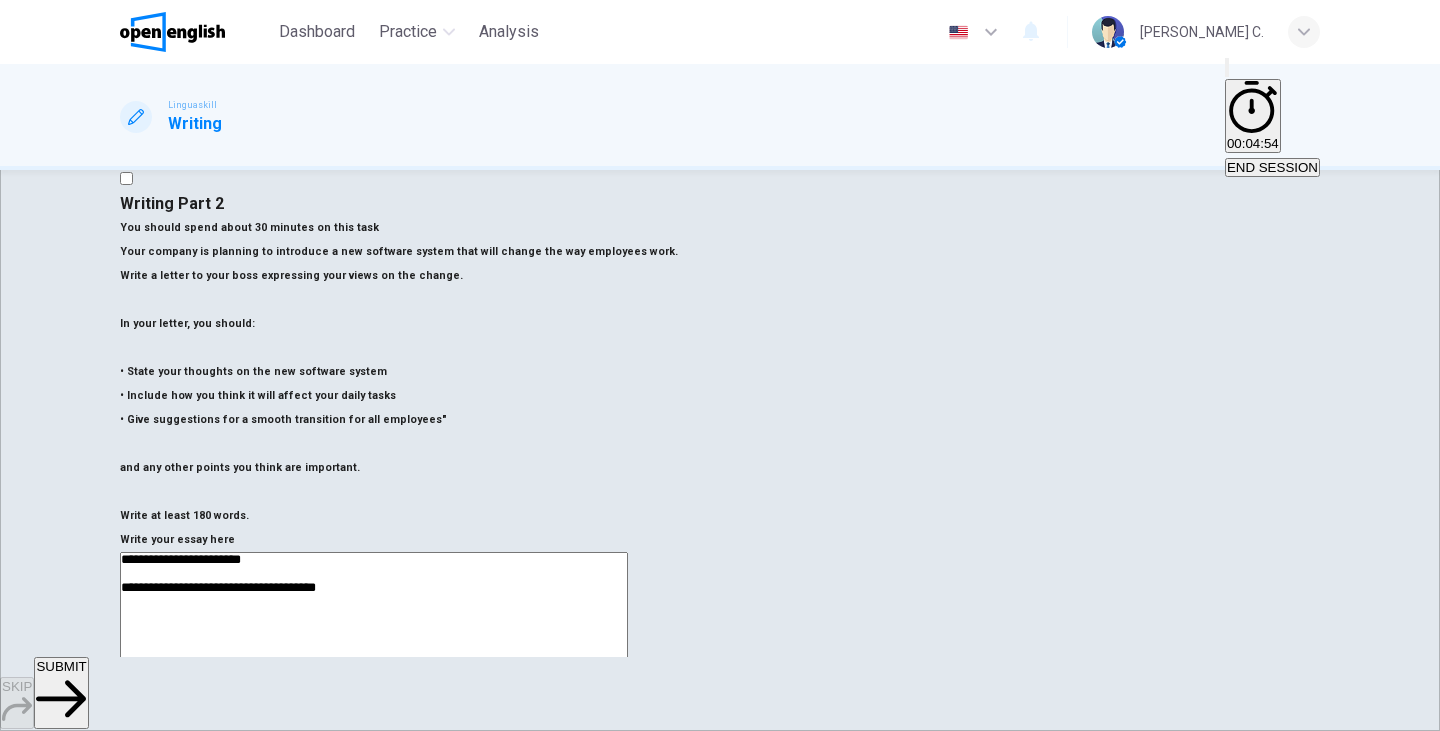 click on "**********" at bounding box center [374, 812] 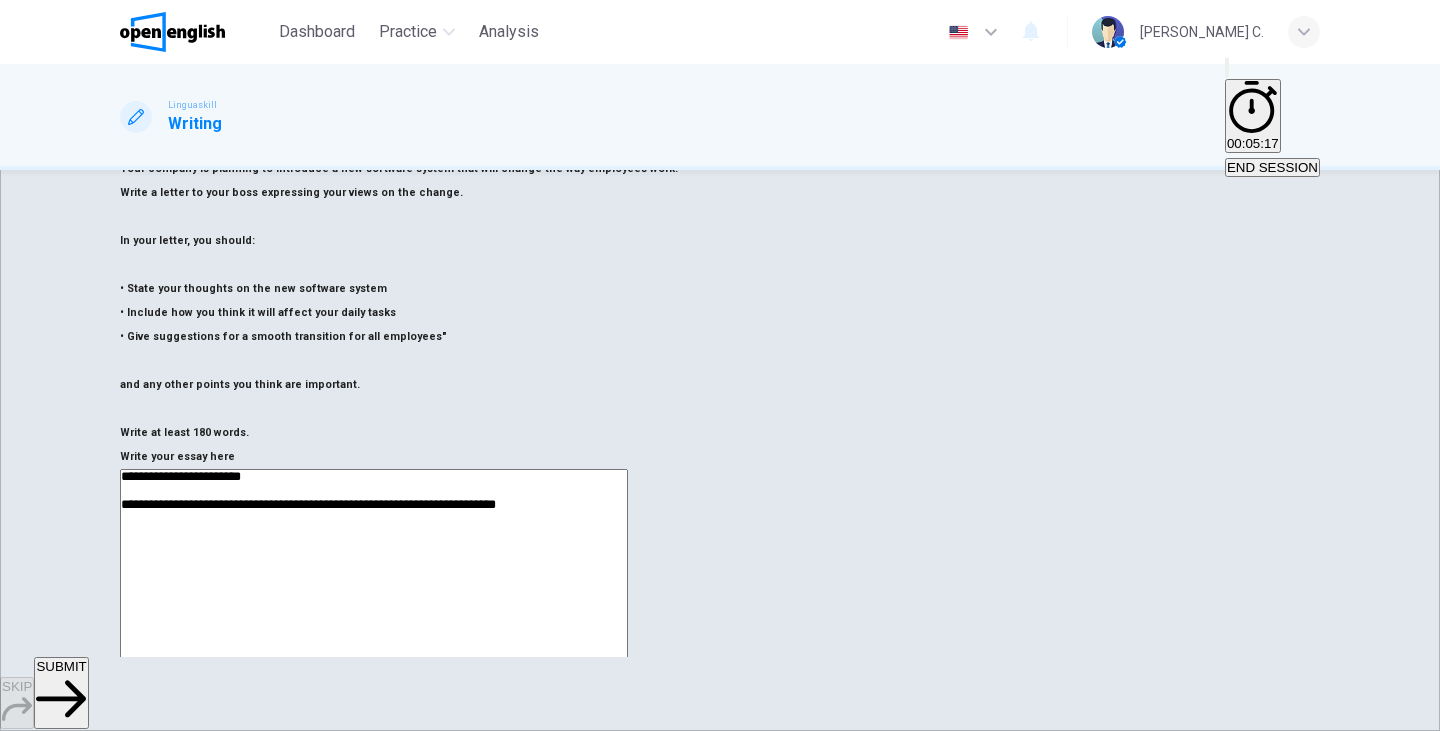 scroll, scrollTop: 123, scrollLeft: 0, axis: vertical 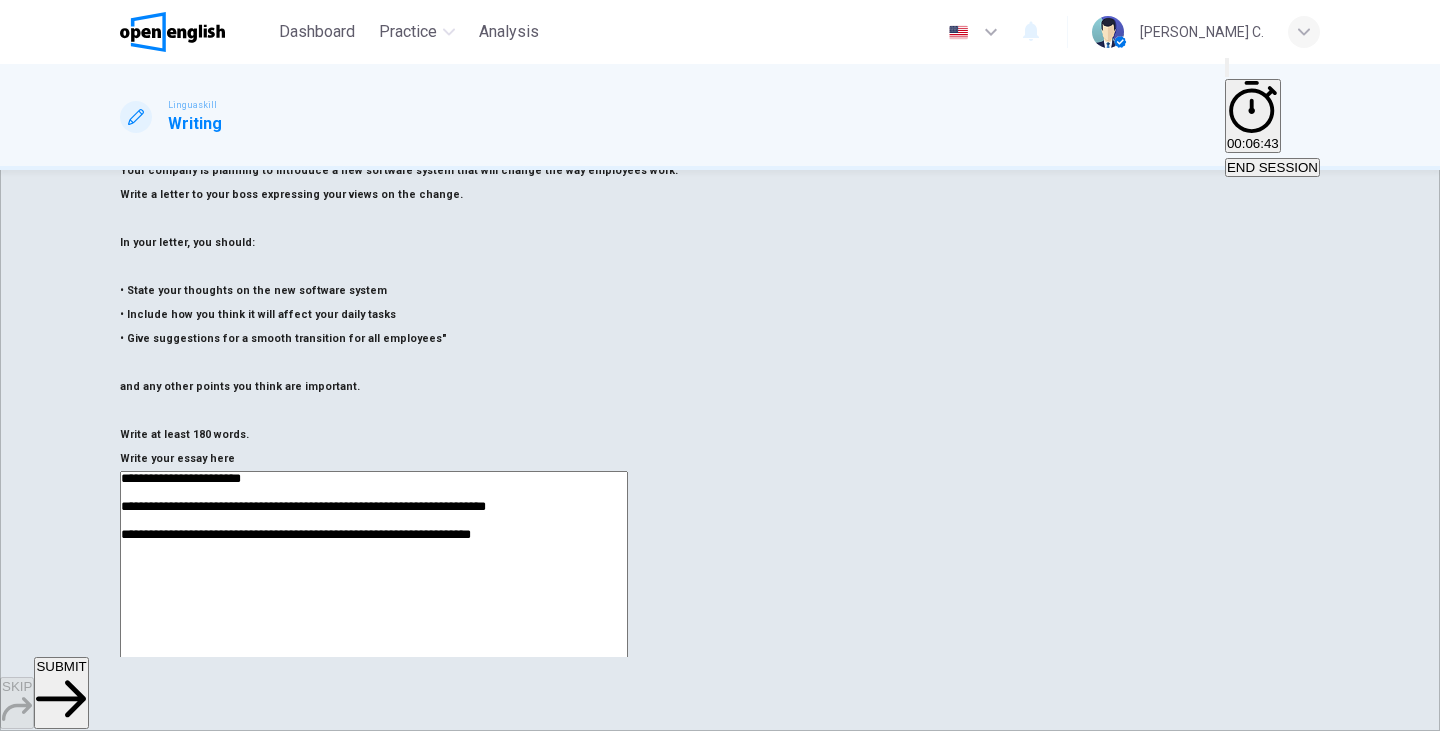 click on "**********" at bounding box center (374, 731) 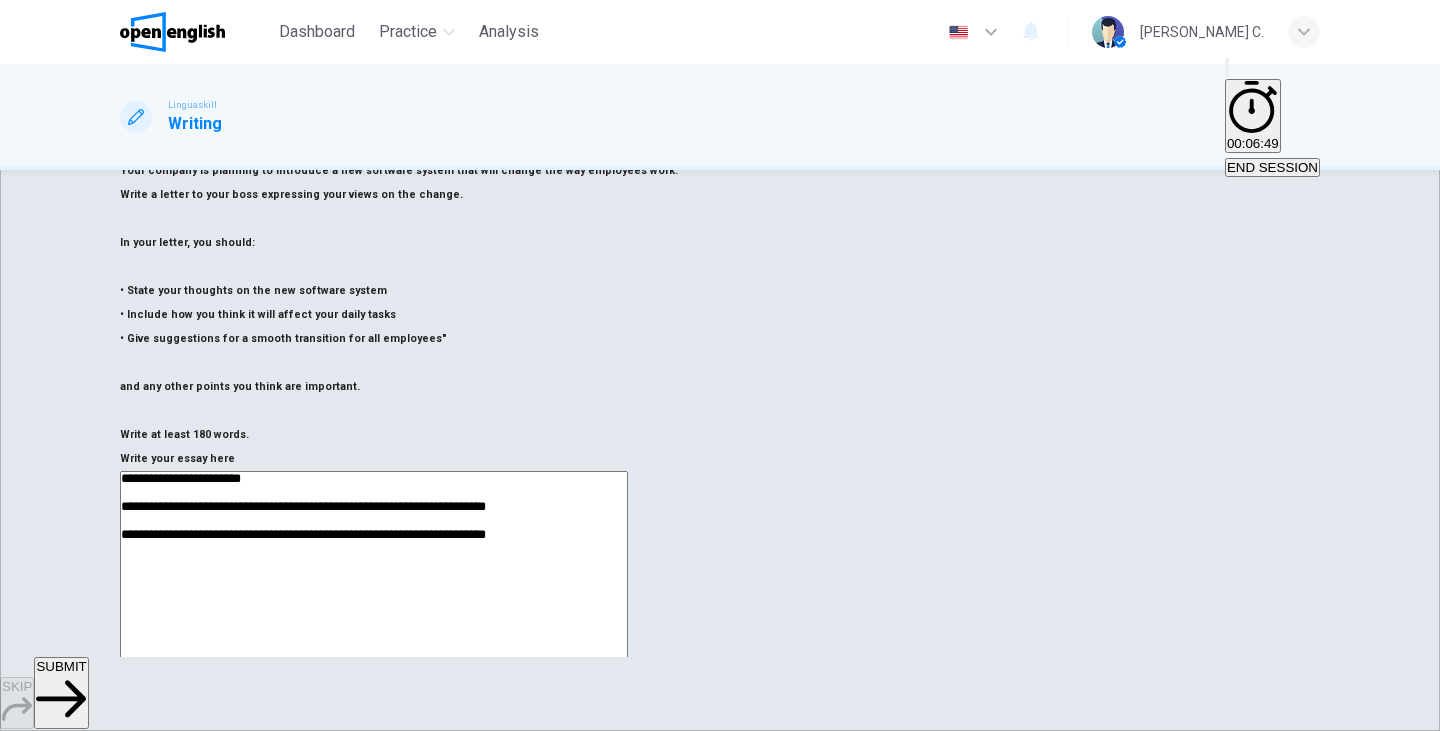 click on "**********" at bounding box center (374, 731) 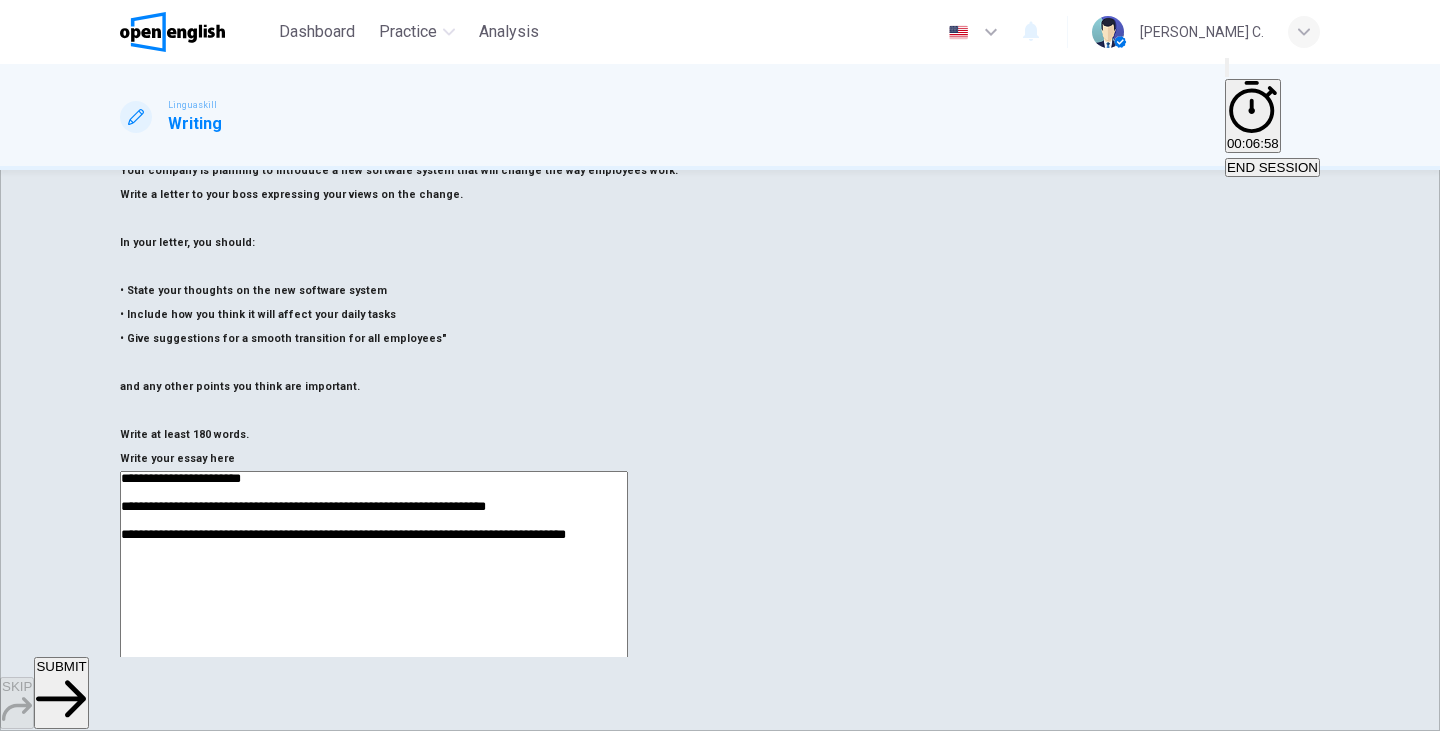 click on "**********" at bounding box center [374, 731] 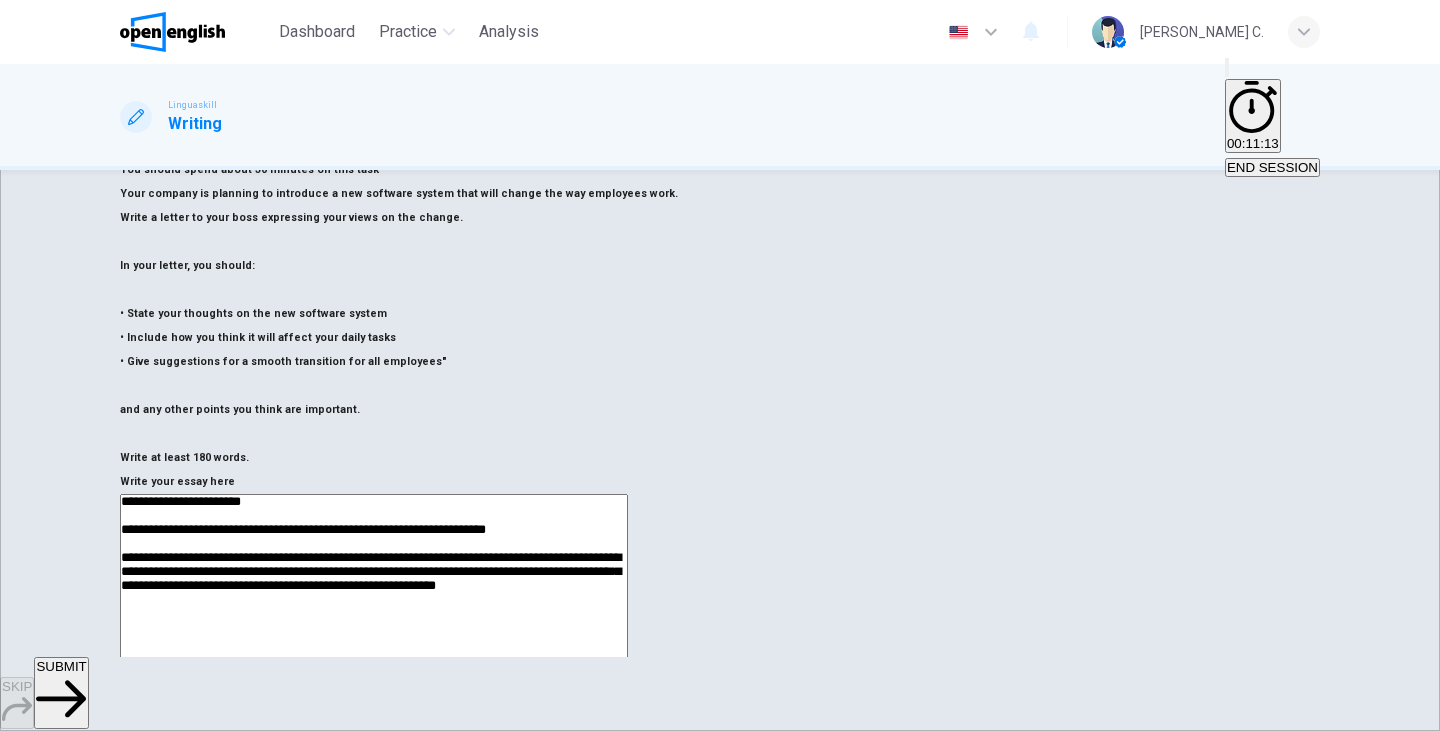 scroll, scrollTop: 103, scrollLeft: 0, axis: vertical 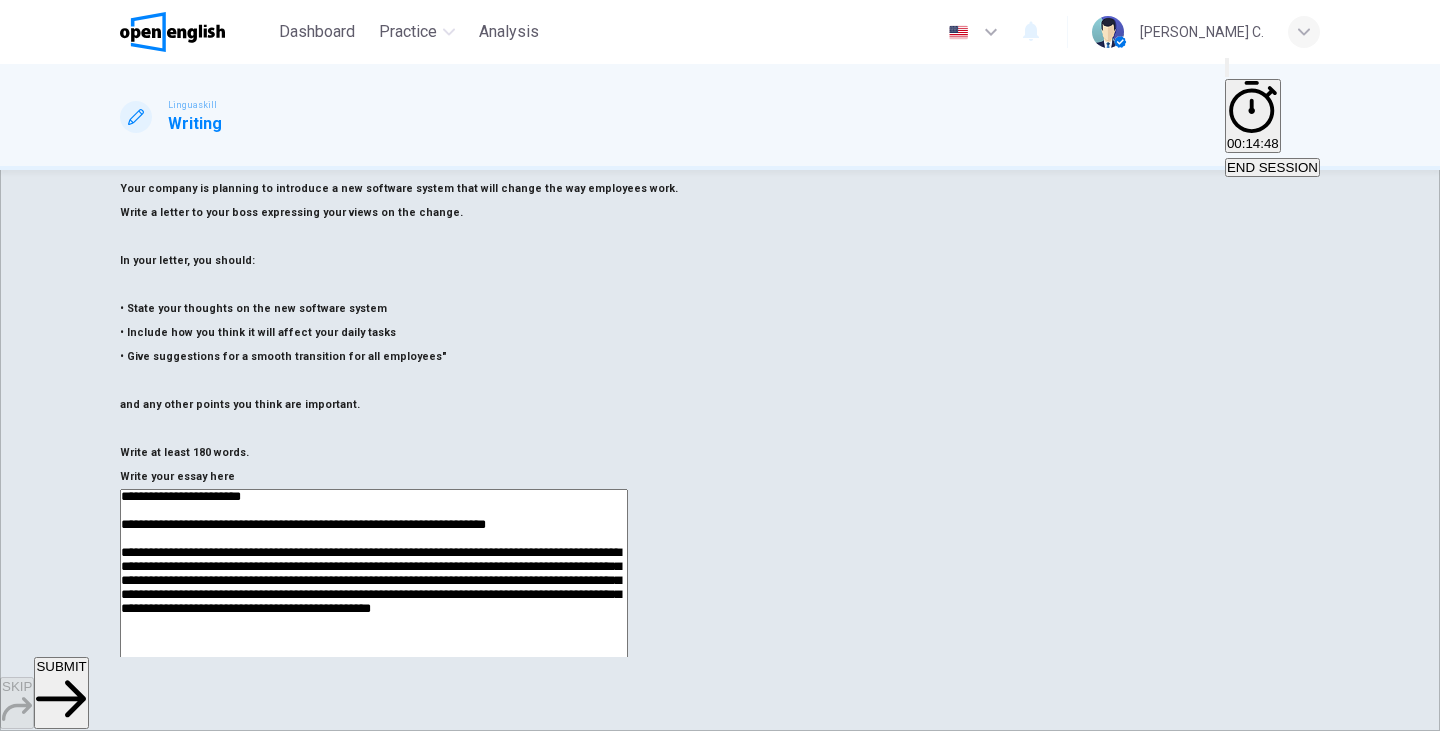 click on "**********" at bounding box center (374, 749) 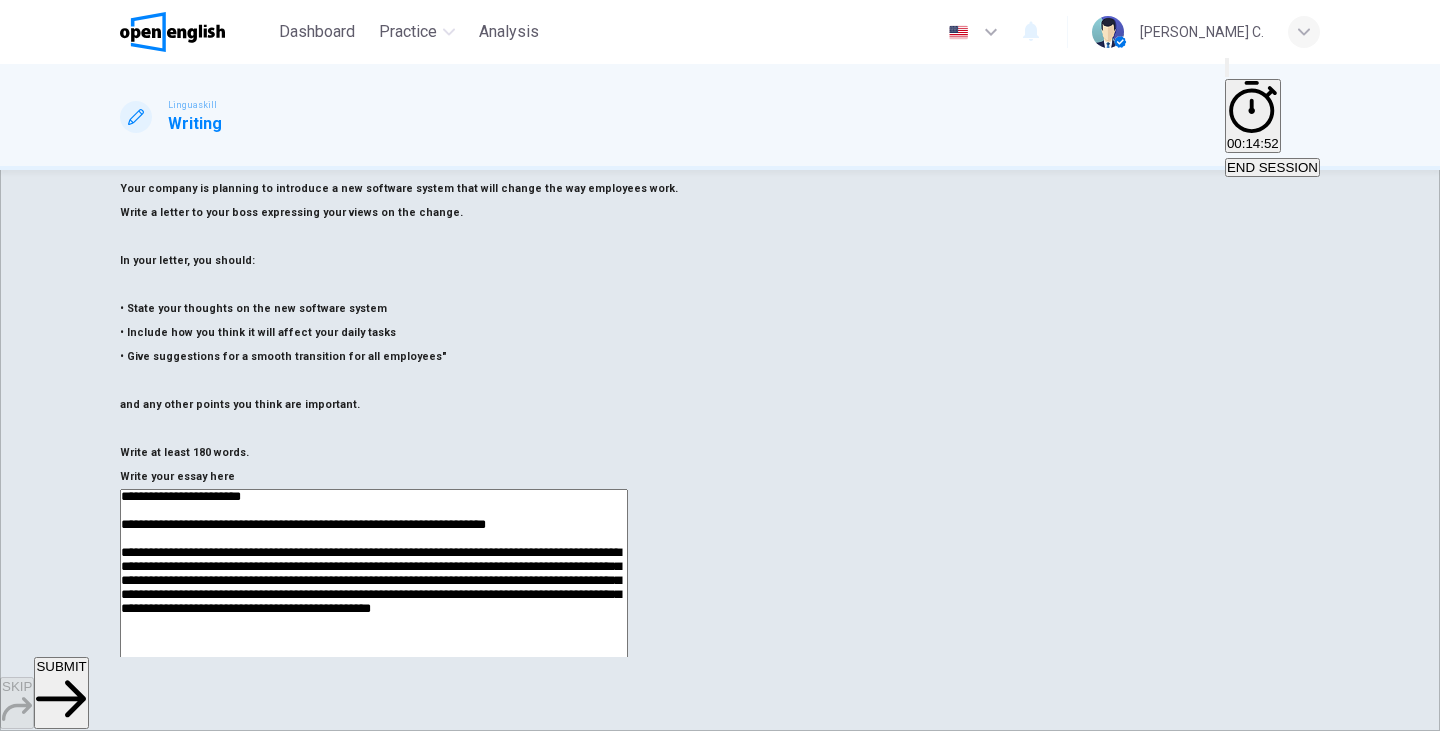 click on "**********" at bounding box center [374, 749] 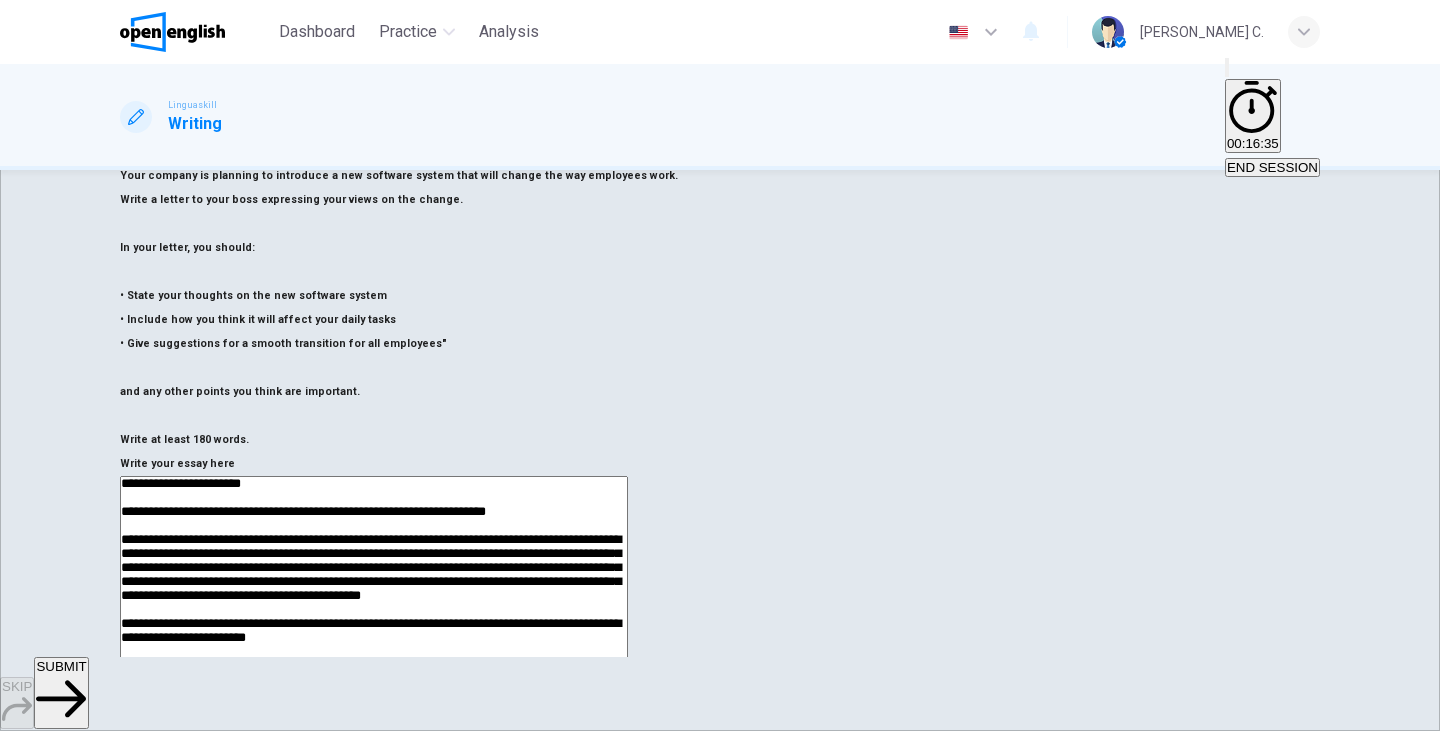 scroll, scrollTop: 115, scrollLeft: 0, axis: vertical 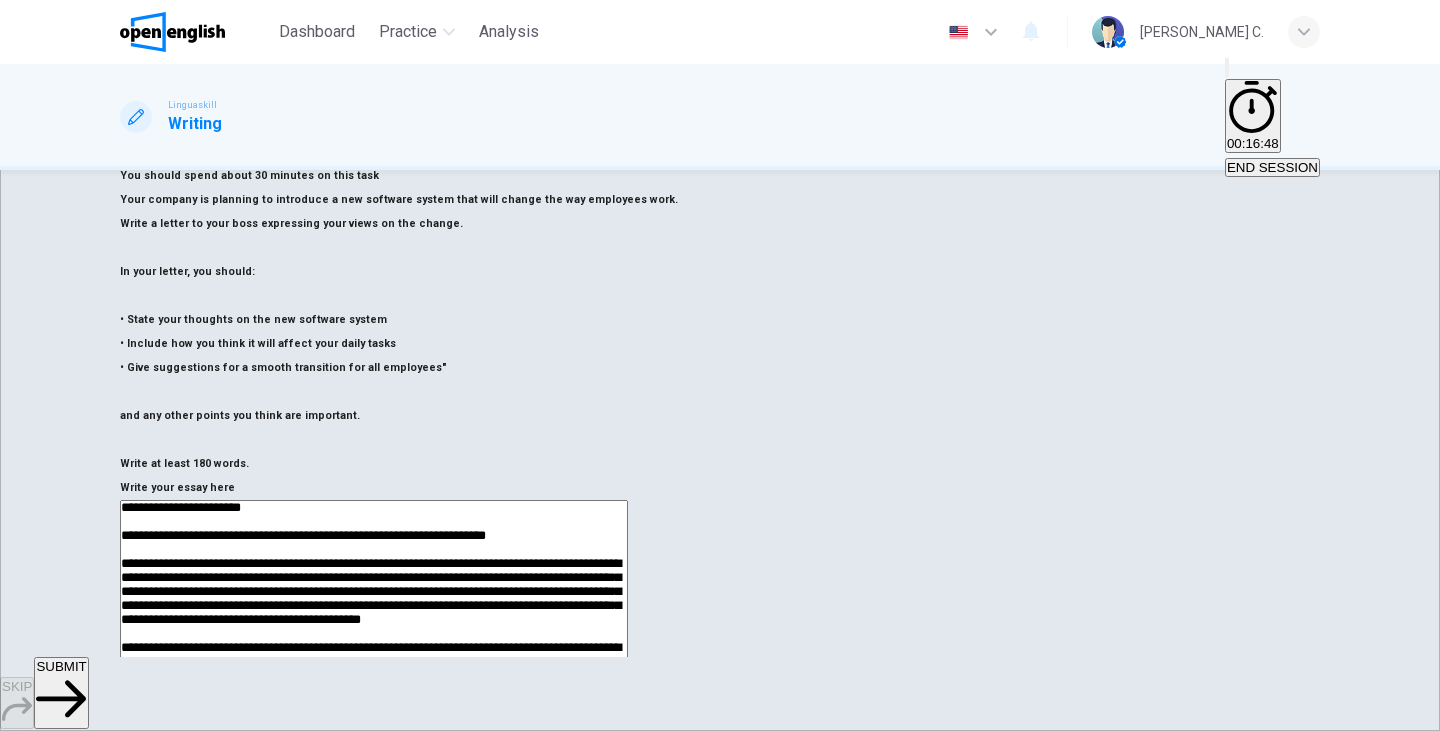 click on "**********" at bounding box center [374, 760] 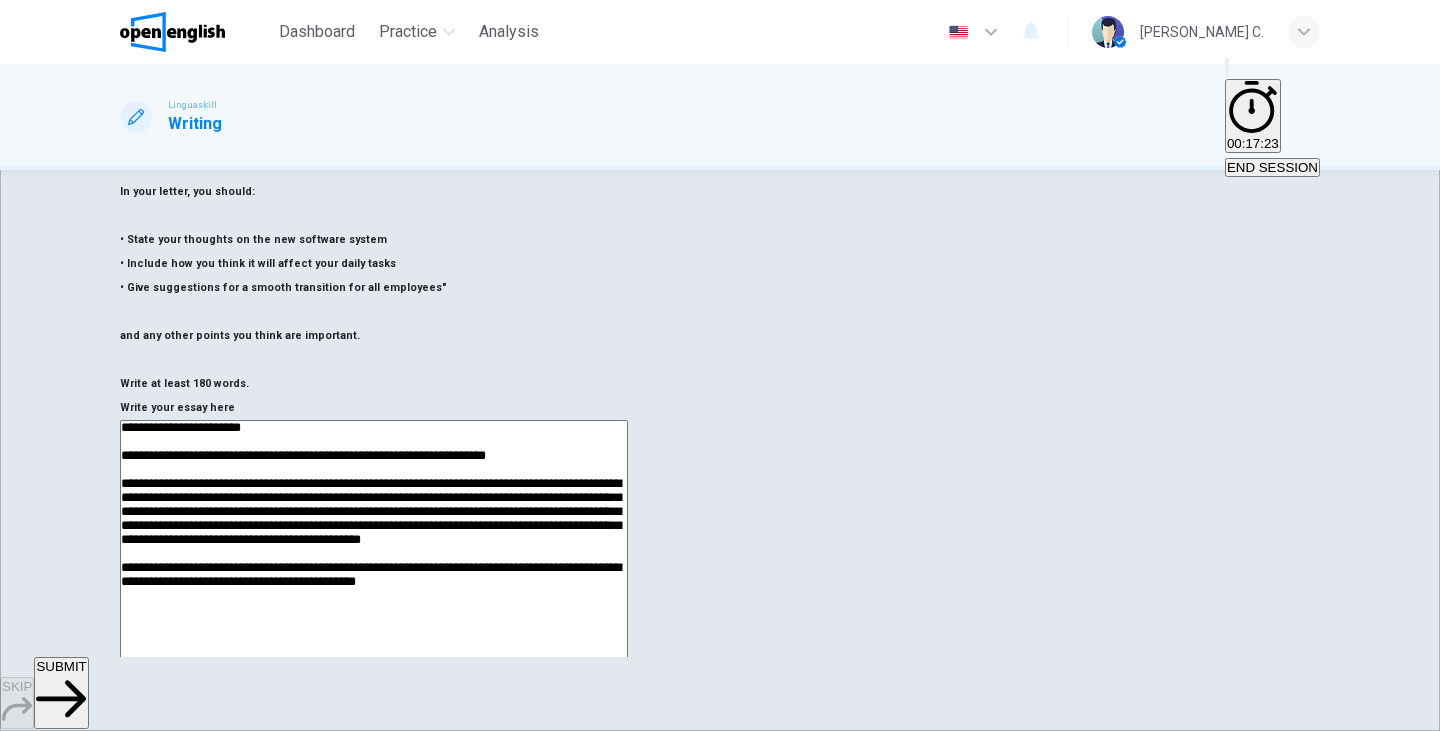 scroll, scrollTop: 177, scrollLeft: 0, axis: vertical 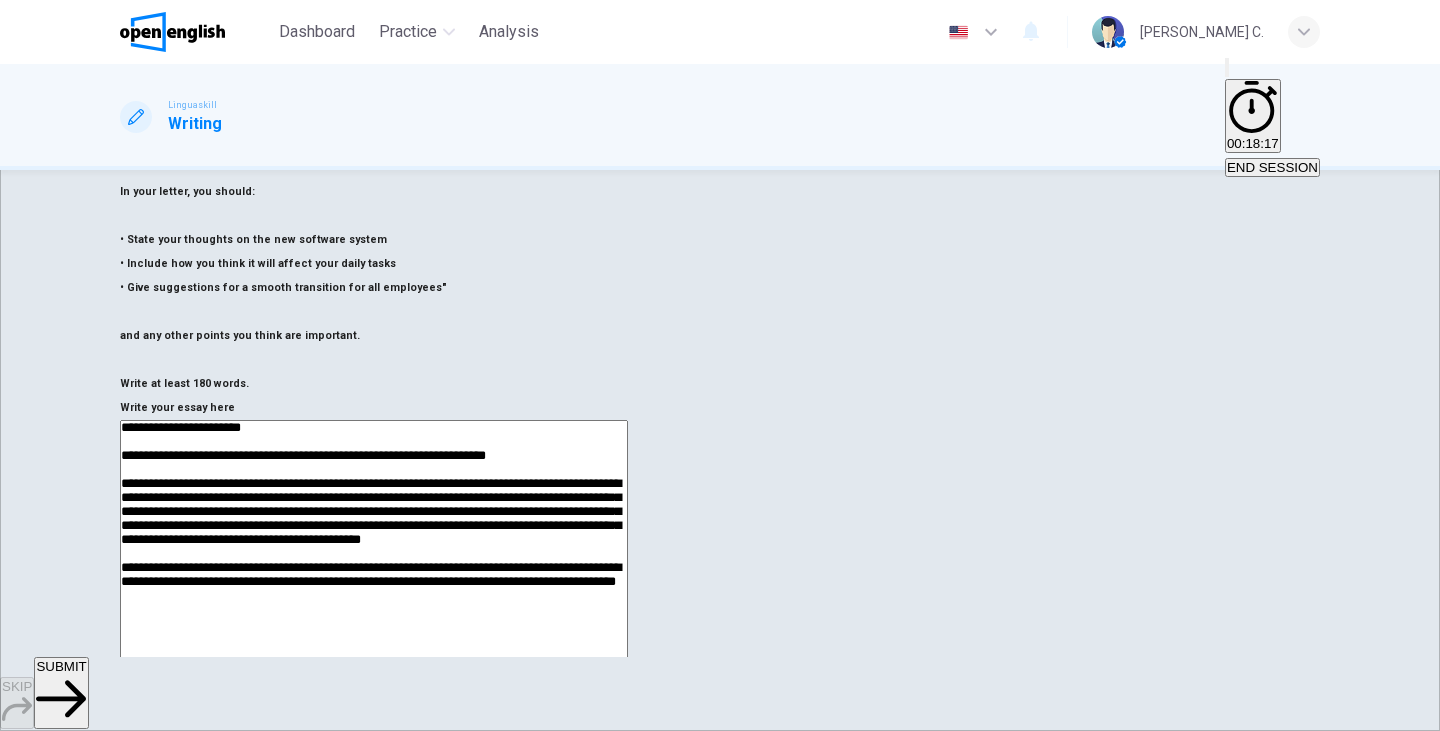 click on "**********" at bounding box center [374, 680] 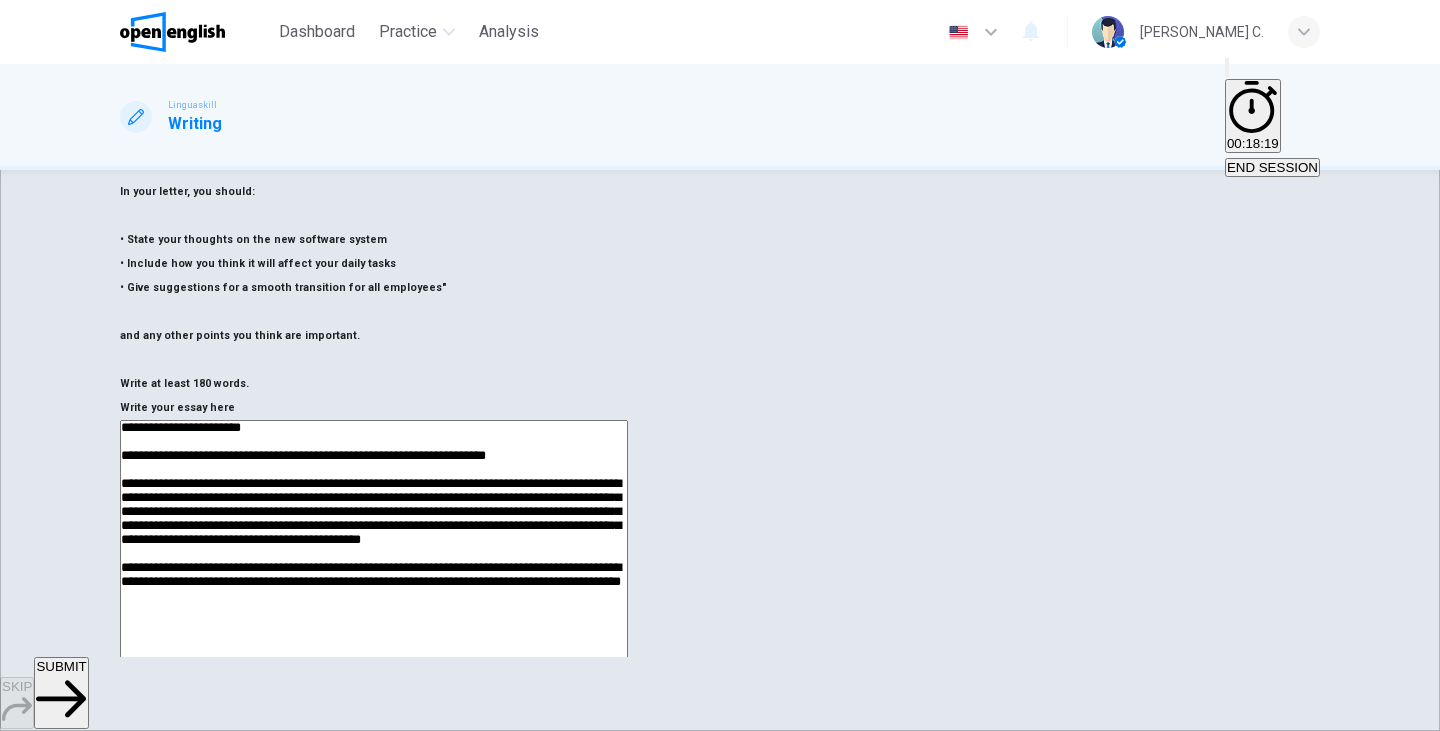 click on "**********" at bounding box center (374, 680) 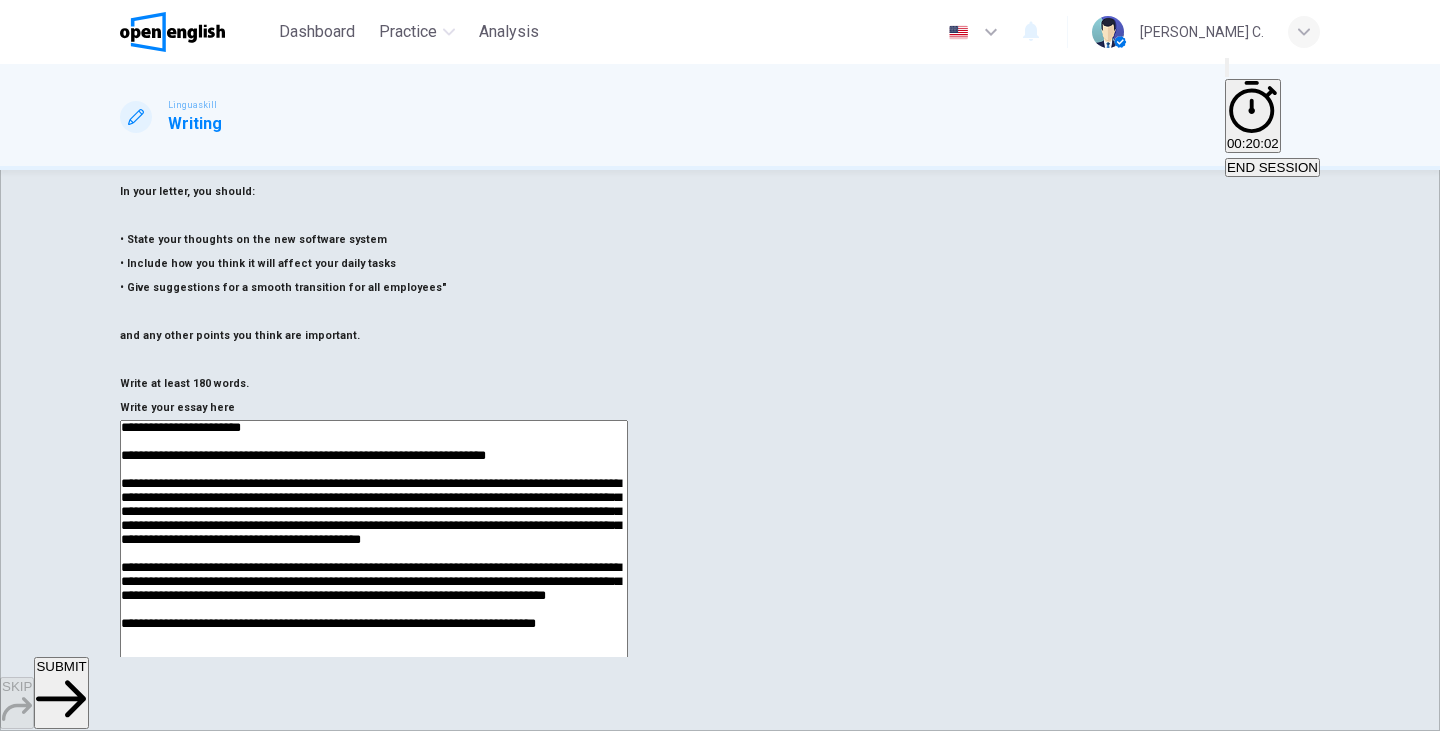 scroll, scrollTop: 200, scrollLeft: 0, axis: vertical 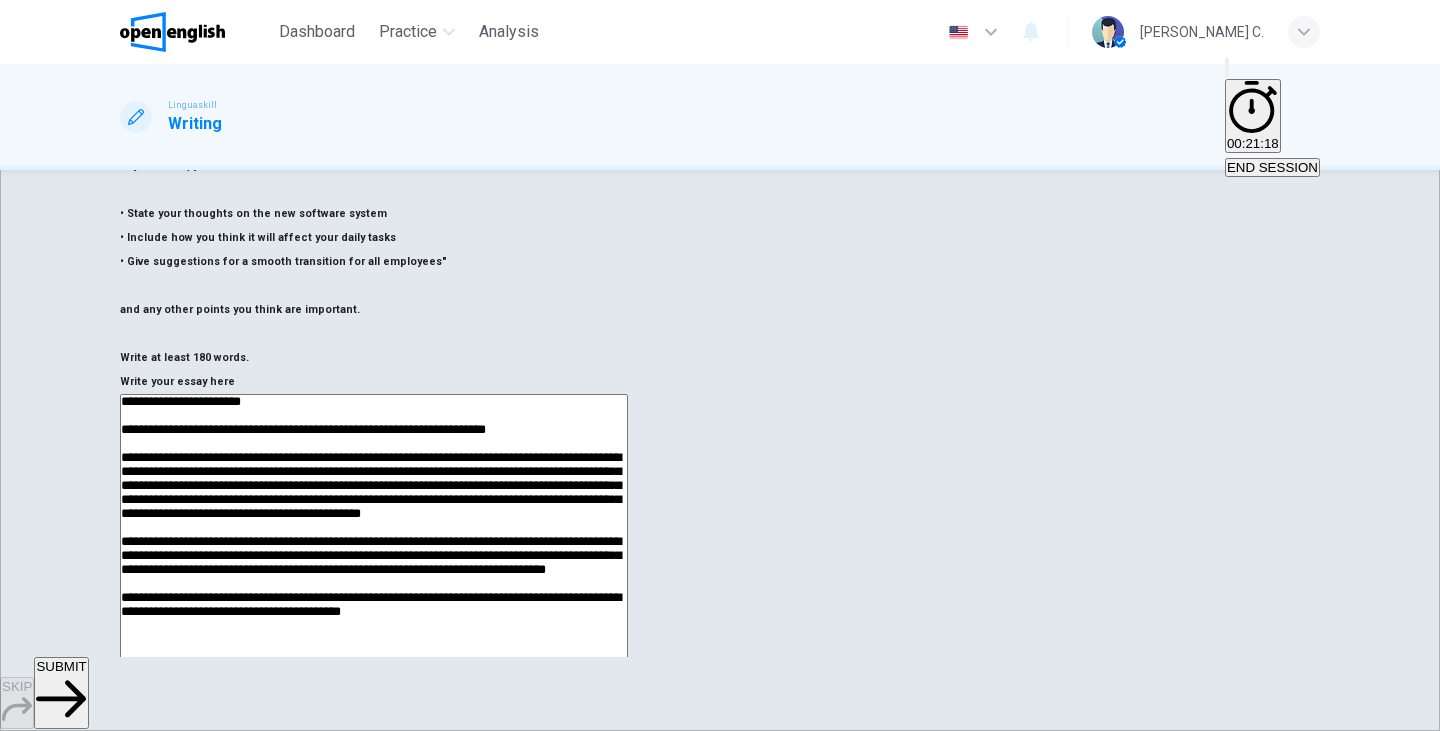 click on "**********" at bounding box center (374, 654) 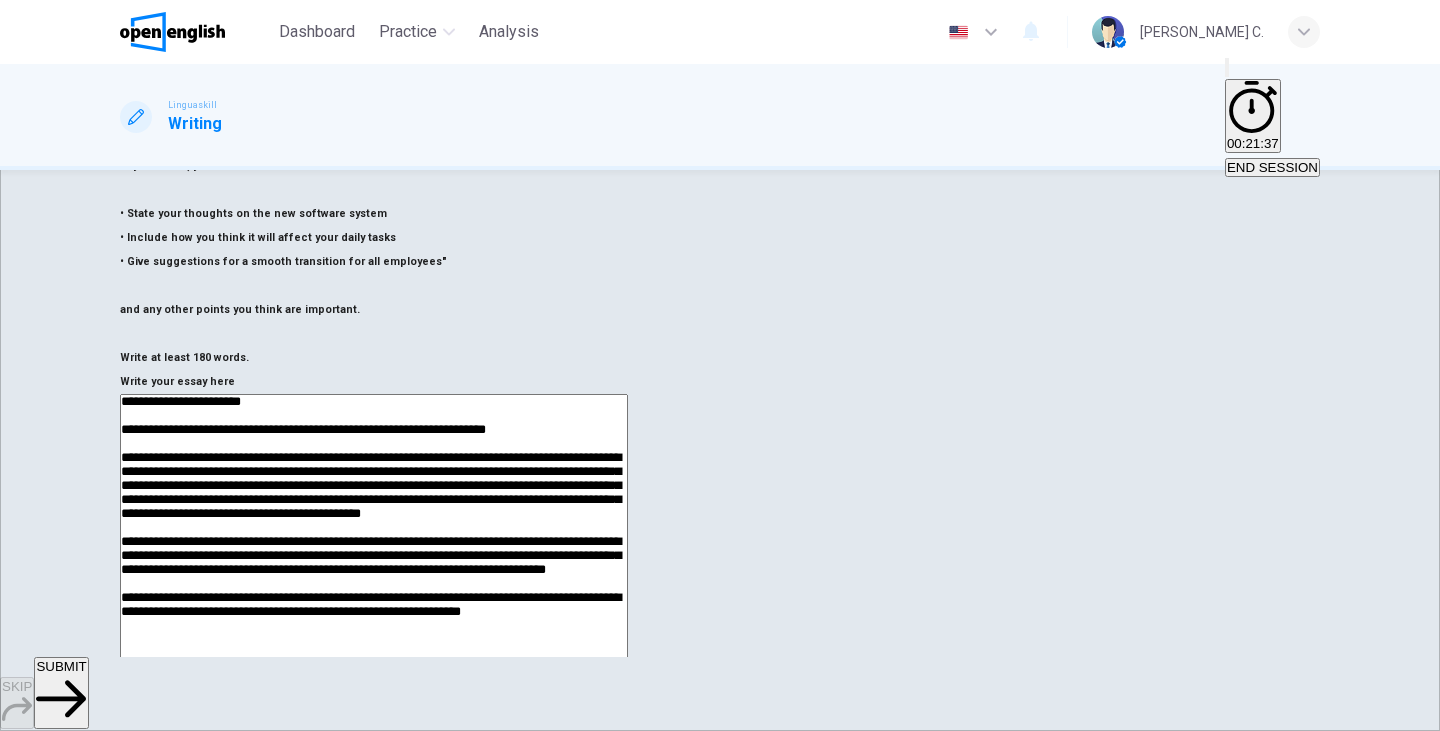 drag, startPoint x: 1022, startPoint y: 554, endPoint x: 1198, endPoint y: 524, distance: 178.53851 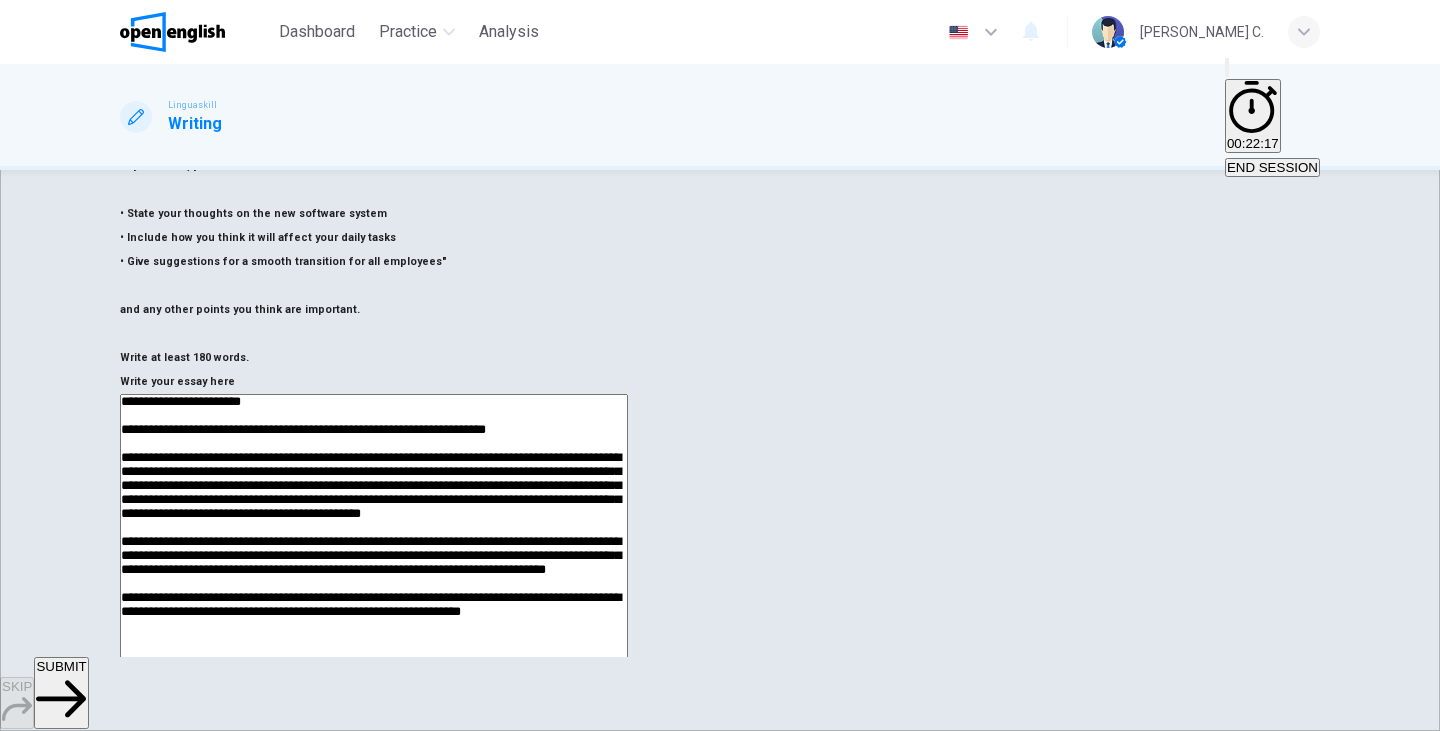 click on "**********" at bounding box center (374, 654) 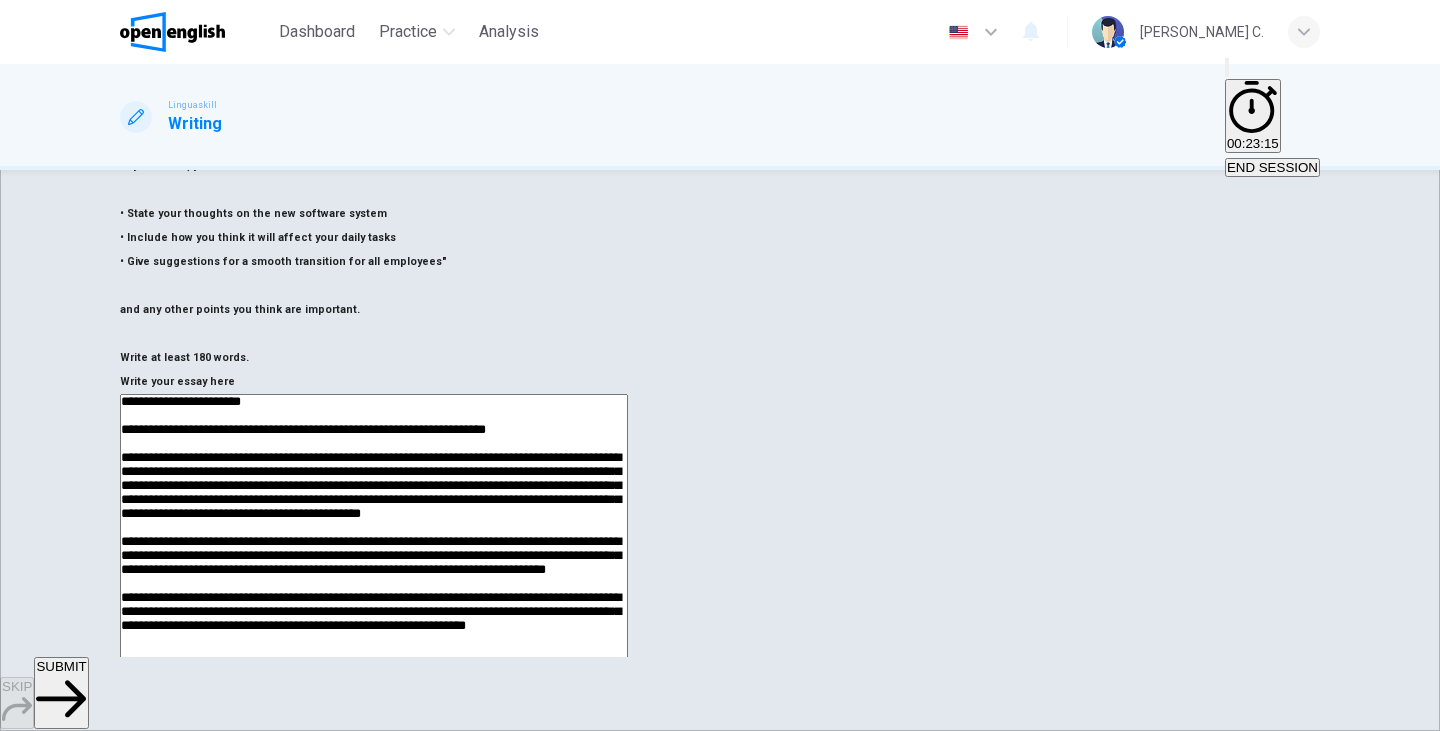 scroll, scrollTop: 30, scrollLeft: 0, axis: vertical 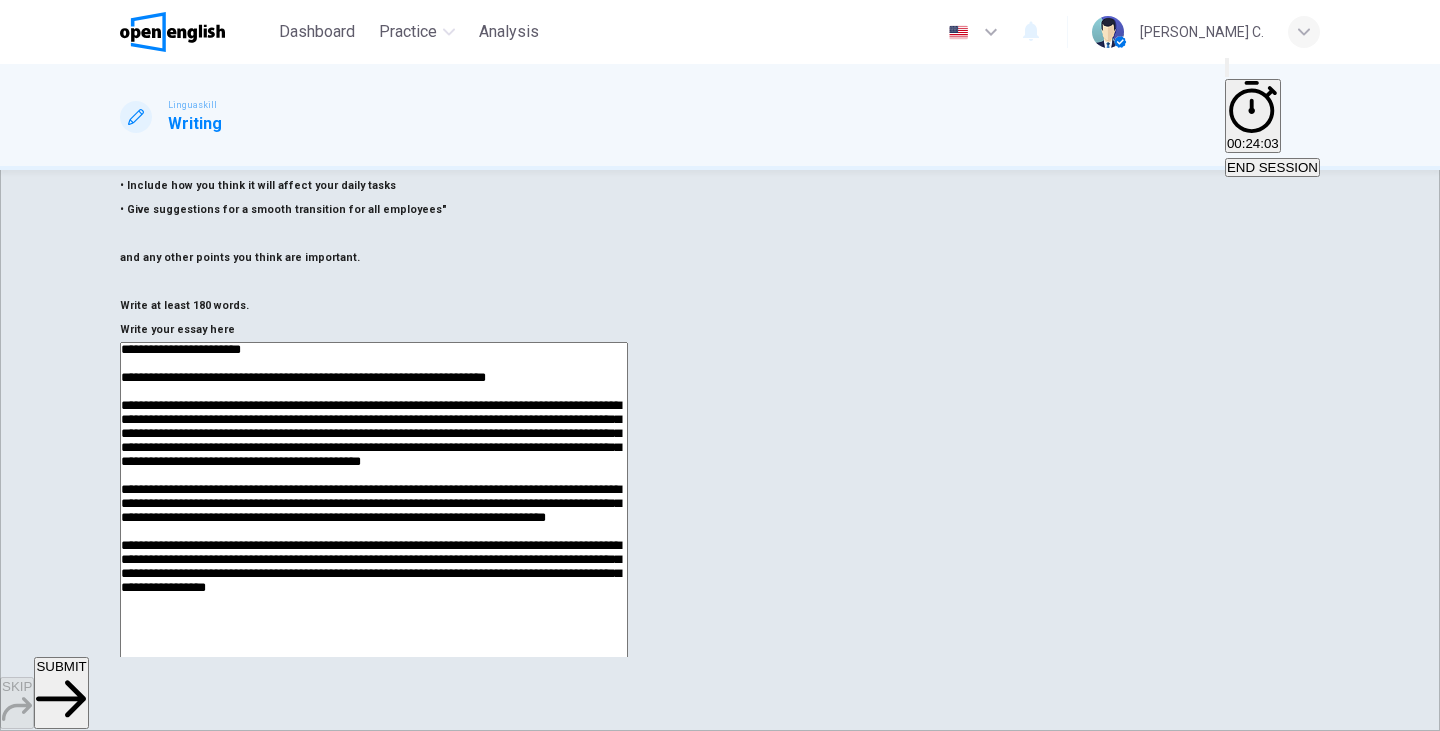 click on "Writing Part 2 You should spend about 30 minutes on this task Your company is planning to introduce a new software system that will change the way employees work. Write a letter to your boss expressing your views on the change.  In your letter, you should: • State your thoughts on the new software system • Include how you think it will affect your daily tasks • Give suggestions for a smooth transition for all employees" and any other points you think are important. Write at least 180 words. Write your essay here * ​ Word count :  200" at bounding box center (720, 413) 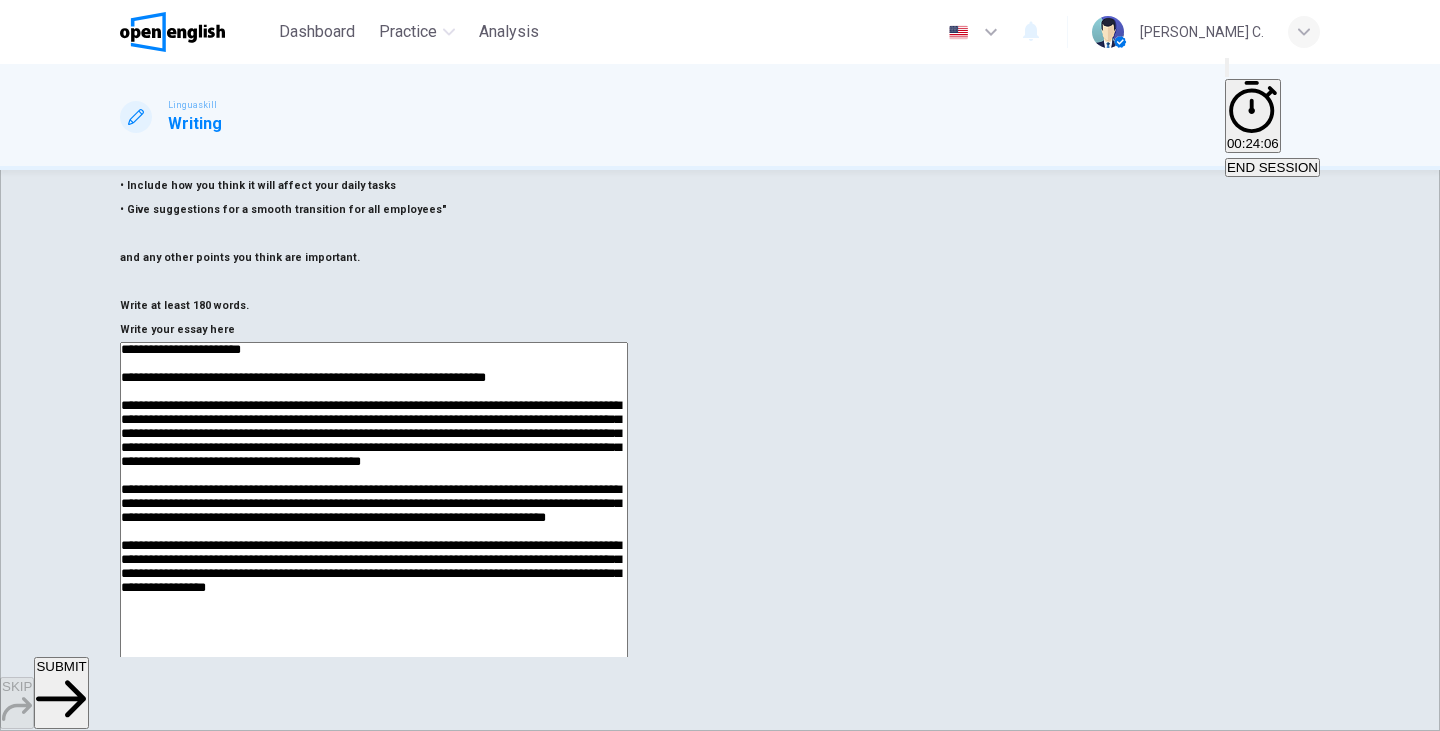 click at bounding box center [374, 602] 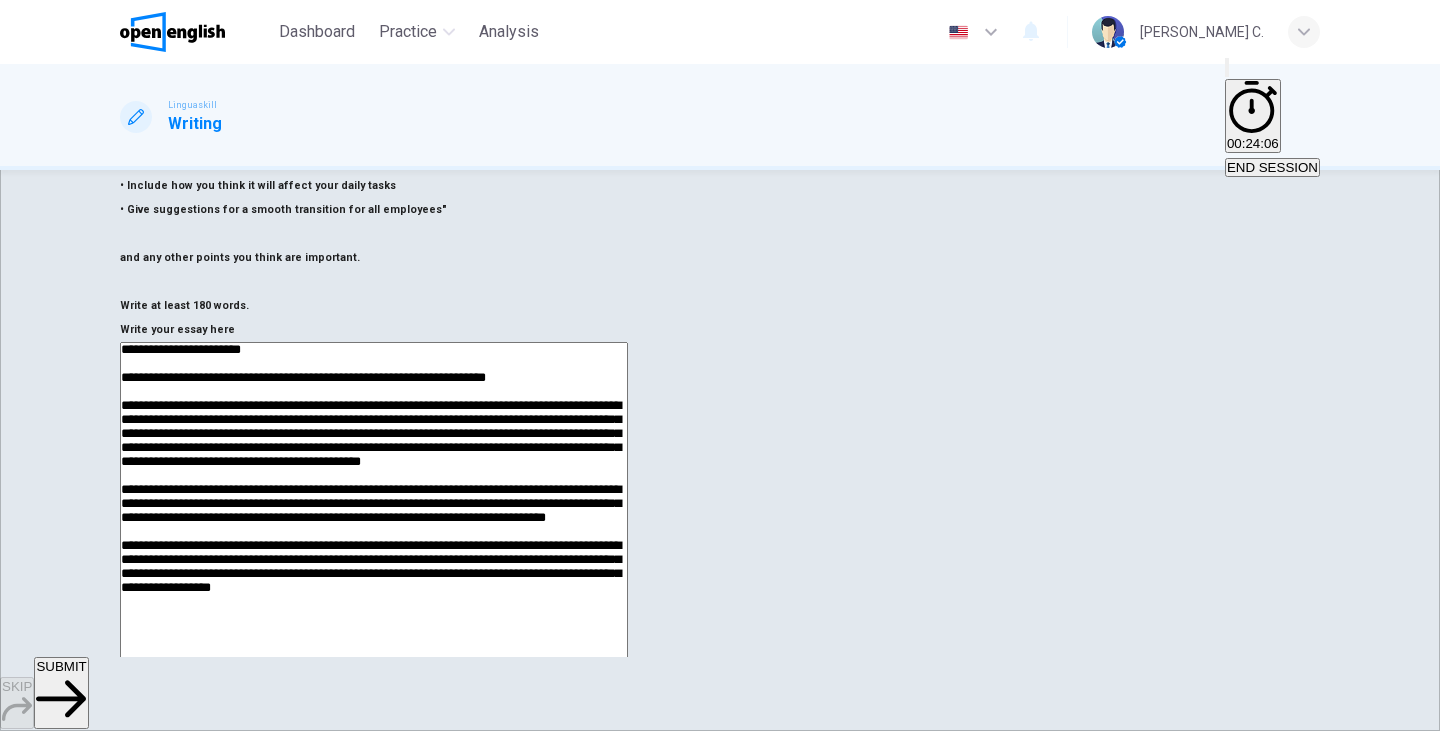scroll, scrollTop: 76, scrollLeft: 0, axis: vertical 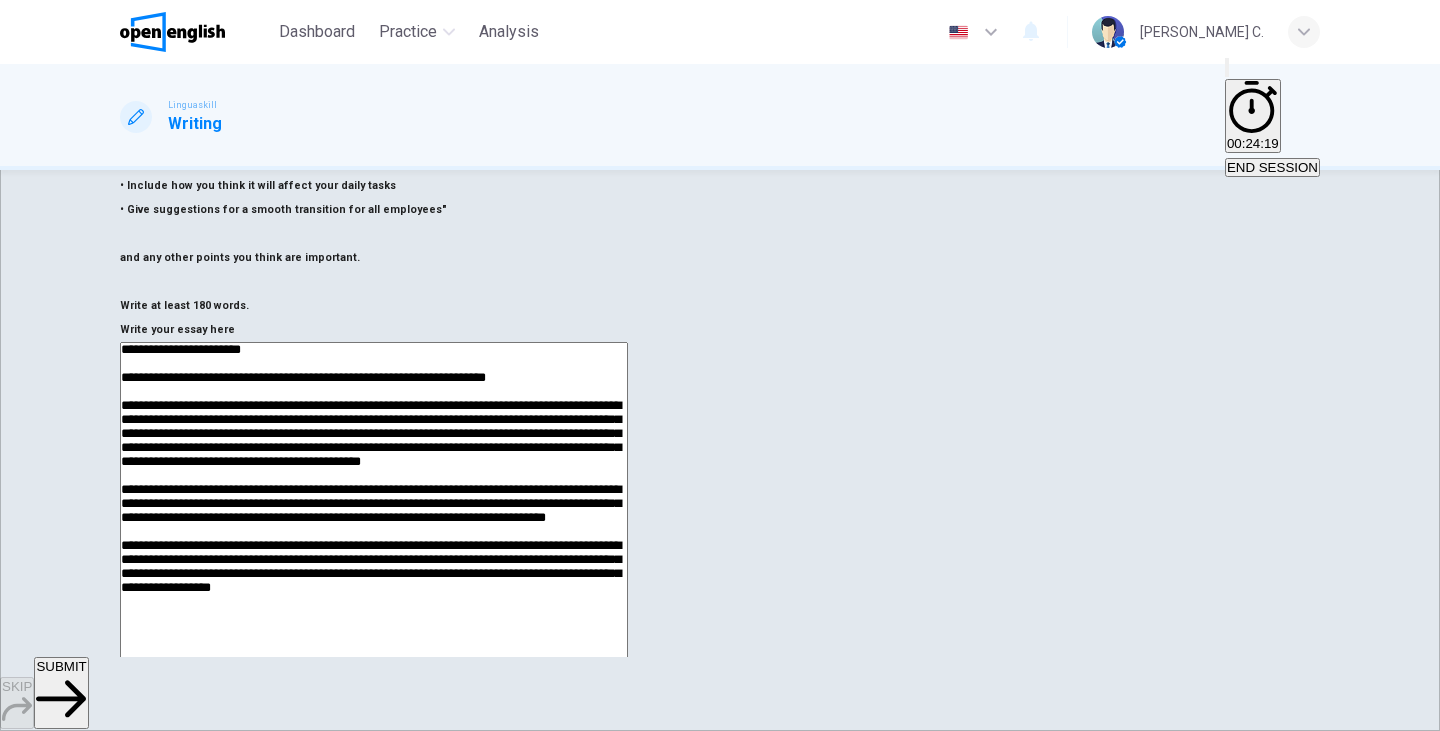 click at bounding box center [374, 602] 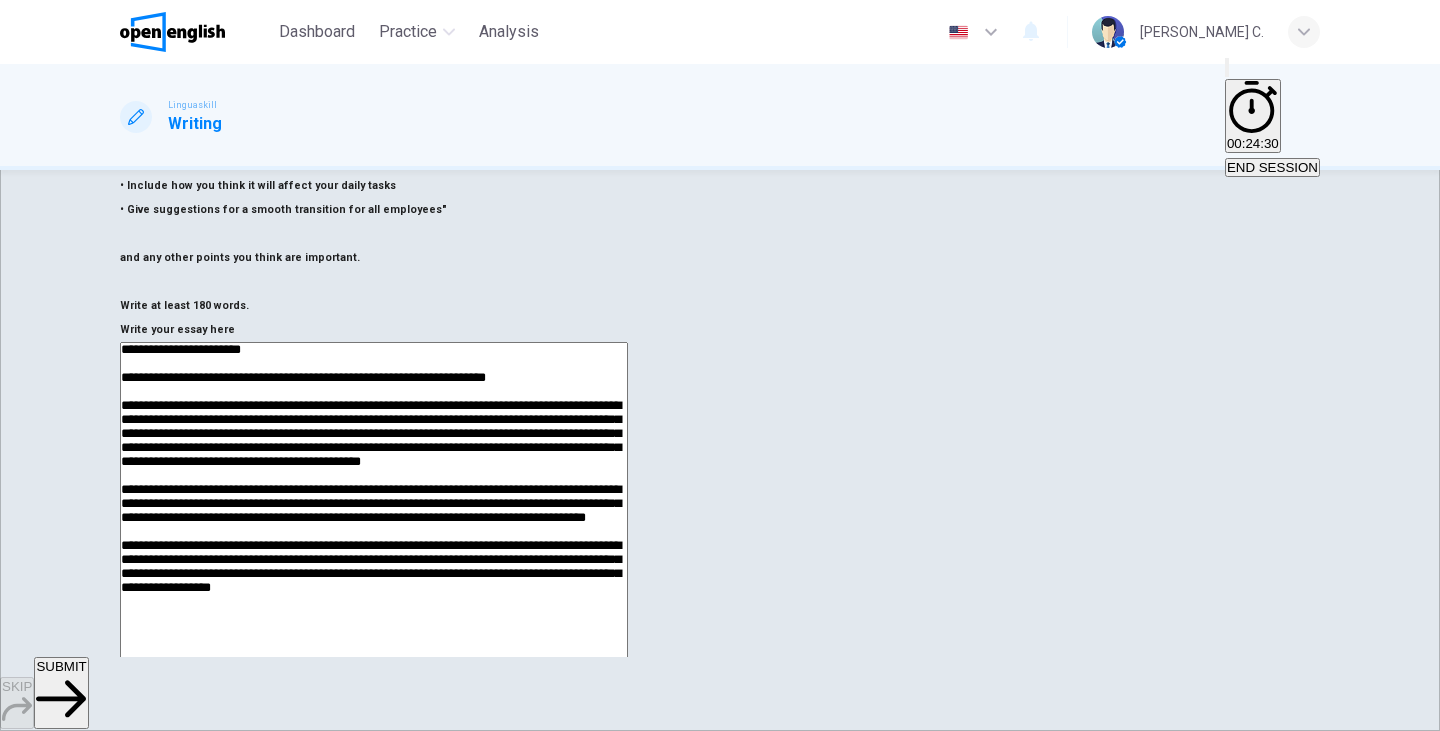 click at bounding box center (374, 602) 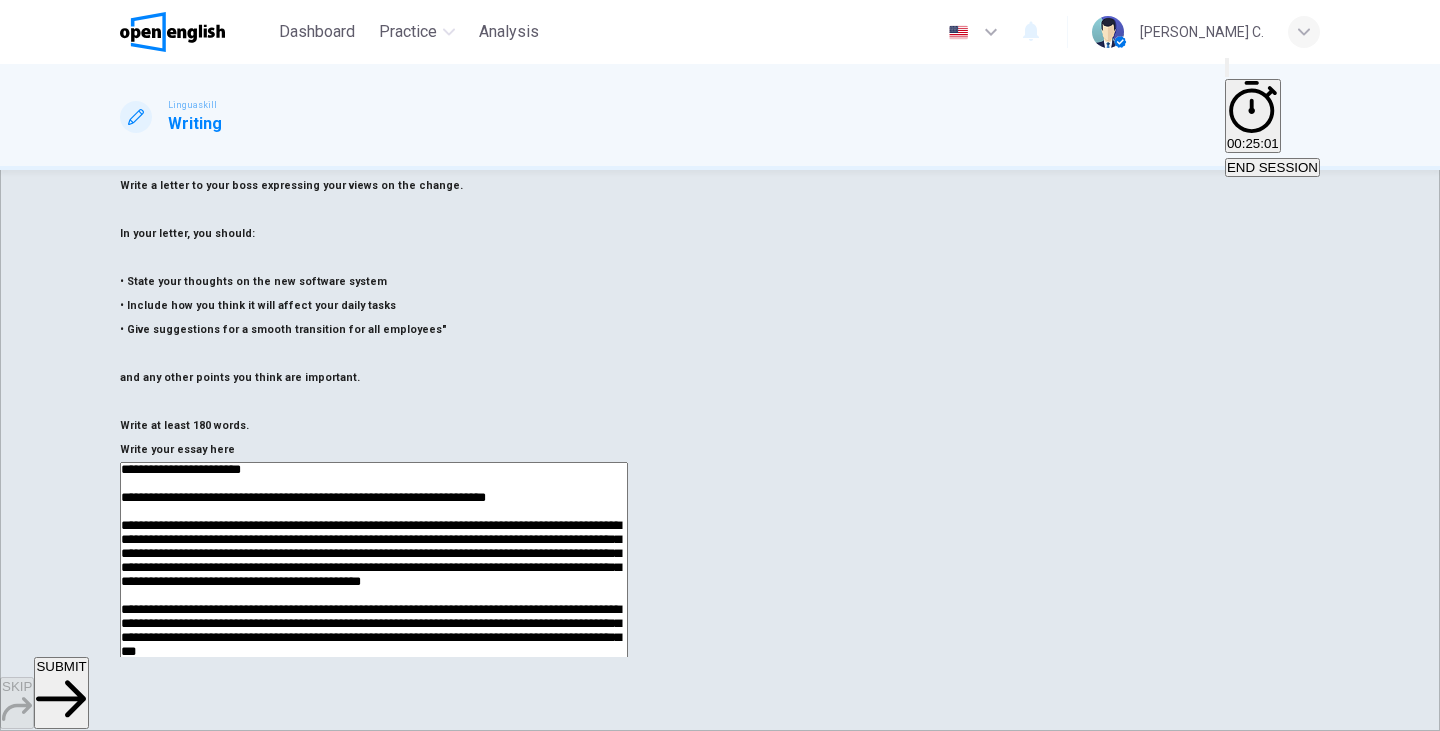 scroll, scrollTop: 131, scrollLeft: 0, axis: vertical 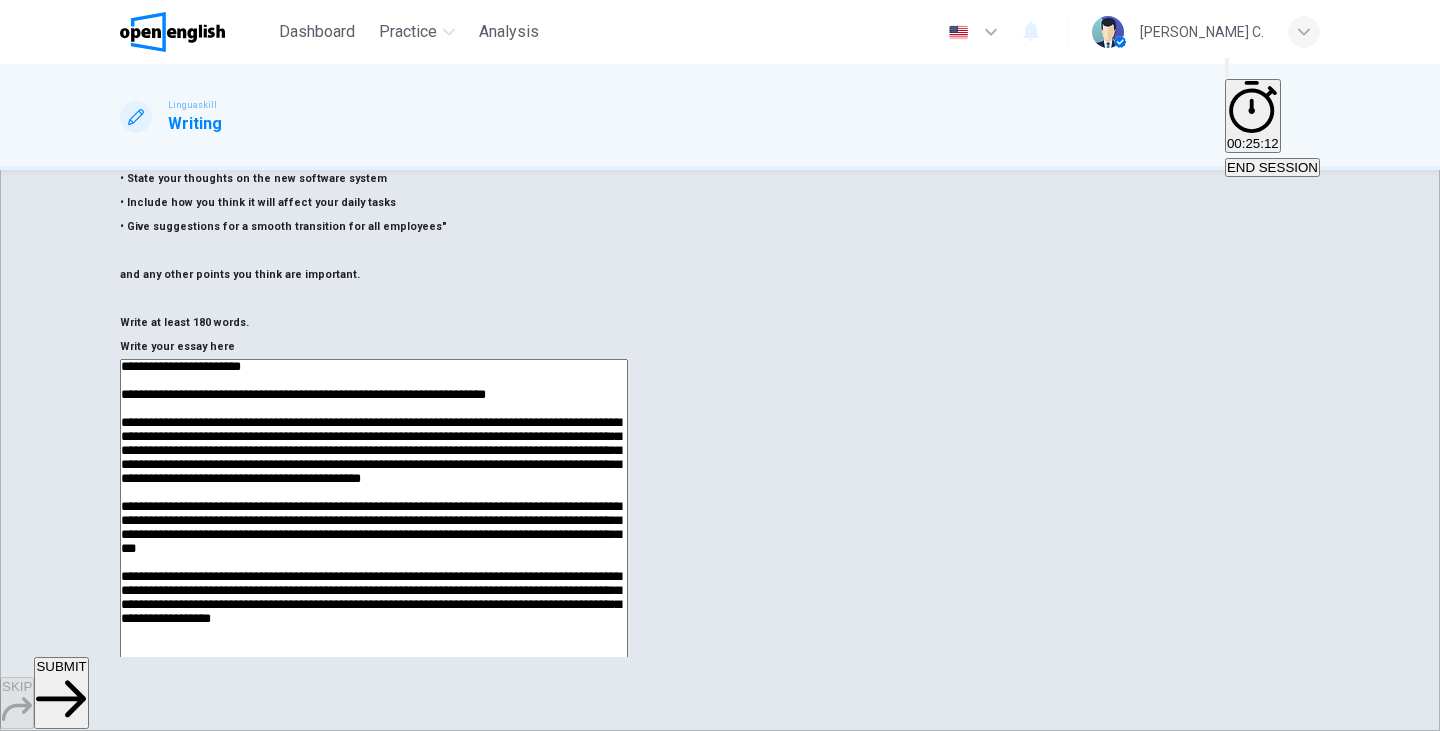 click at bounding box center [374, 619] 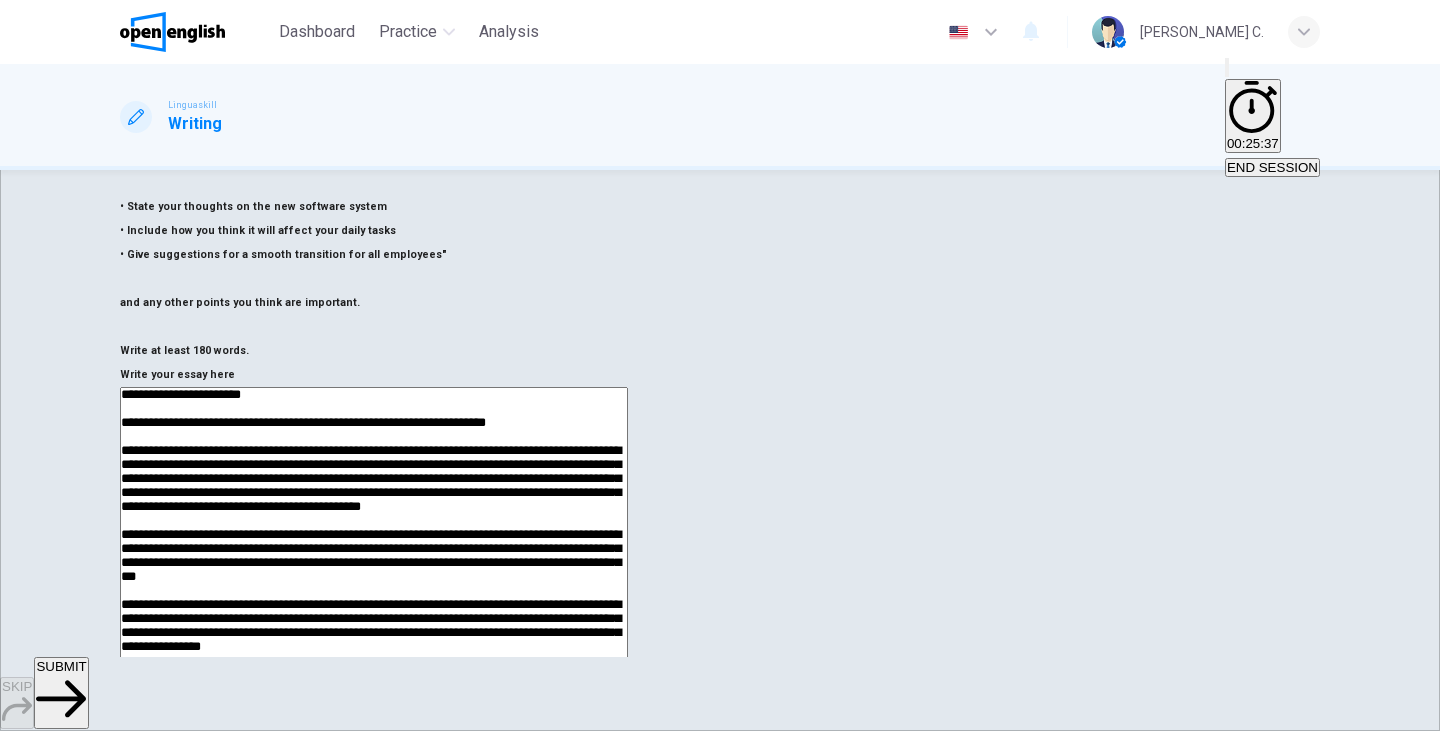 scroll, scrollTop: 252, scrollLeft: 0, axis: vertical 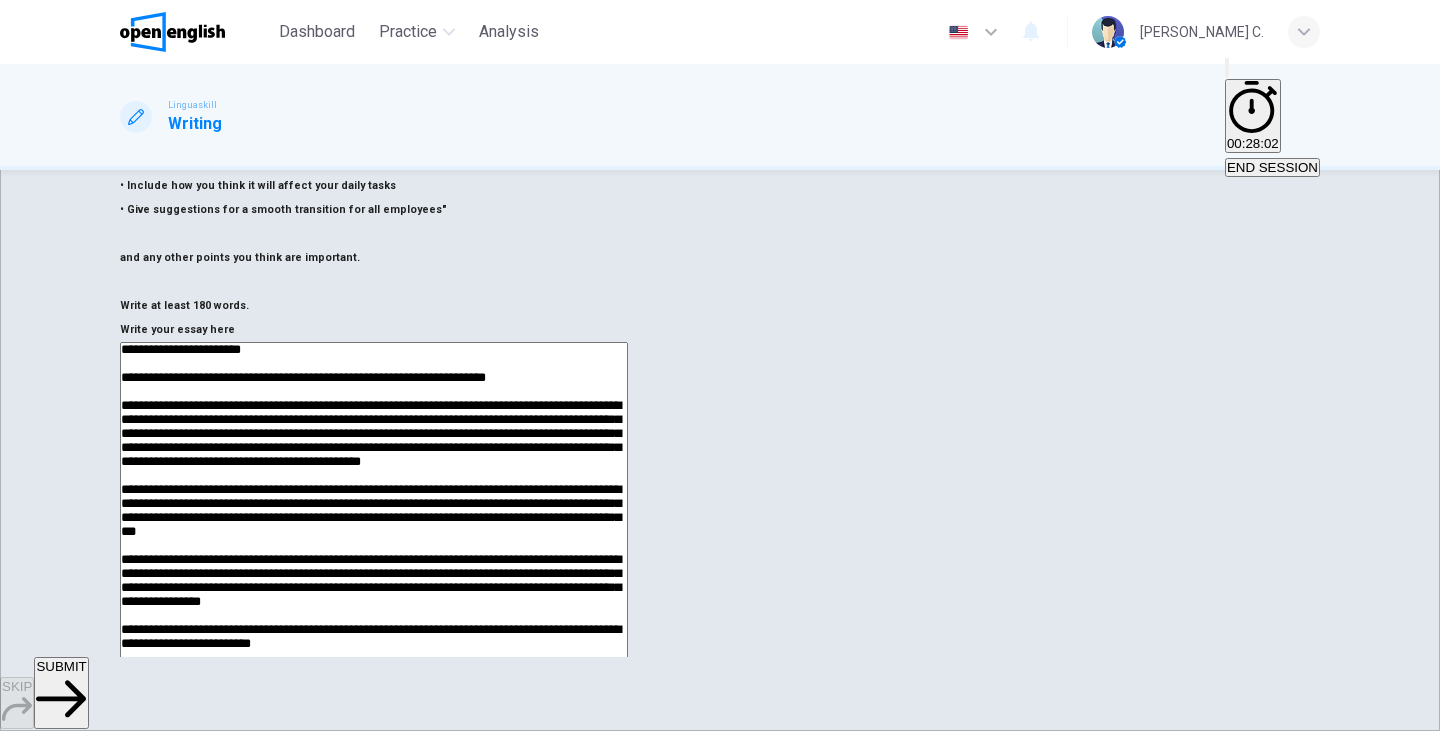 click at bounding box center [374, 602] 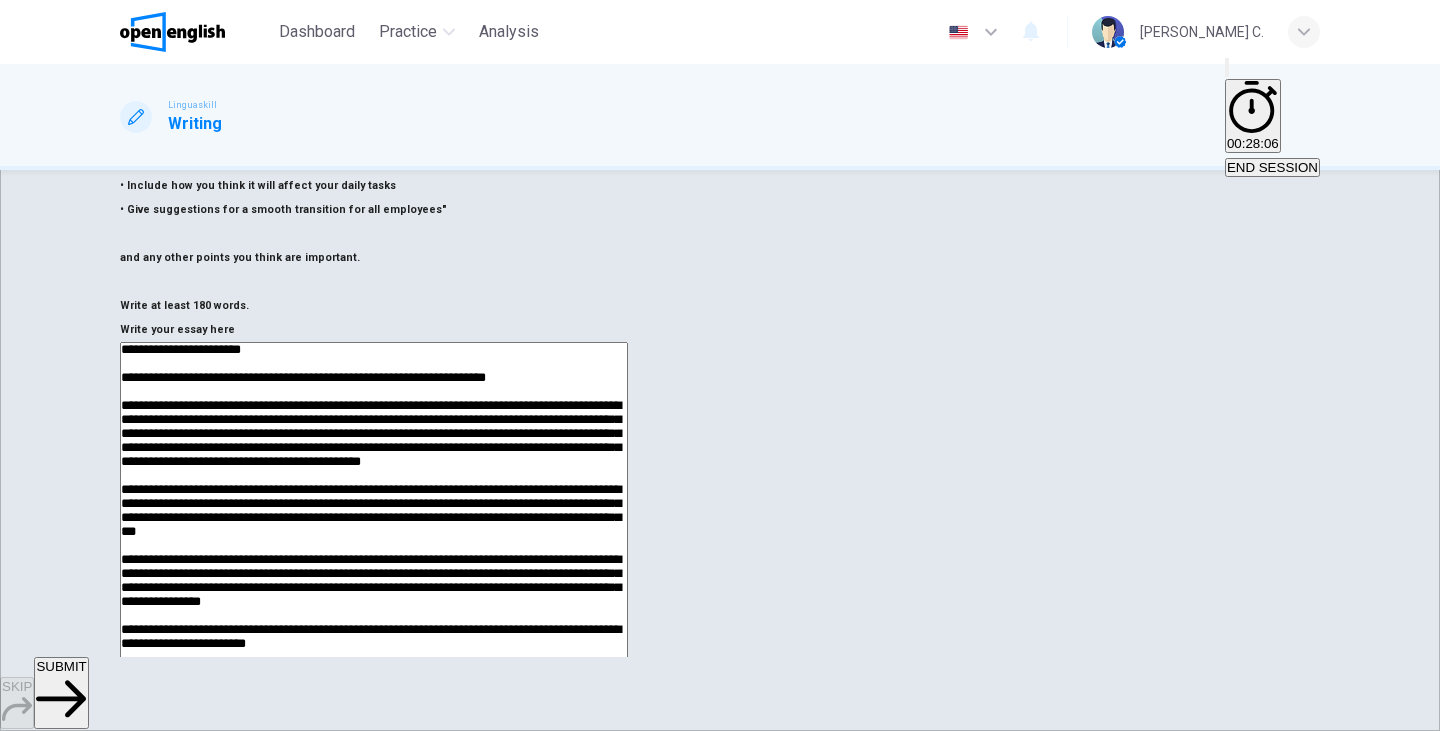 click at bounding box center (374, 602) 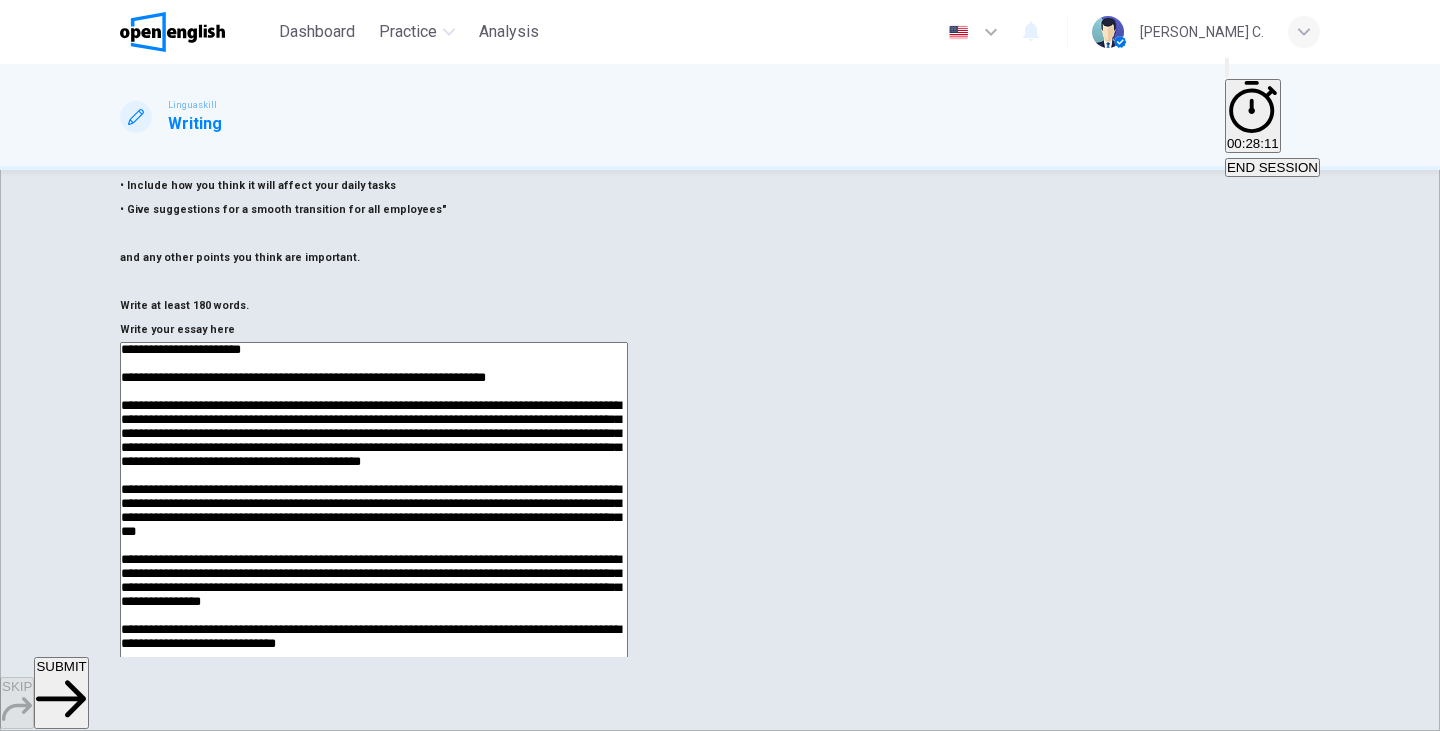 scroll, scrollTop: 122, scrollLeft: 0, axis: vertical 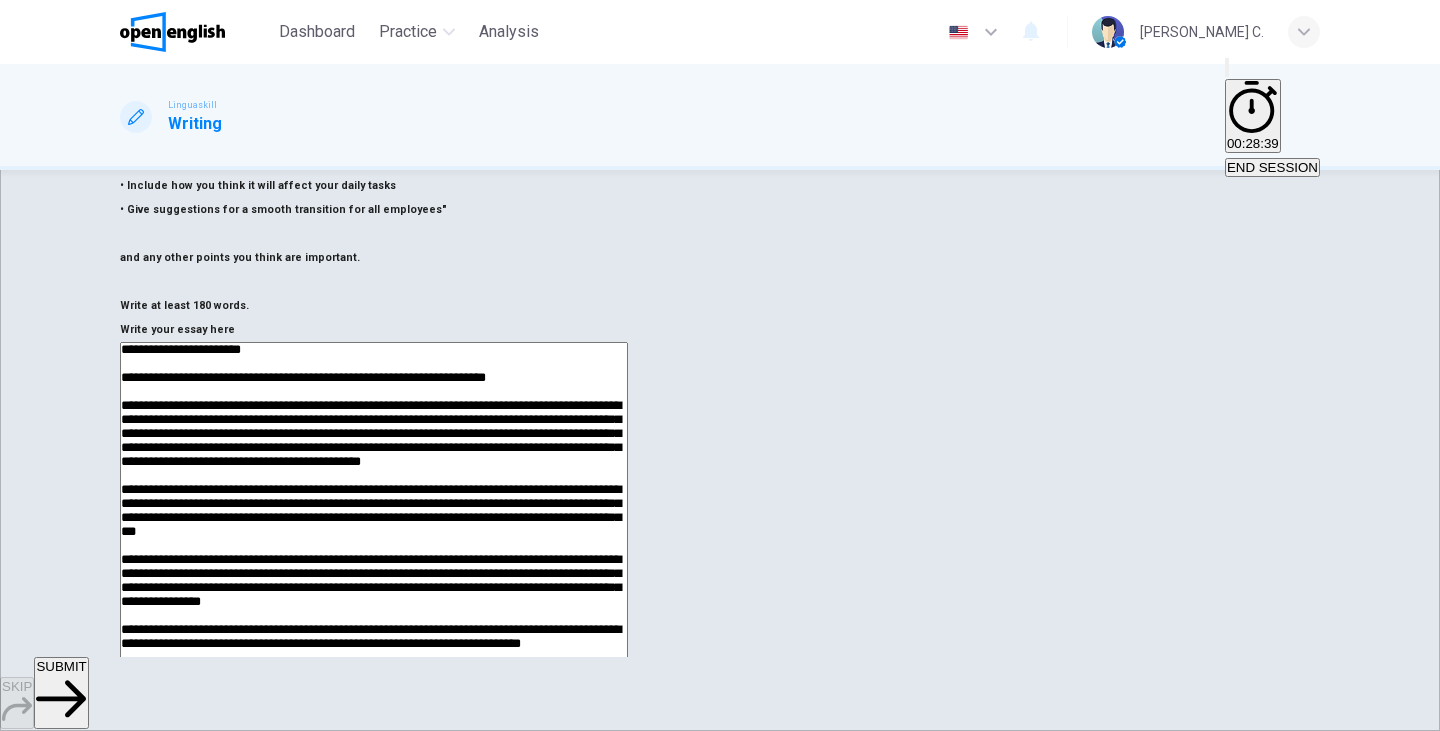 click at bounding box center (374, 602) 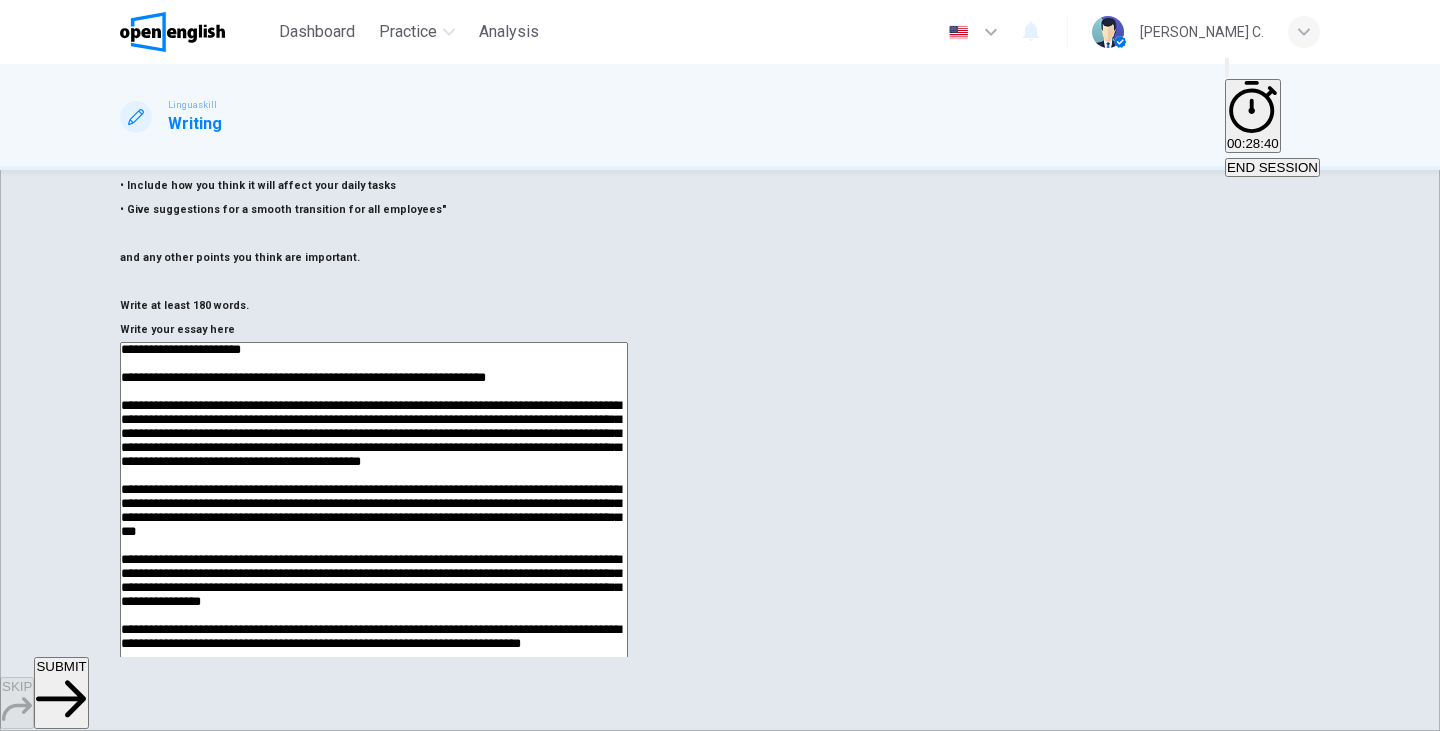 click at bounding box center (374, 602) 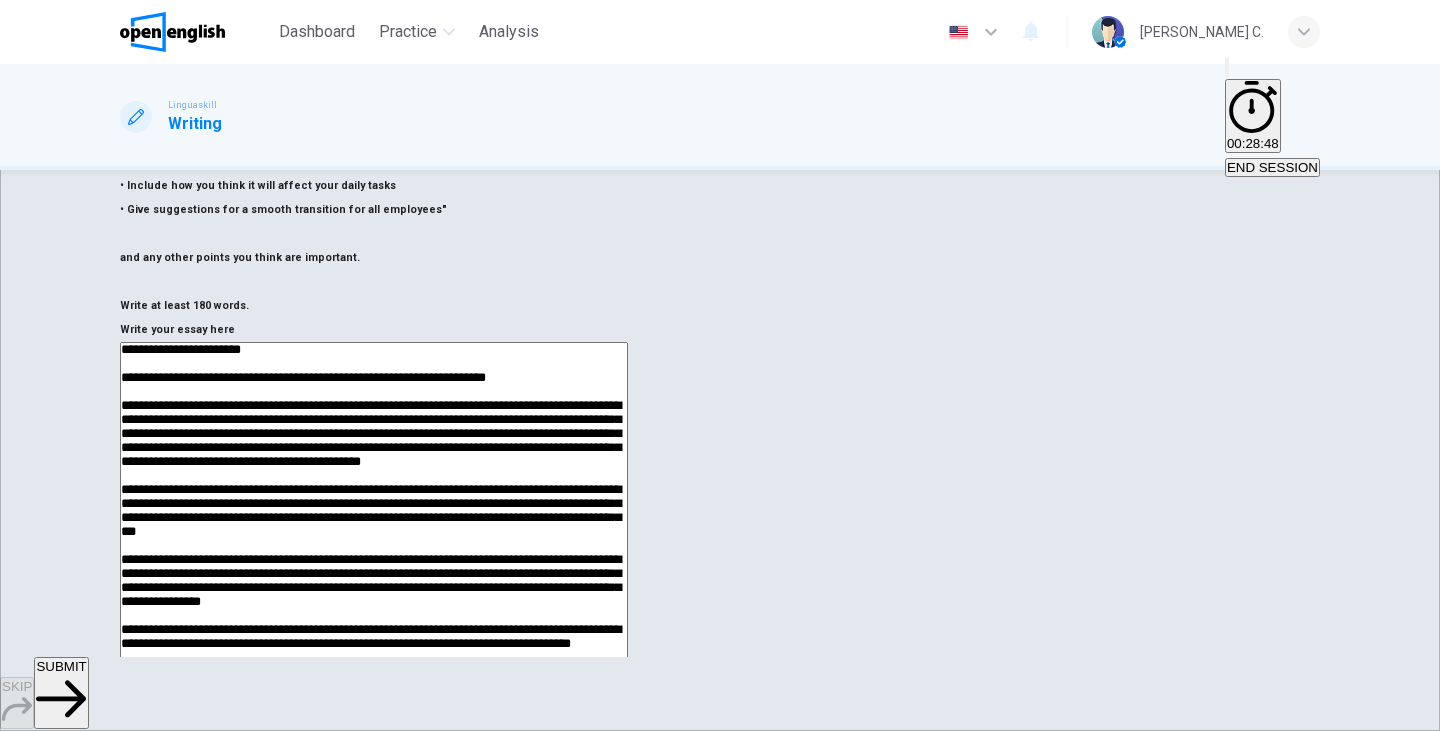 click at bounding box center [374, 602] 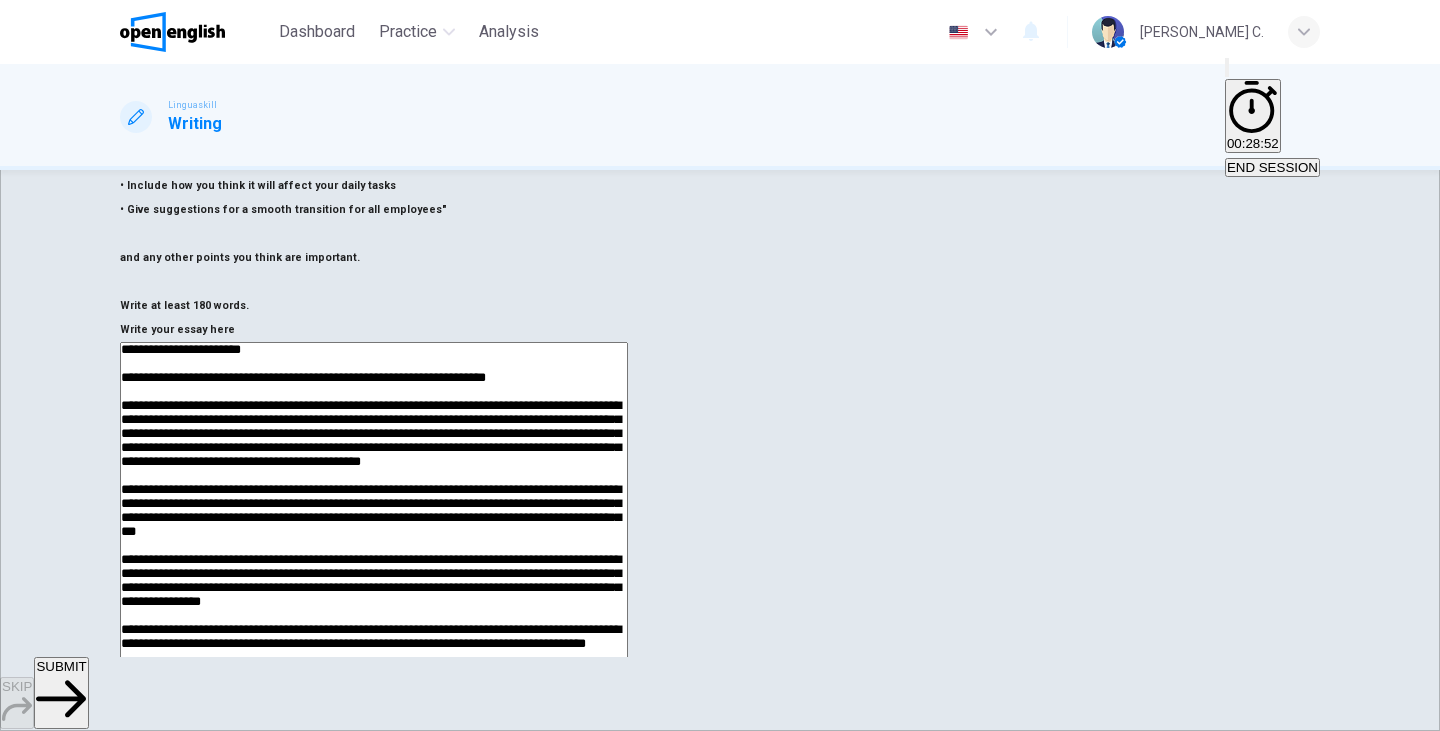 scroll, scrollTop: 145, scrollLeft: 0, axis: vertical 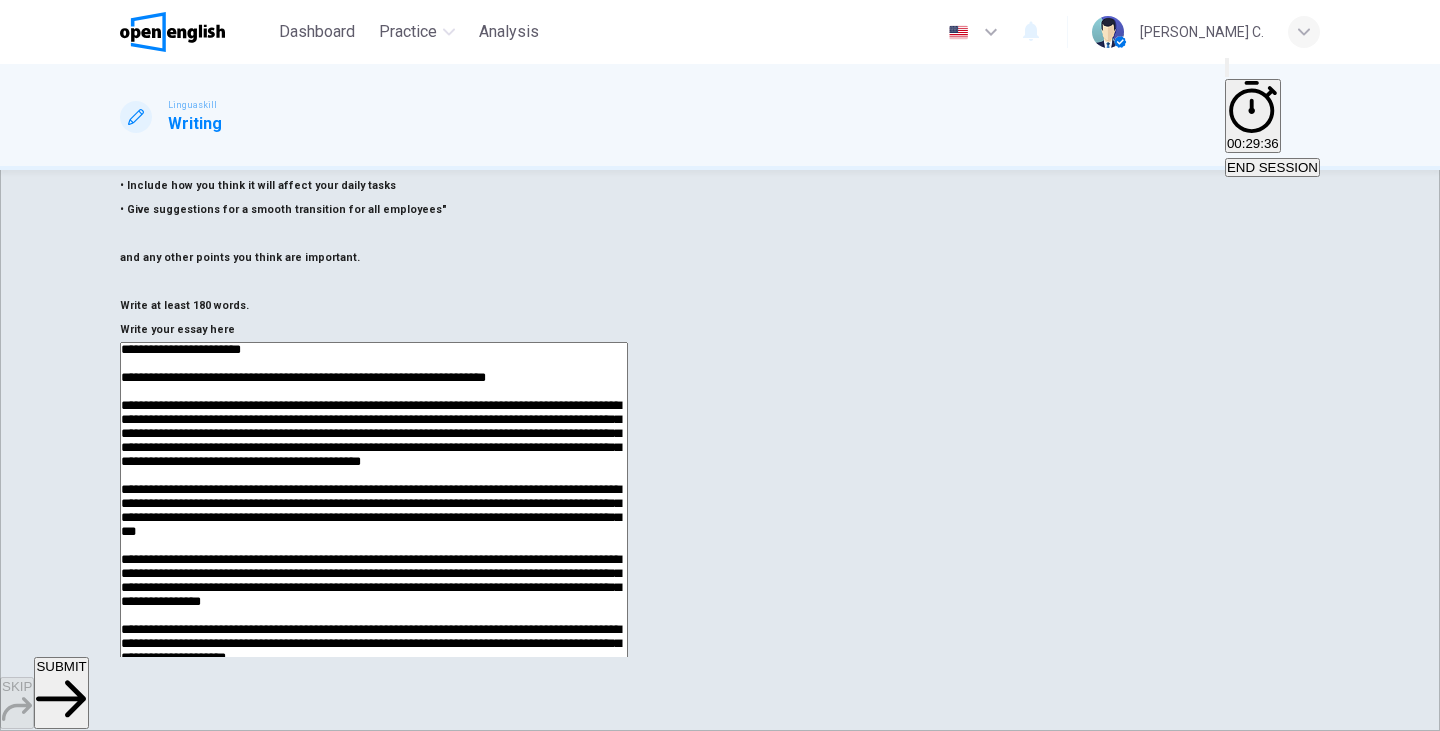 click at bounding box center [374, 602] 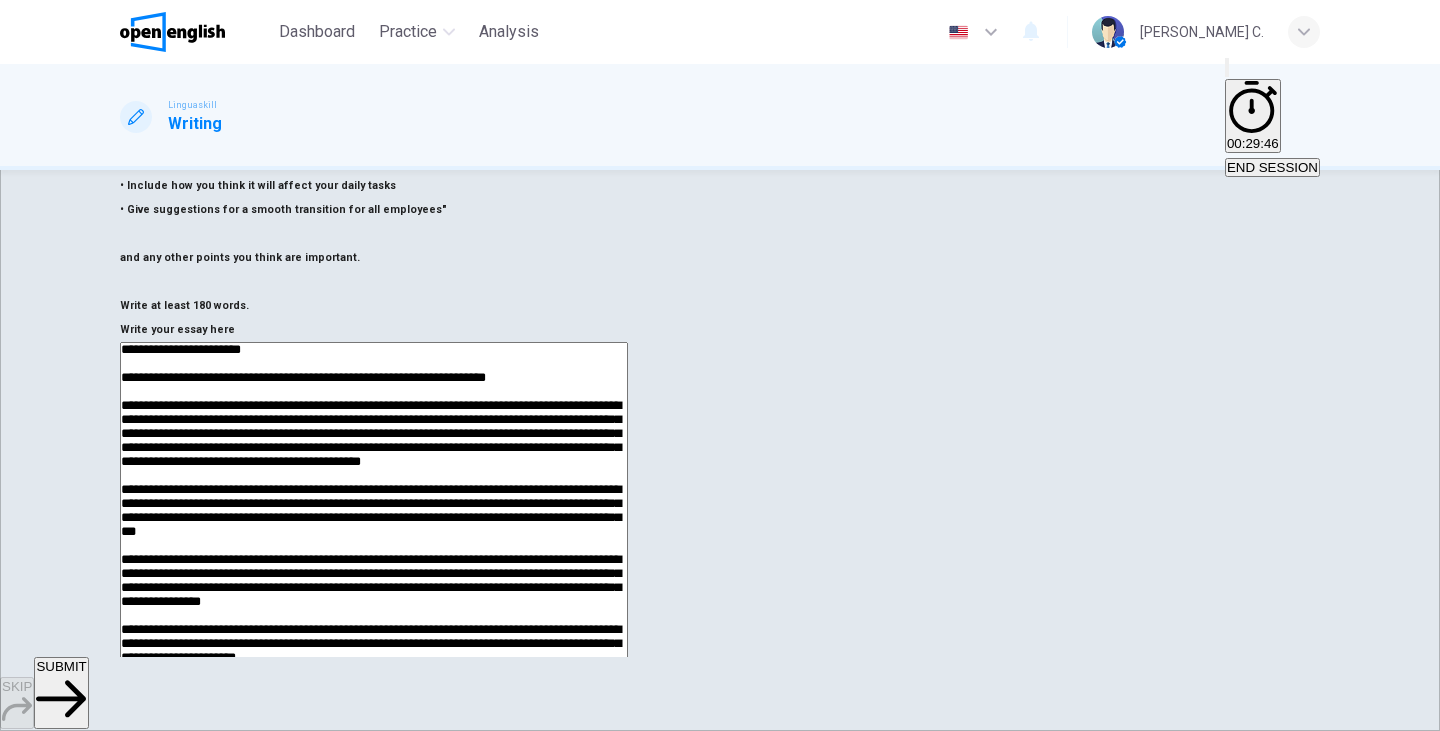 click at bounding box center [374, 602] 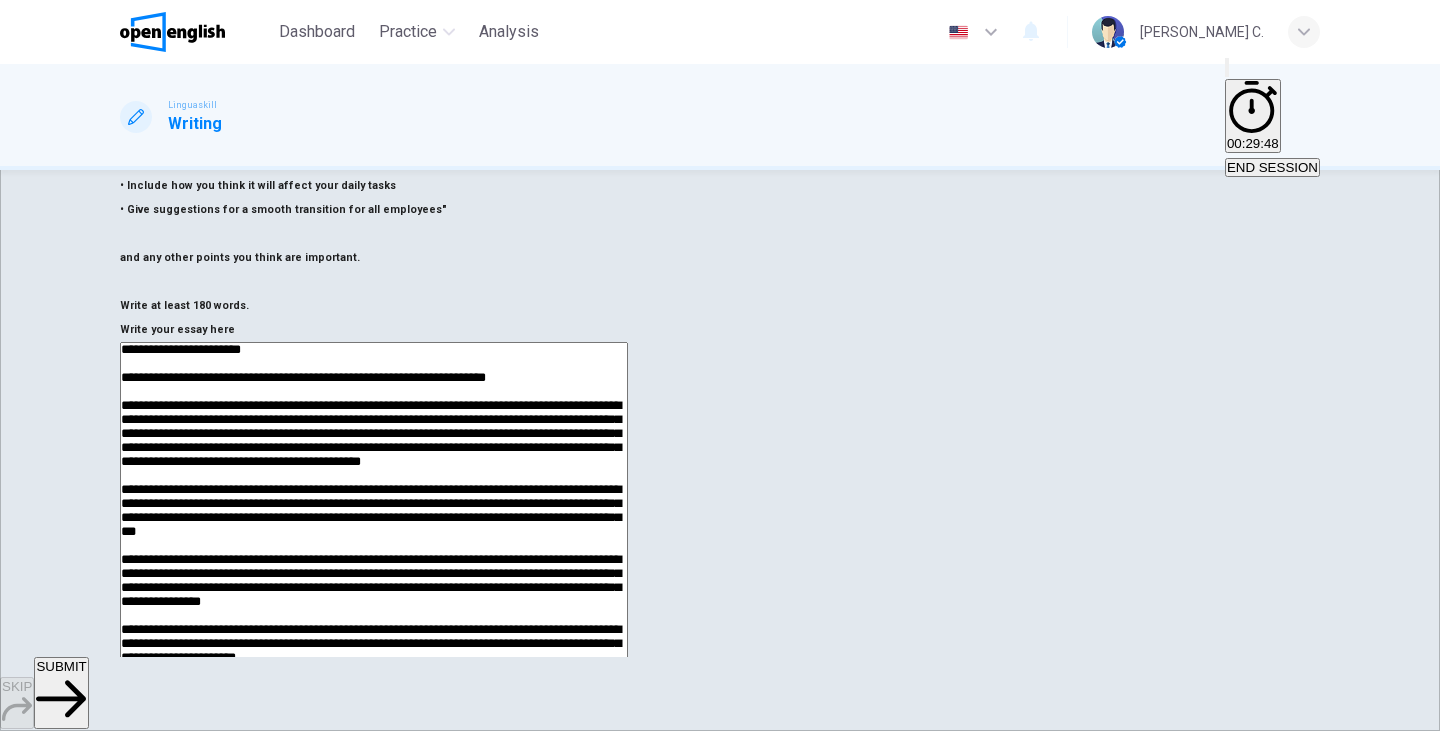 click at bounding box center (374, 602) 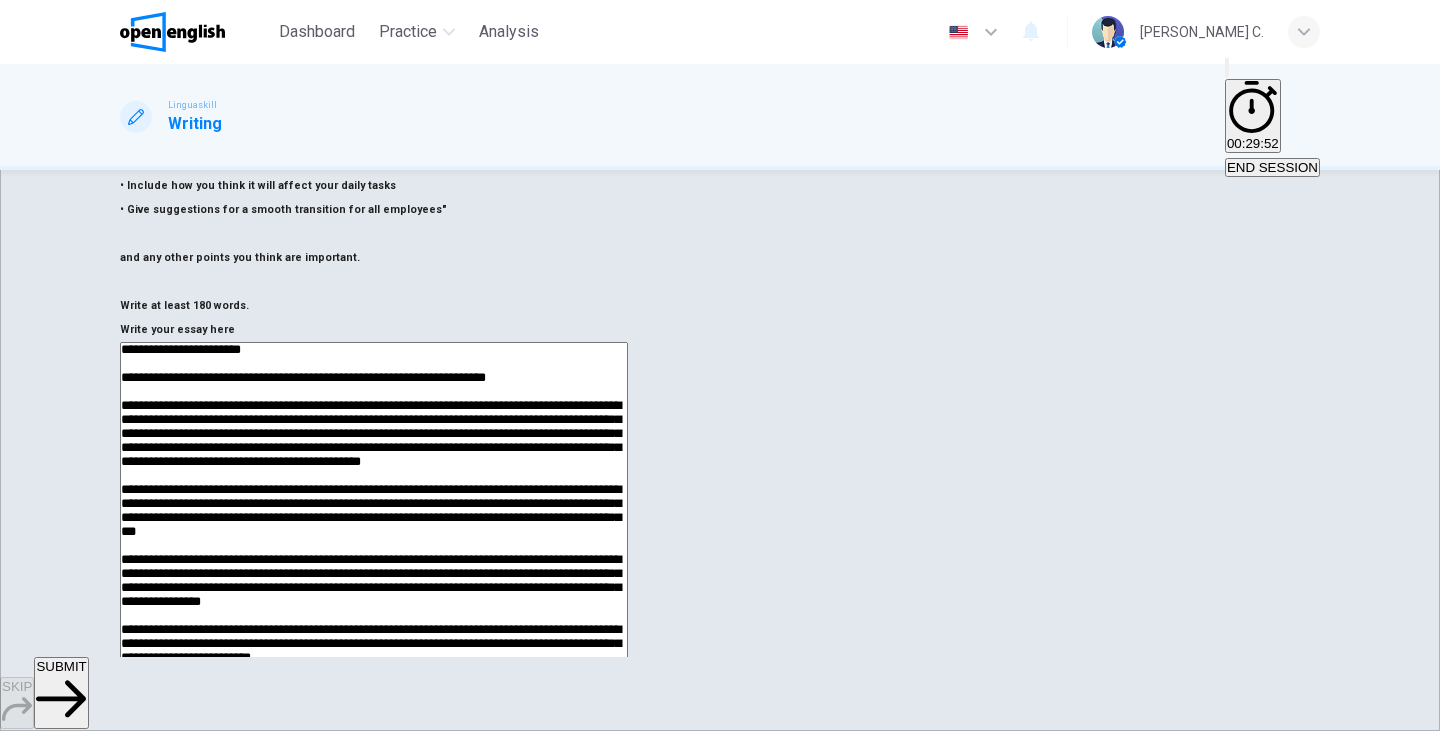 click at bounding box center [374, 602] 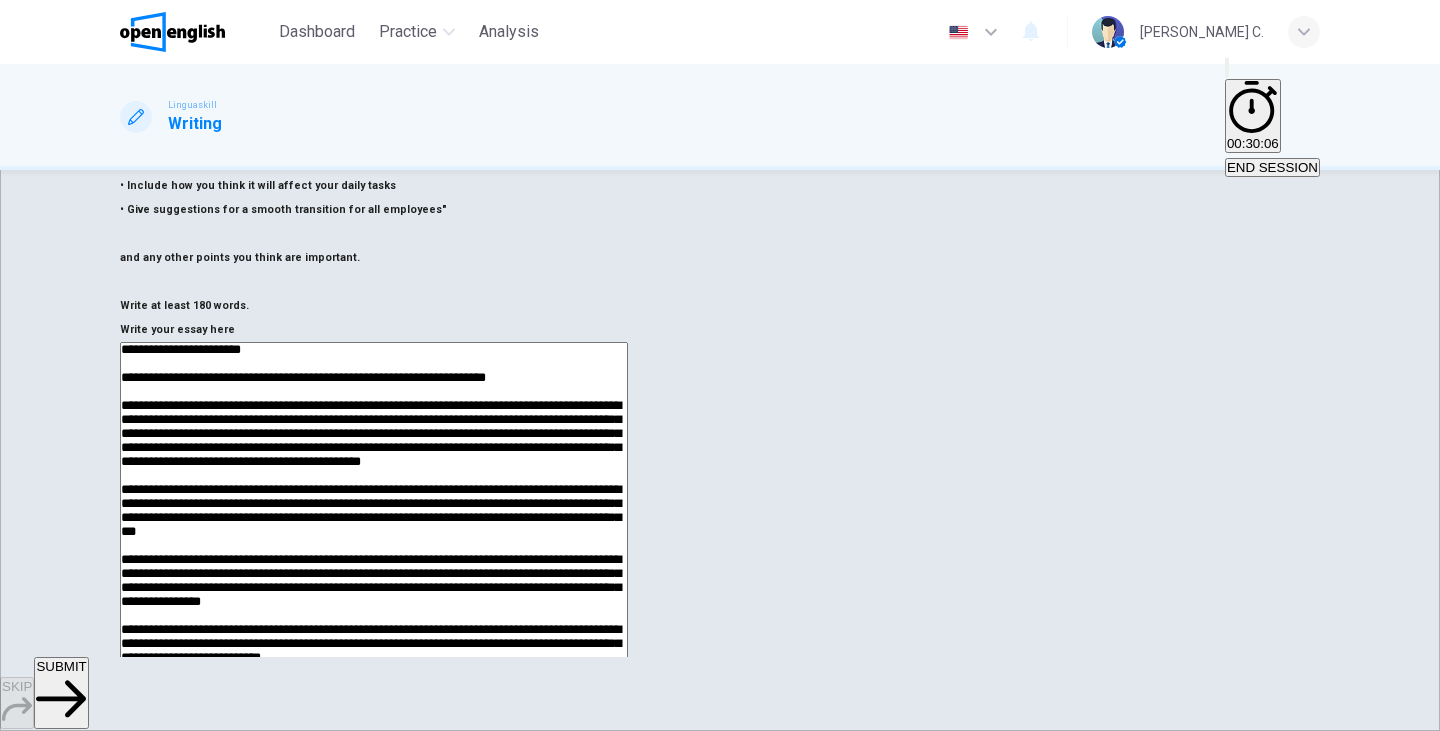 type on "**********" 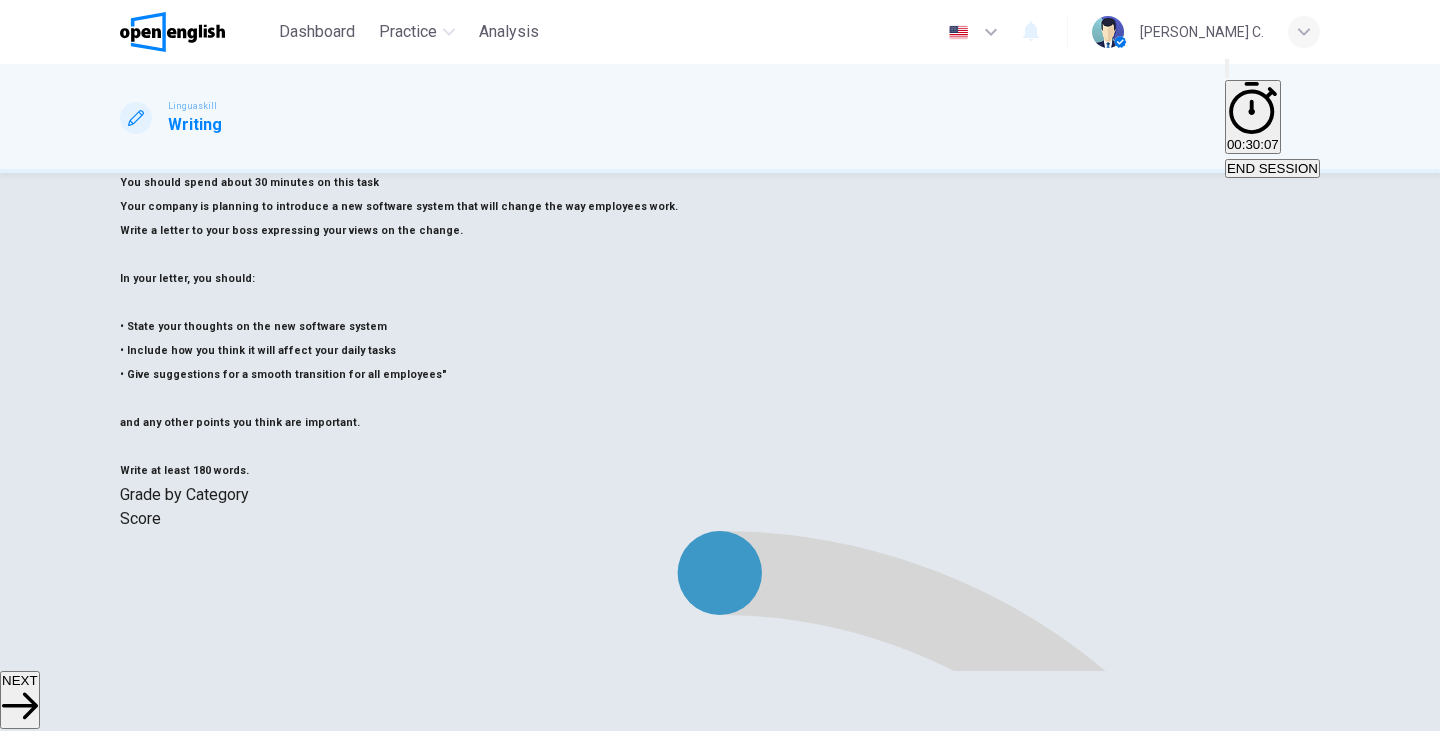 scroll, scrollTop: 0, scrollLeft: 0, axis: both 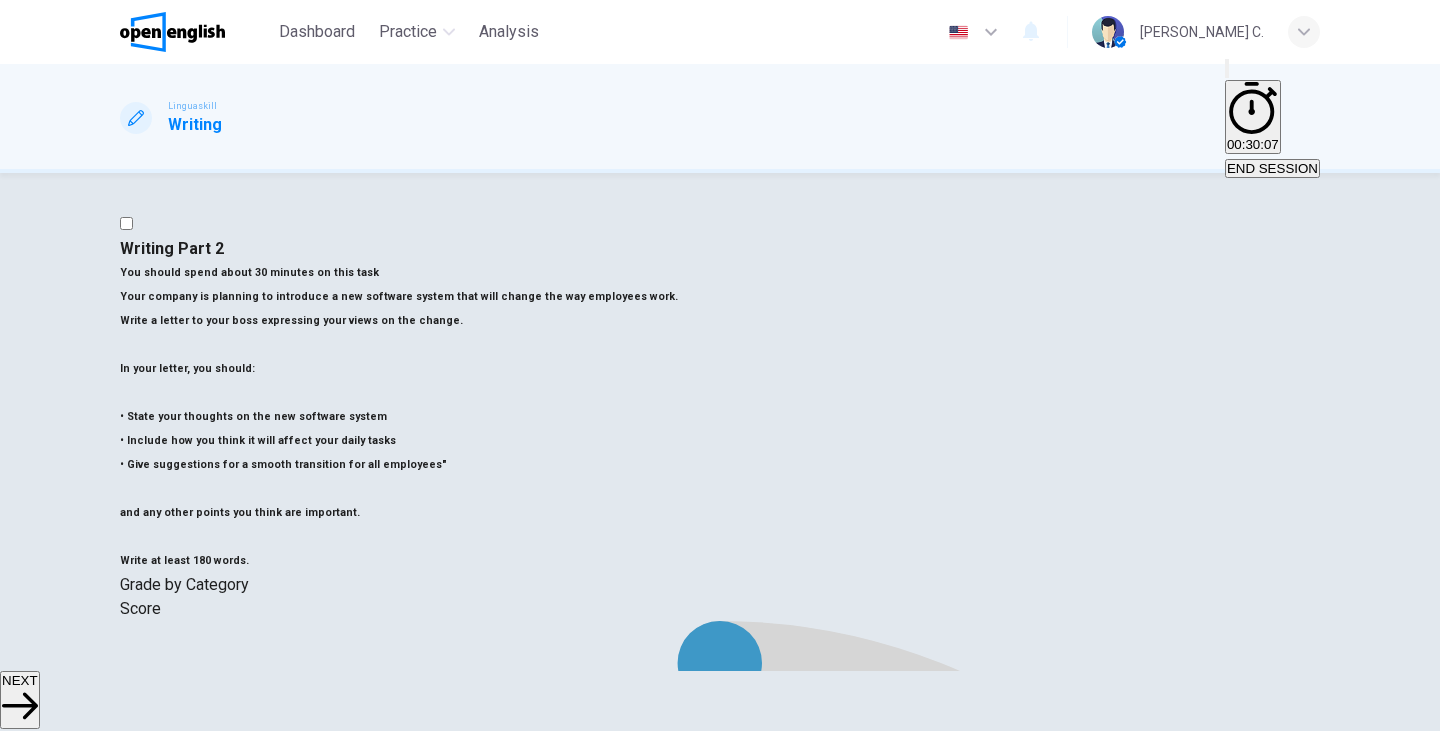 click on "Your Feedback" at bounding box center [261, 1830] 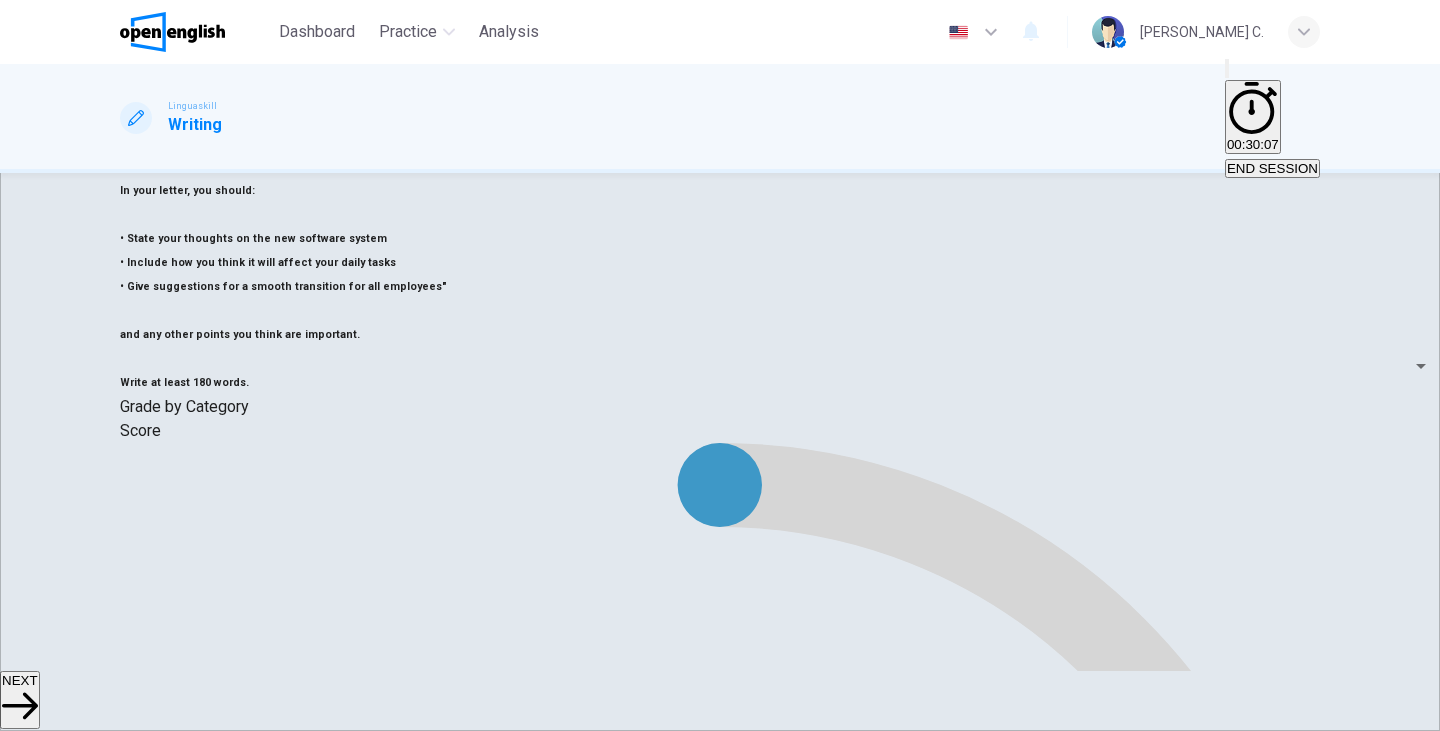 scroll, scrollTop: 0, scrollLeft: 0, axis: both 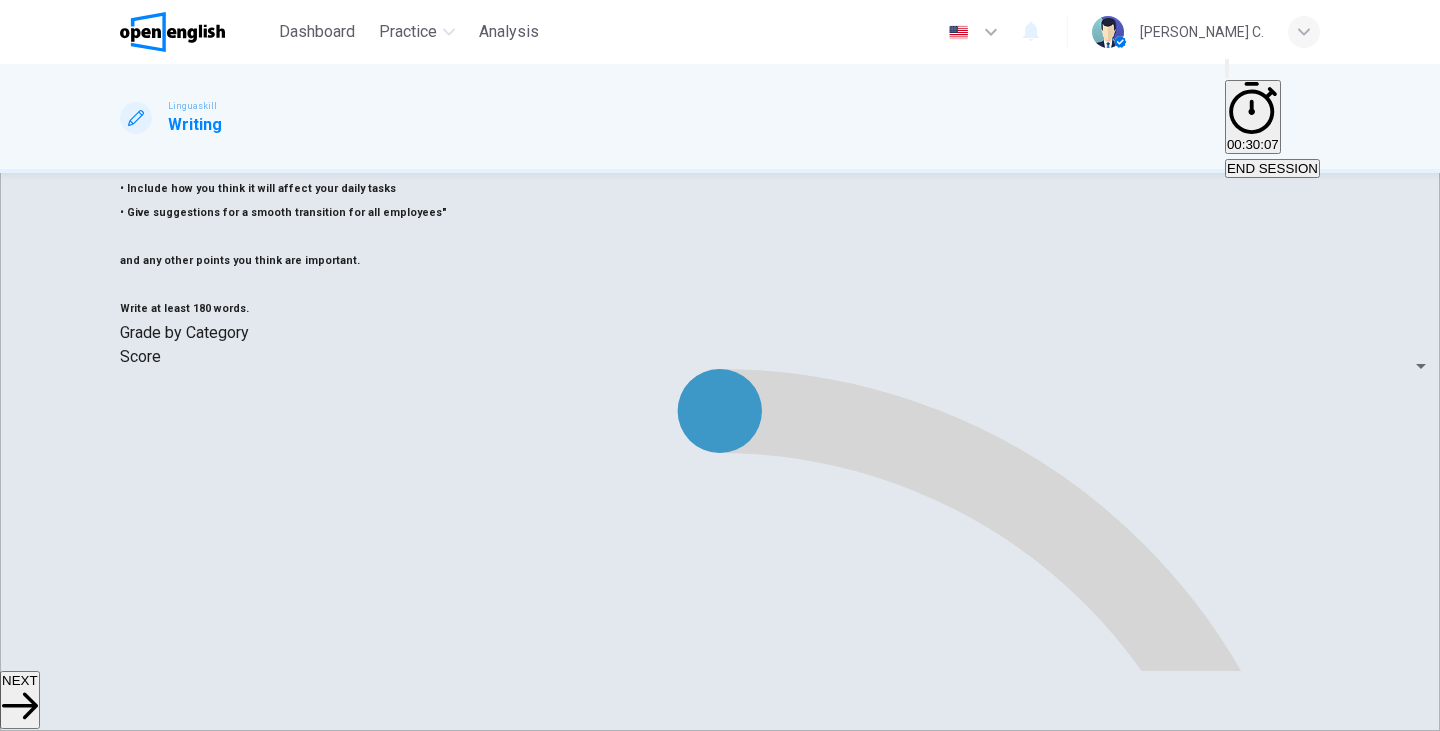 click 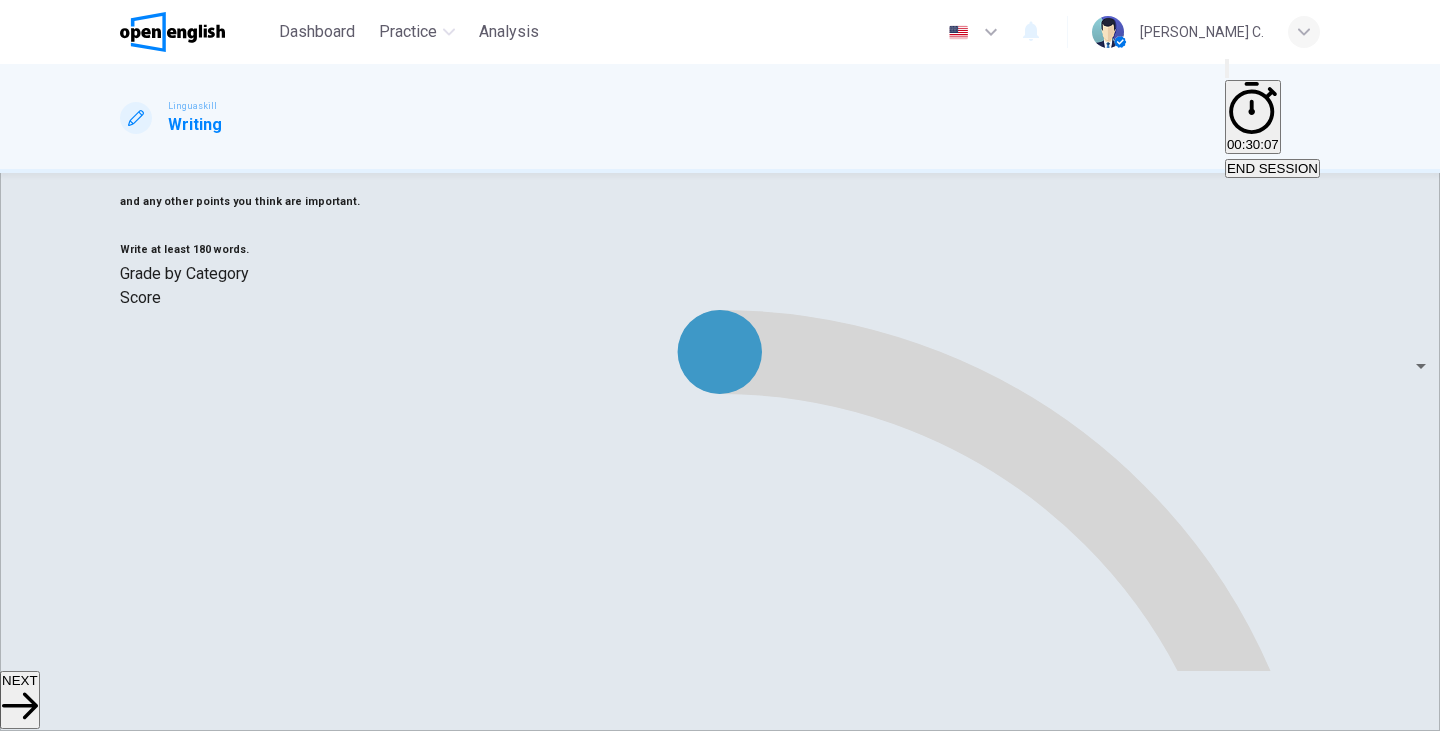 scroll, scrollTop: 366, scrollLeft: 0, axis: vertical 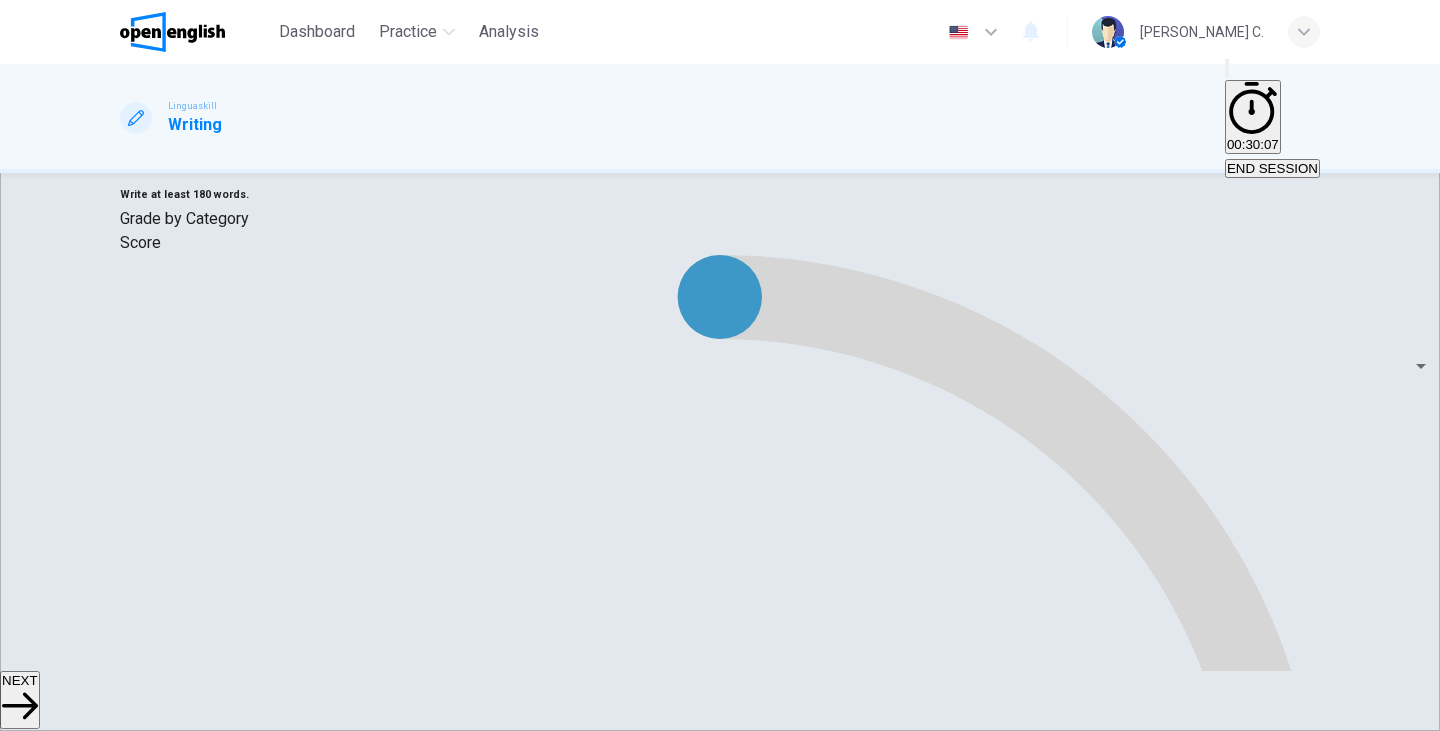 click on "Task Organization   4.0 / 6" at bounding box center (720, 7955) 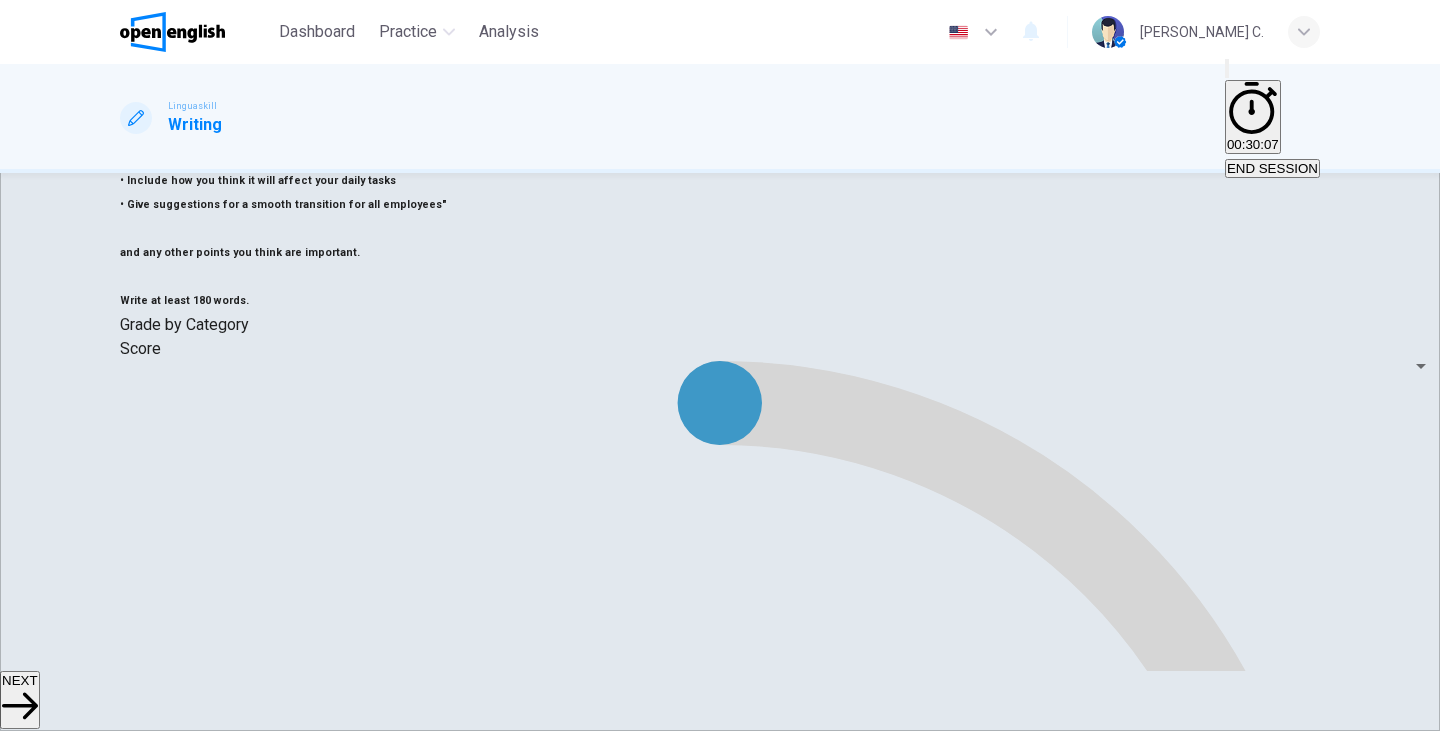 scroll, scrollTop: 257, scrollLeft: 0, axis: vertical 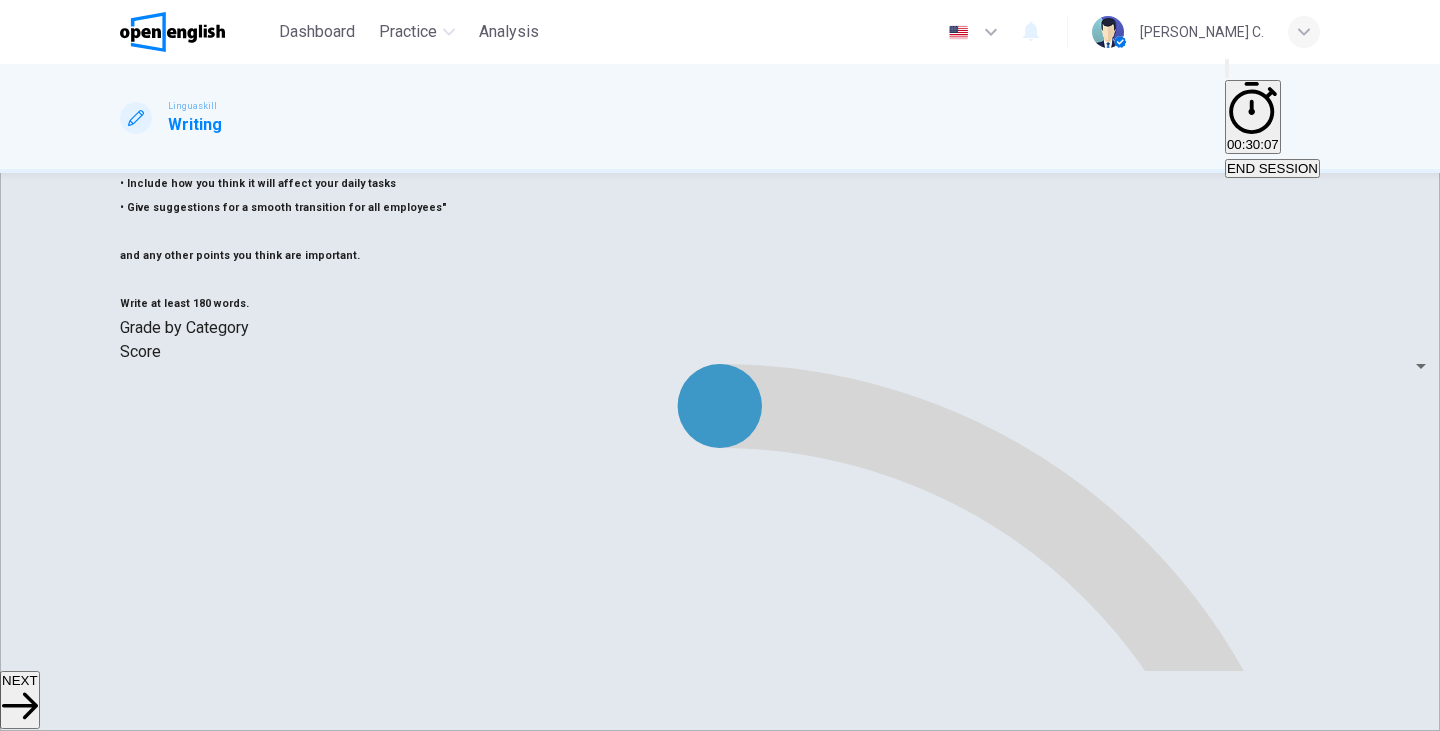 click on "Language Resource   3.0 / 6" at bounding box center [720, 6688] 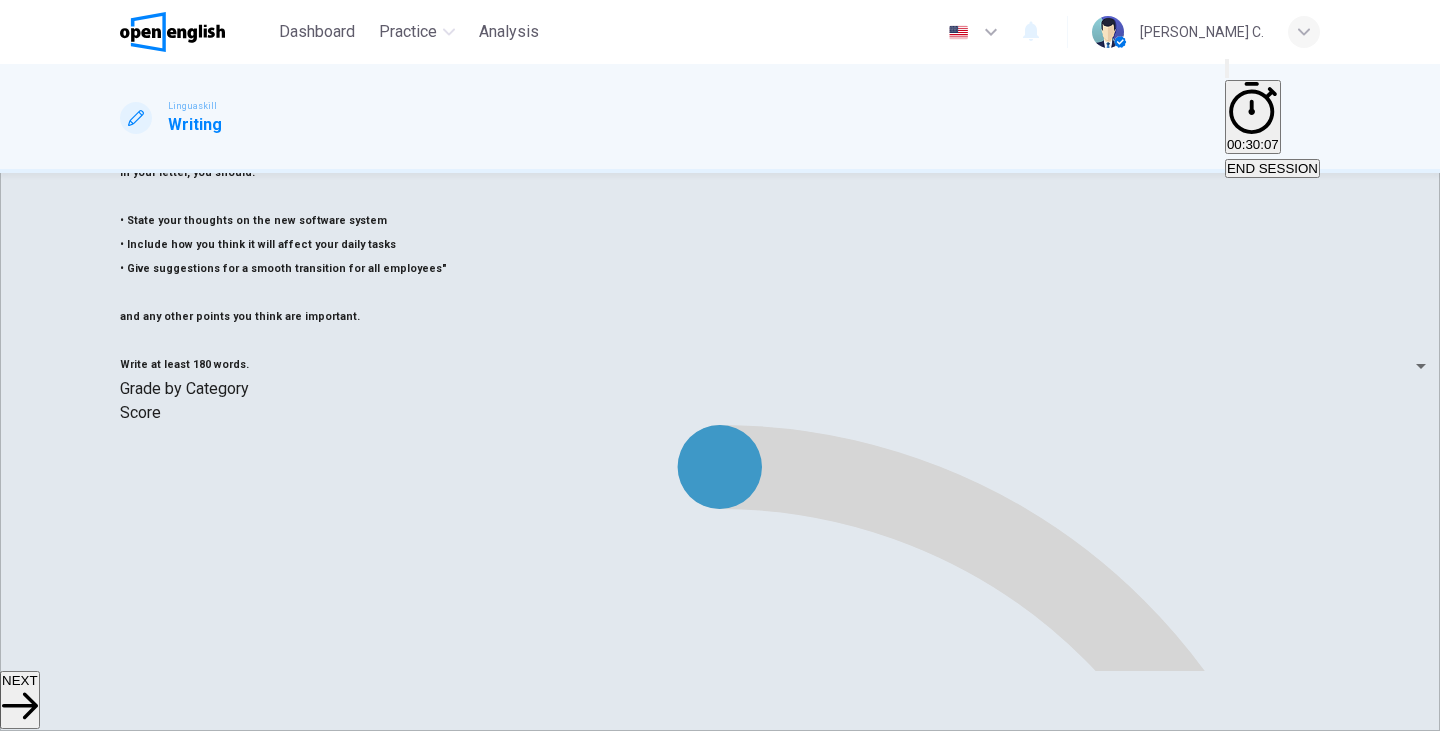 scroll, scrollTop: 89, scrollLeft: 0, axis: vertical 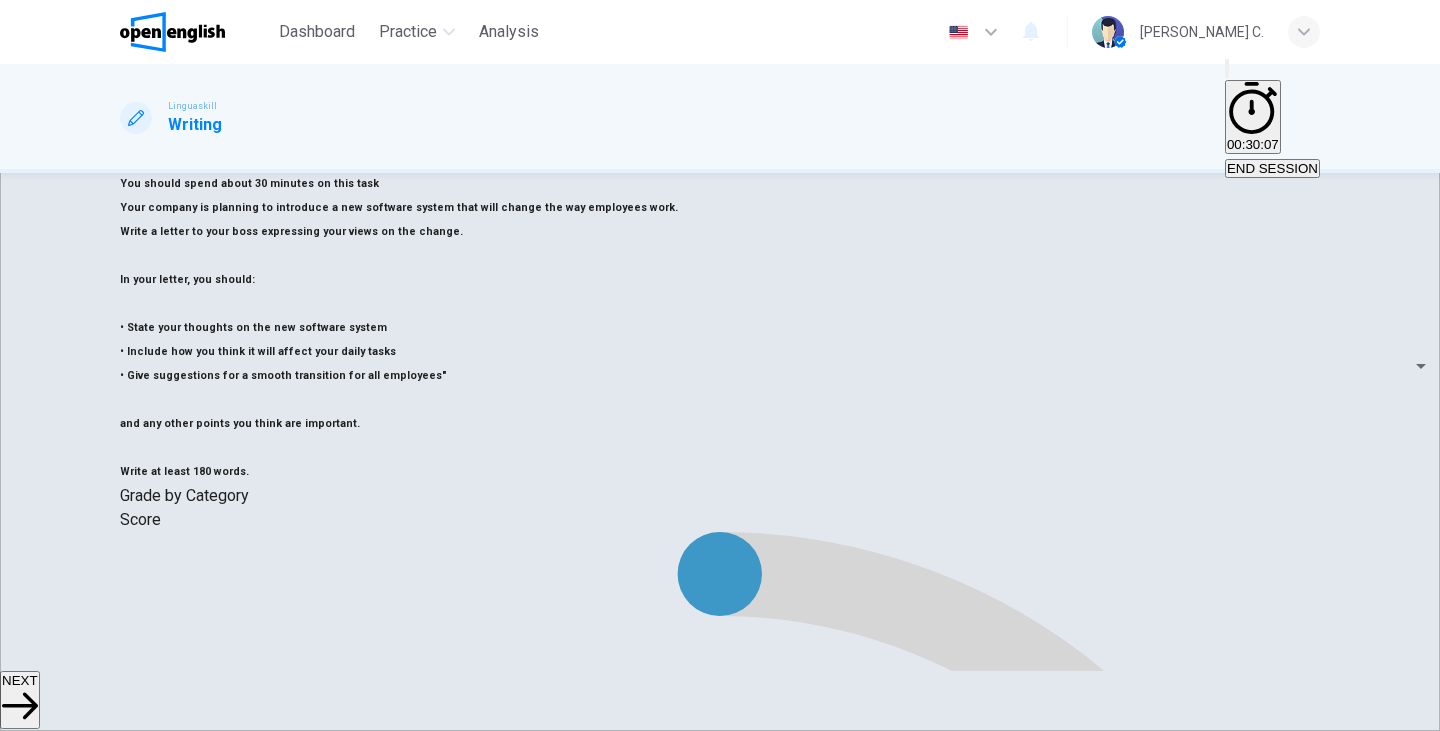 click on "Overall   3.7 / 6" at bounding box center [720, 4249] 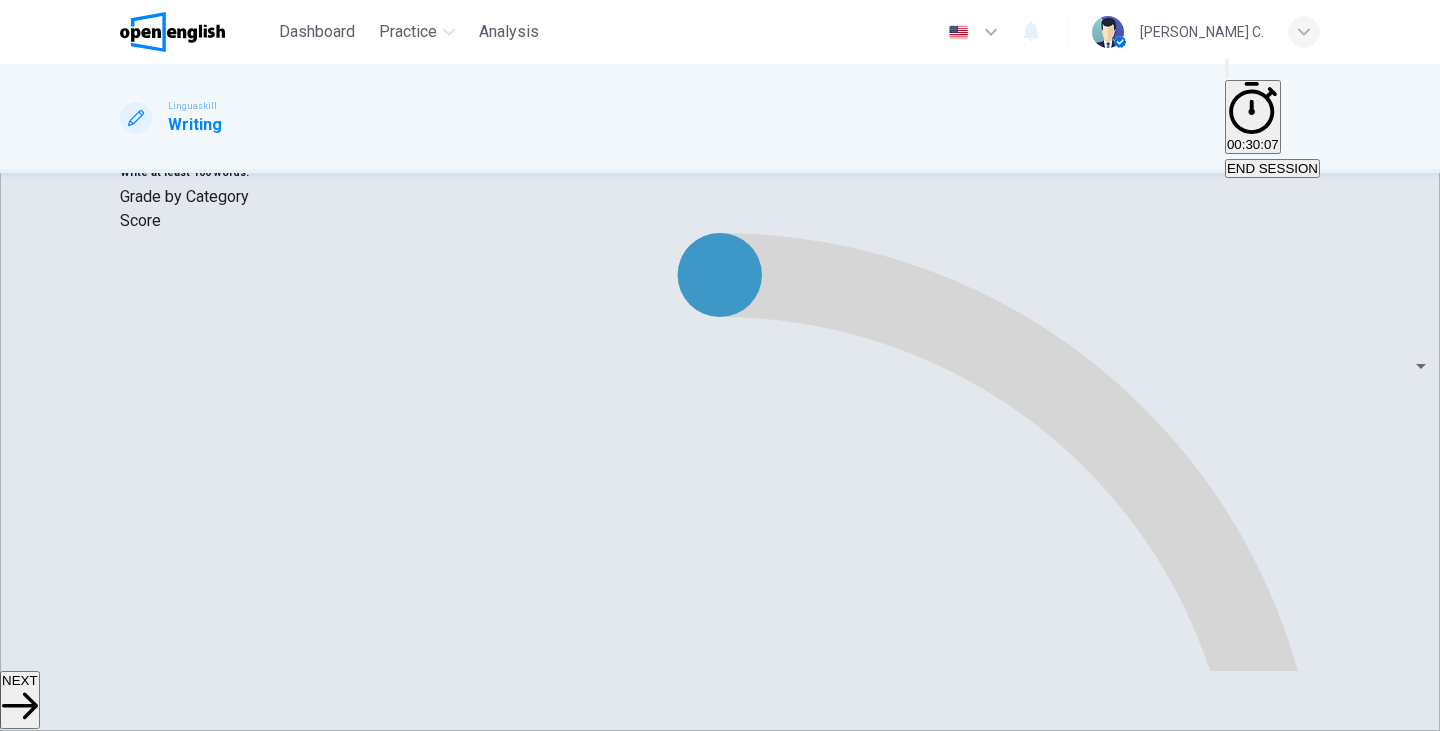 scroll, scrollTop: 390, scrollLeft: 0, axis: vertical 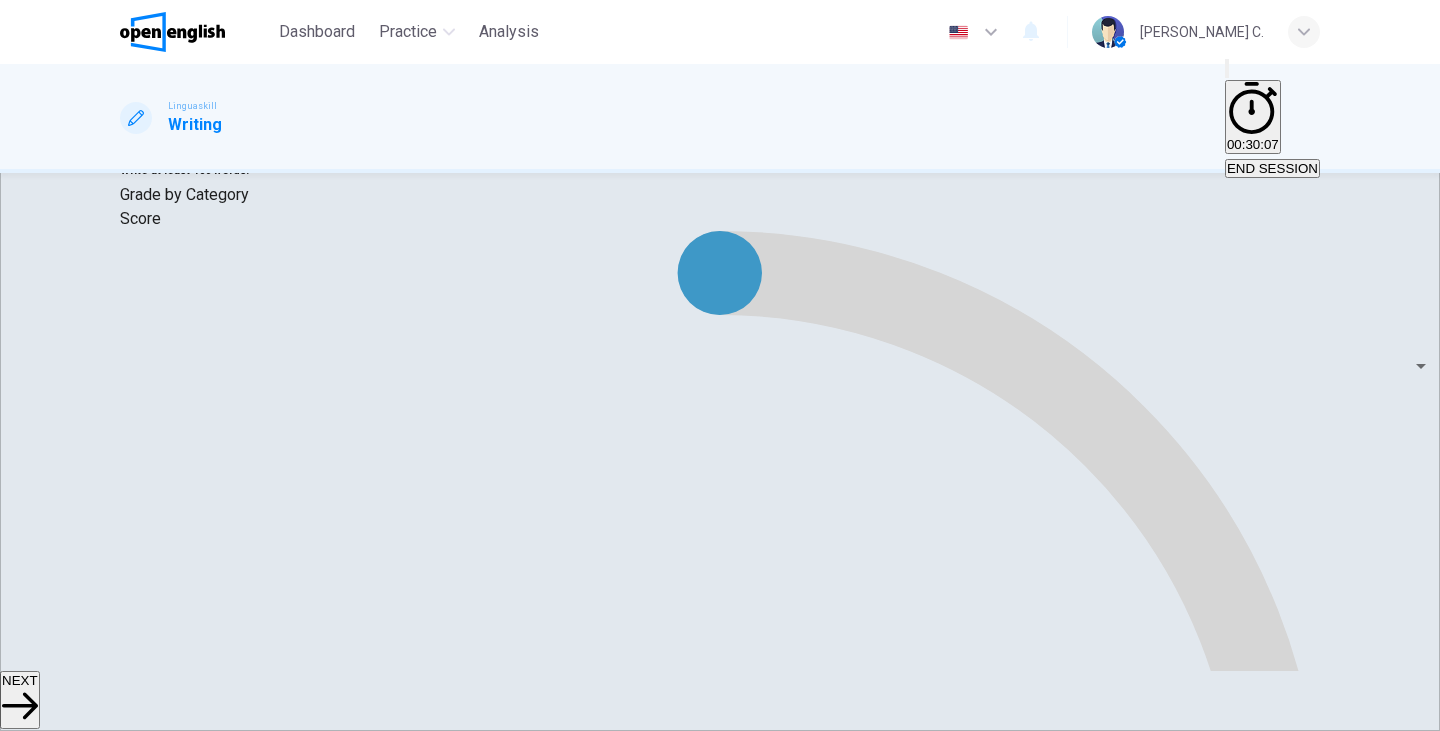 click on "END SESSION" at bounding box center [1272, 168] 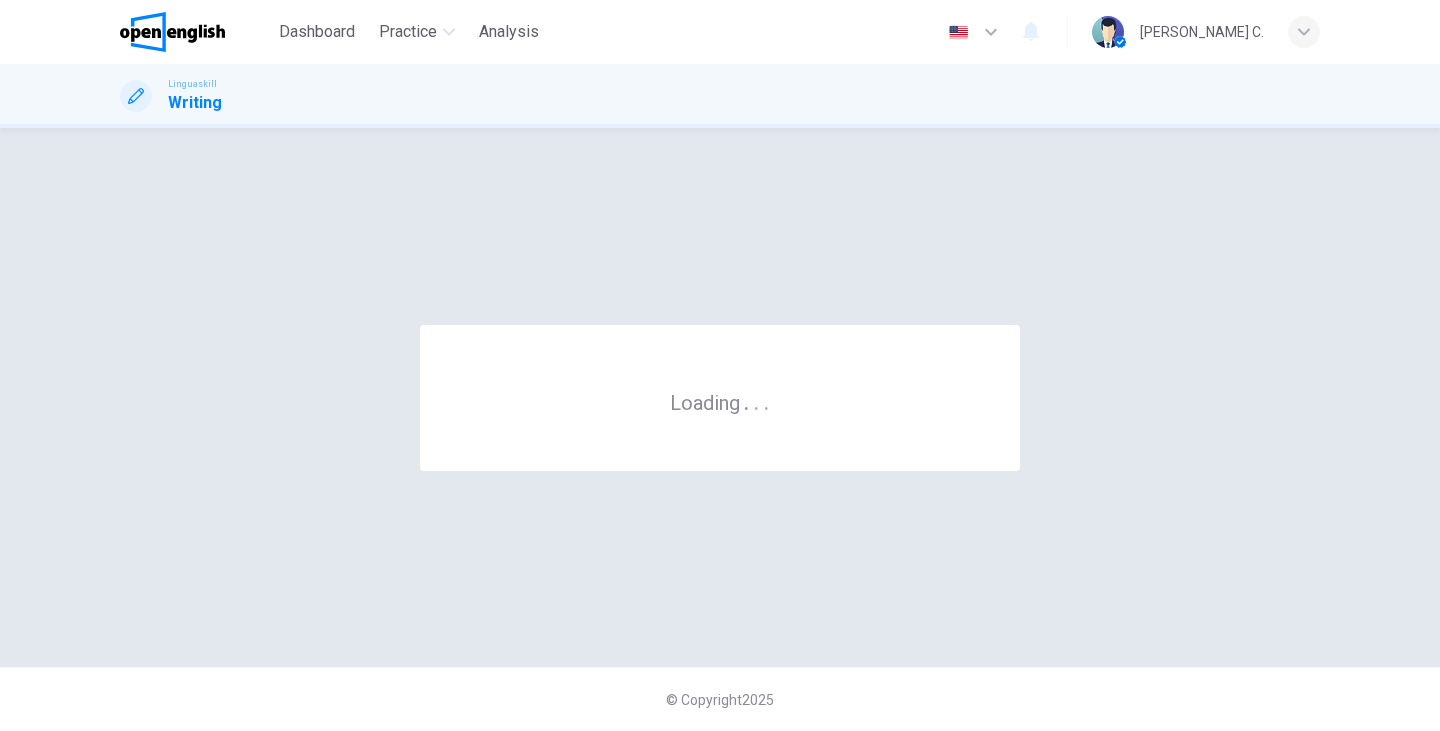 scroll, scrollTop: 0, scrollLeft: 0, axis: both 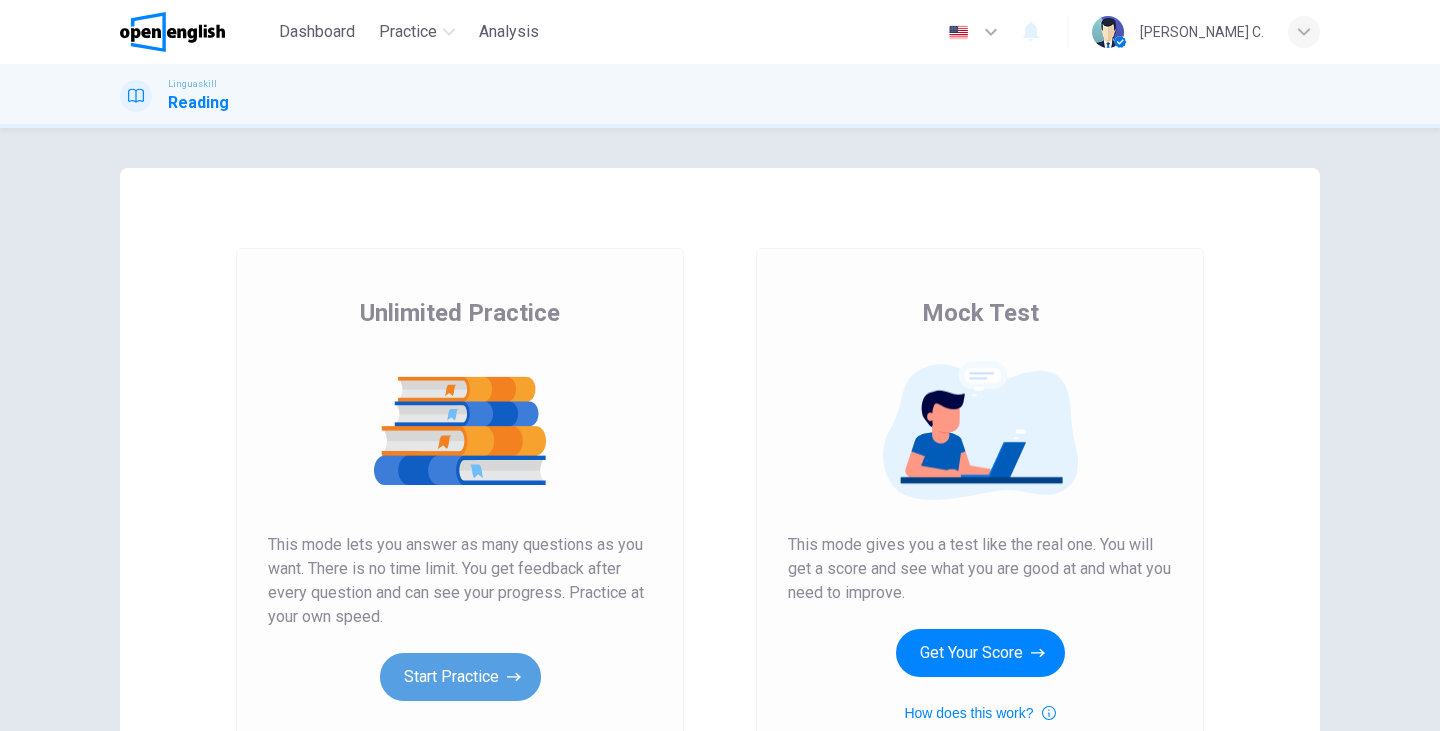 click 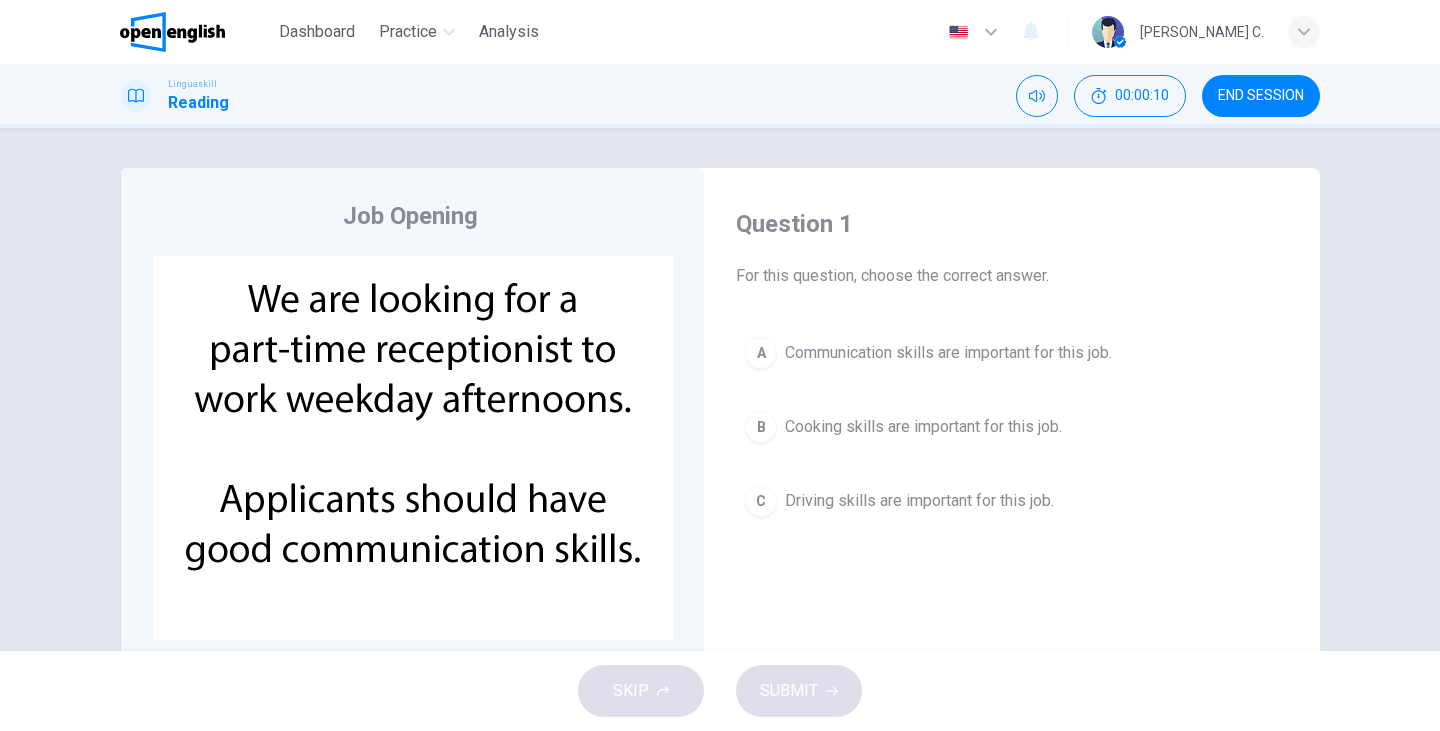 click on "Communication skills are important for this job." at bounding box center (948, 353) 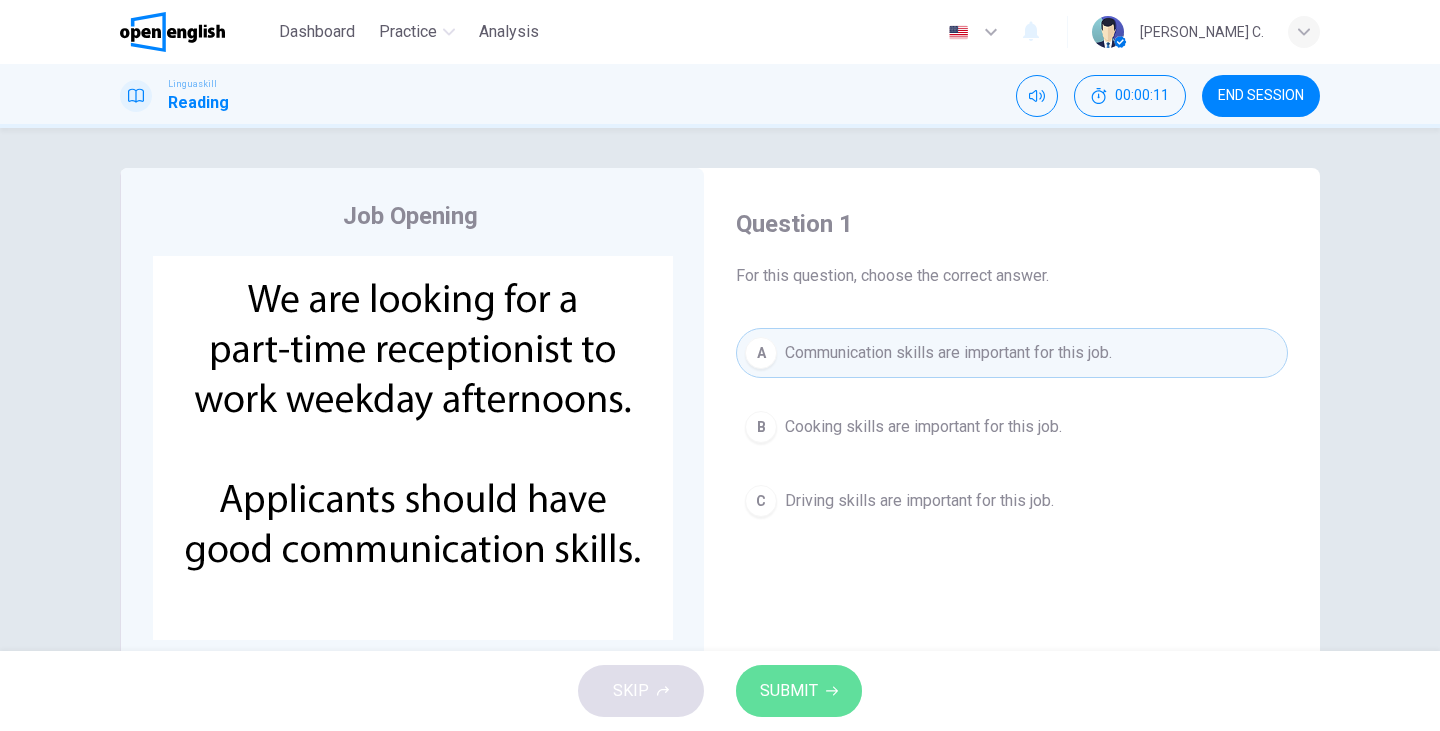 click on "SUBMIT" at bounding box center (799, 691) 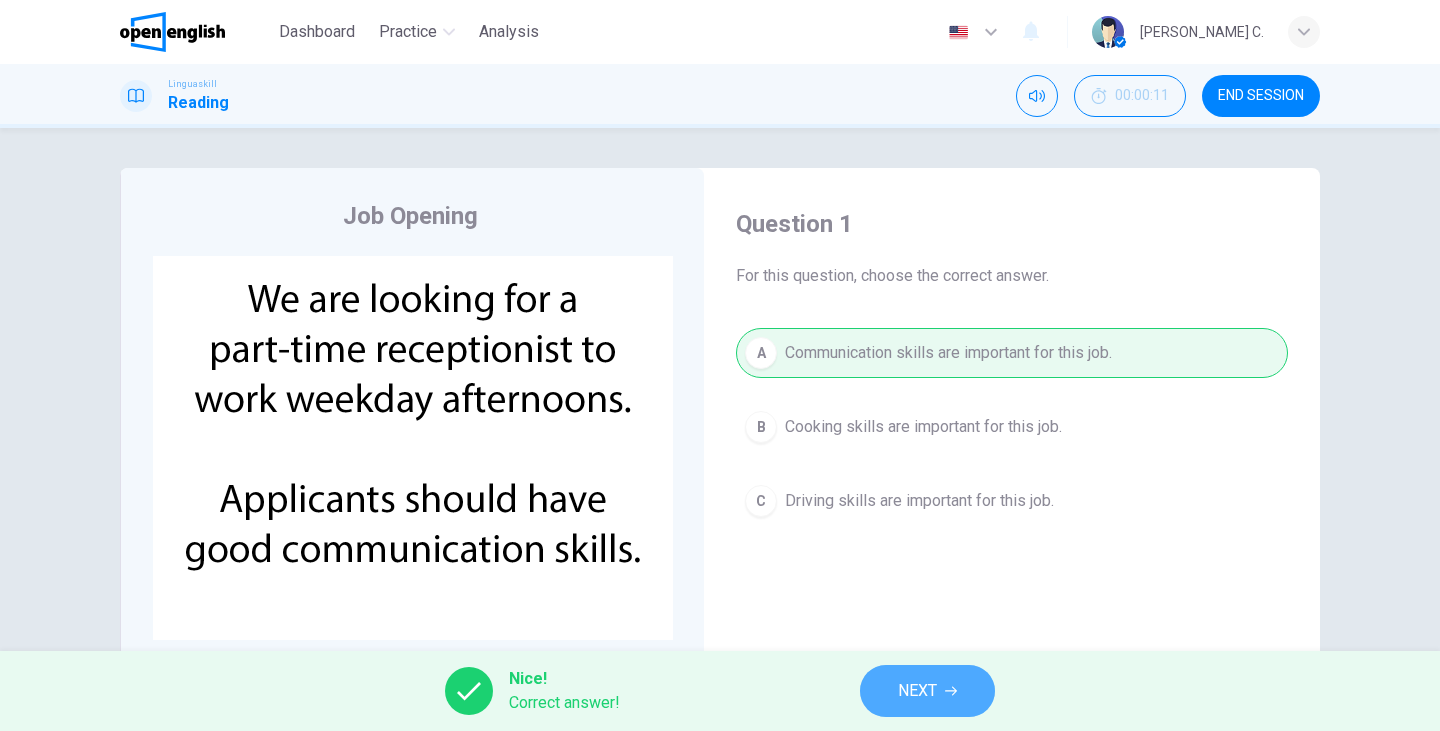 click on "NEXT" at bounding box center [917, 691] 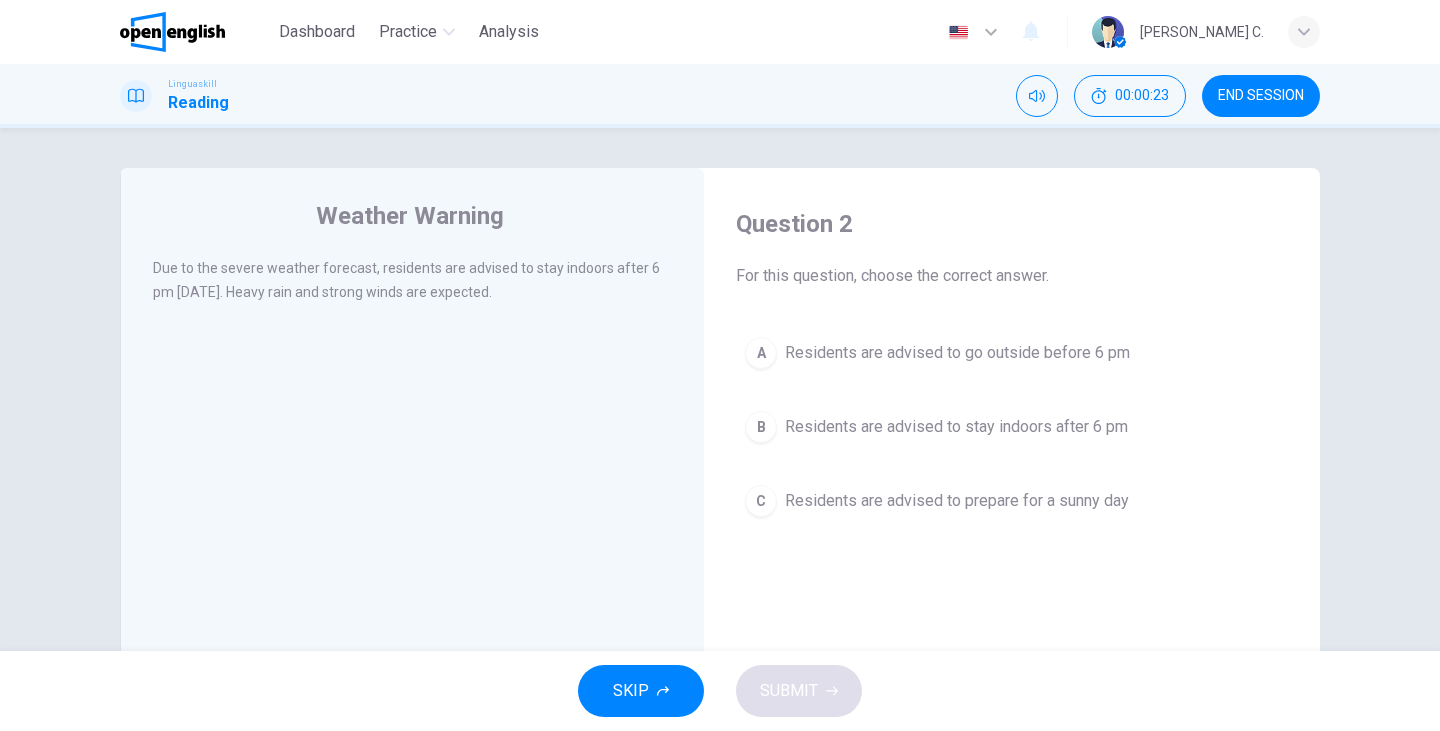 click on "Residents are advised to stay indoors after 6 pm" at bounding box center [956, 427] 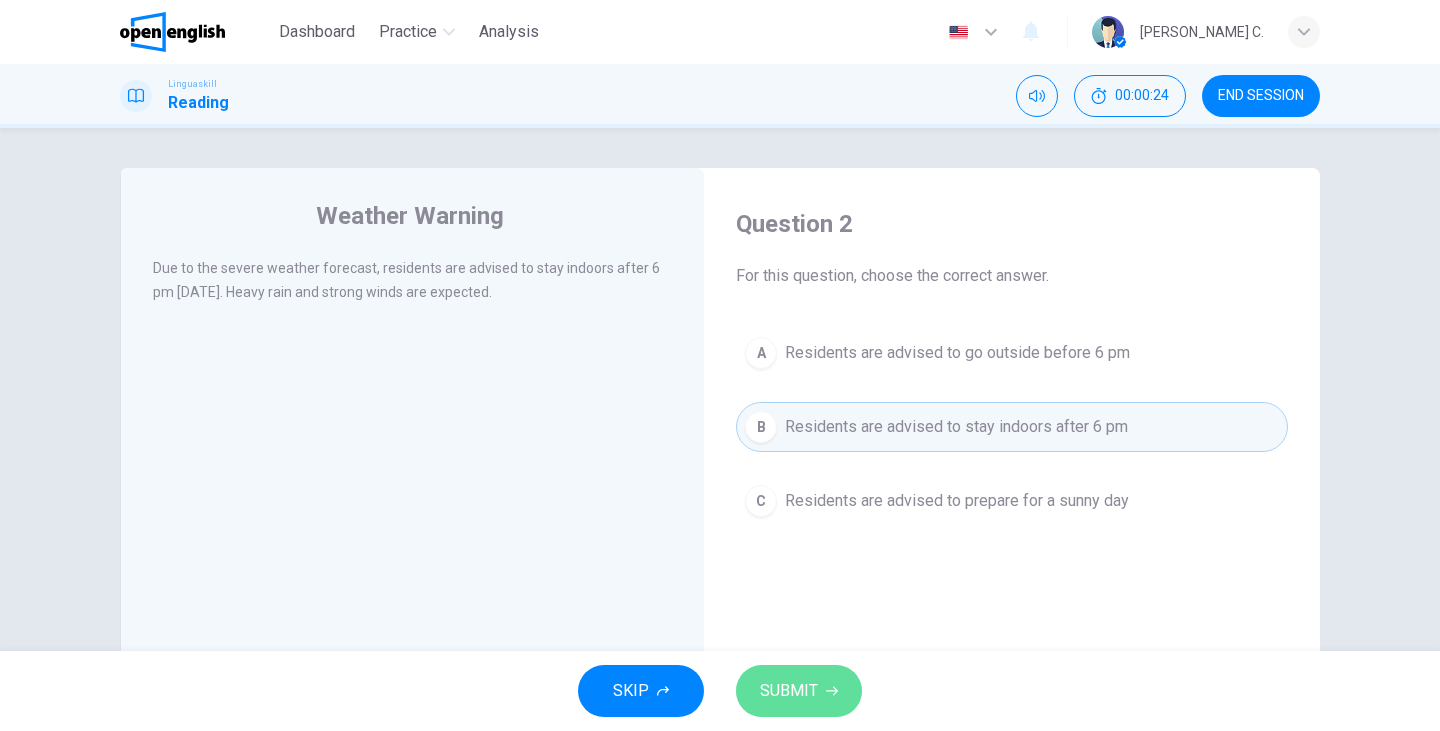 click on "SUBMIT" at bounding box center [789, 691] 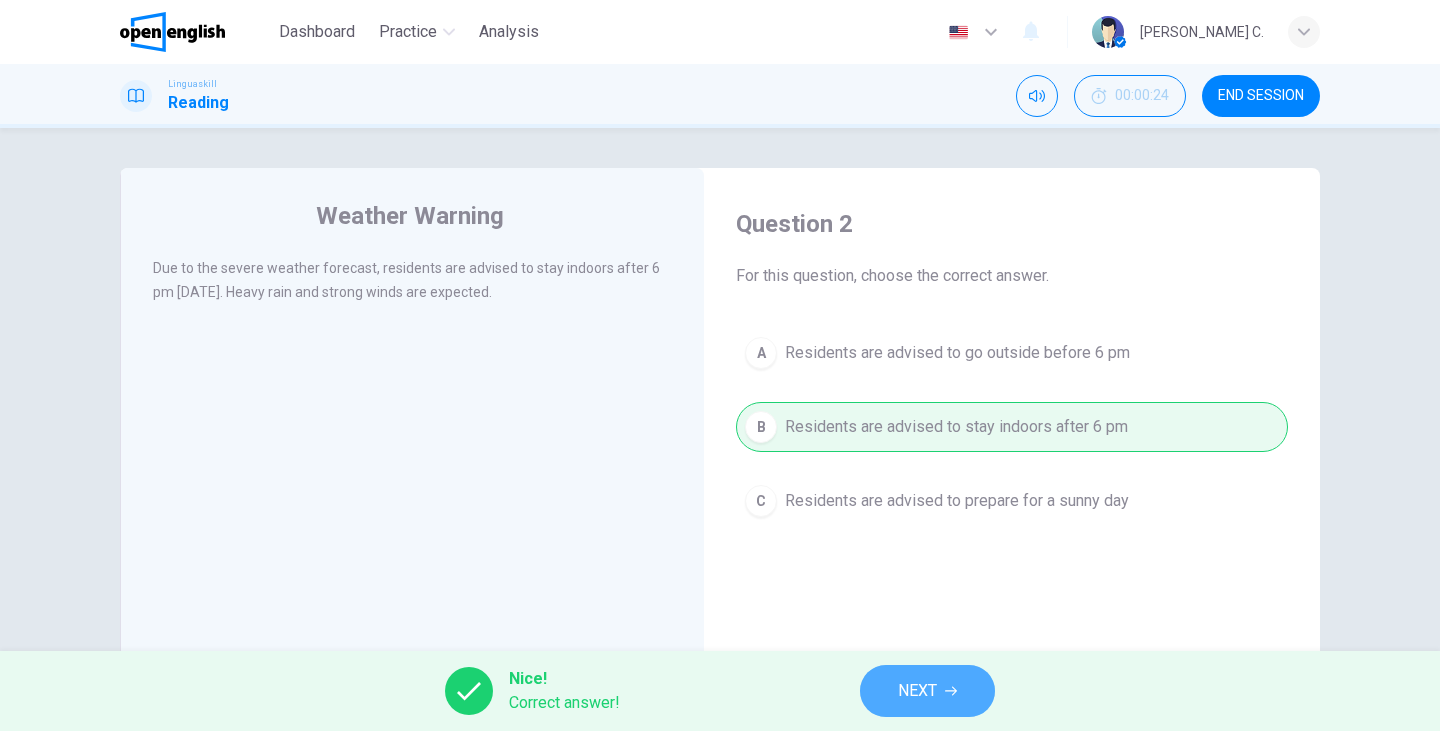 click on "NEXT" at bounding box center [927, 691] 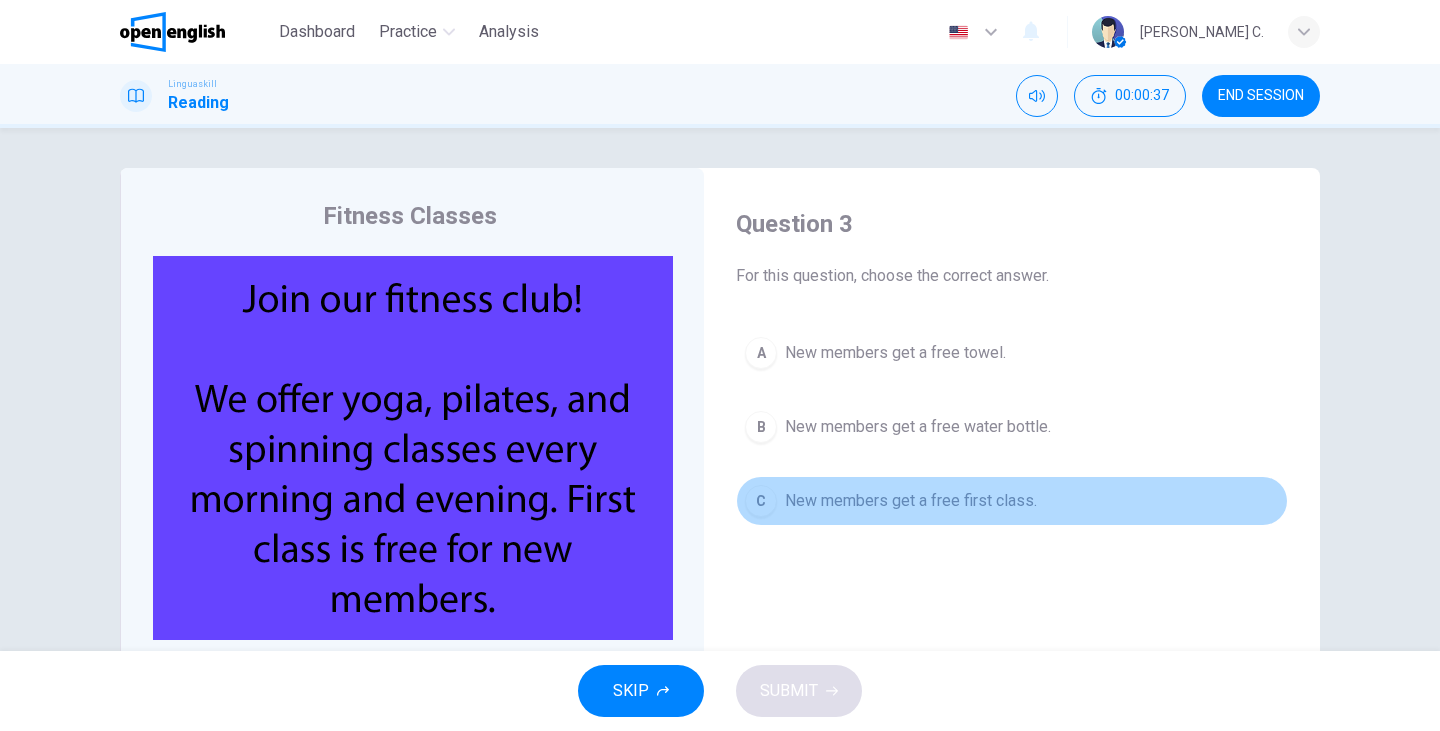 click on "New members get a free first class." at bounding box center (911, 501) 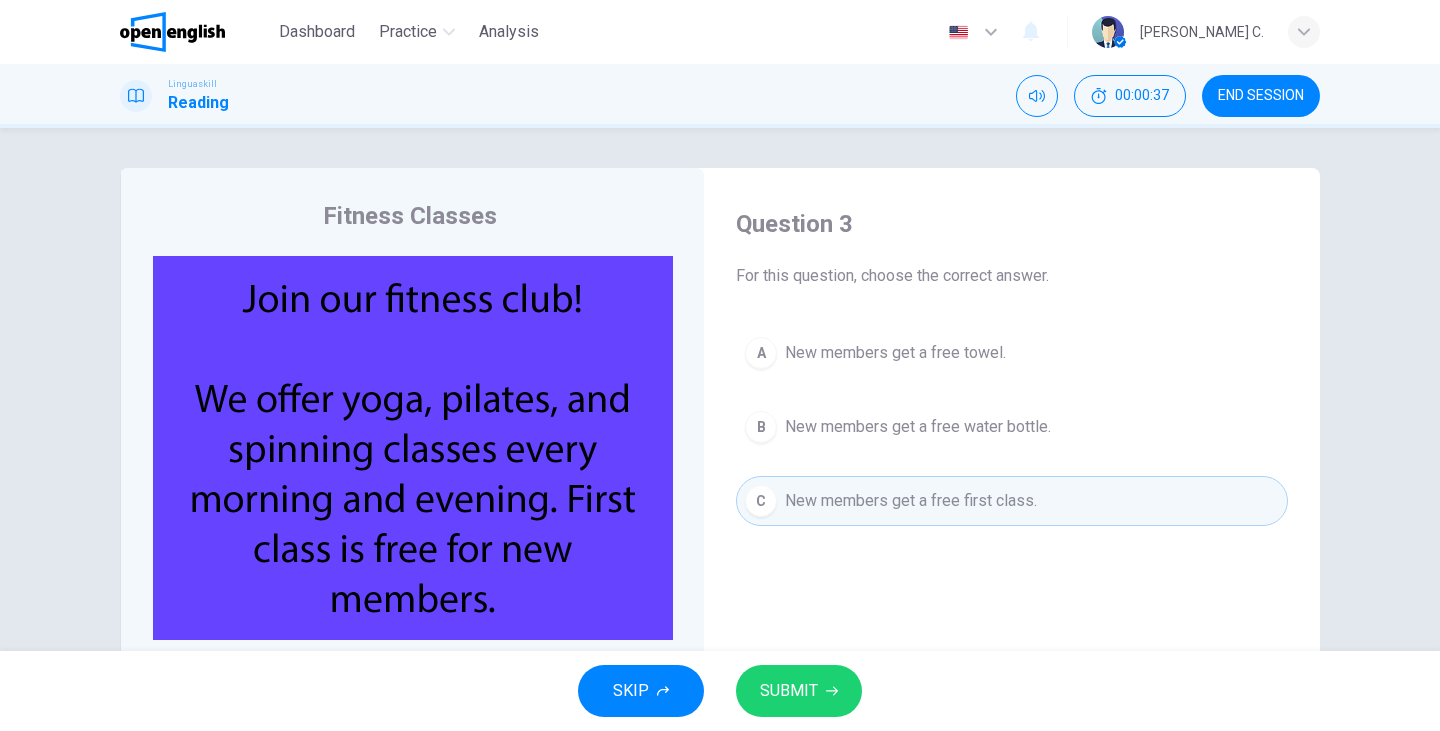 click on "SUBMIT" at bounding box center (799, 691) 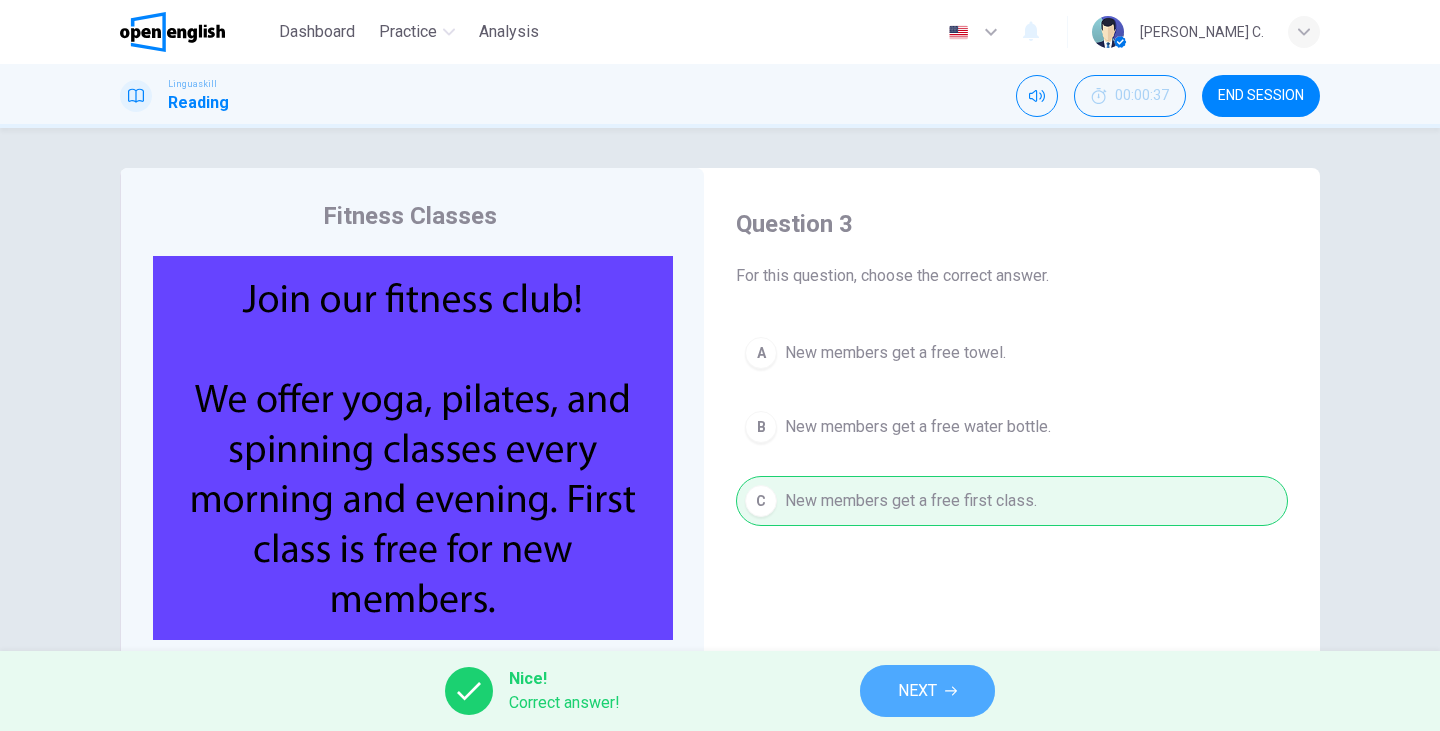 click on "NEXT" at bounding box center (927, 691) 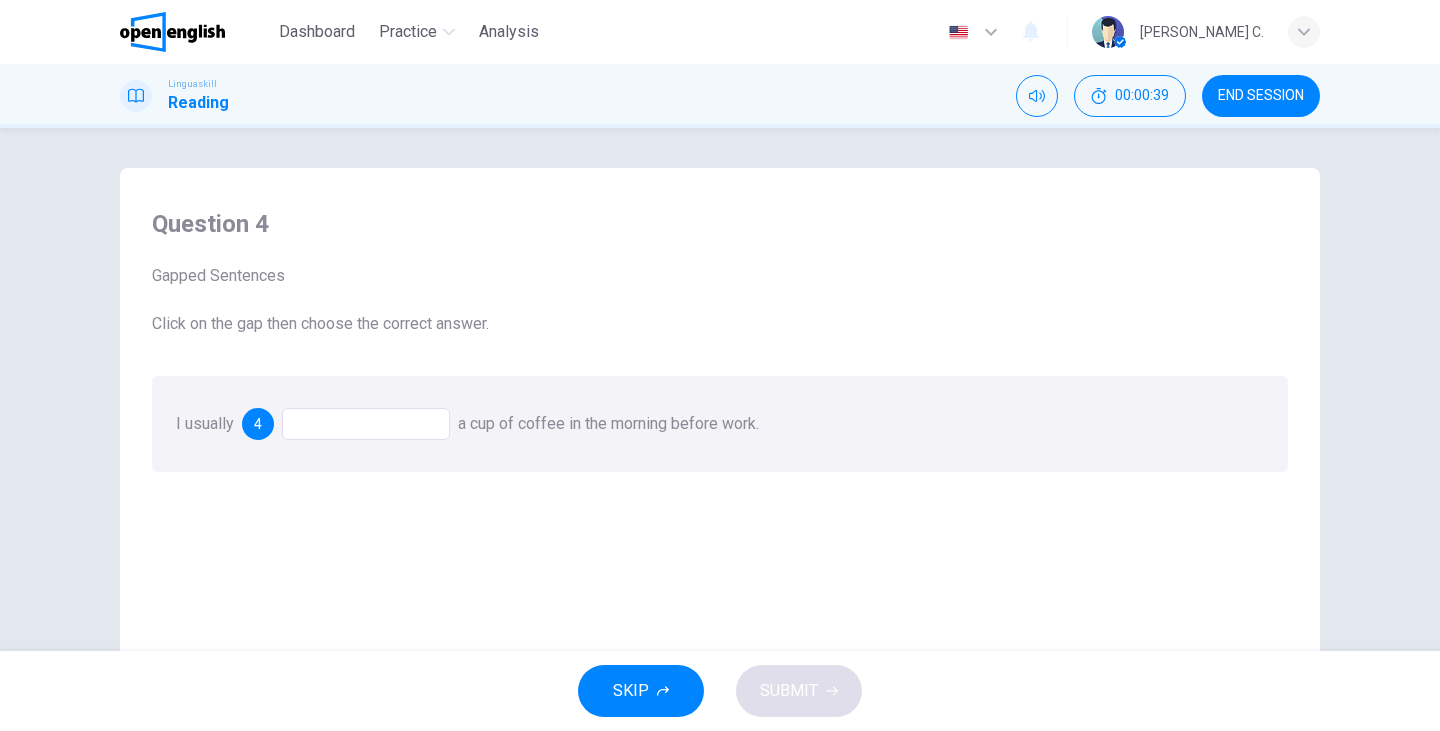 click at bounding box center (366, 424) 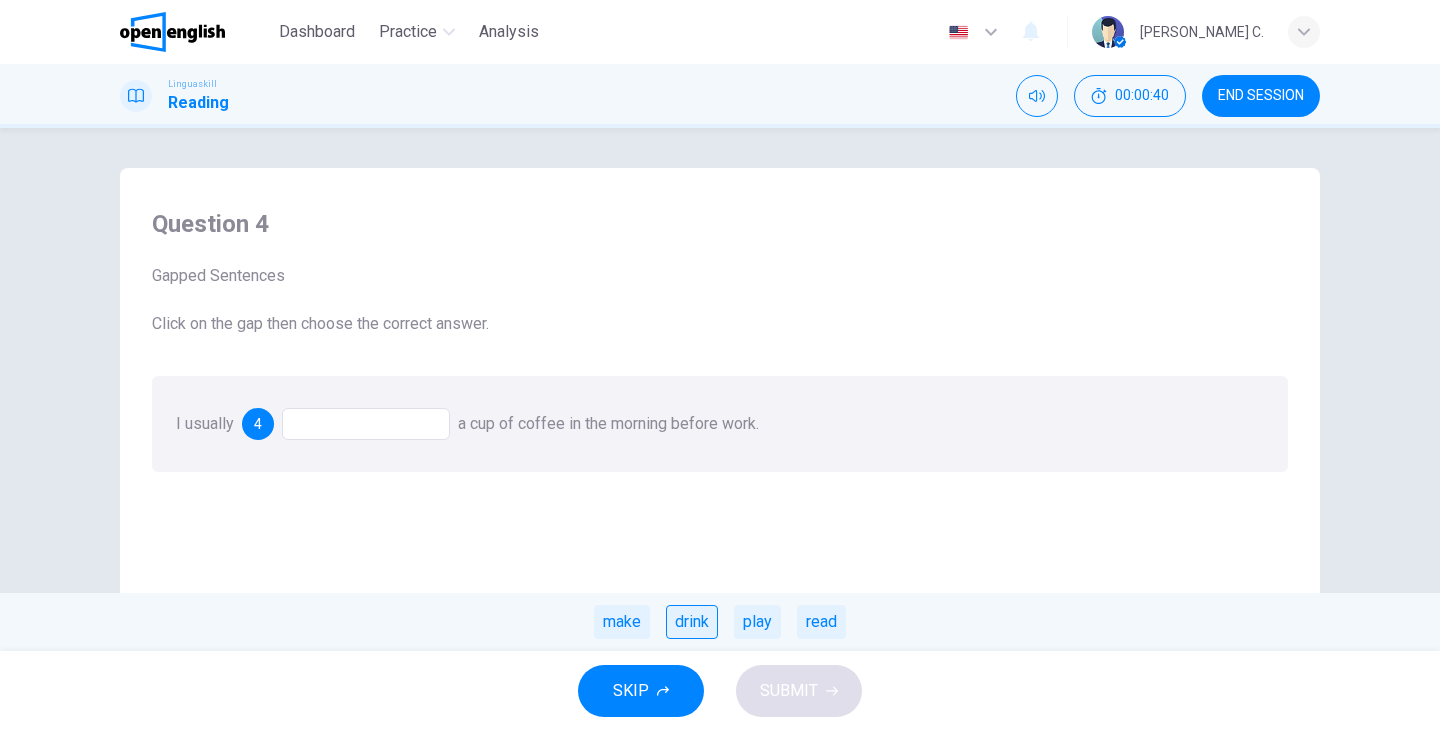 click on "drink" at bounding box center (692, 622) 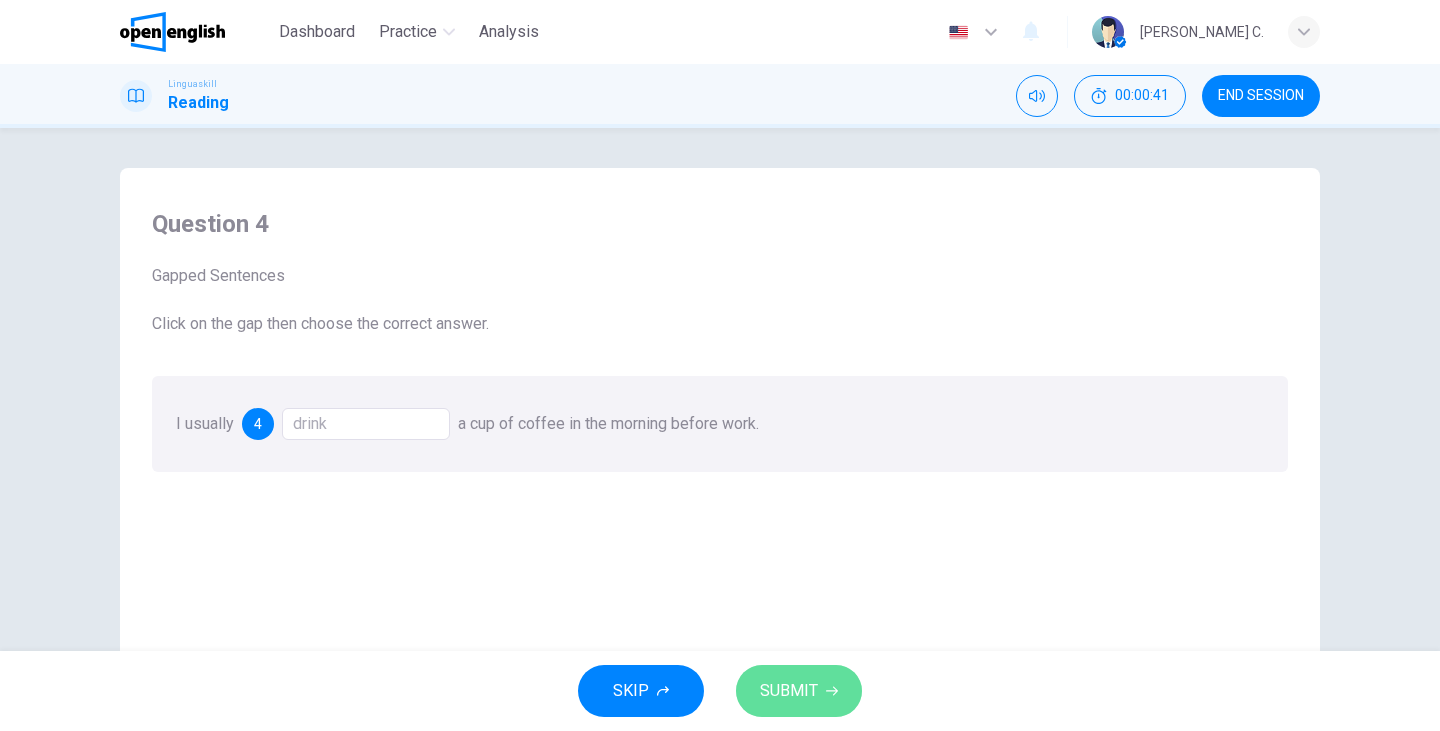 click on "SUBMIT" at bounding box center [799, 691] 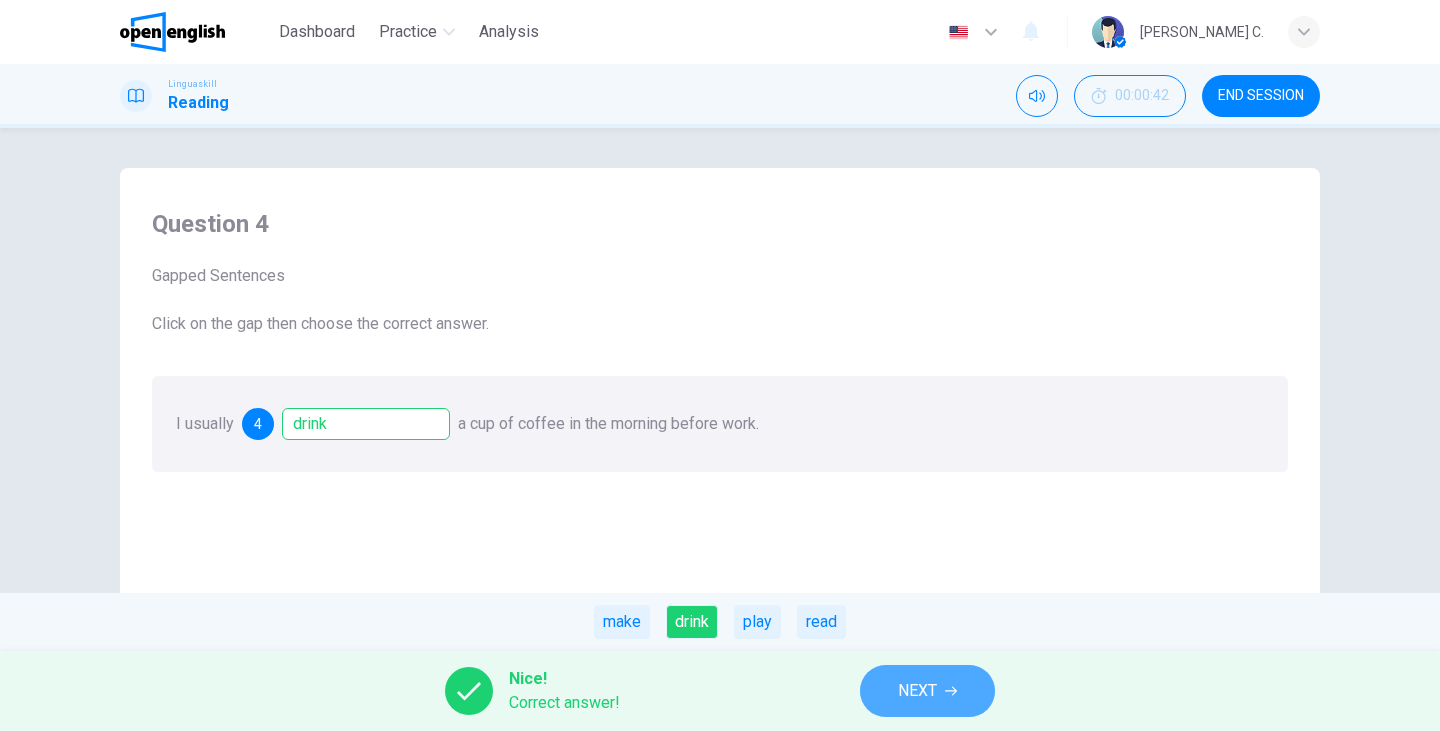 click on "NEXT" at bounding box center (927, 691) 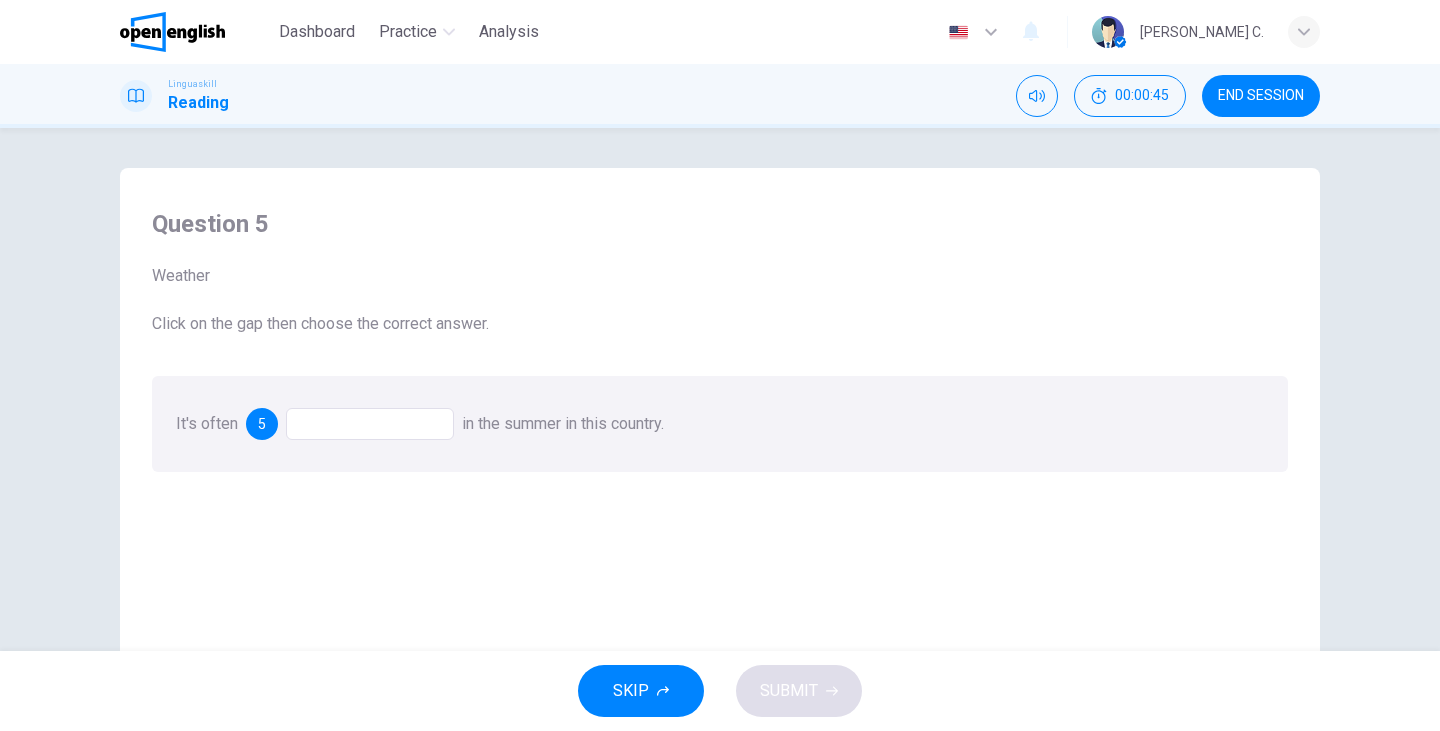 click at bounding box center [370, 424] 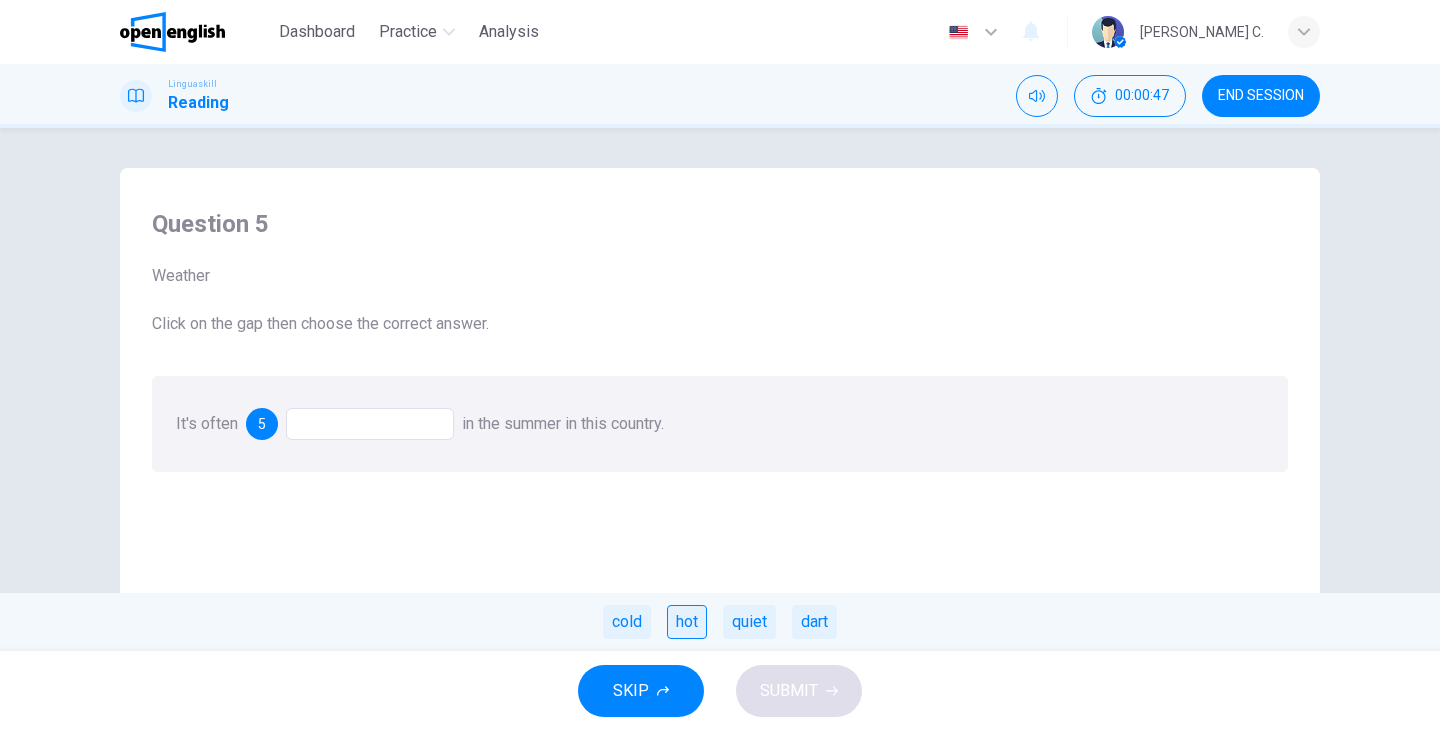 click on "hot" at bounding box center [687, 622] 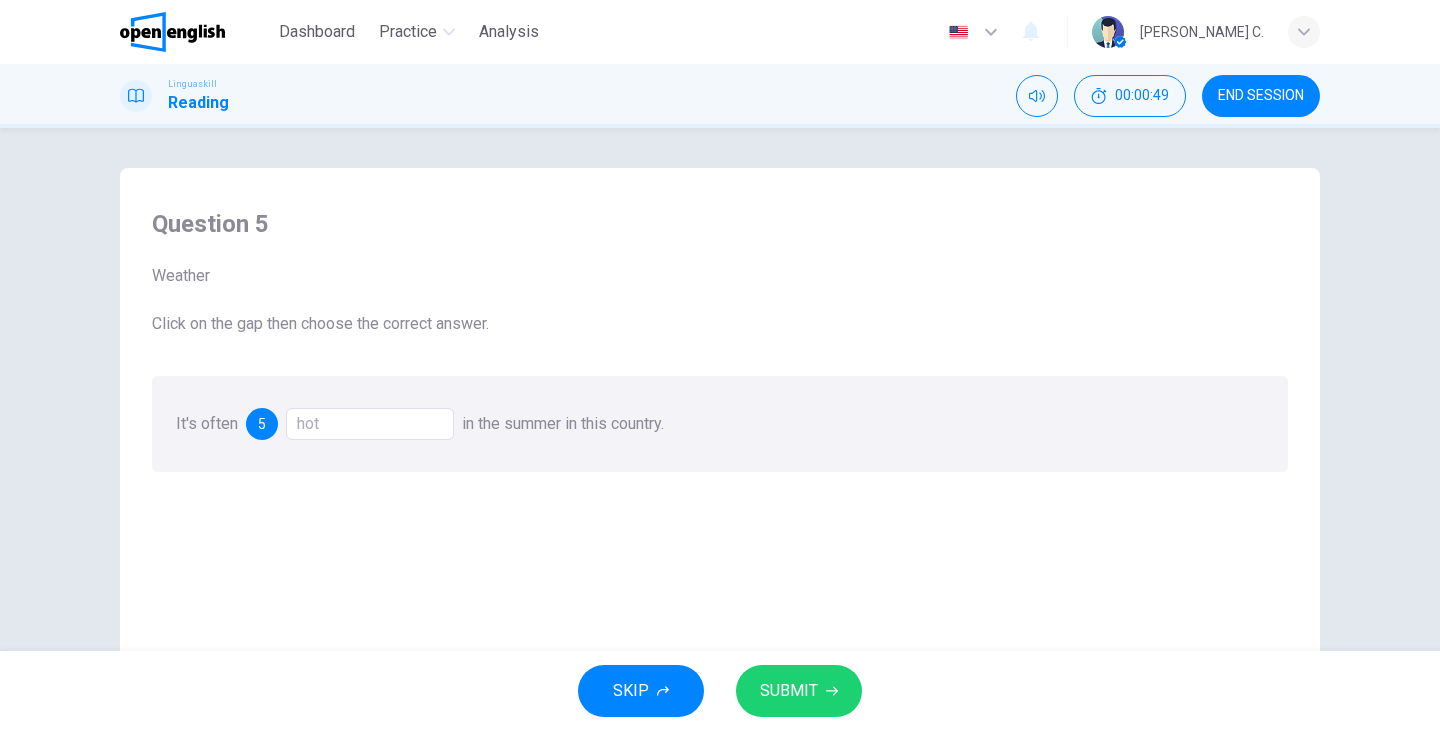click on "SUBMIT" at bounding box center (789, 691) 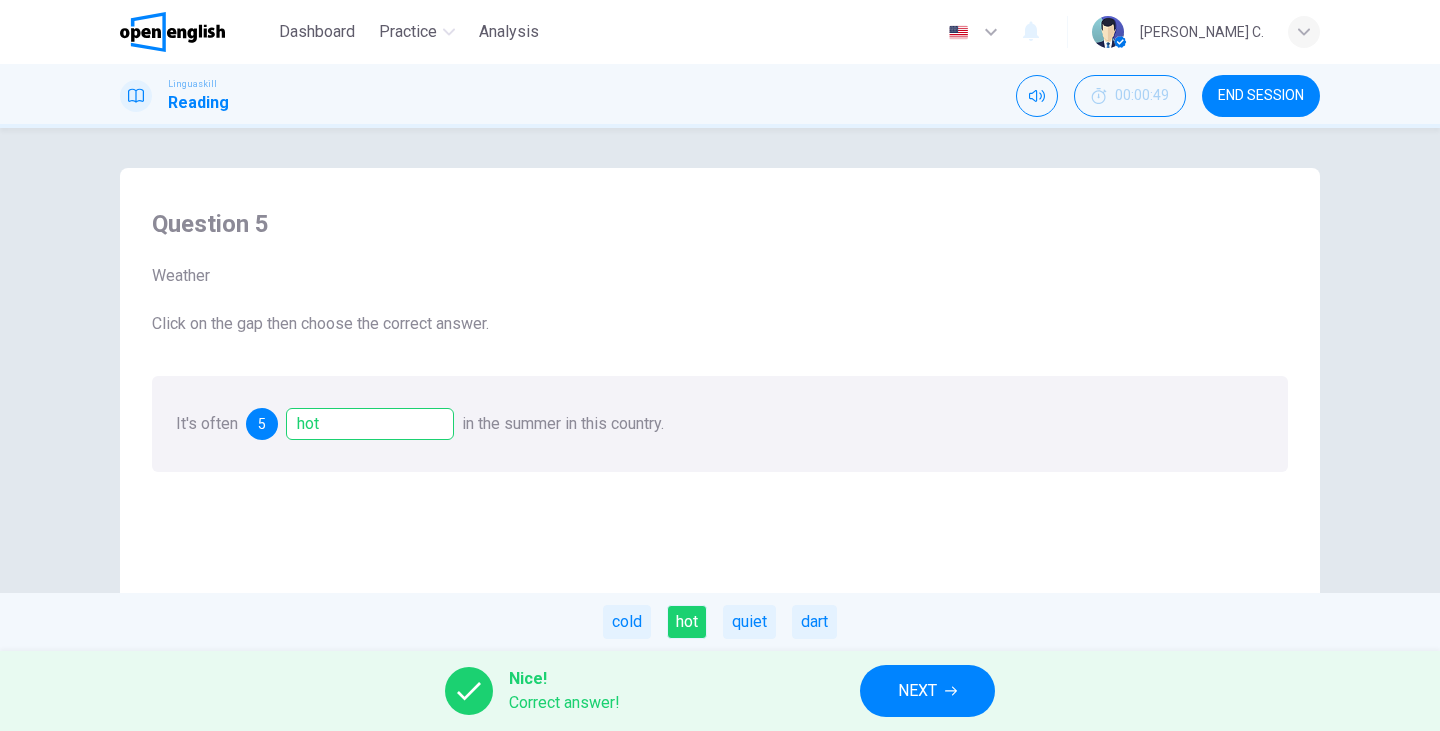click on "NEXT" at bounding box center (917, 691) 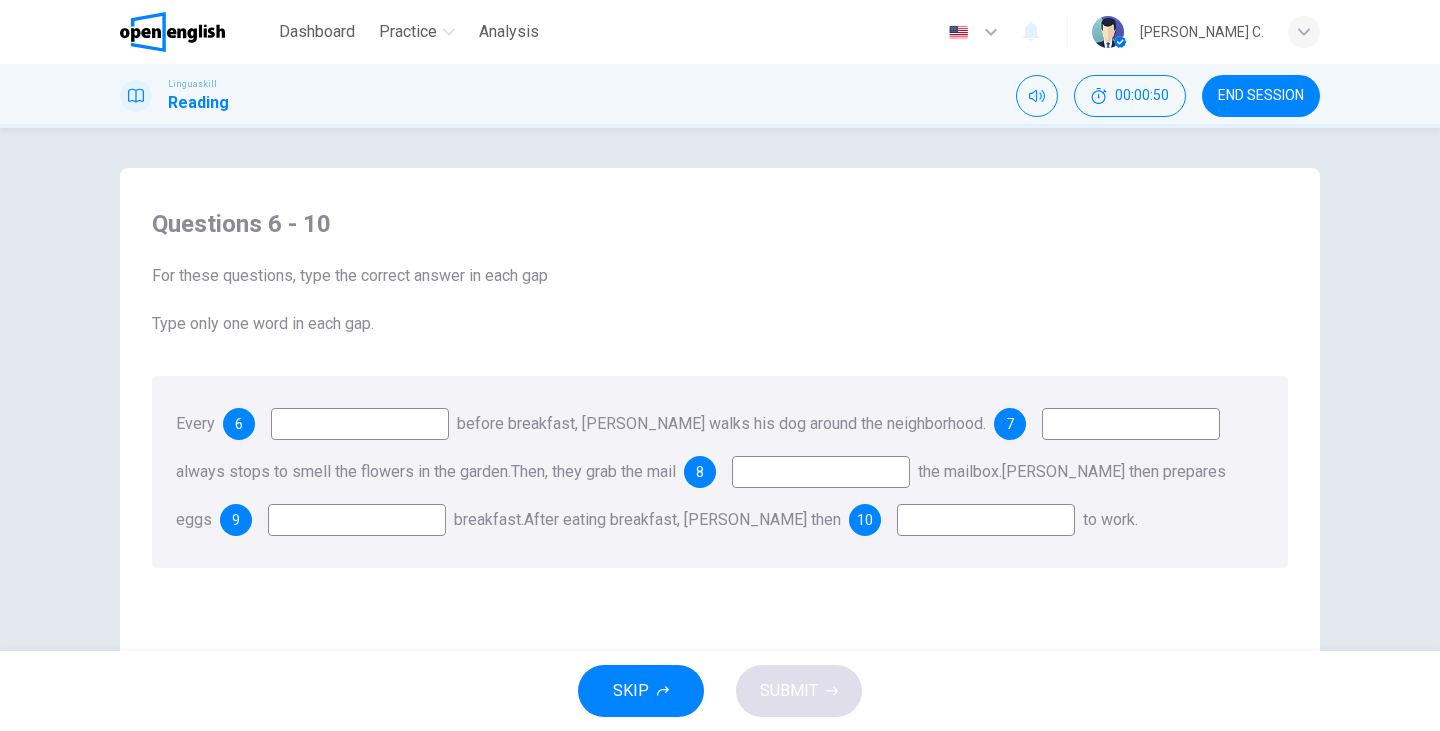 click at bounding box center [360, 424] 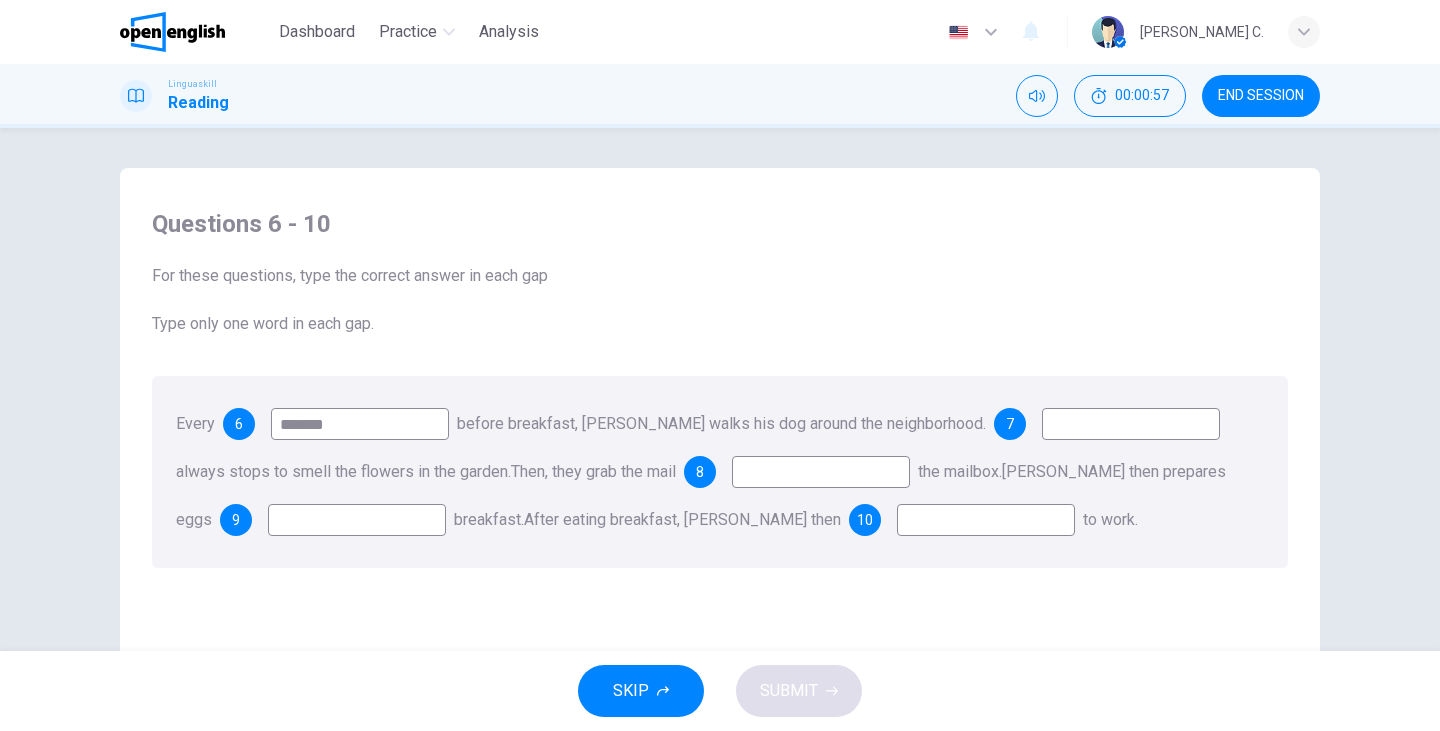 type on "*******" 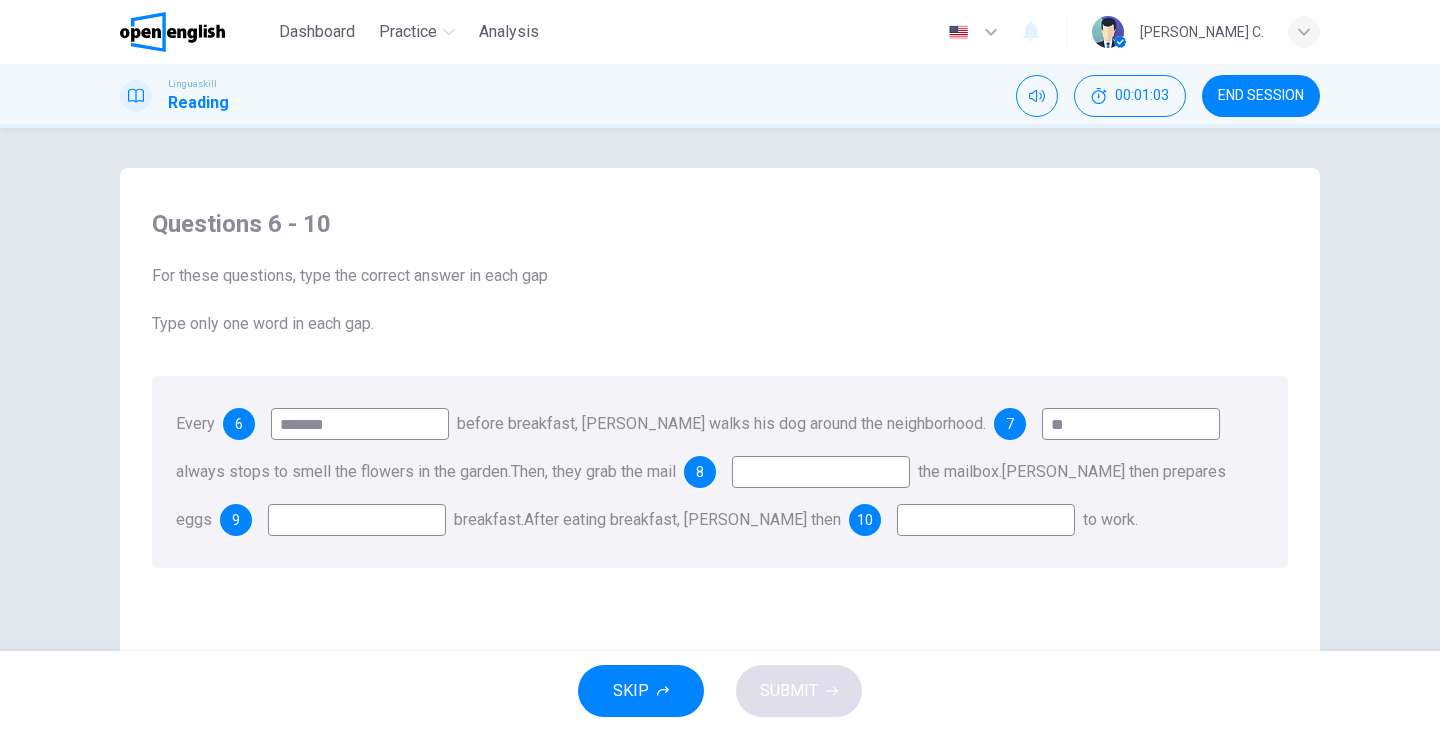 type on "**" 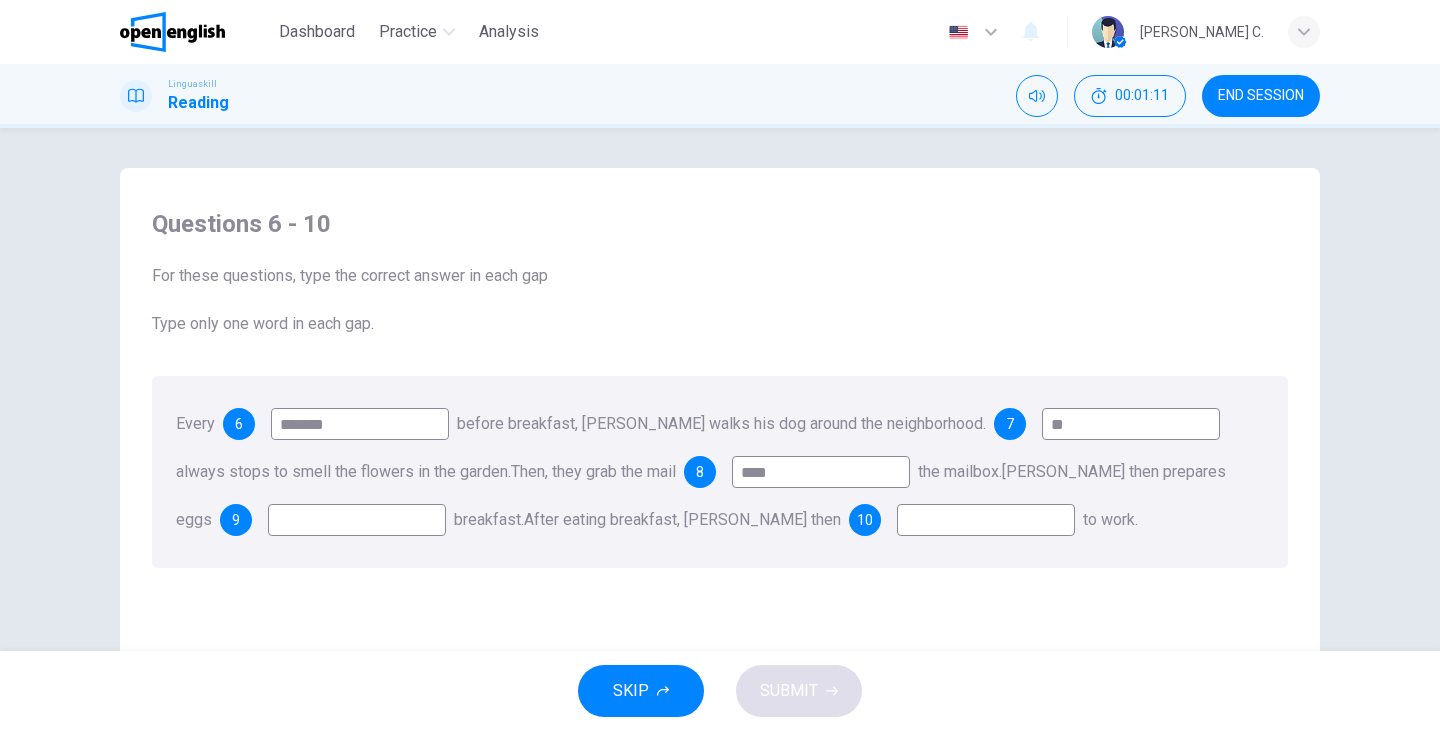 type on "****" 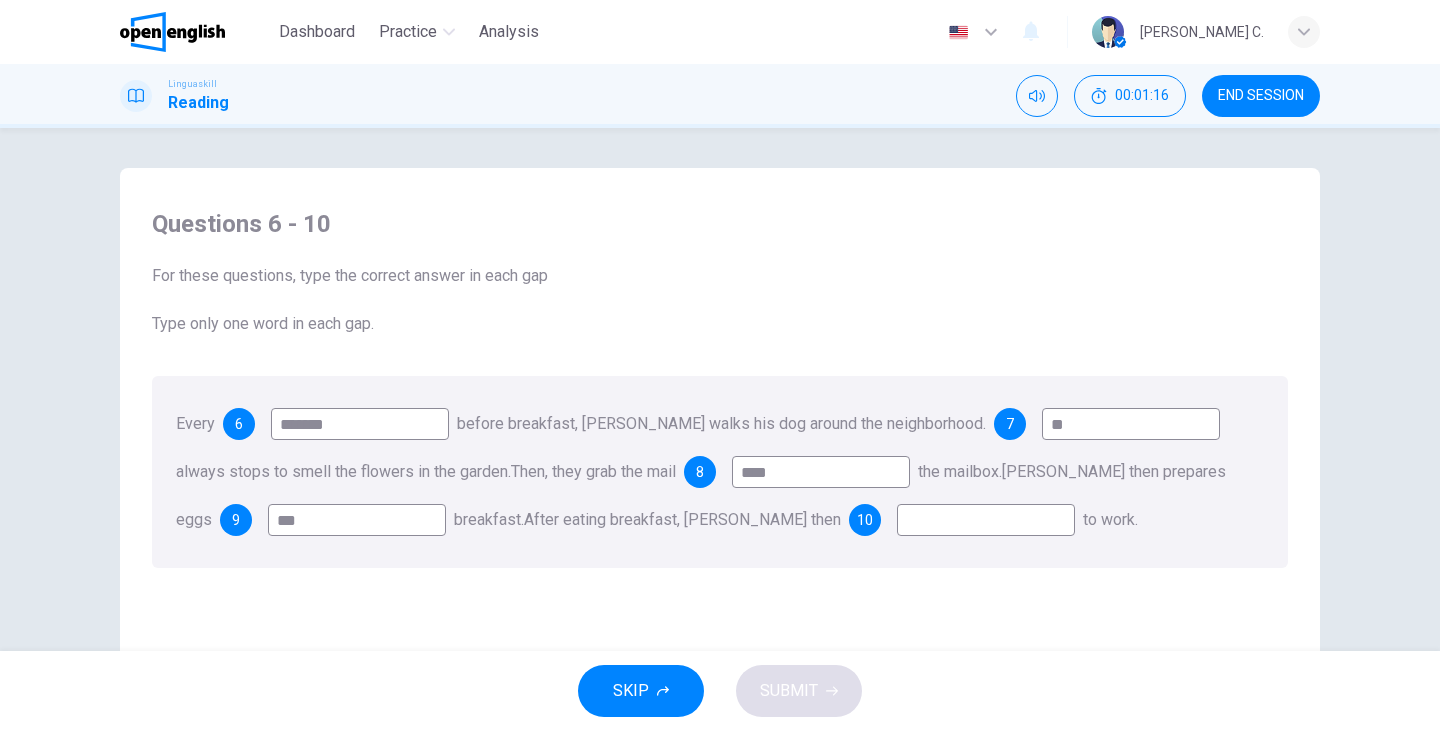 type on "***" 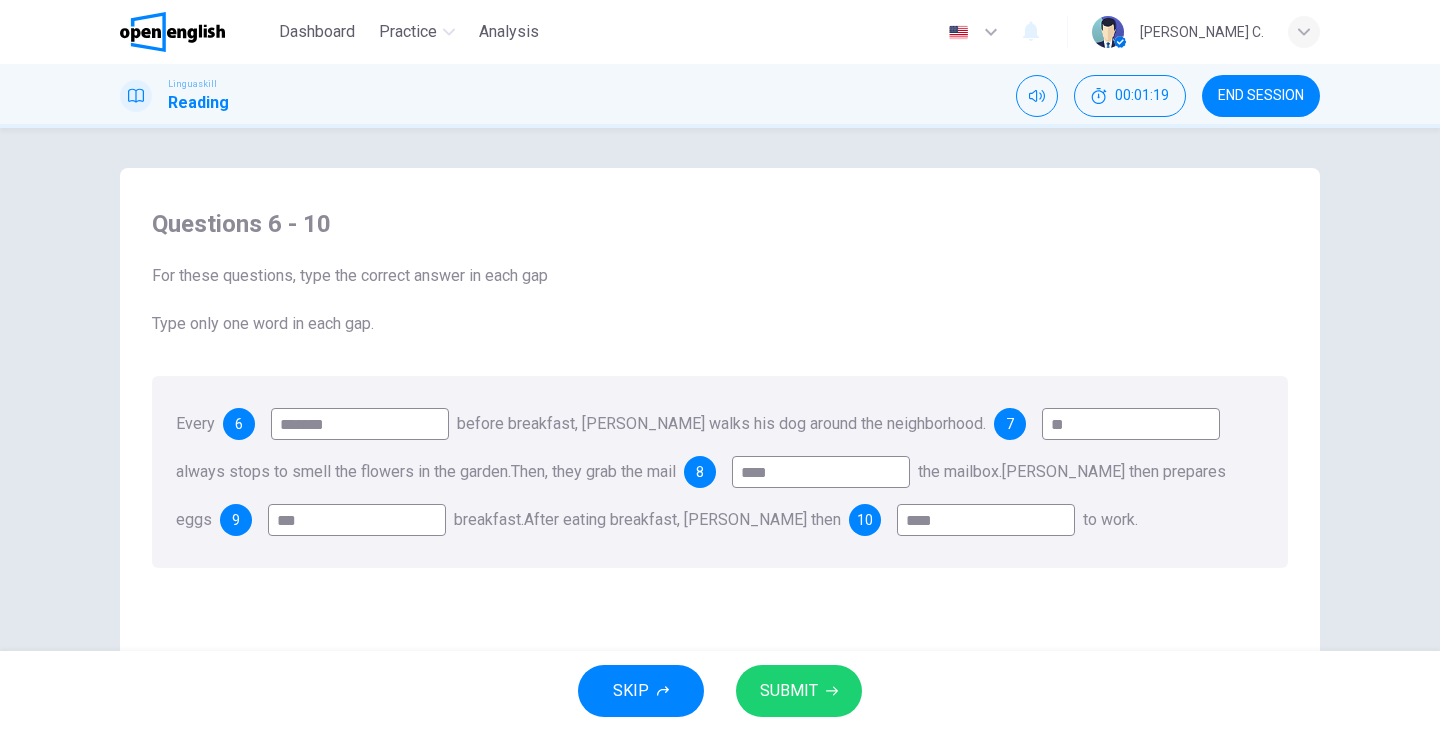 type on "****" 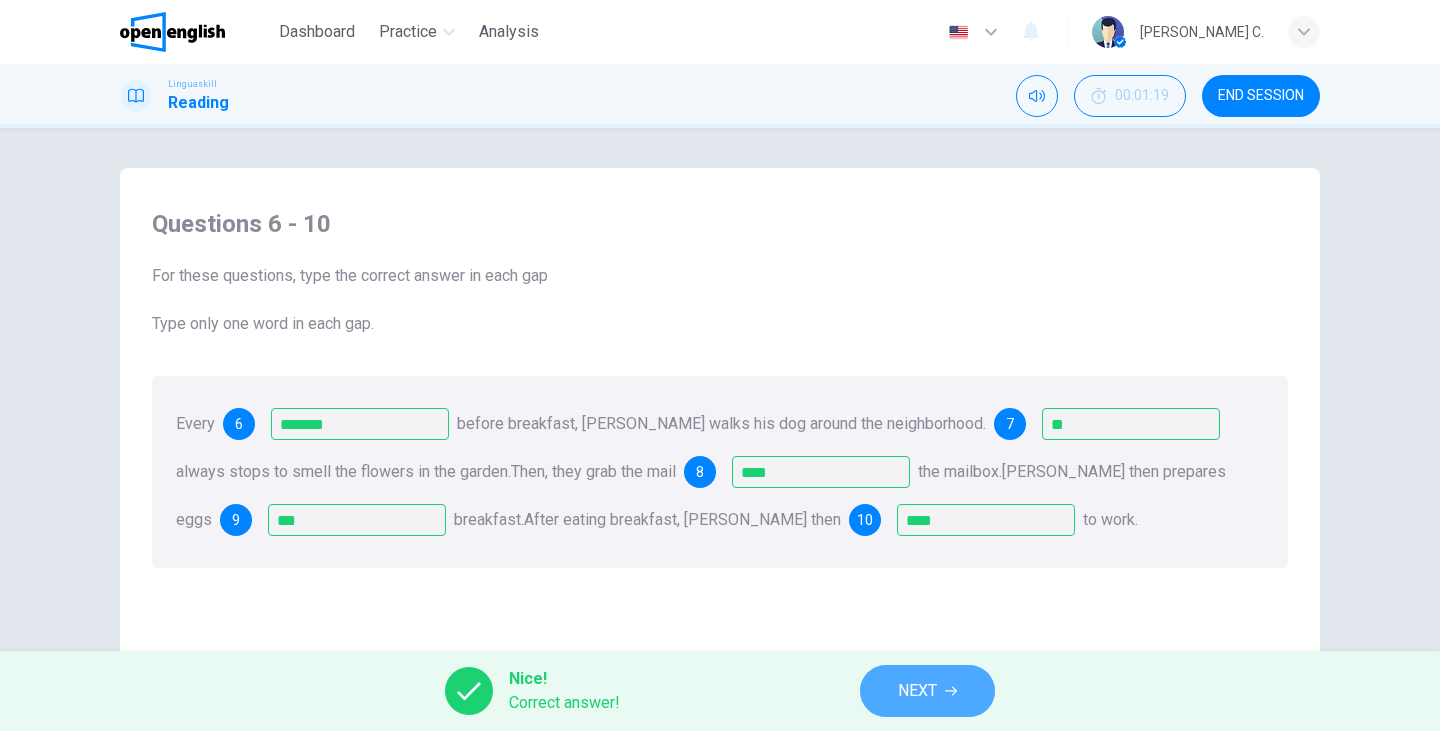 click on "NEXT" at bounding box center [927, 691] 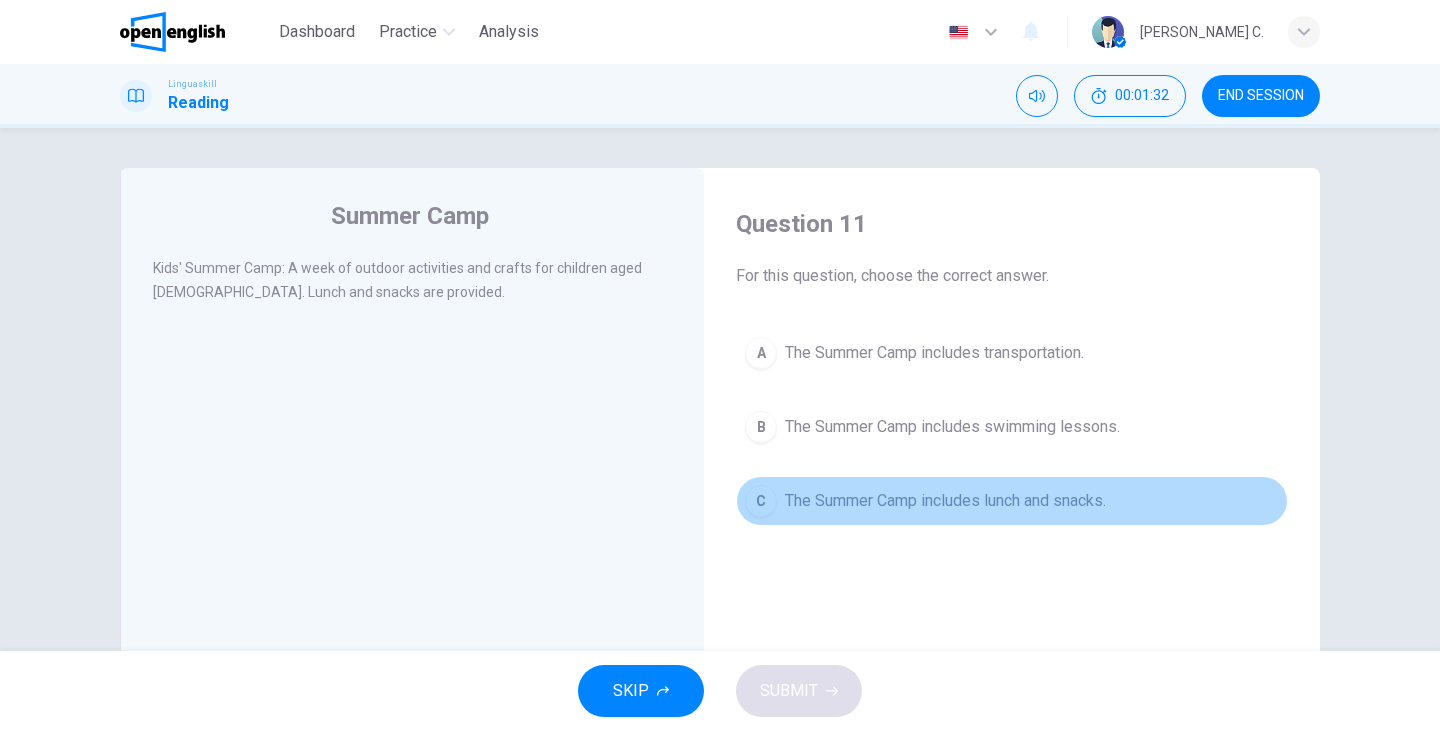 click on "C The Summer Camp includes lunch and snacks." at bounding box center [1012, 501] 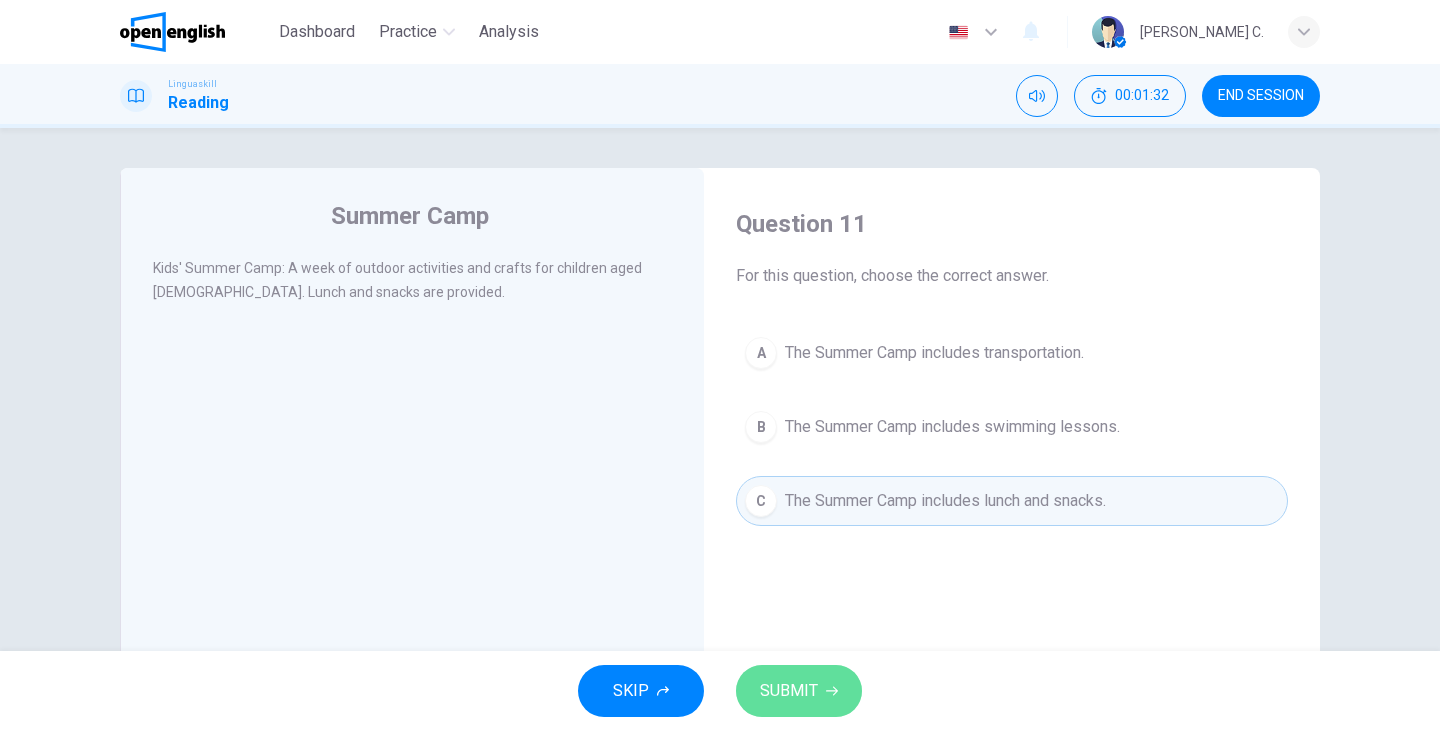 click on "SUBMIT" at bounding box center [799, 691] 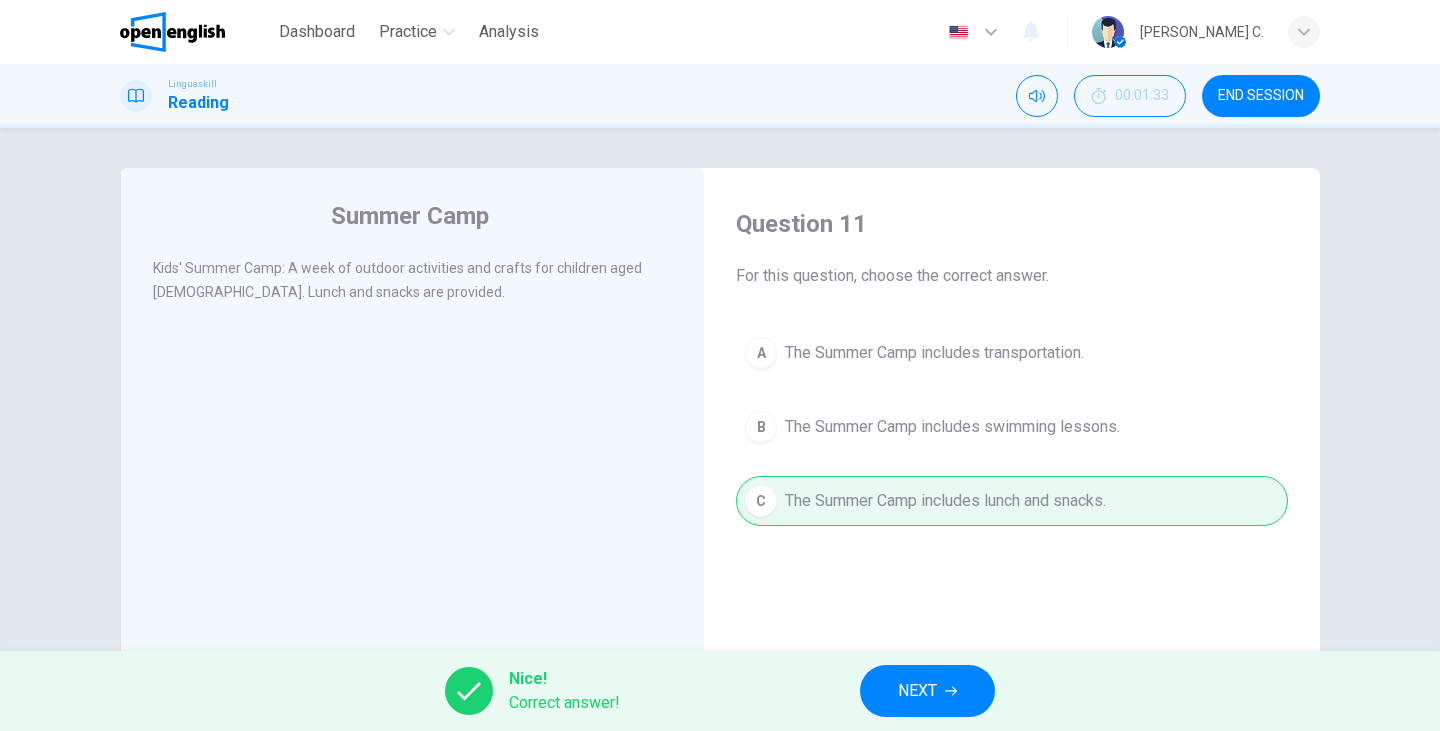 click on "NEXT" at bounding box center (917, 691) 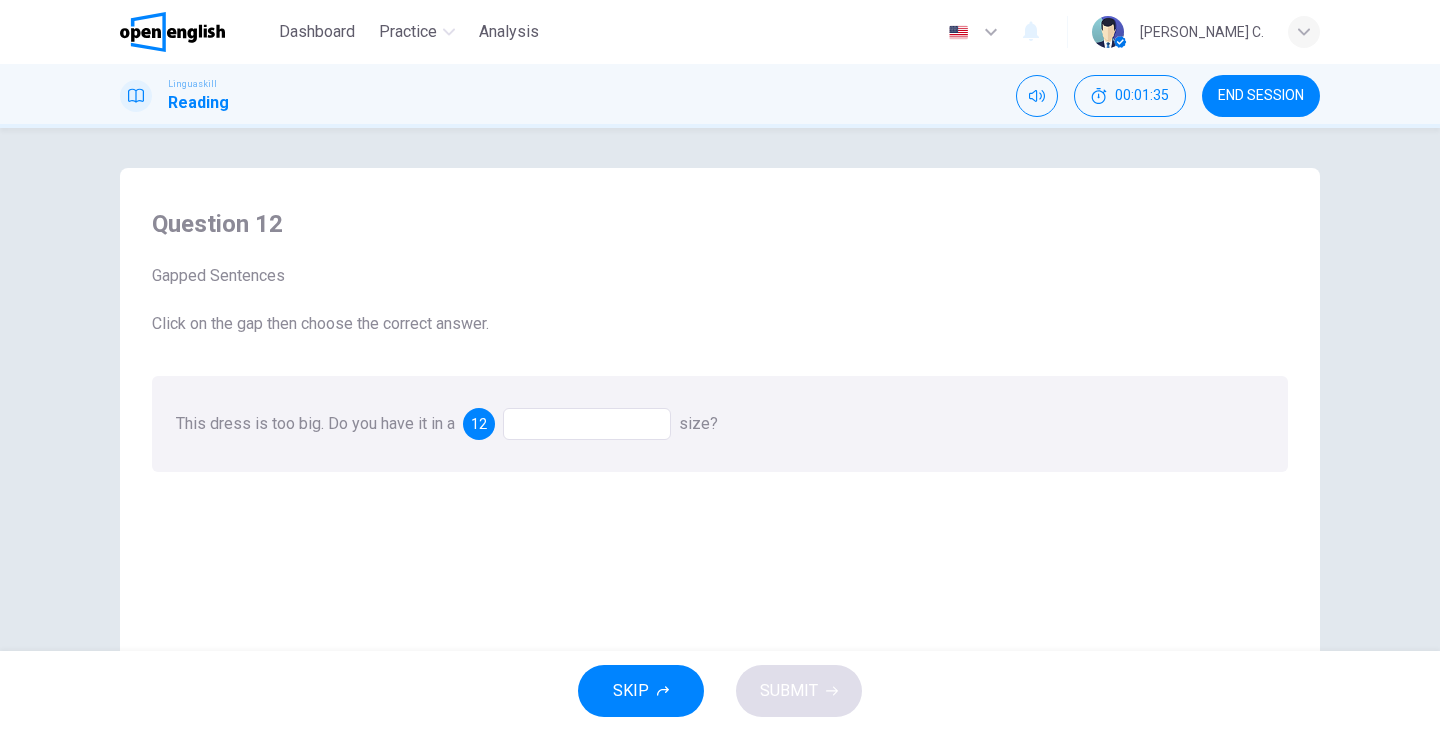 click at bounding box center [587, 424] 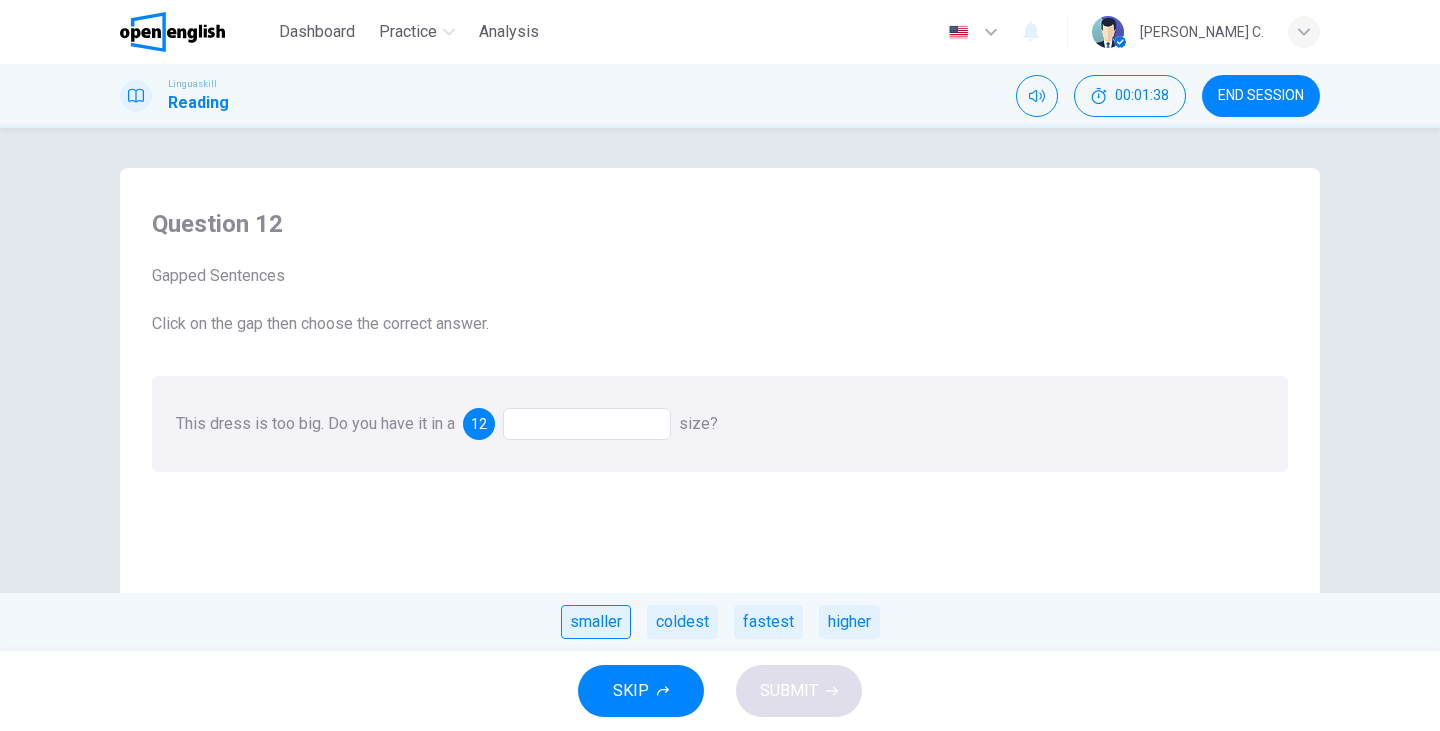 click on "smaller" at bounding box center [596, 622] 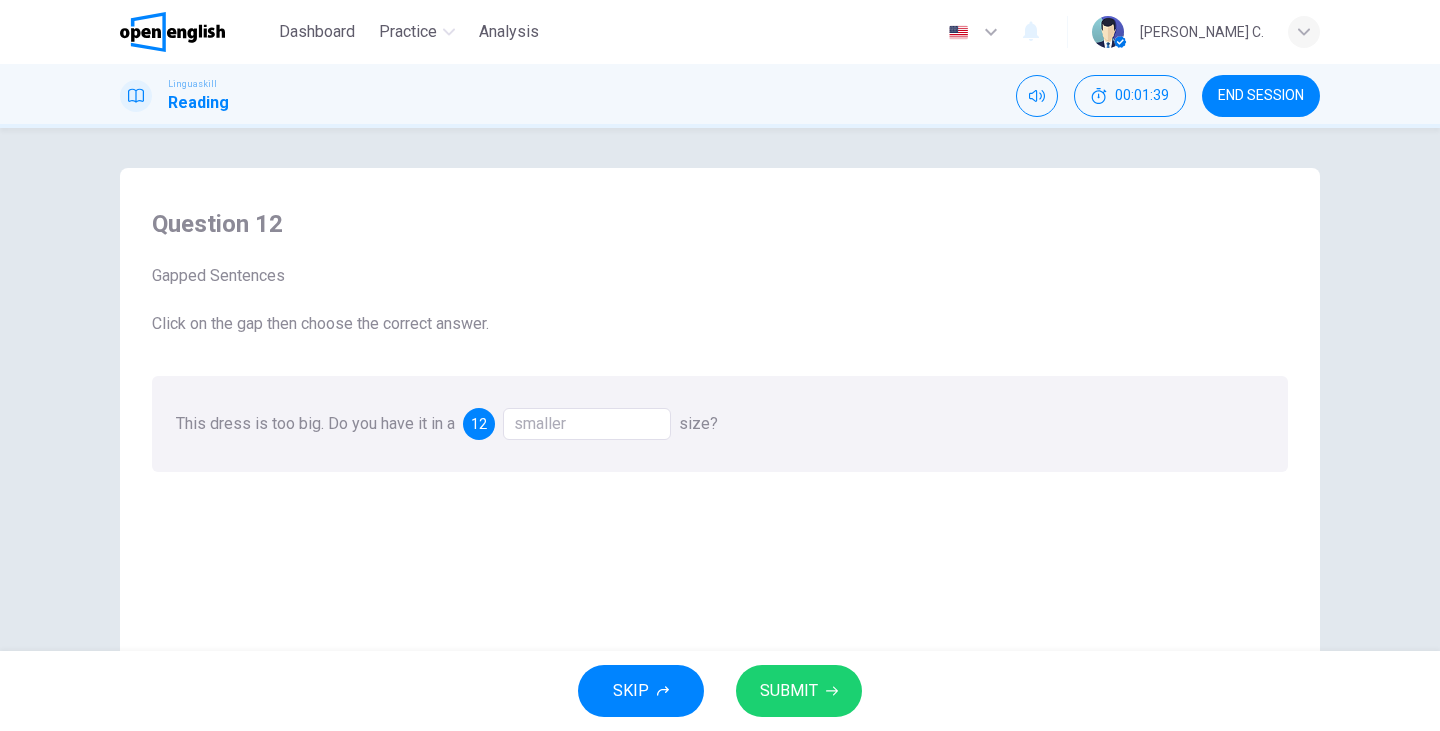 click on "SUBMIT" at bounding box center (789, 691) 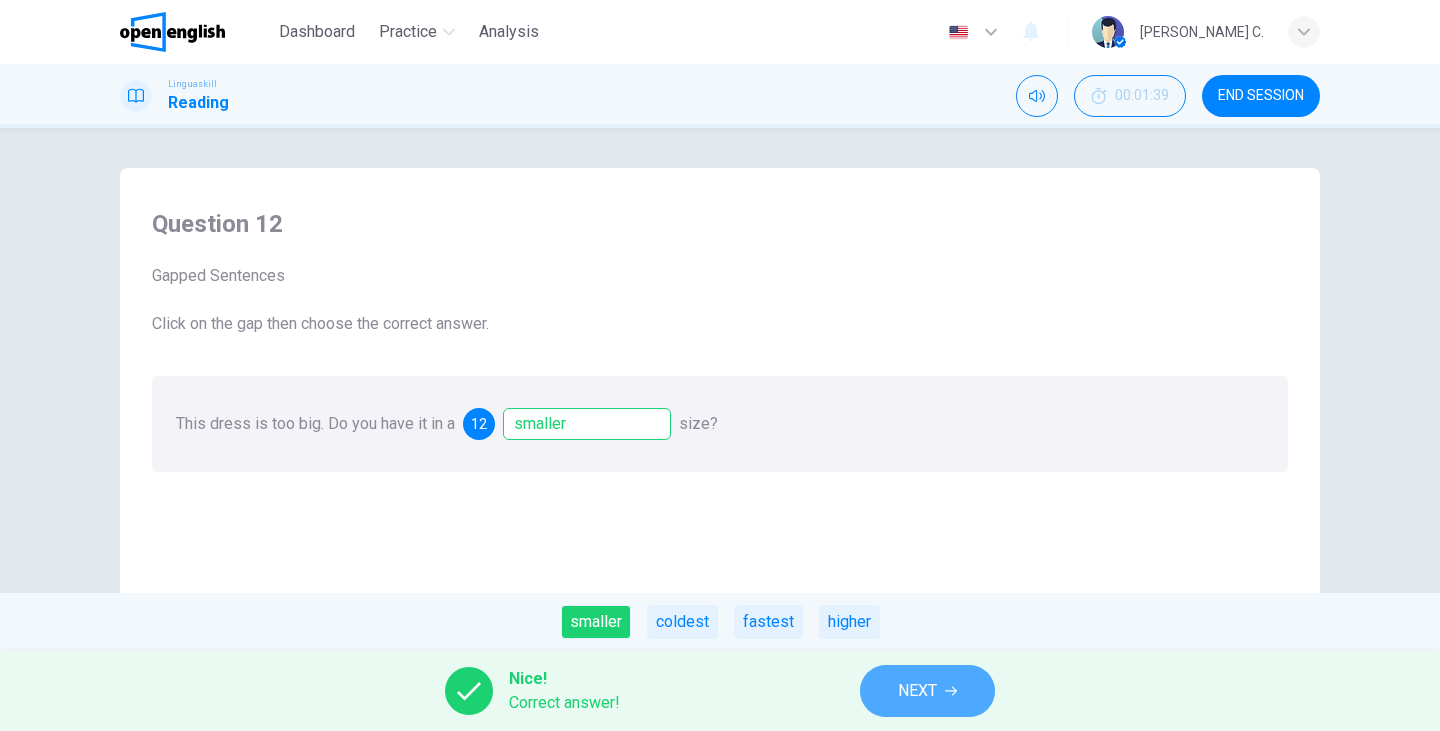 click on "NEXT" at bounding box center (927, 691) 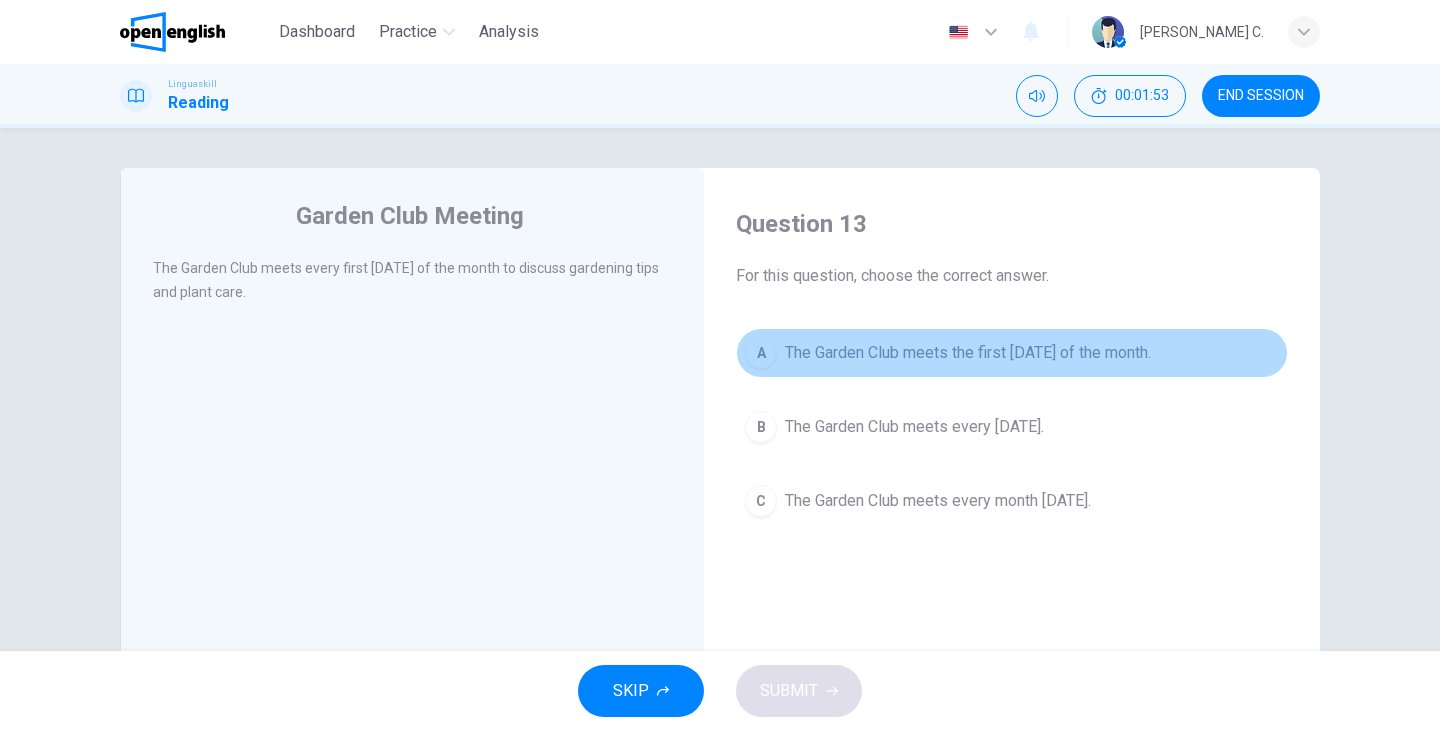 click on "The Garden Club meets the first Thursday of the month." at bounding box center (968, 353) 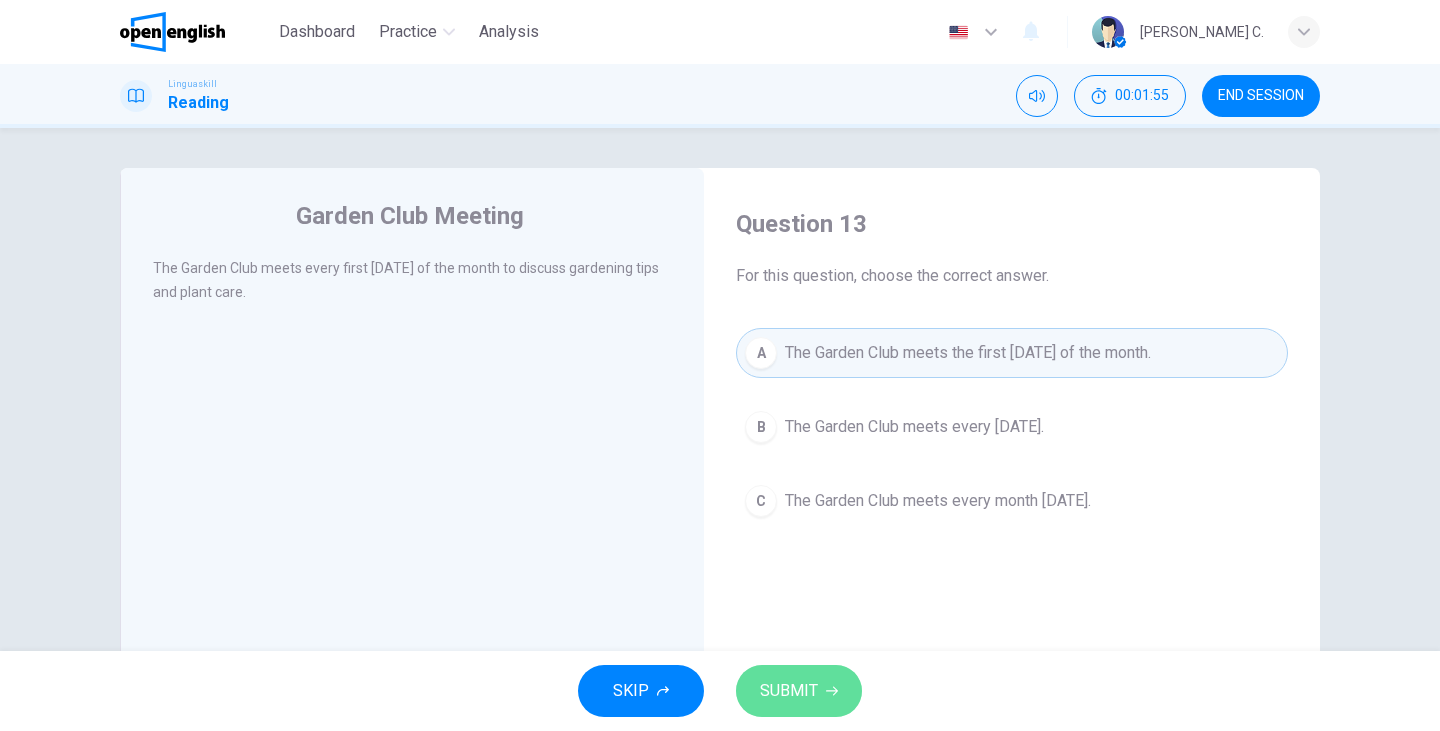 click on "SUBMIT" at bounding box center [789, 691] 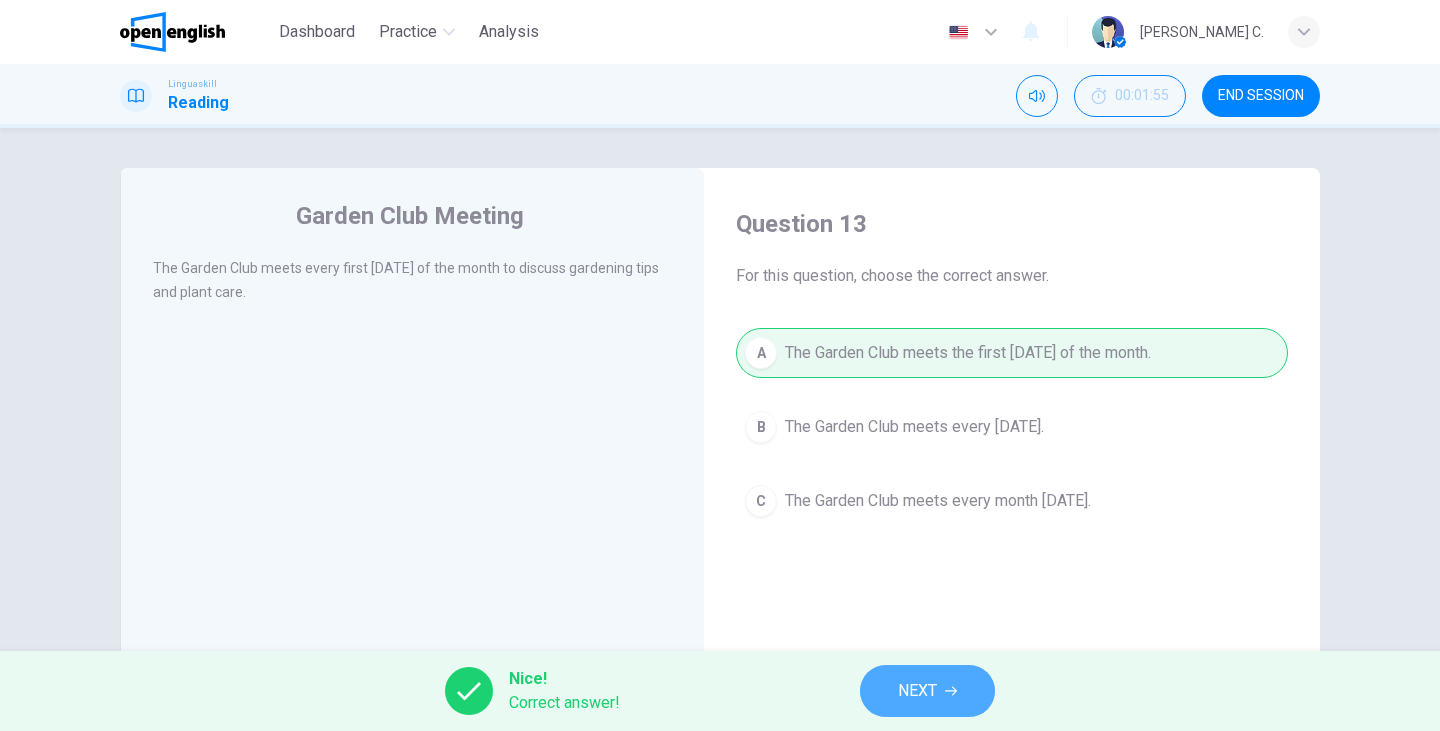 click on "NEXT" at bounding box center [927, 691] 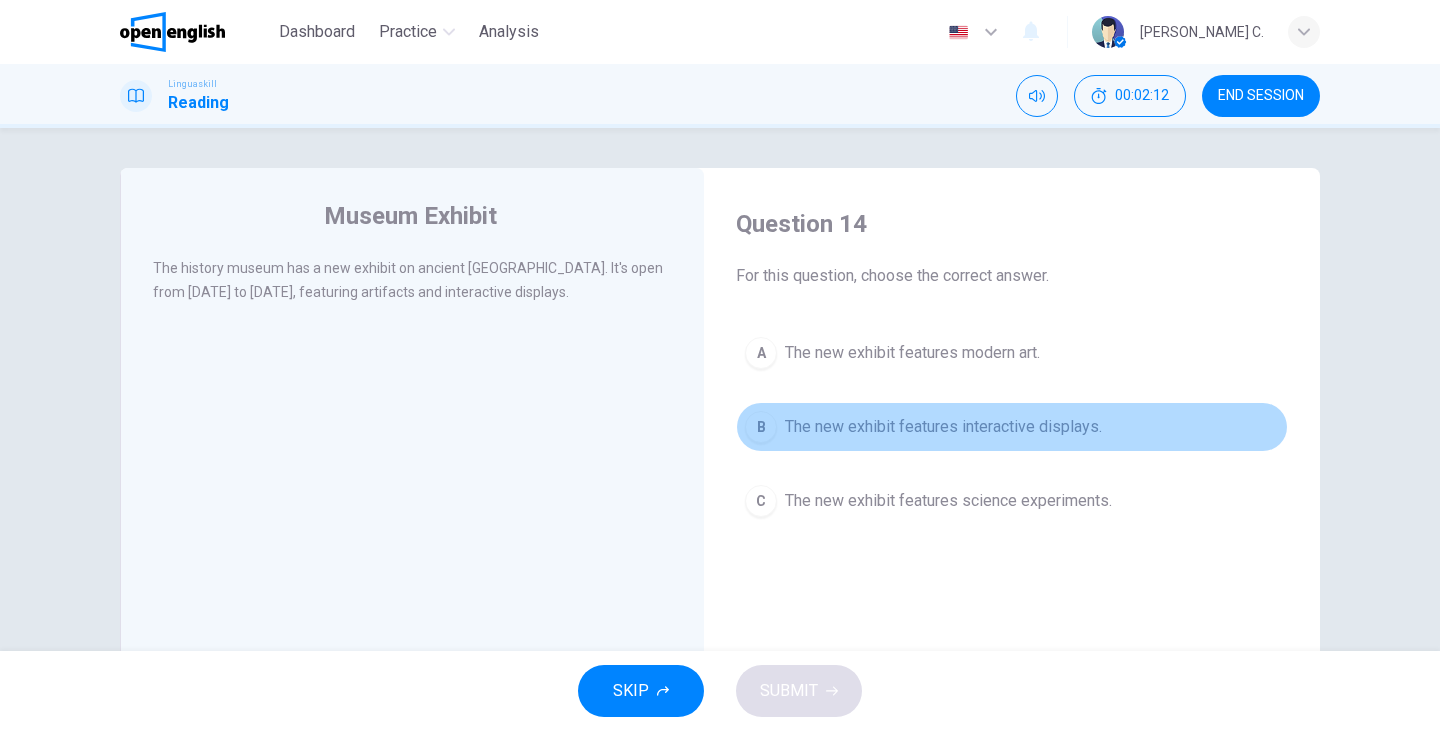 click on "The new exhibit features interactive displays." at bounding box center (943, 427) 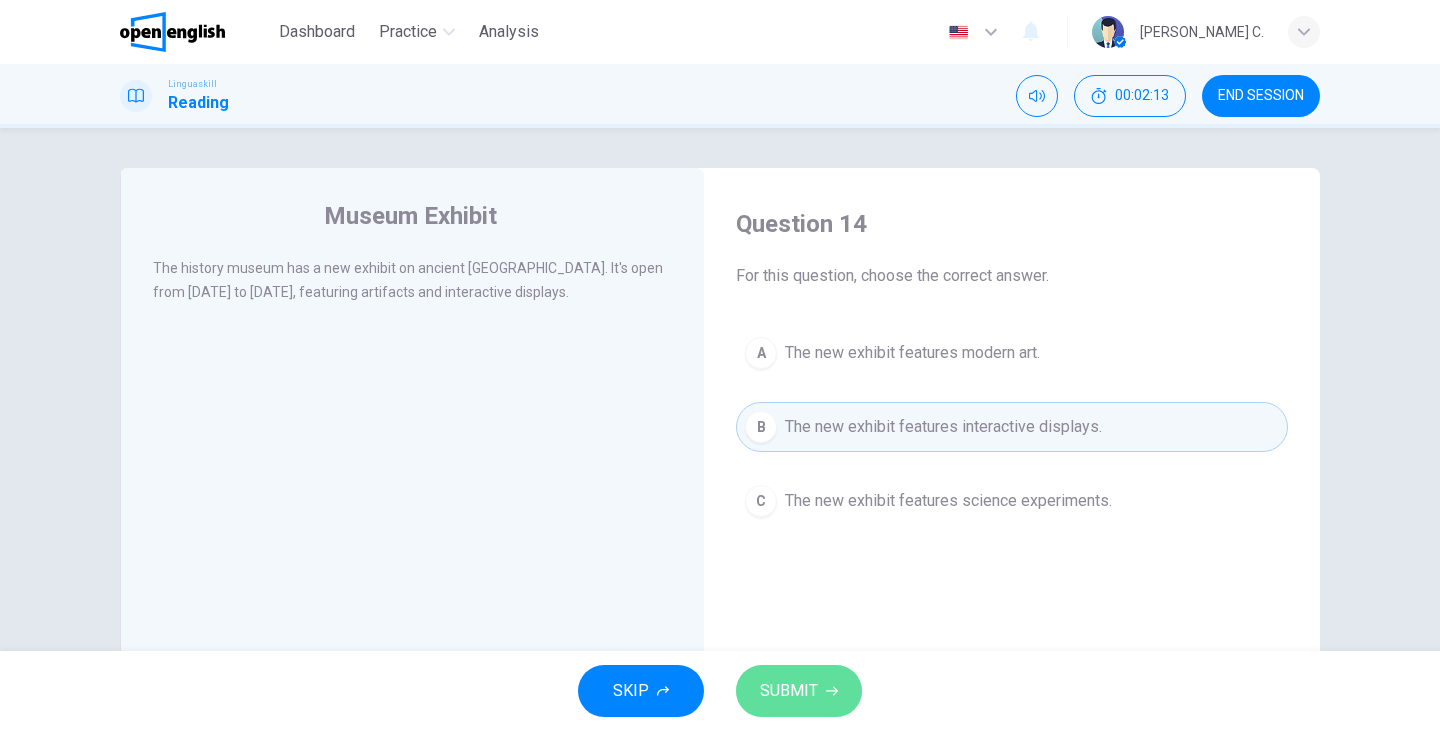 click on "SUBMIT" at bounding box center [789, 691] 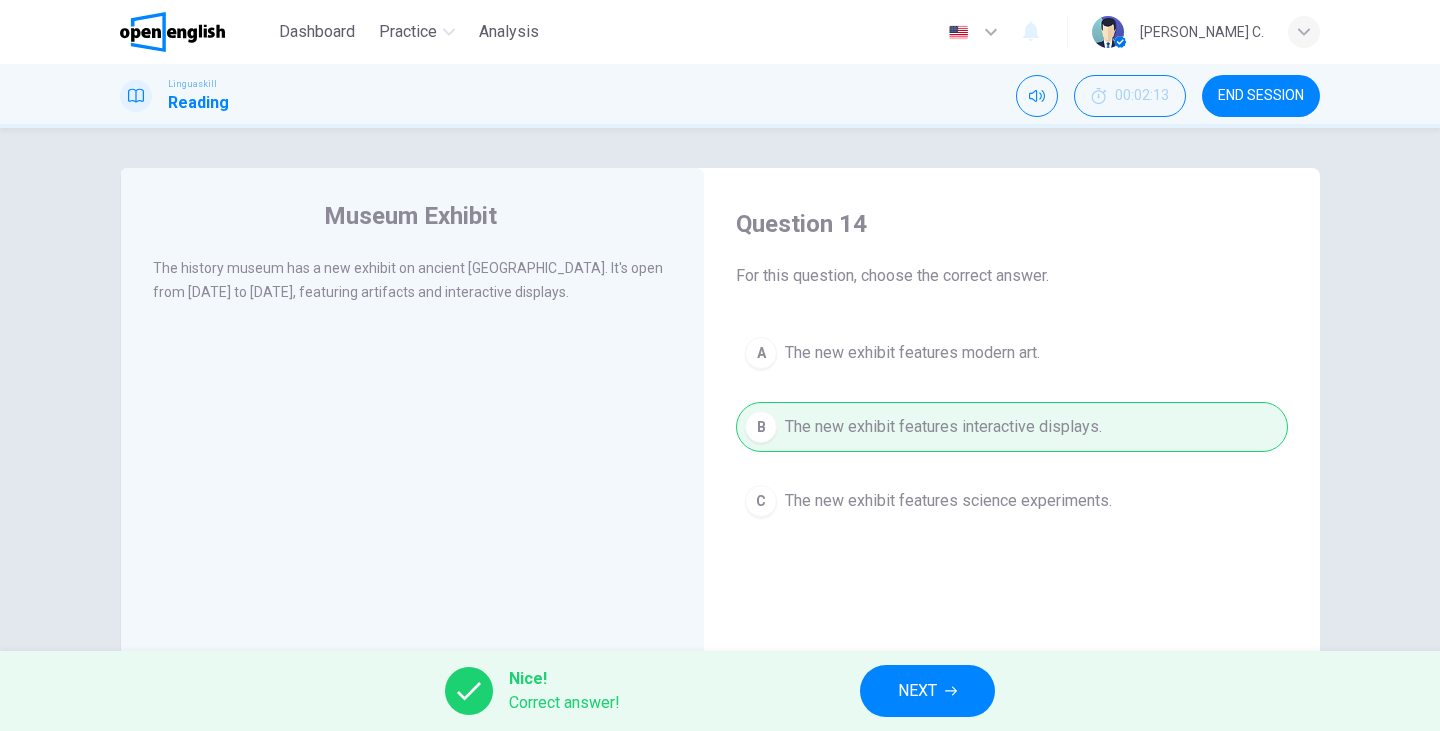 click on "NEXT" at bounding box center [917, 691] 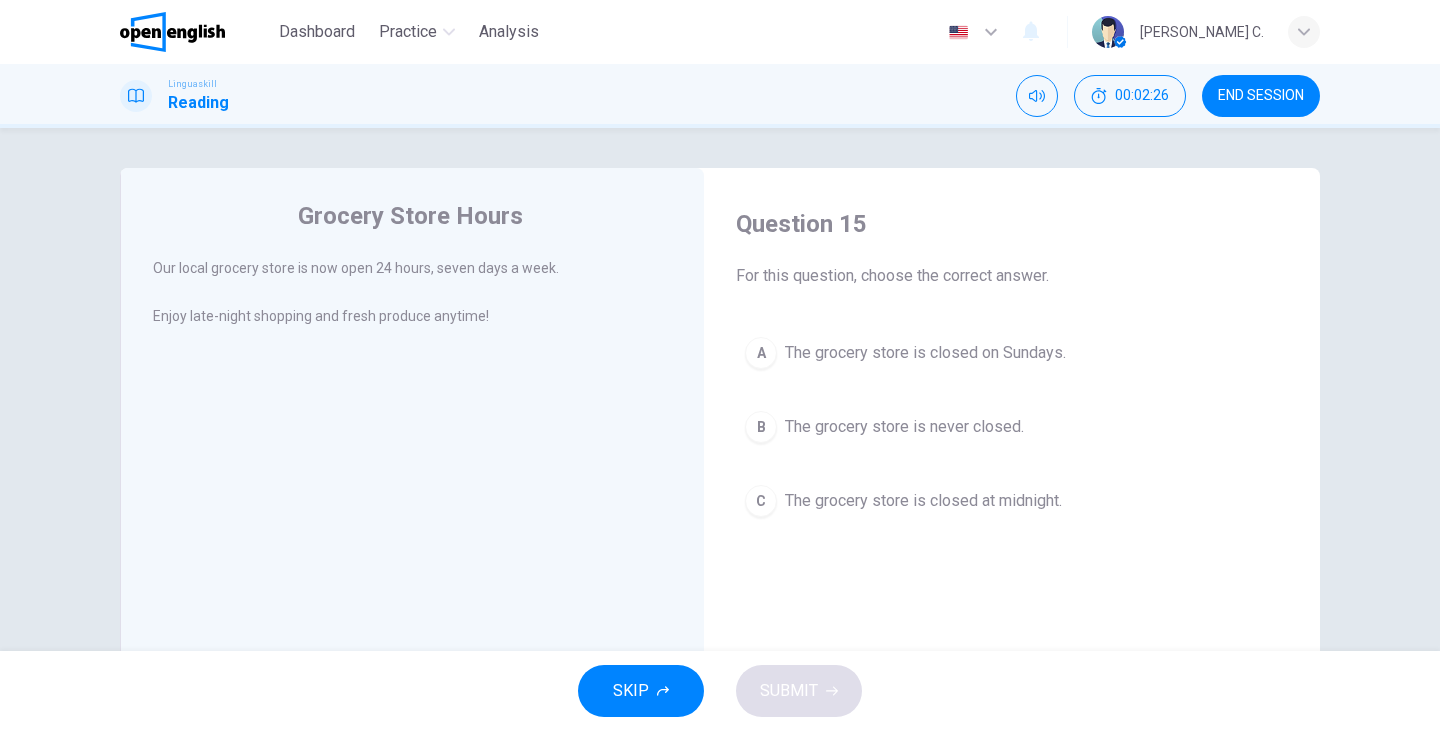 click on "The grocery store is never closed." at bounding box center [904, 427] 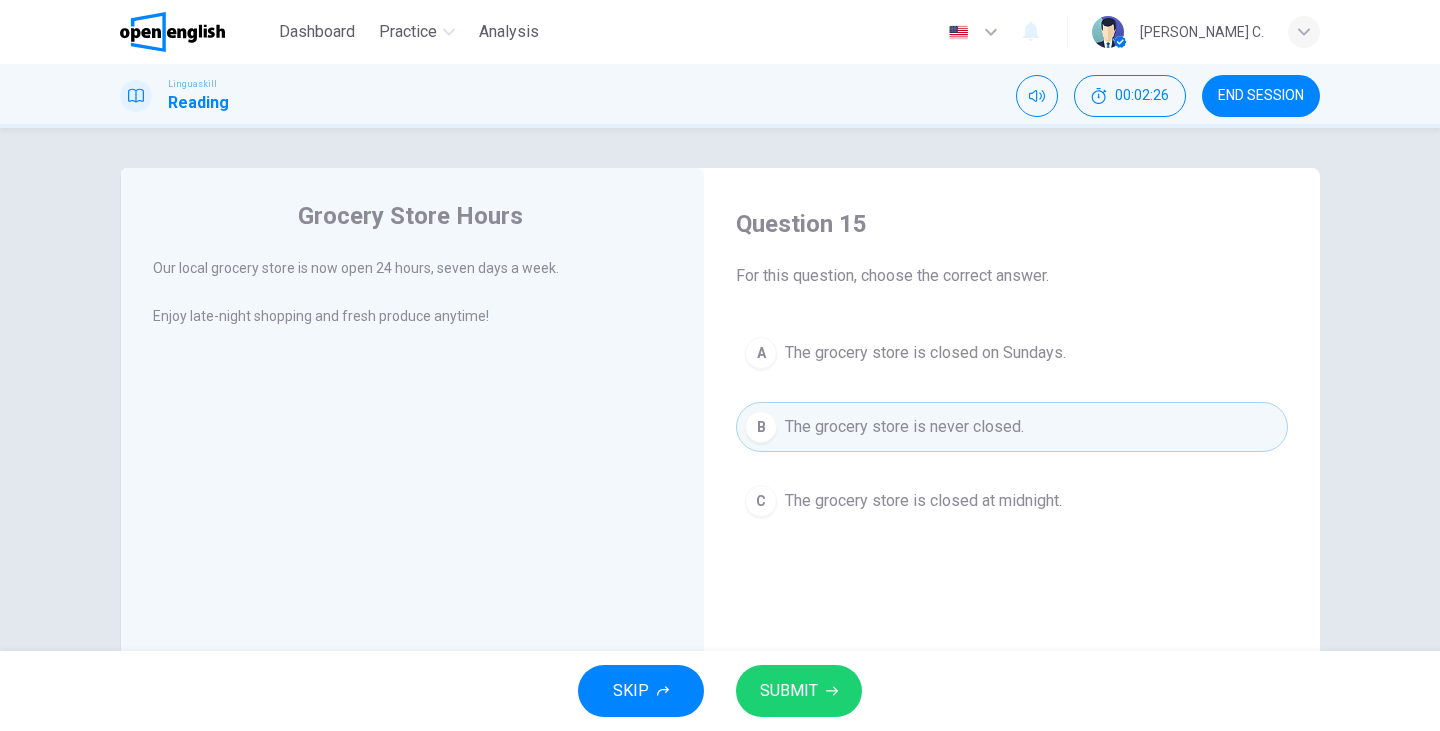 click on "SUBMIT" at bounding box center (799, 691) 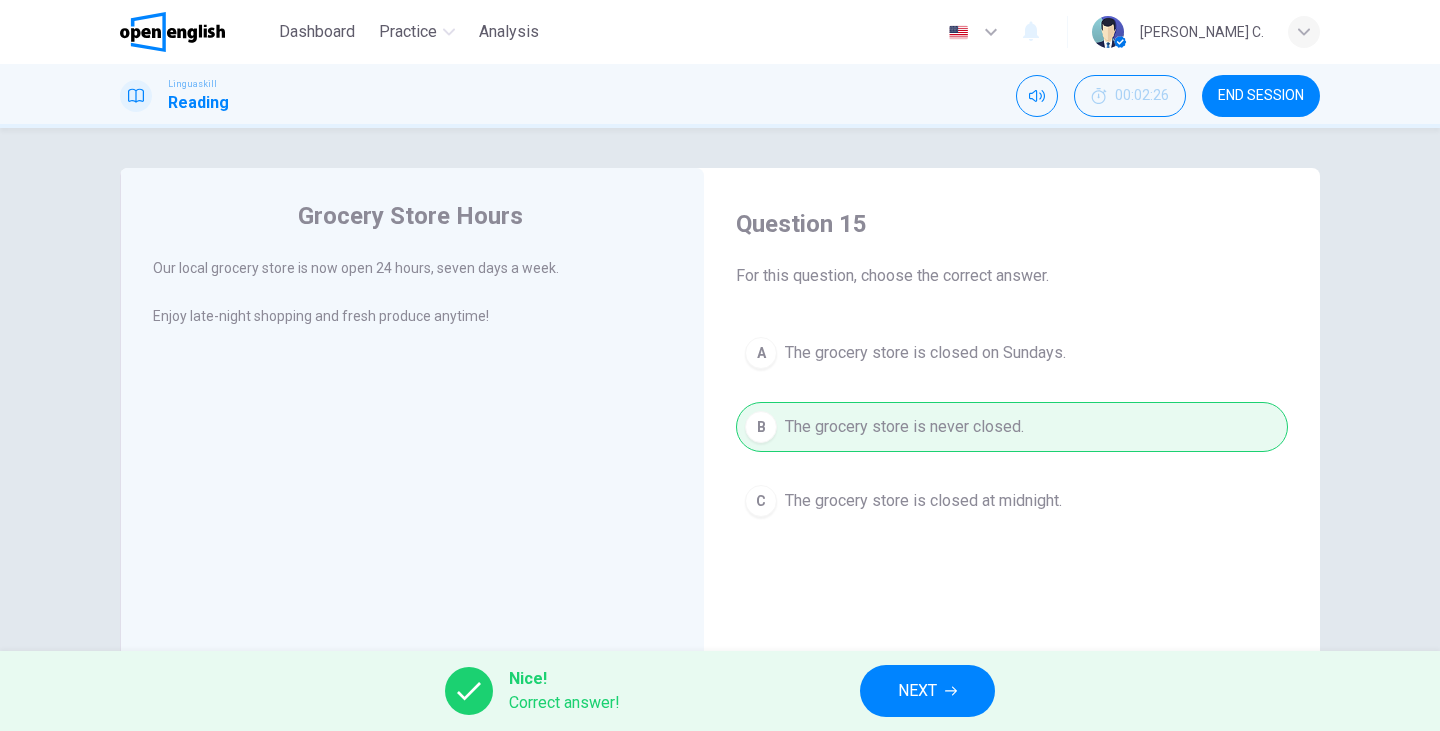 click on "NEXT" at bounding box center [917, 691] 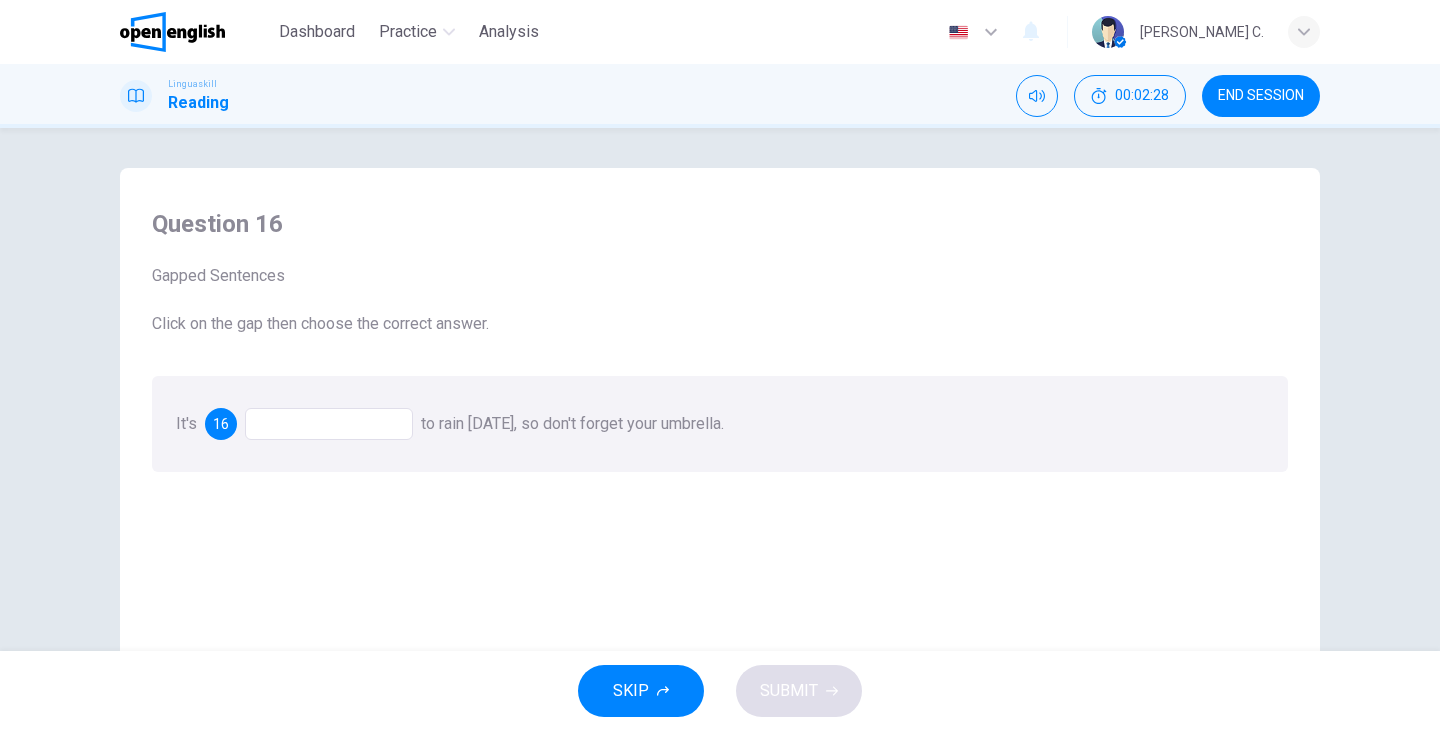 click at bounding box center (329, 424) 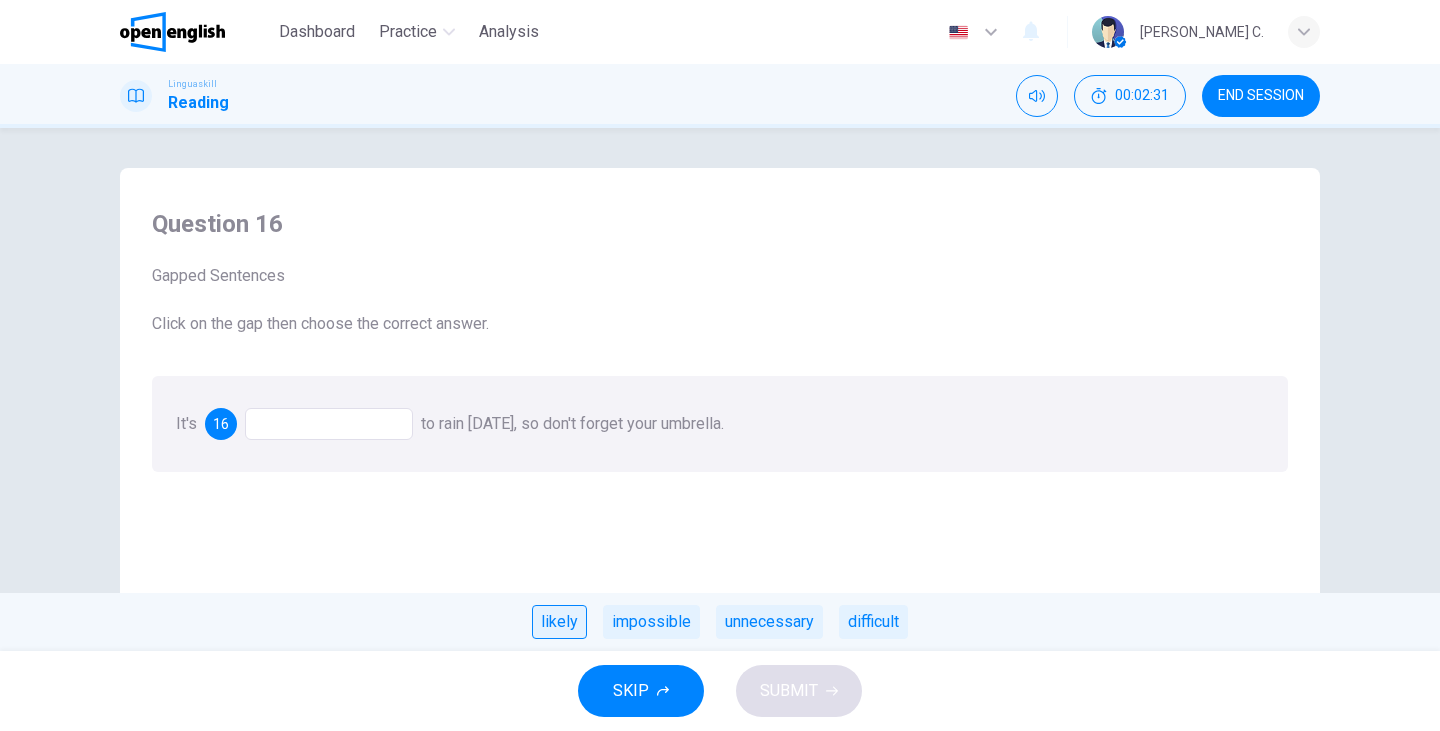 click on "likely" at bounding box center [559, 622] 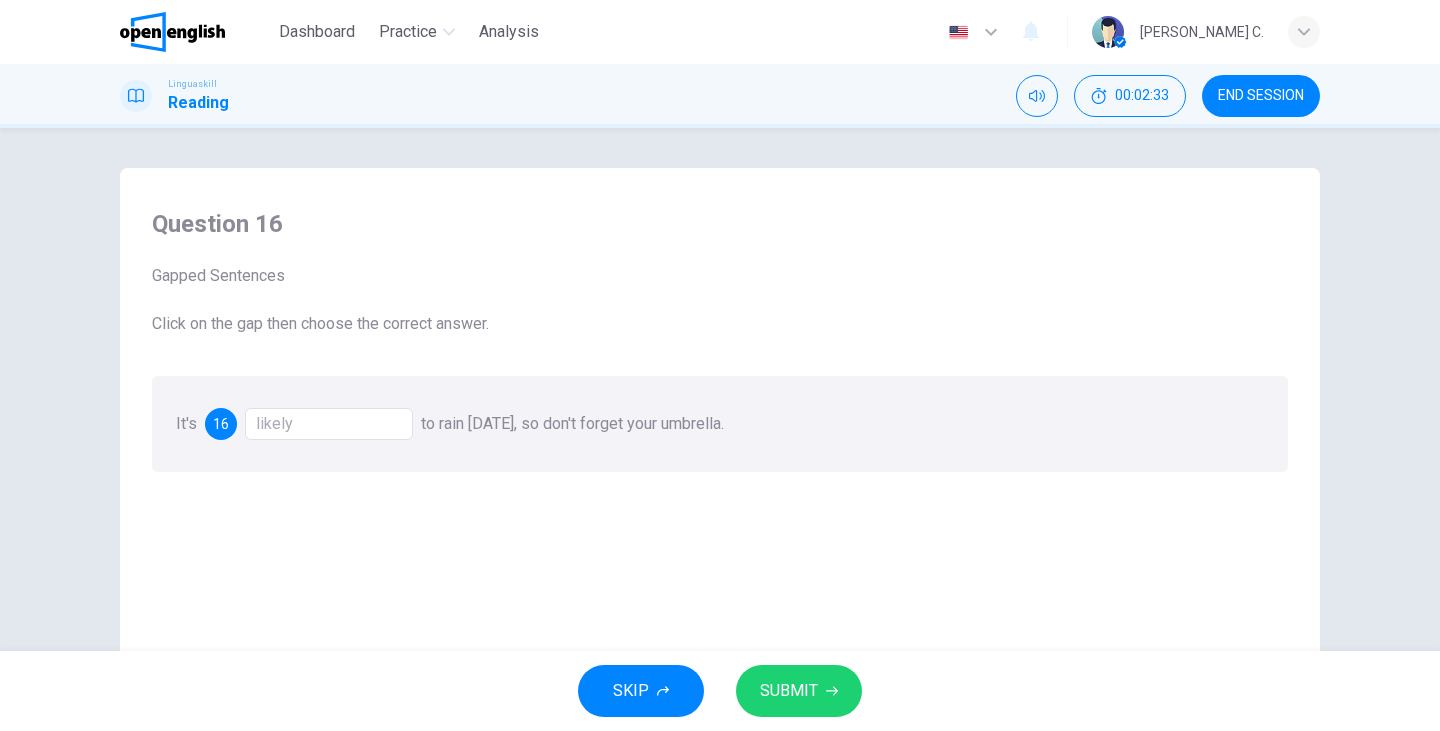 click on "SUBMIT" at bounding box center (789, 691) 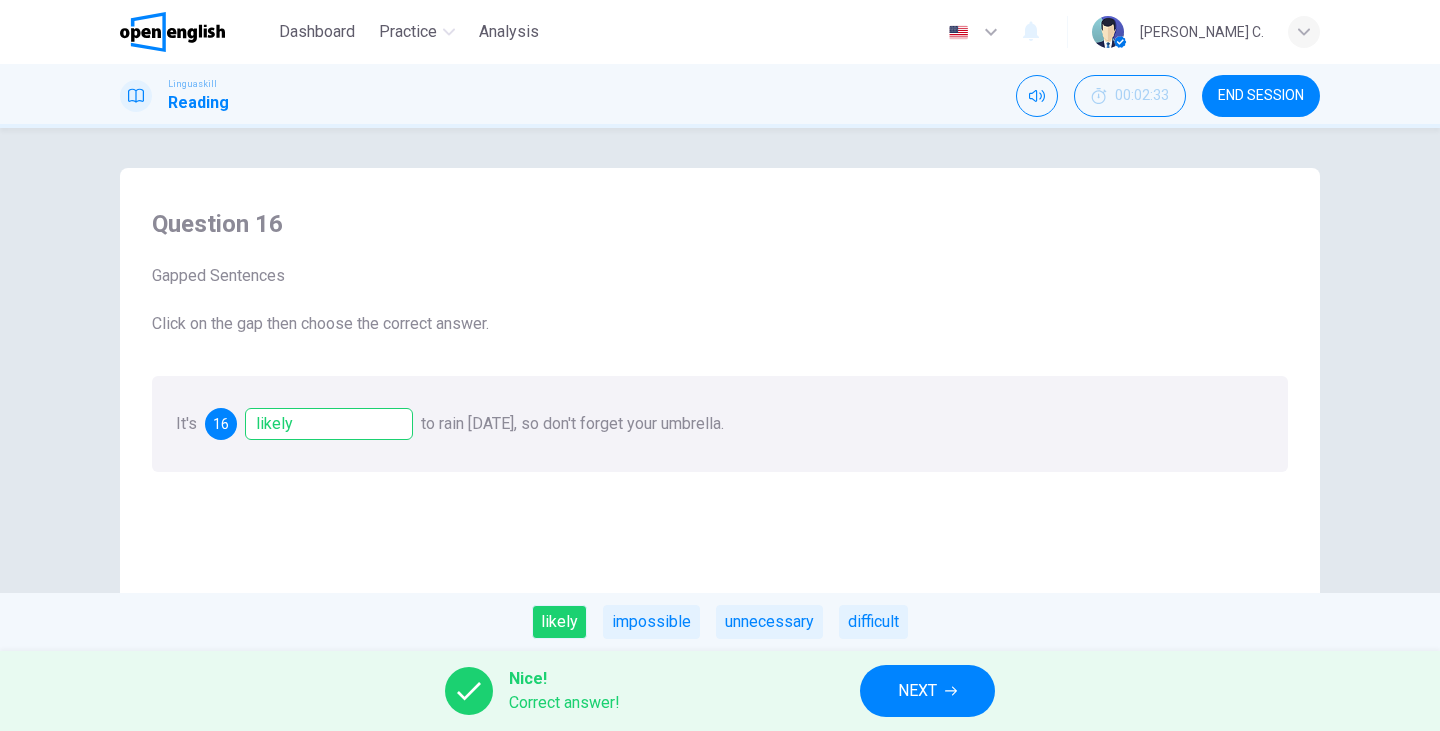 click on "NEXT" at bounding box center [917, 691] 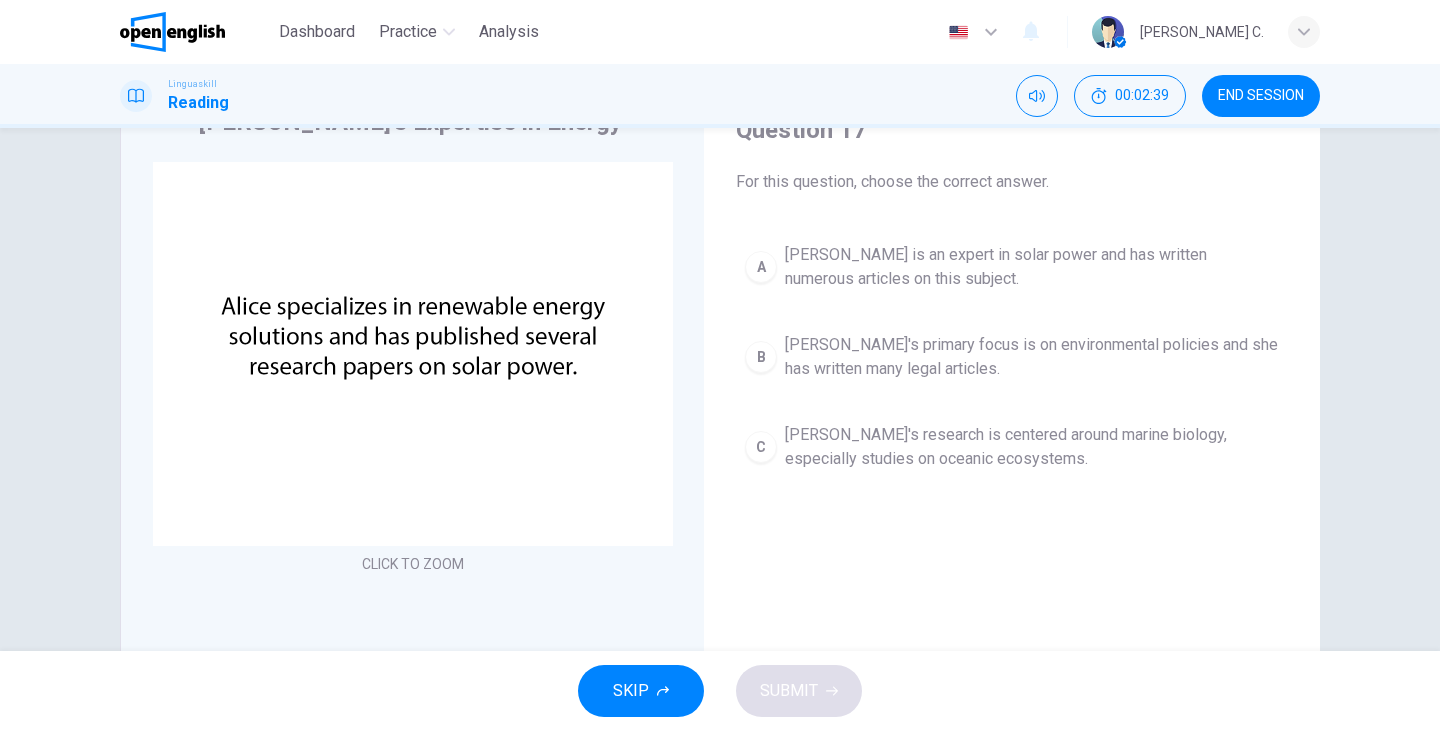 scroll, scrollTop: 95, scrollLeft: 0, axis: vertical 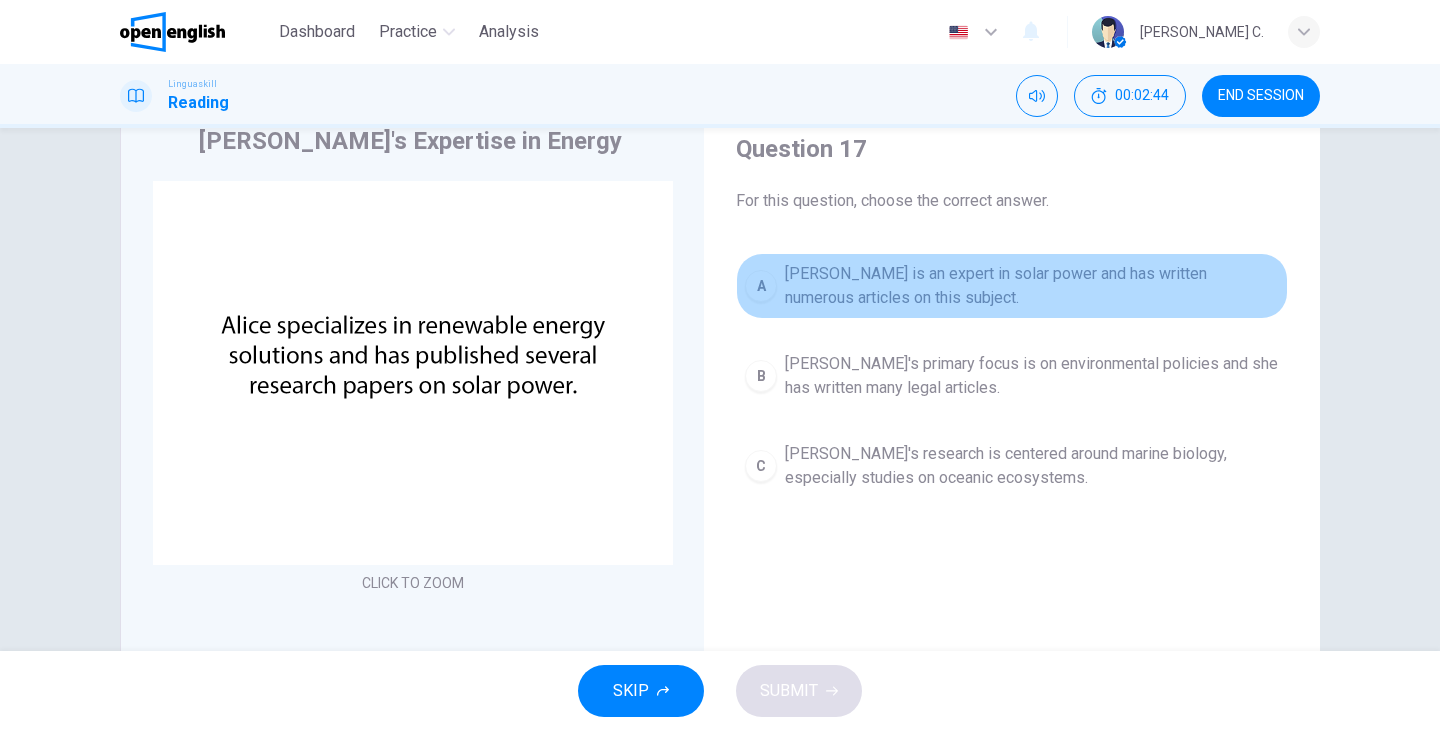 click on "Alice is an expert in solar power and has written numerous articles on this subject." at bounding box center (1032, 286) 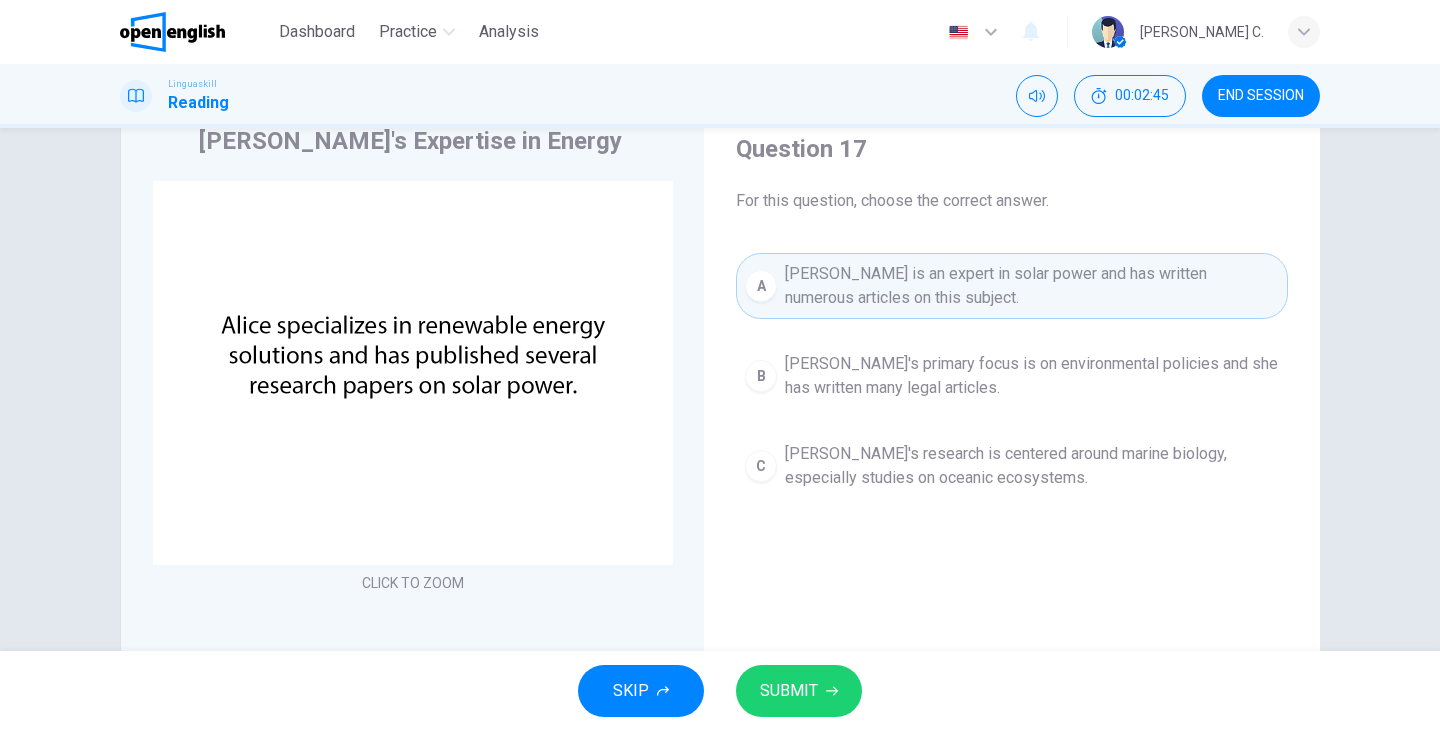 click on "SUBMIT" at bounding box center (789, 691) 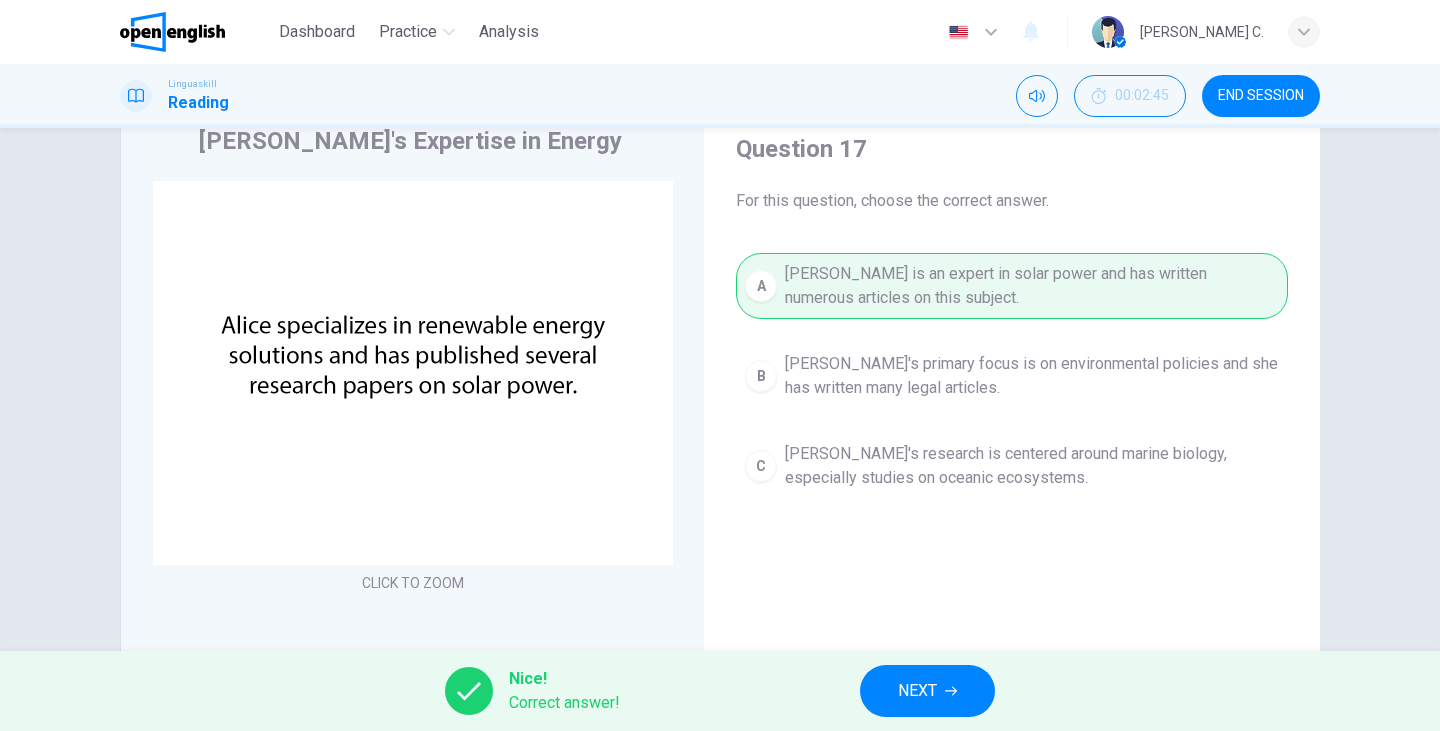 click on "NEXT" at bounding box center [917, 691] 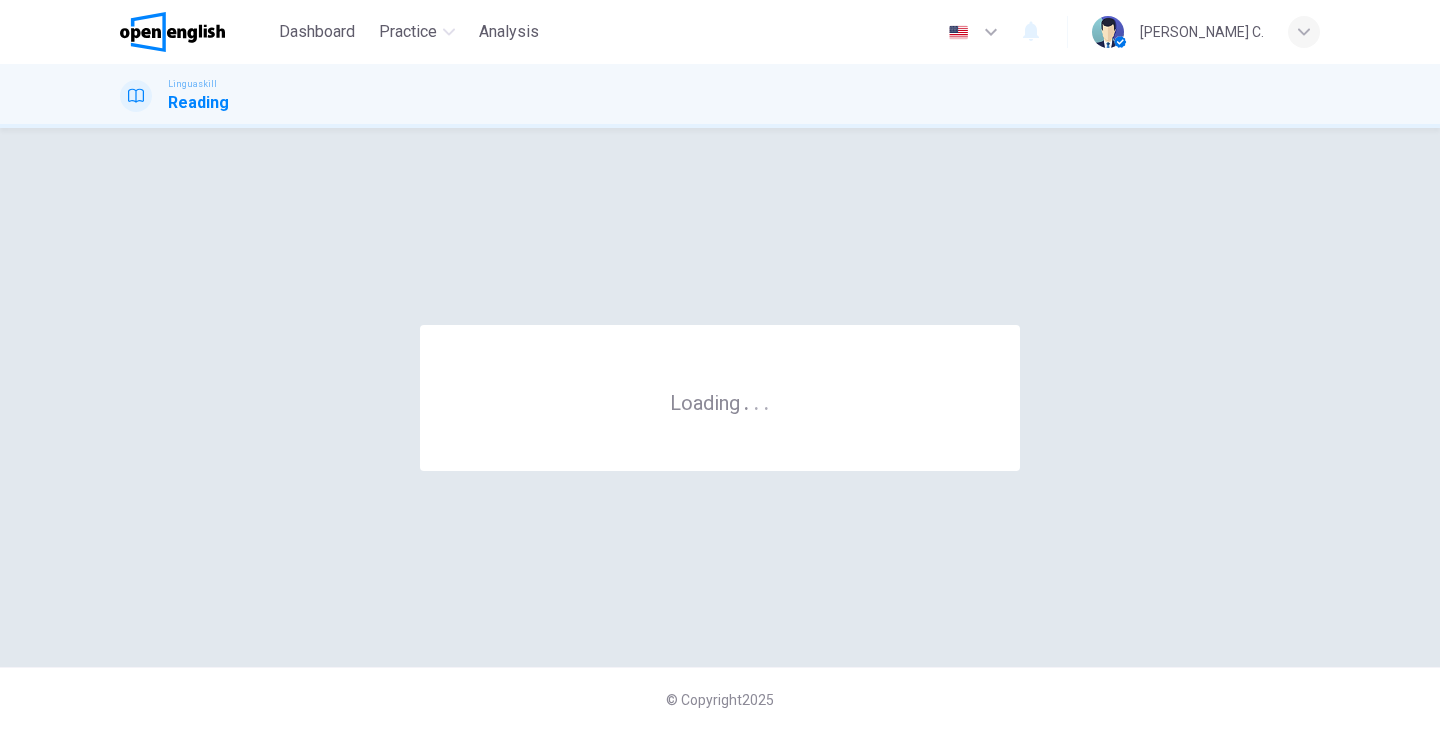 scroll, scrollTop: 0, scrollLeft: 0, axis: both 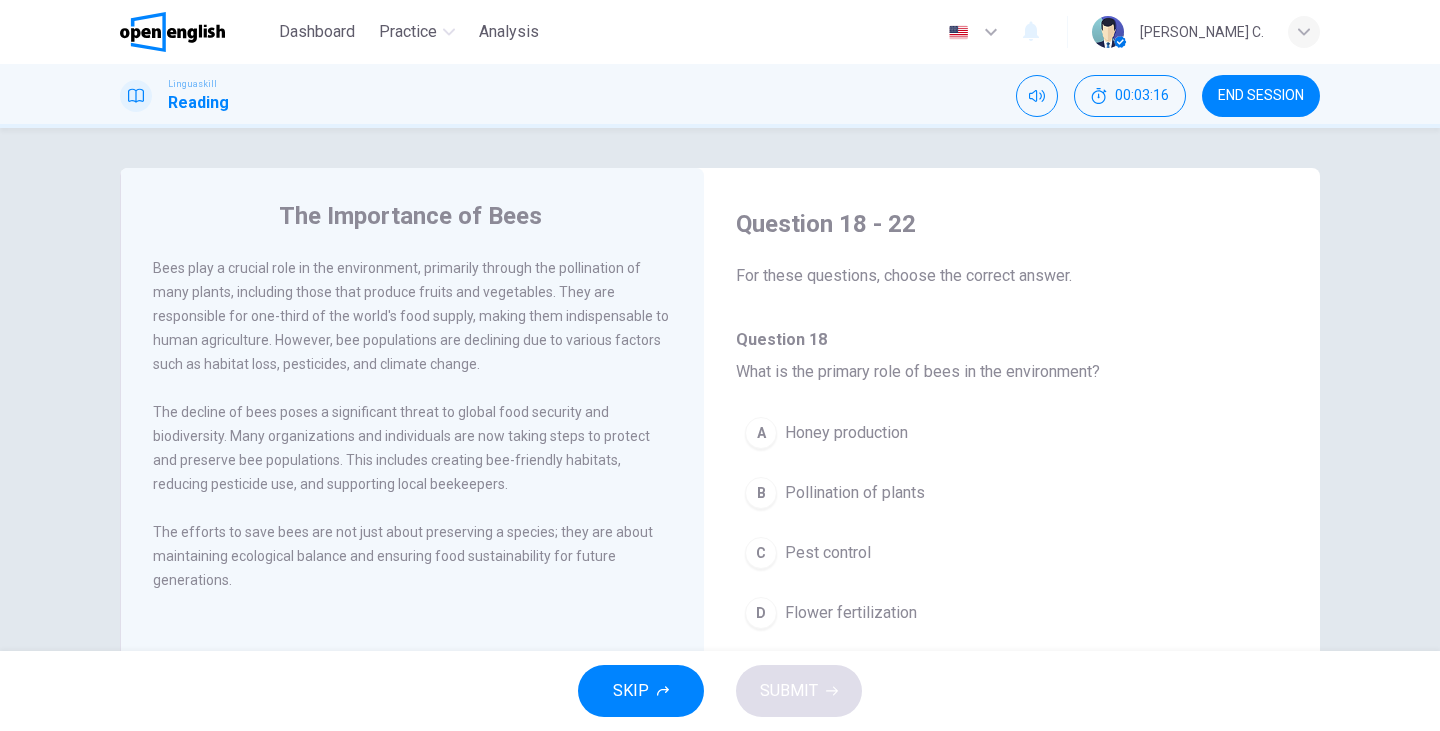 click on "Pollination of plants" at bounding box center (855, 493) 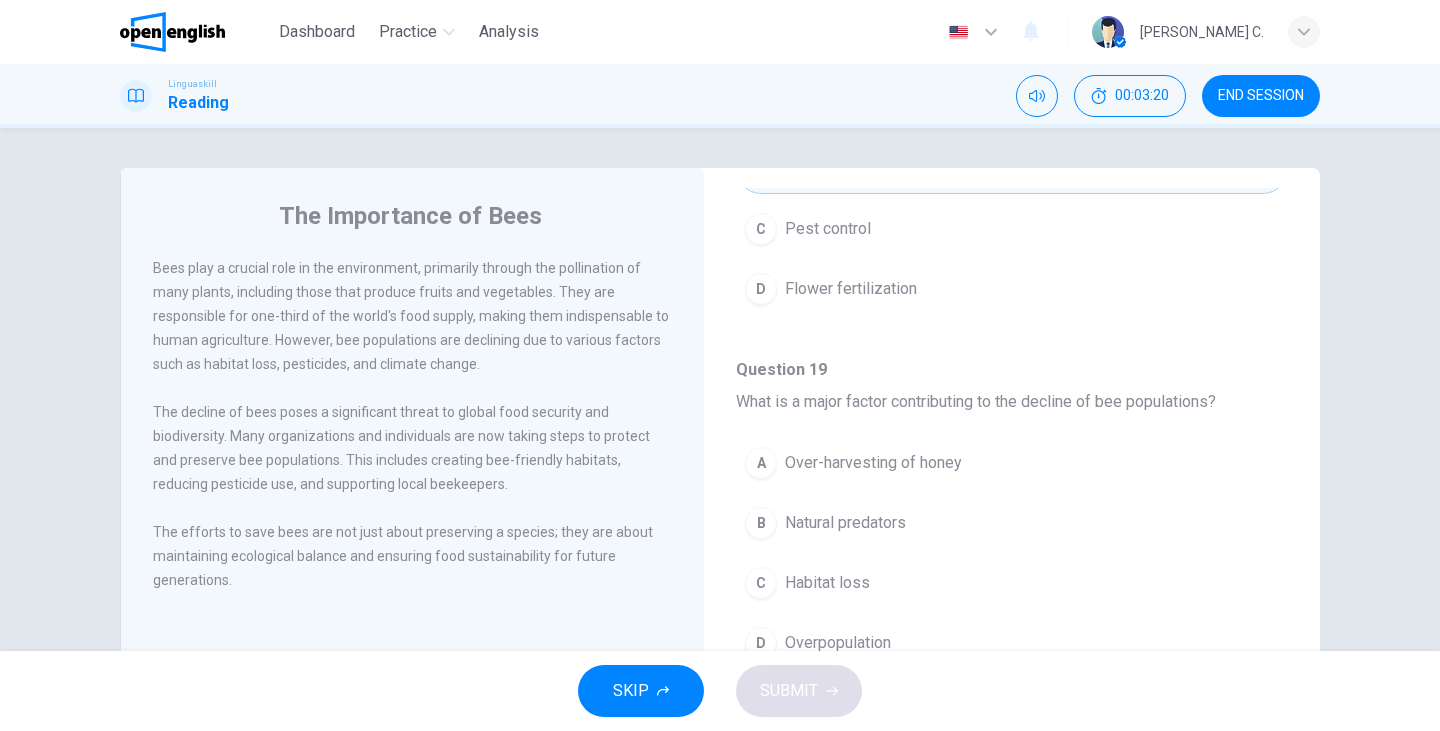 scroll, scrollTop: 325, scrollLeft: 0, axis: vertical 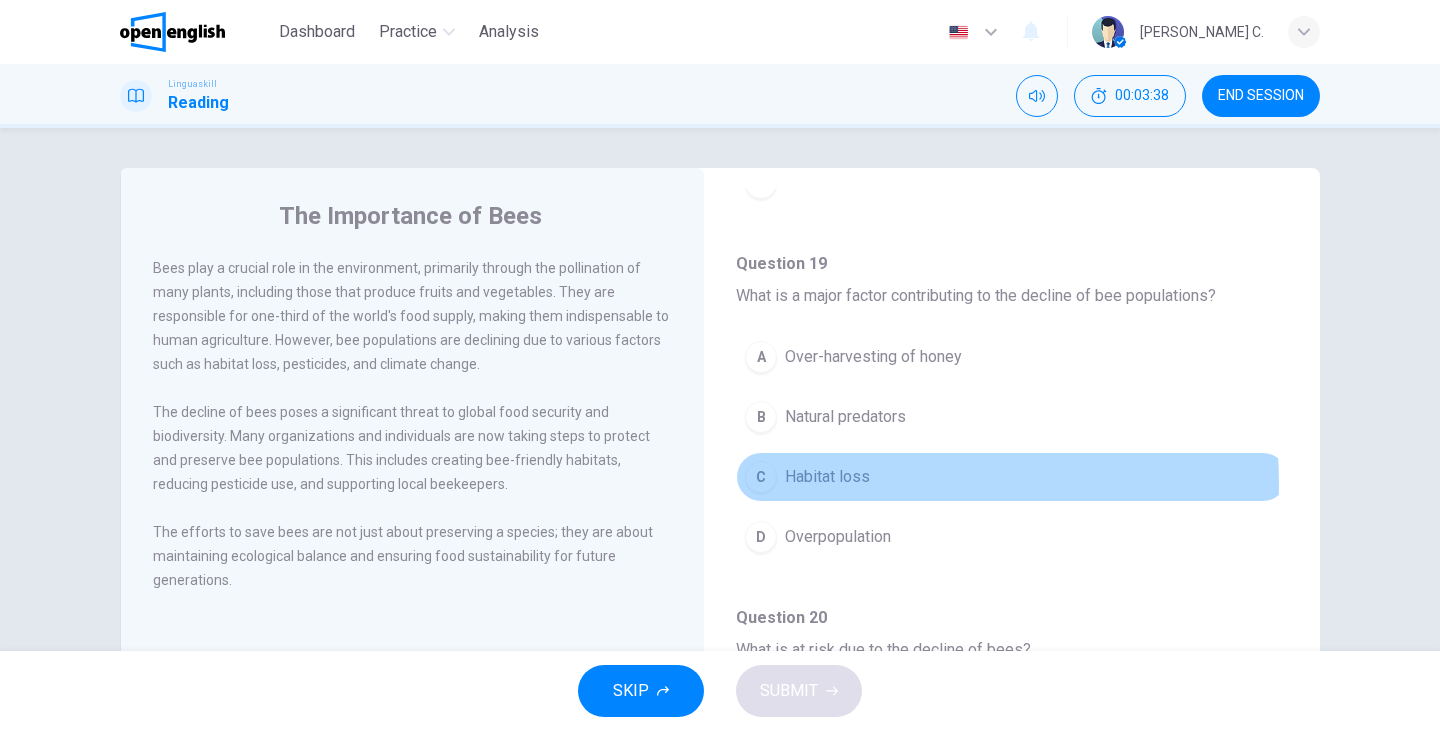 click on "Habitat loss" at bounding box center (827, 477) 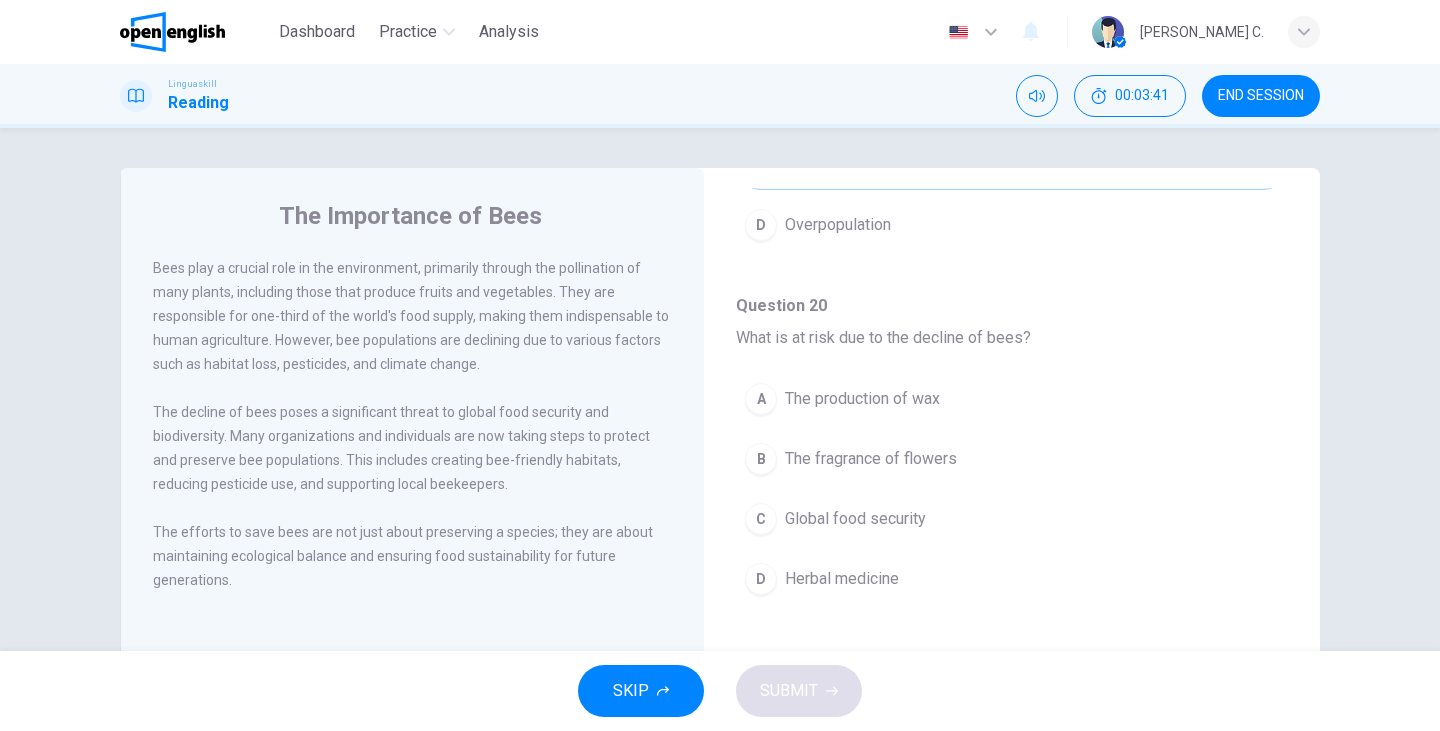 scroll, scrollTop: 776, scrollLeft: 0, axis: vertical 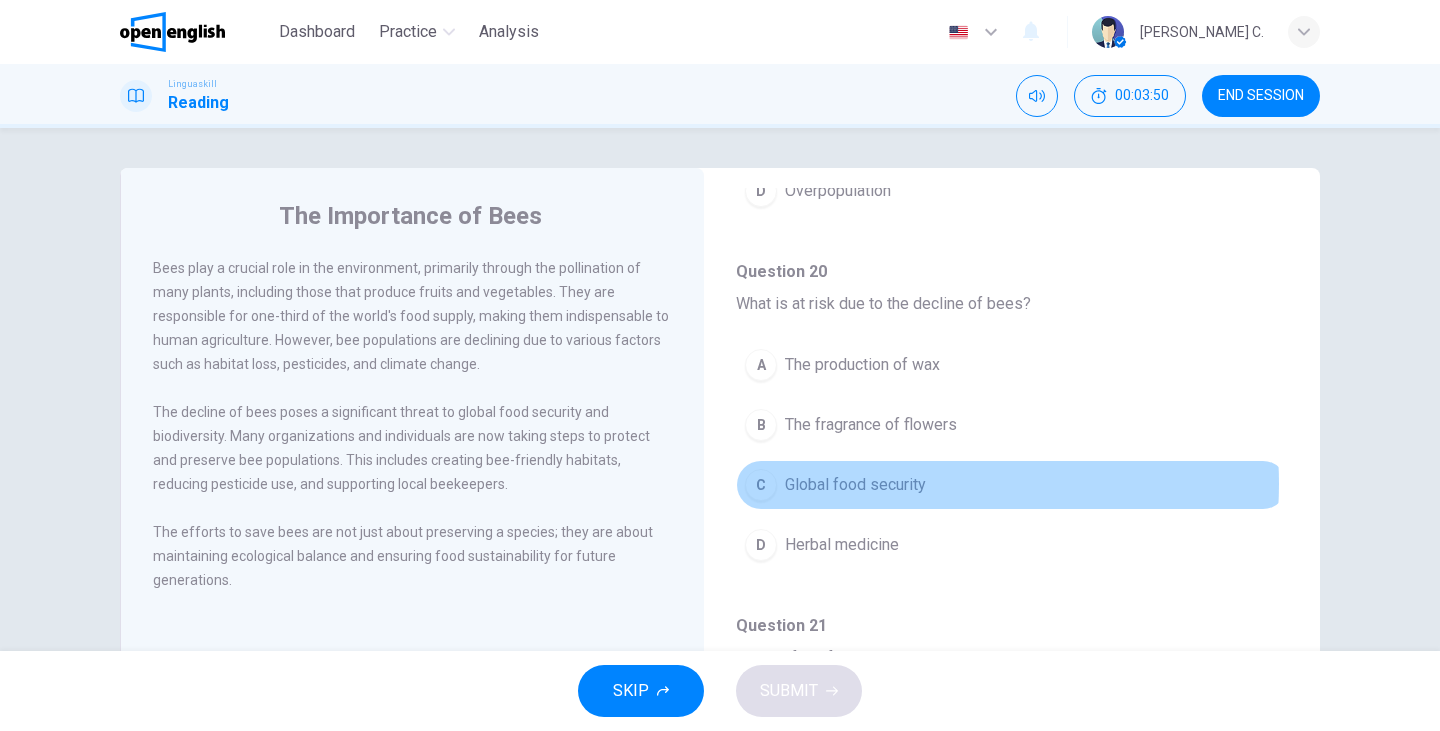 click on "Global food security" at bounding box center (855, 485) 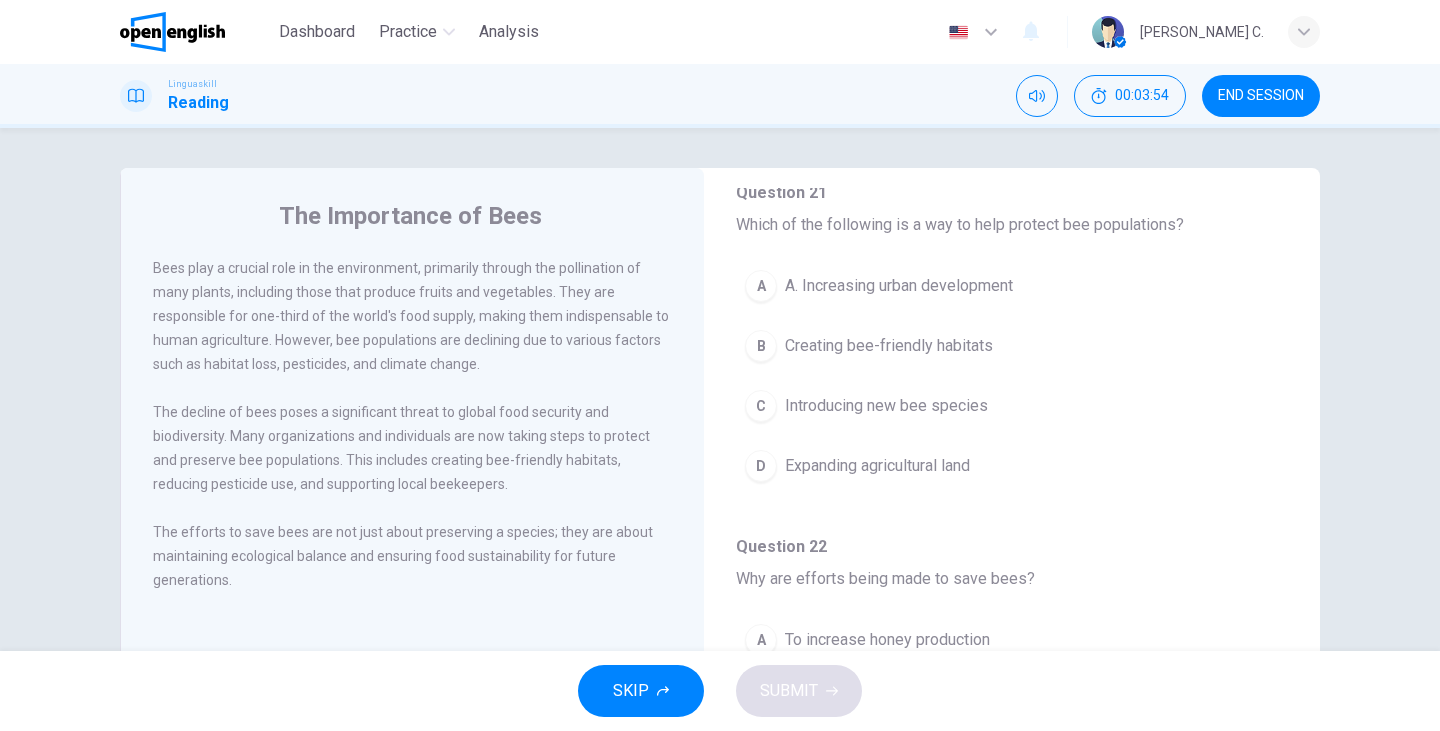 scroll, scrollTop: 1206, scrollLeft: 0, axis: vertical 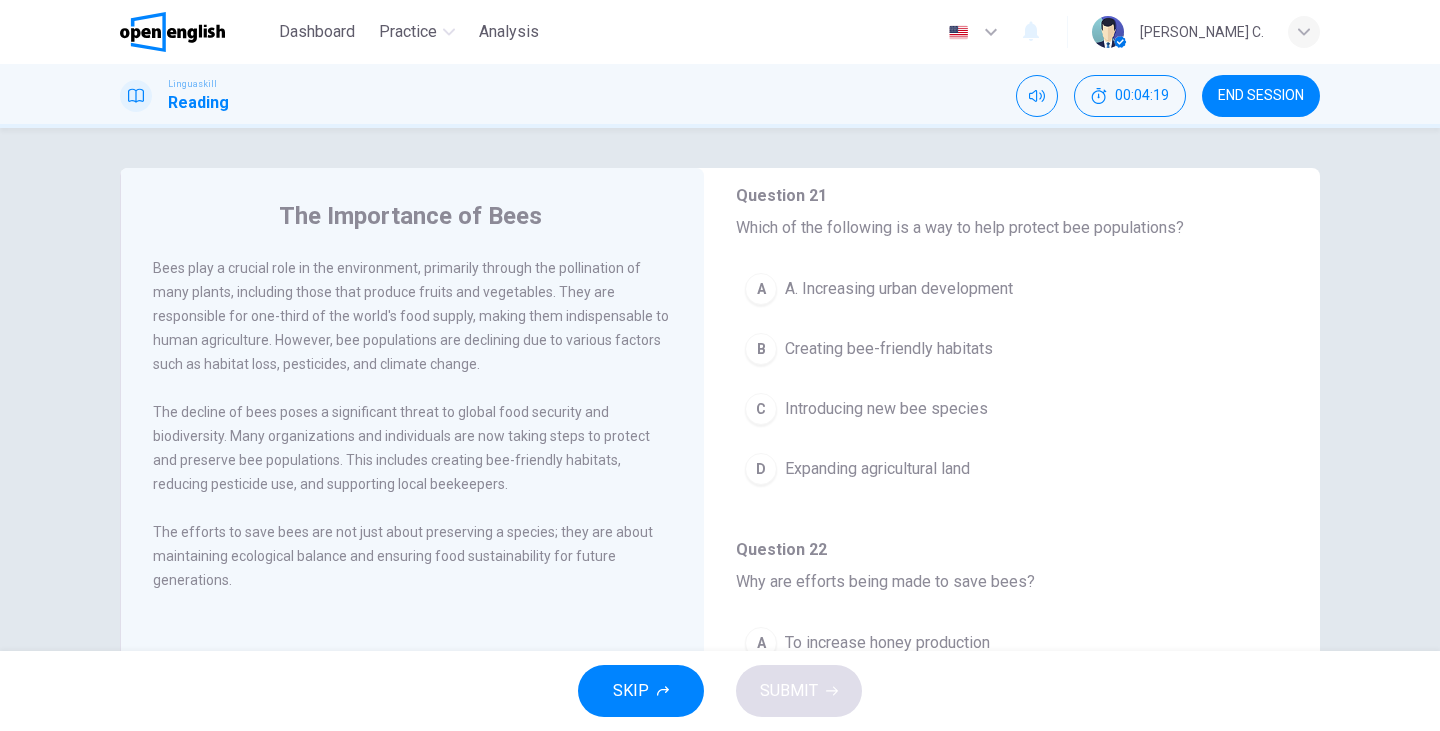 click on "Creating bee-friendly habitats" at bounding box center [889, 349] 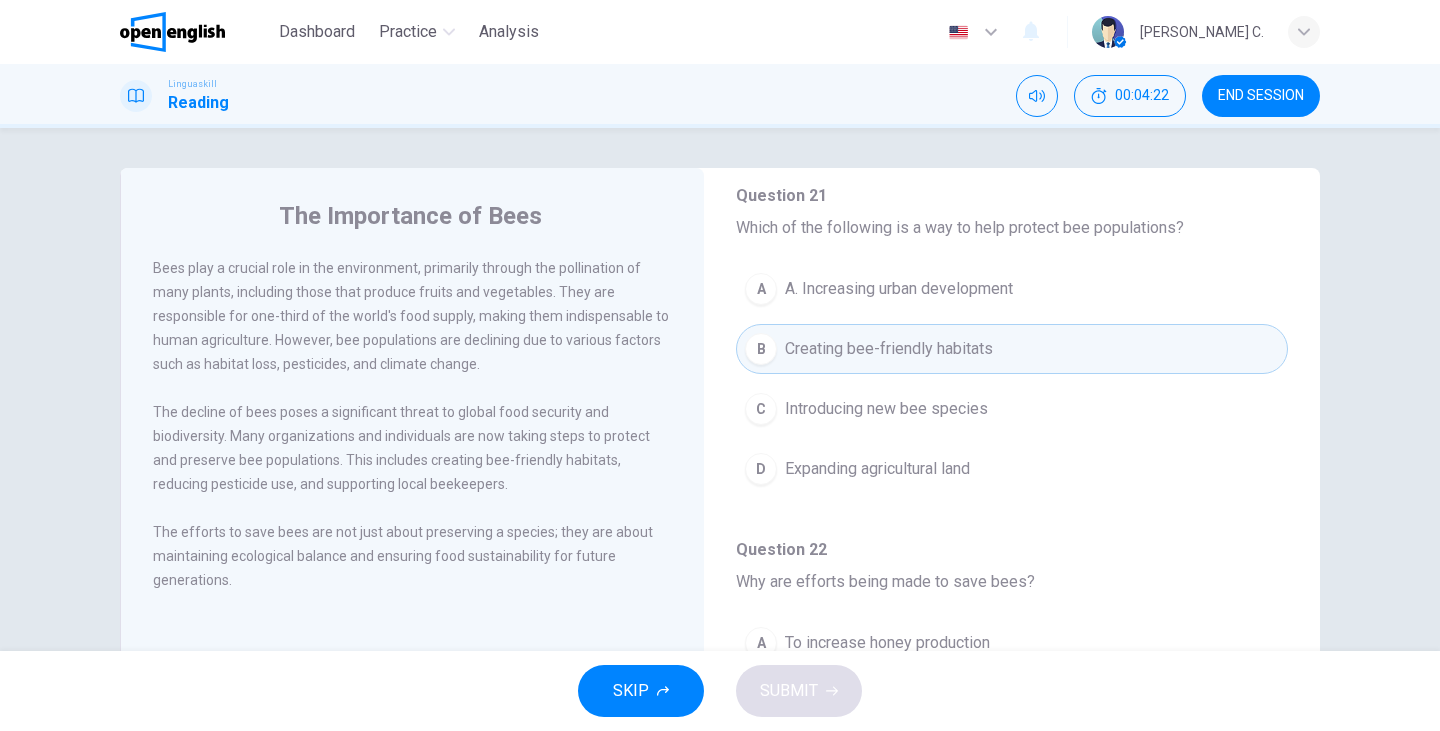 drag, startPoint x: 1306, startPoint y: 622, endPoint x: 1310, endPoint y: 674, distance: 52.153618 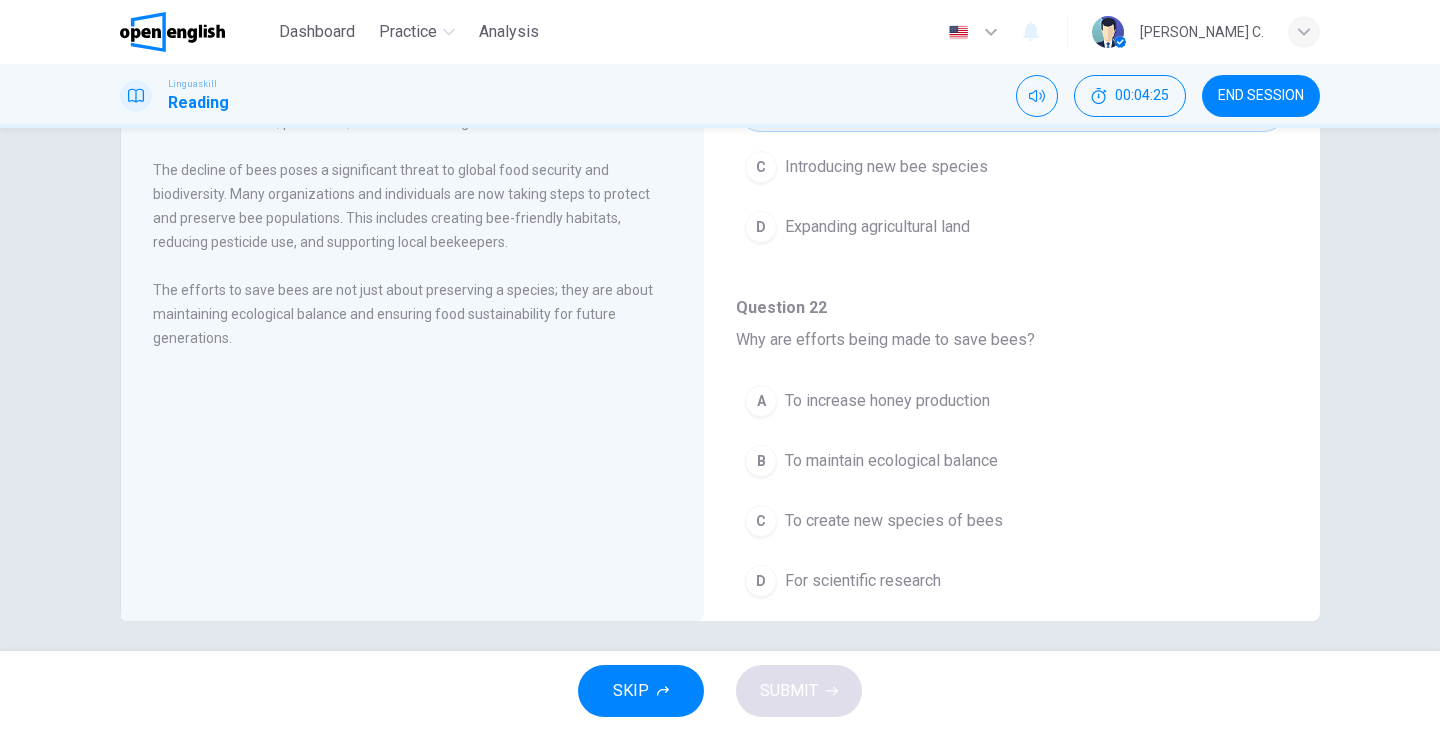scroll, scrollTop: 243, scrollLeft: 0, axis: vertical 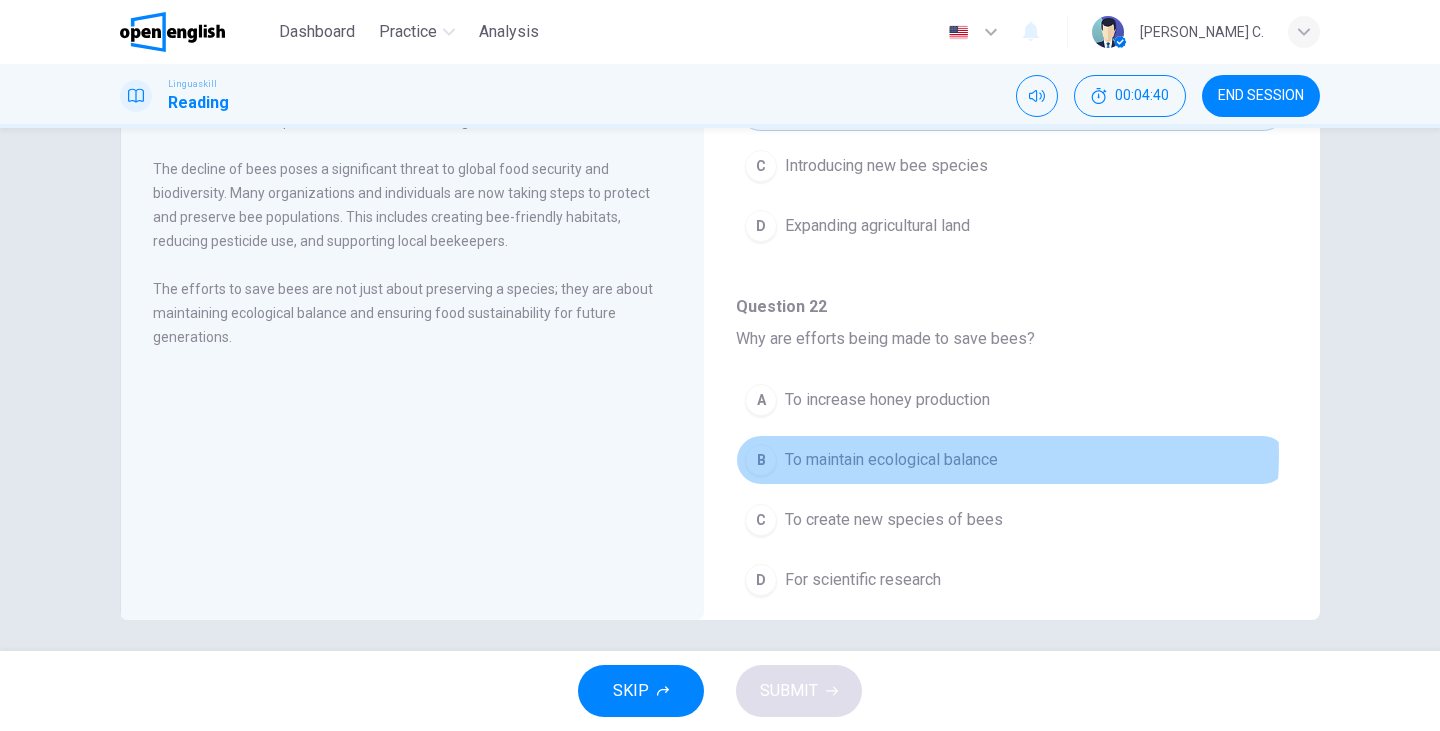 click on "To maintain ecological balance" at bounding box center (891, 460) 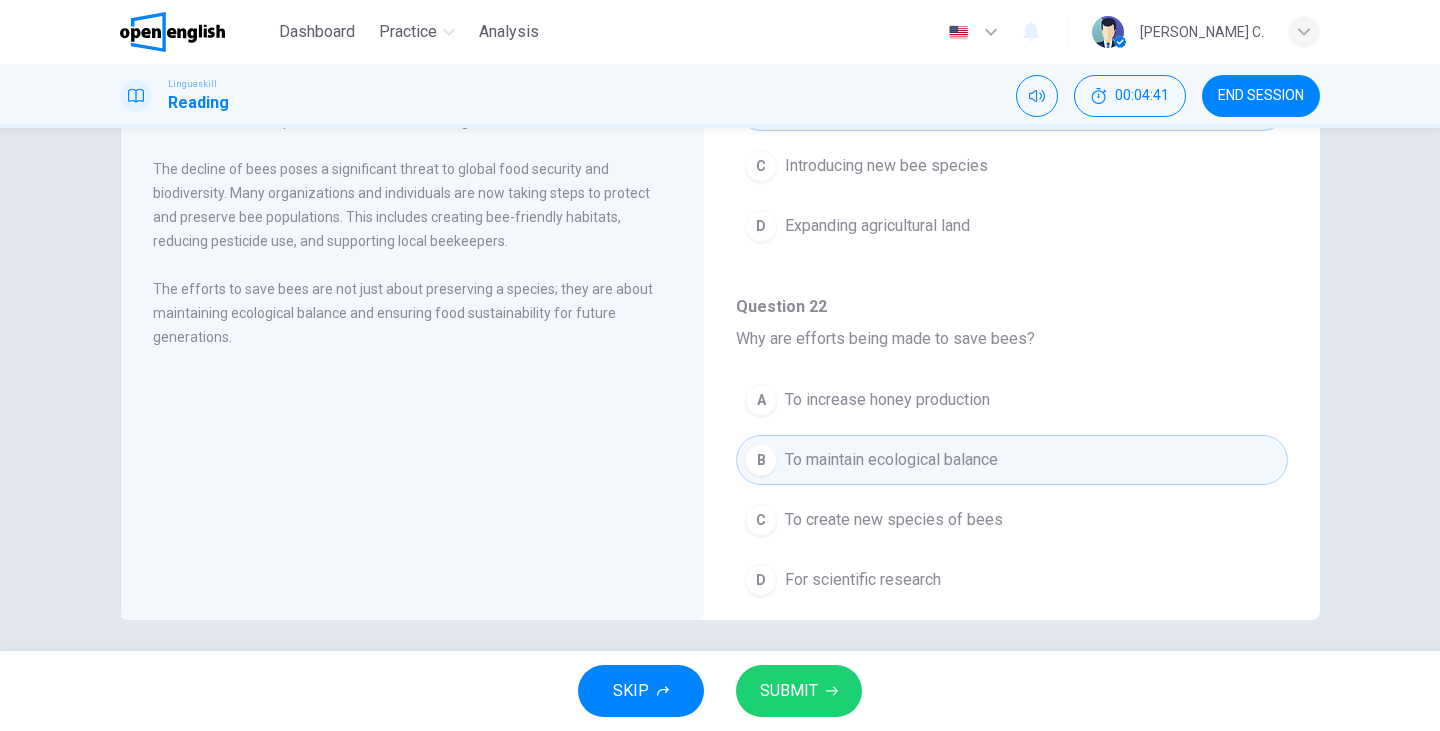 click on "SUBMIT" at bounding box center [799, 691] 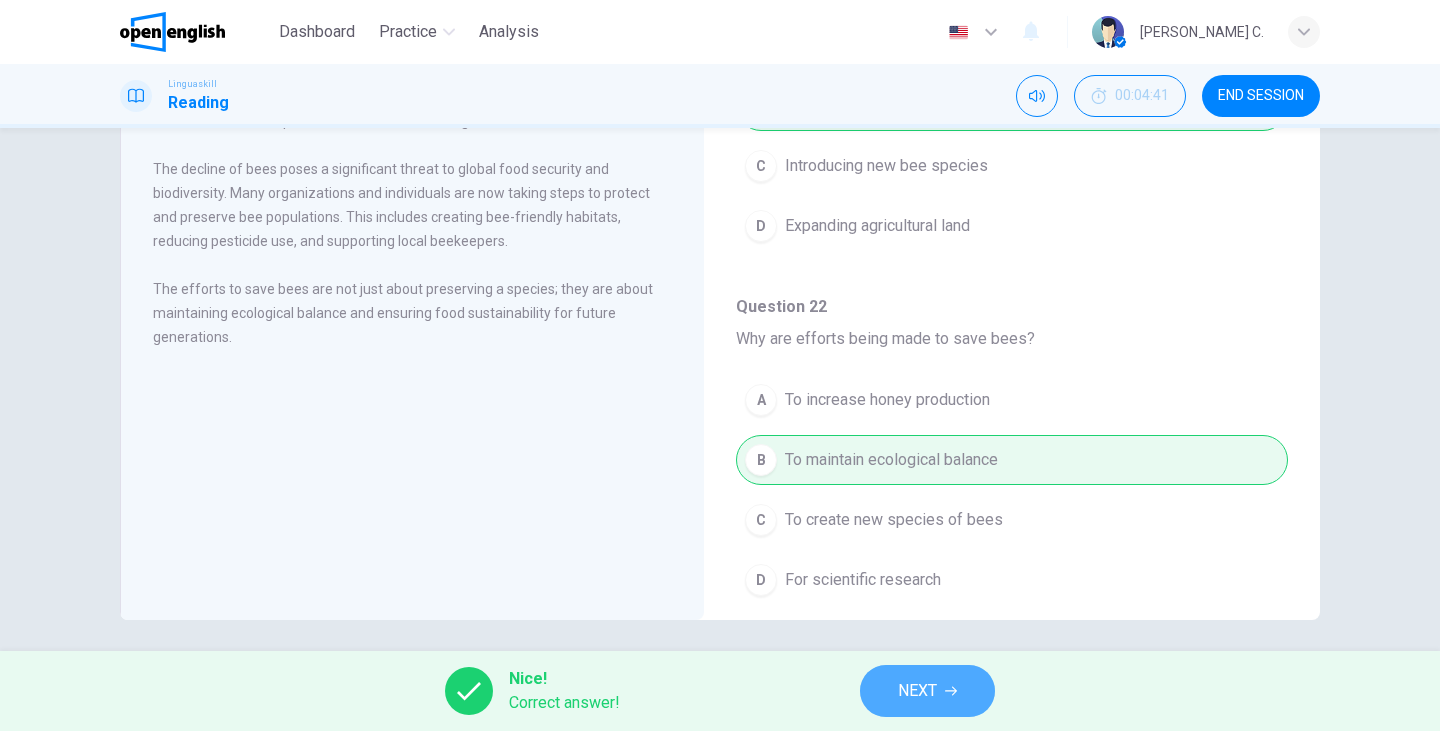 click on "NEXT" at bounding box center [927, 691] 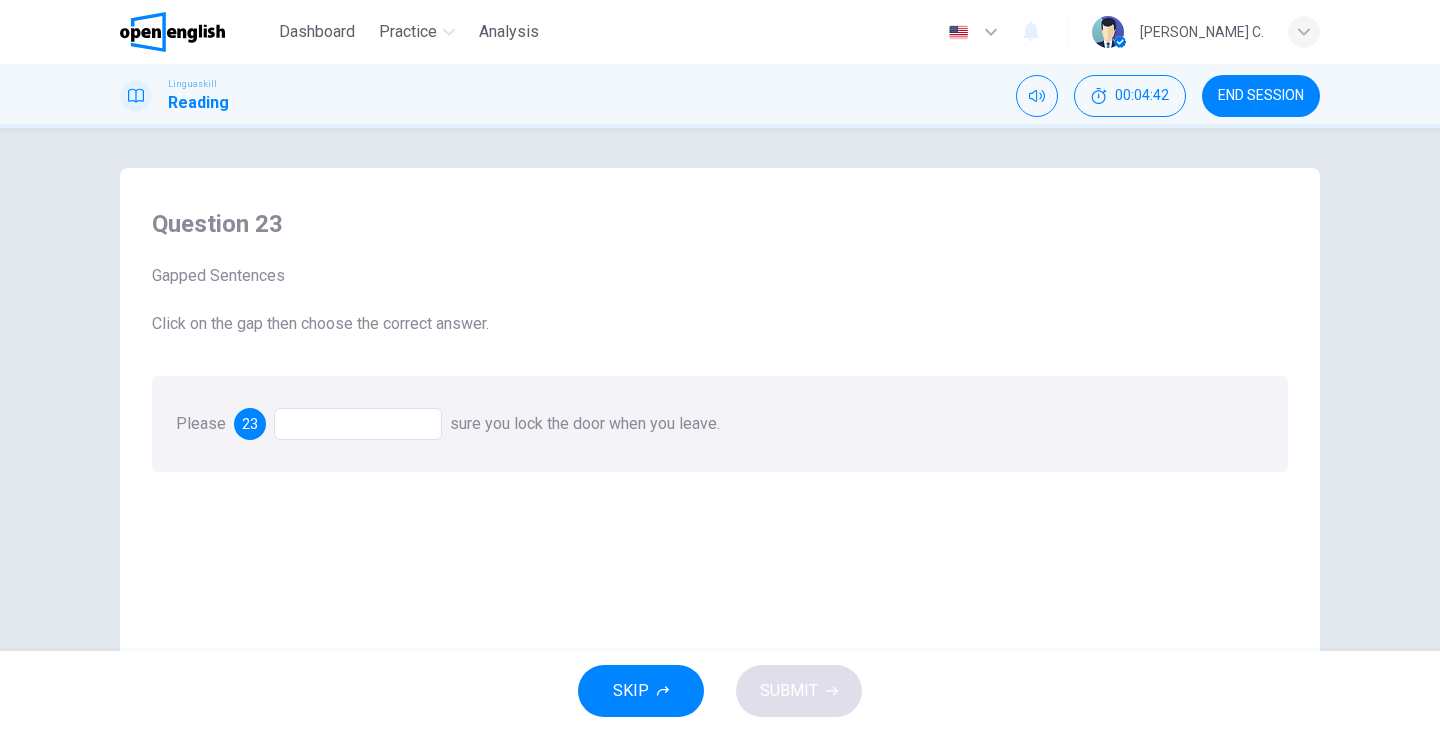 click at bounding box center (358, 424) 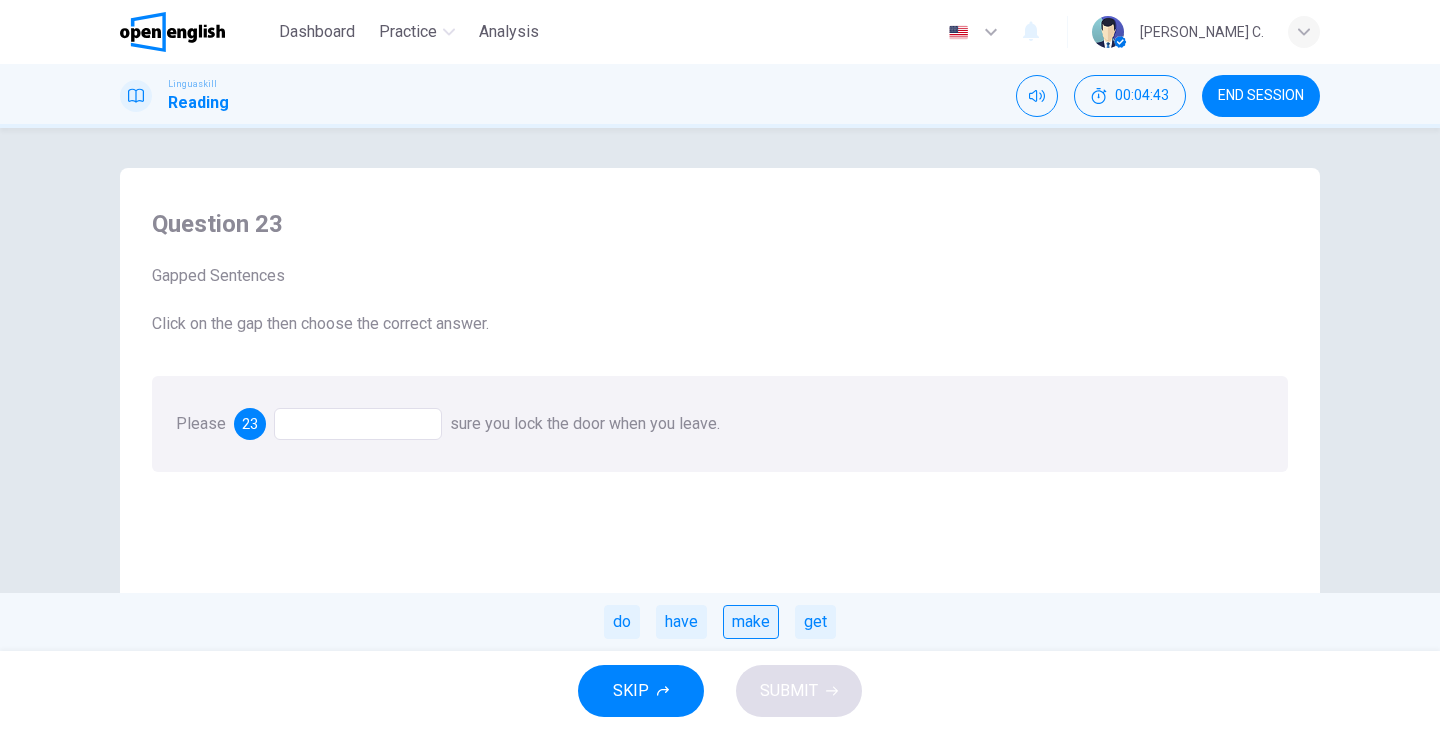 click on "make" at bounding box center (751, 622) 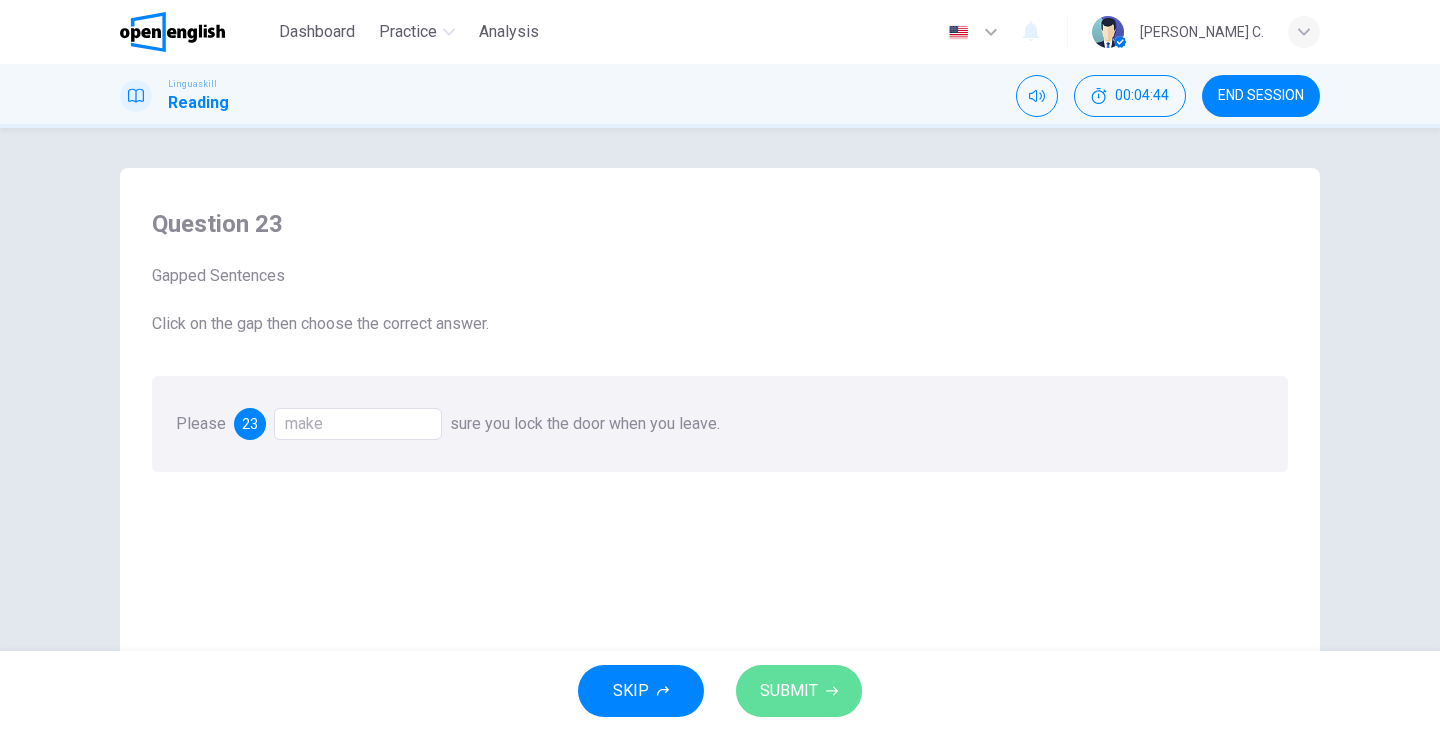 click on "SUBMIT" at bounding box center (789, 691) 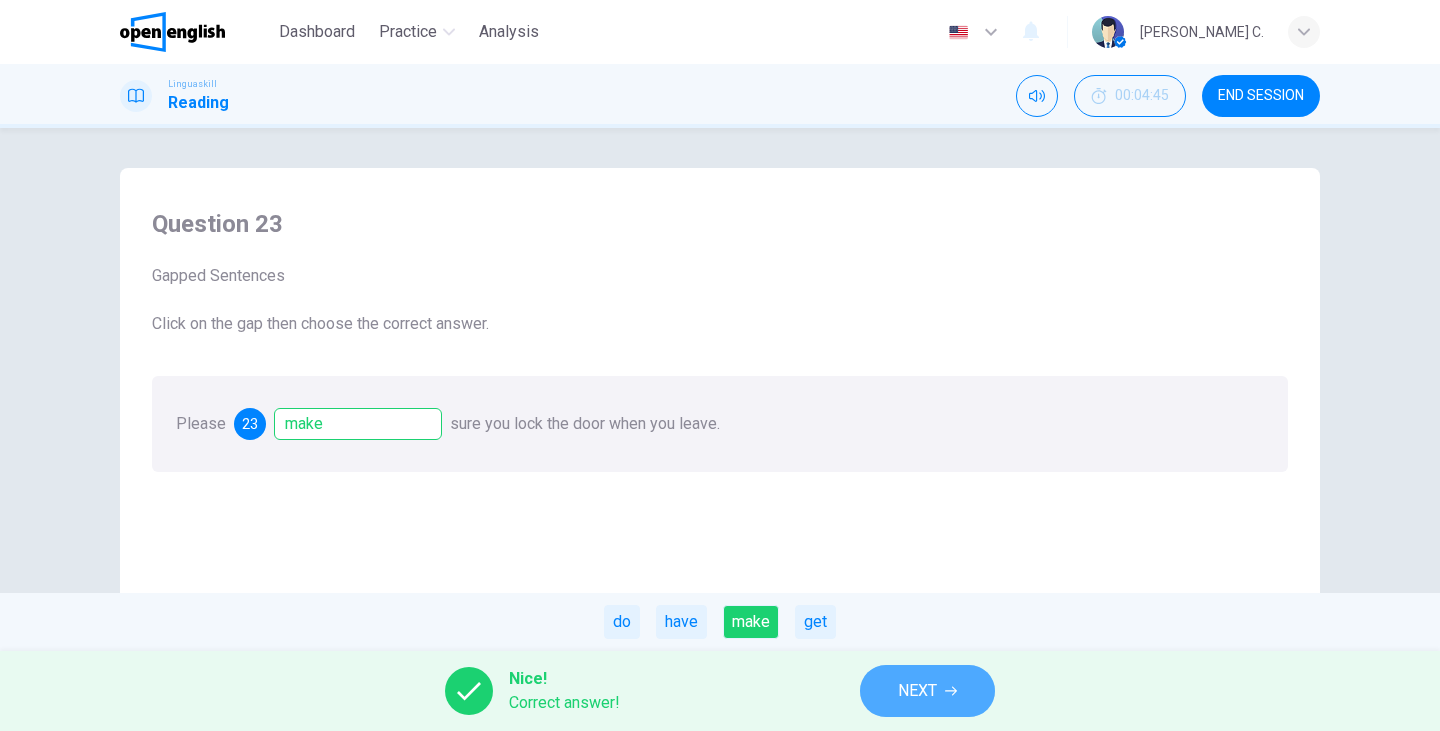 click on "NEXT" at bounding box center [927, 691] 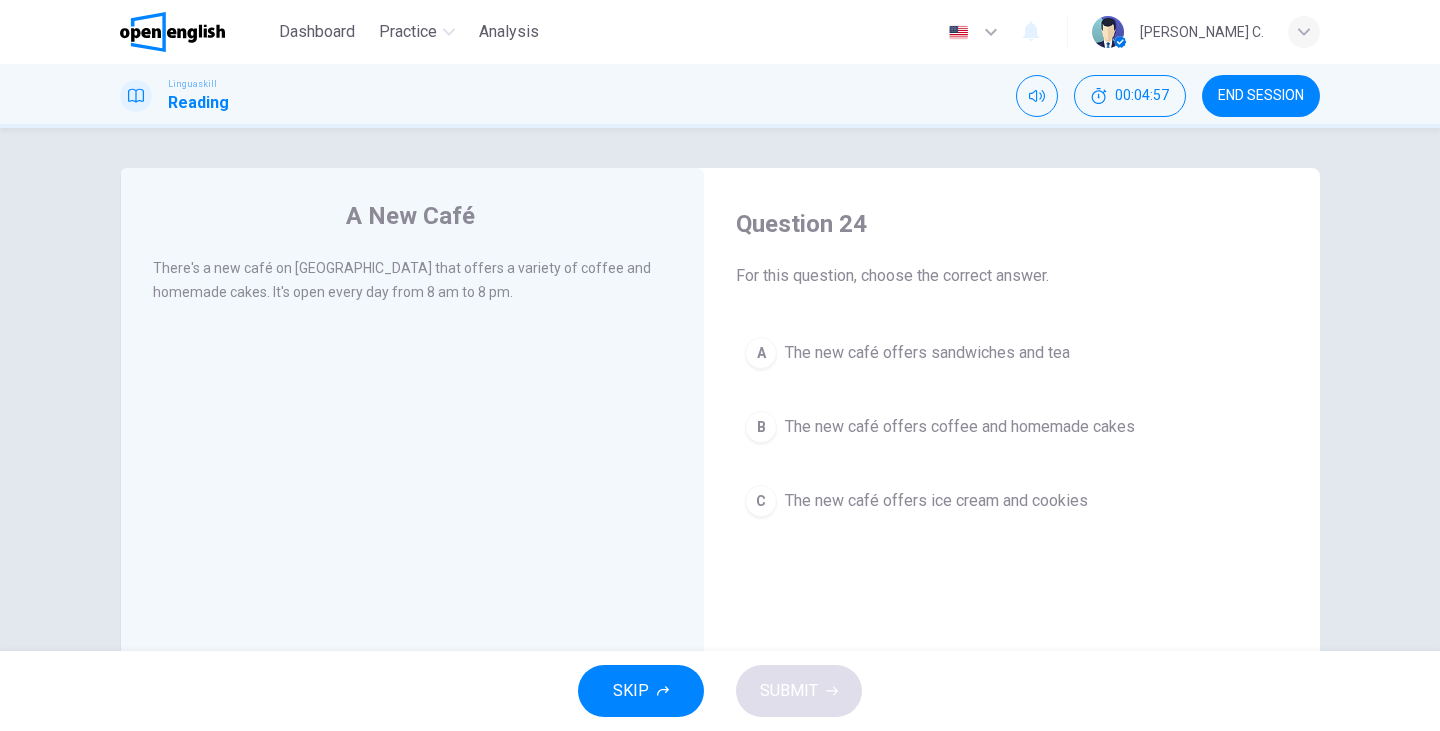 click on "The new café offers coffee and homemade cakes" at bounding box center (960, 427) 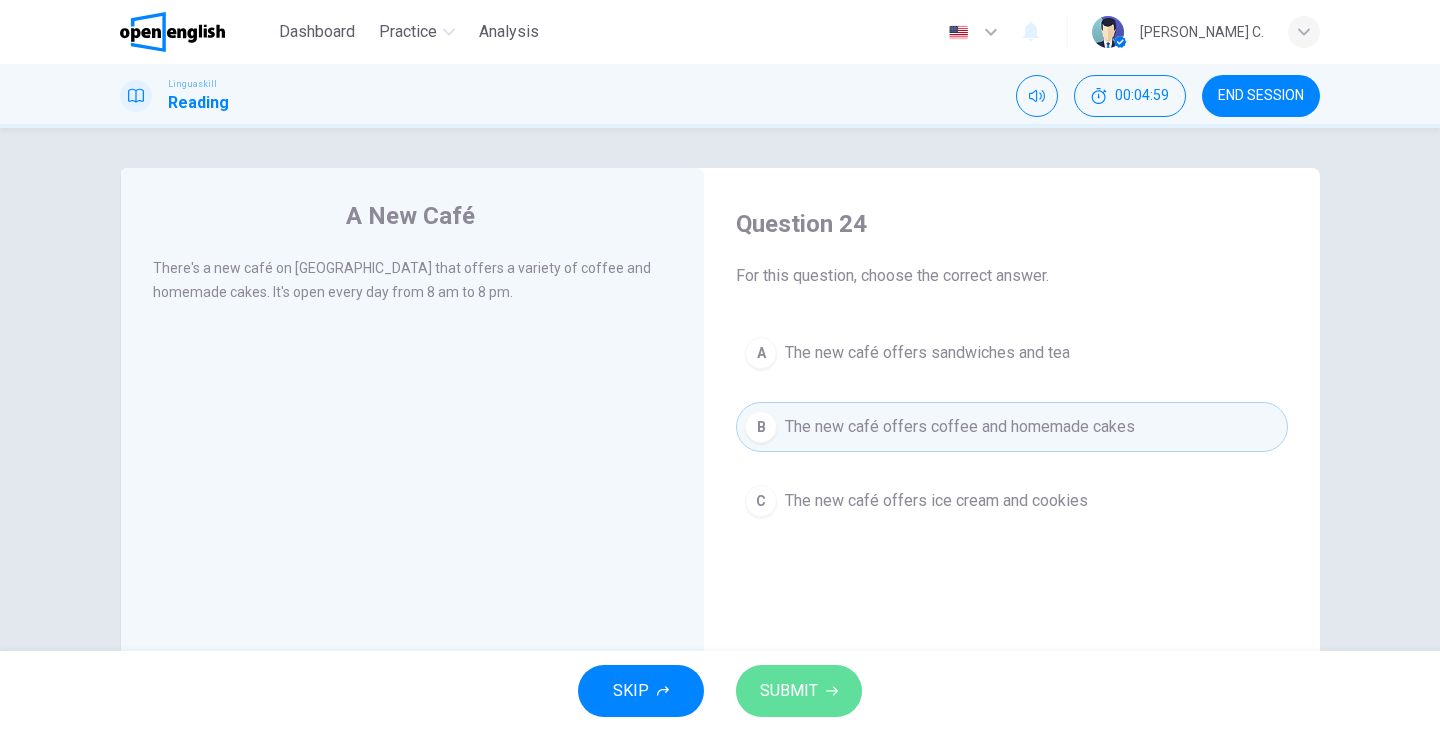 click on "SUBMIT" at bounding box center (789, 691) 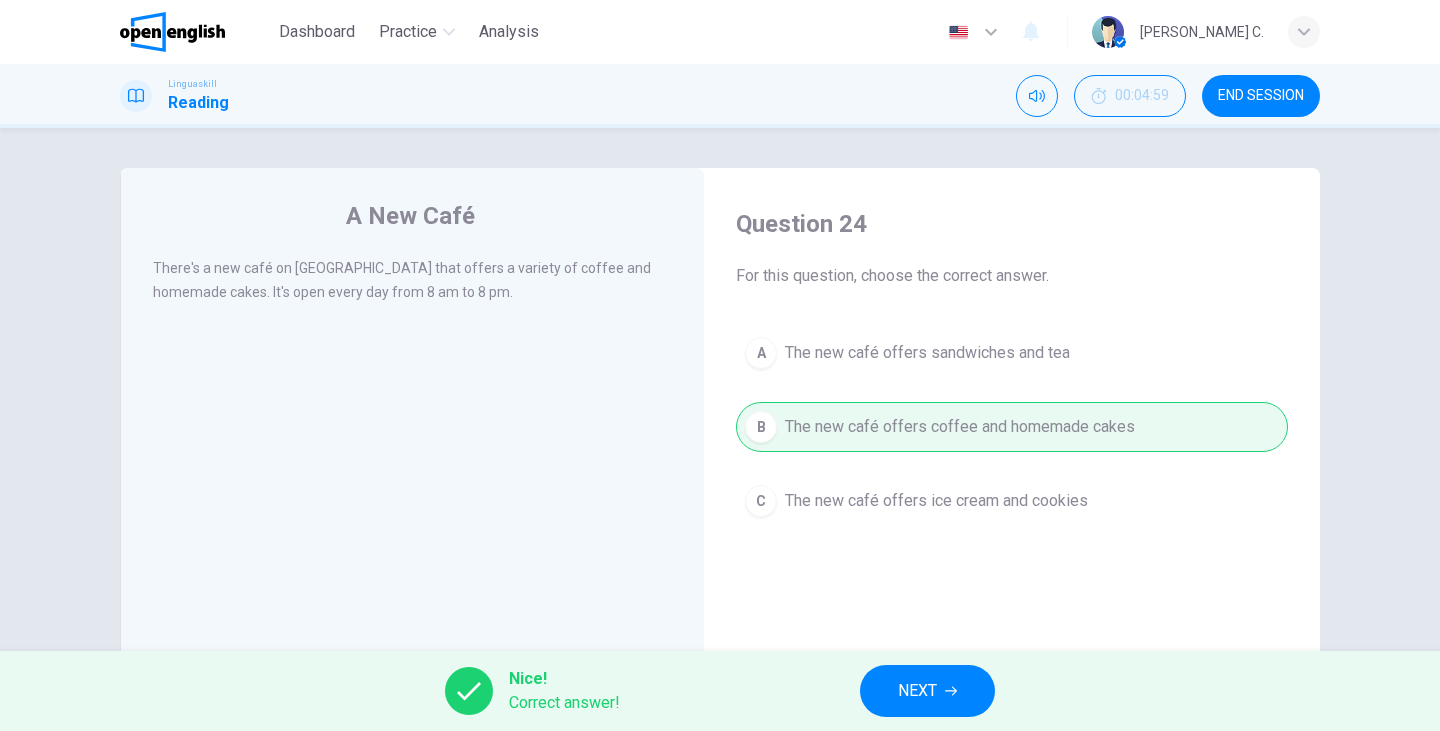 click on "NEXT" at bounding box center [917, 691] 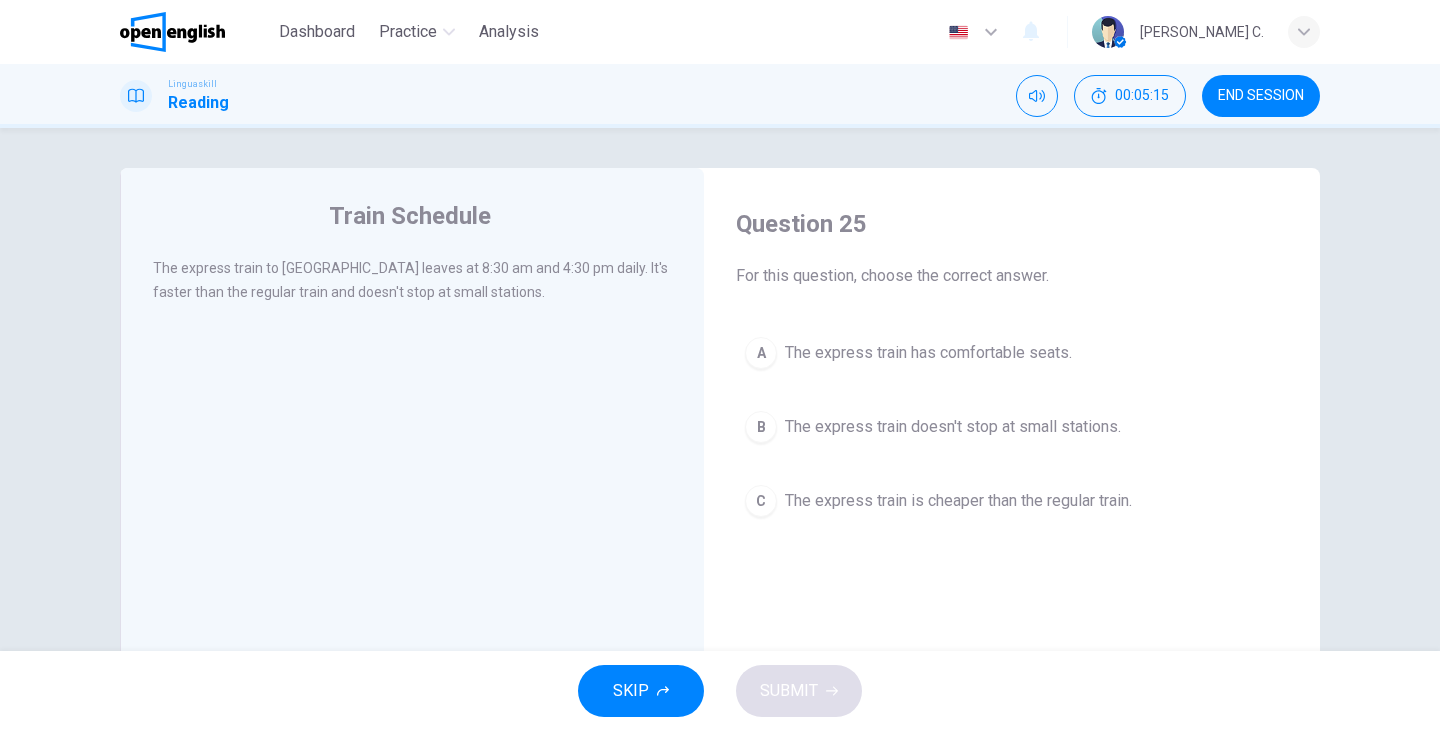 click on "The express train doesn't stop at small stations." at bounding box center (953, 427) 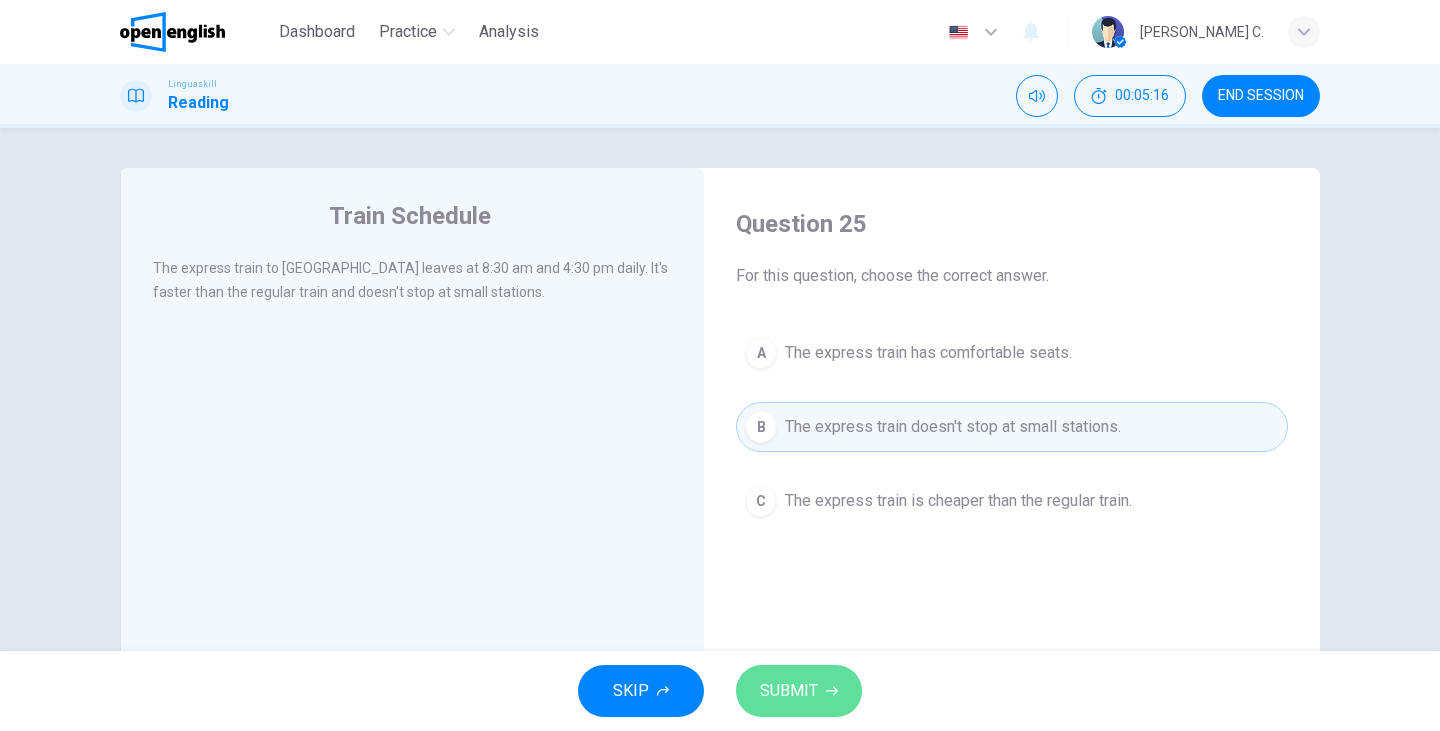 click on "SUBMIT" at bounding box center (799, 691) 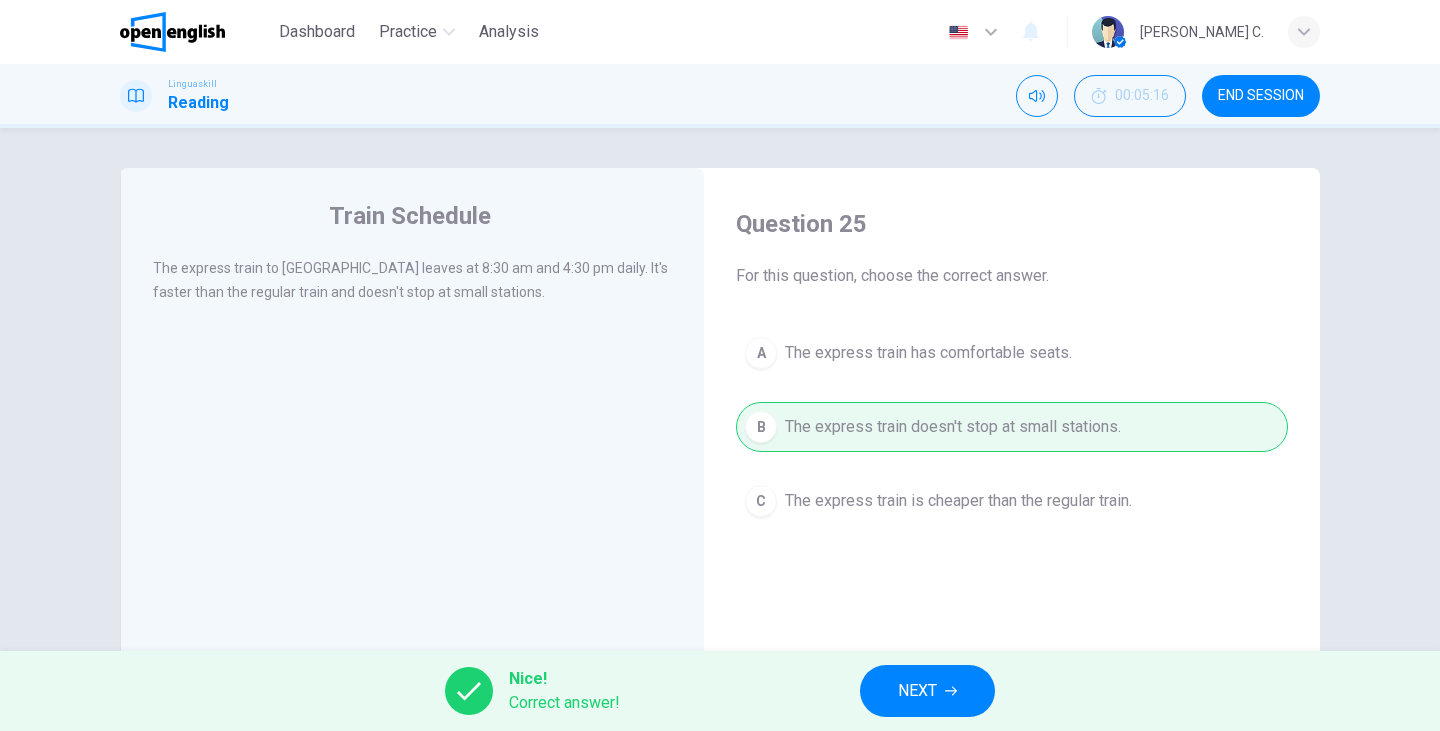 click on "NEXT" at bounding box center (917, 691) 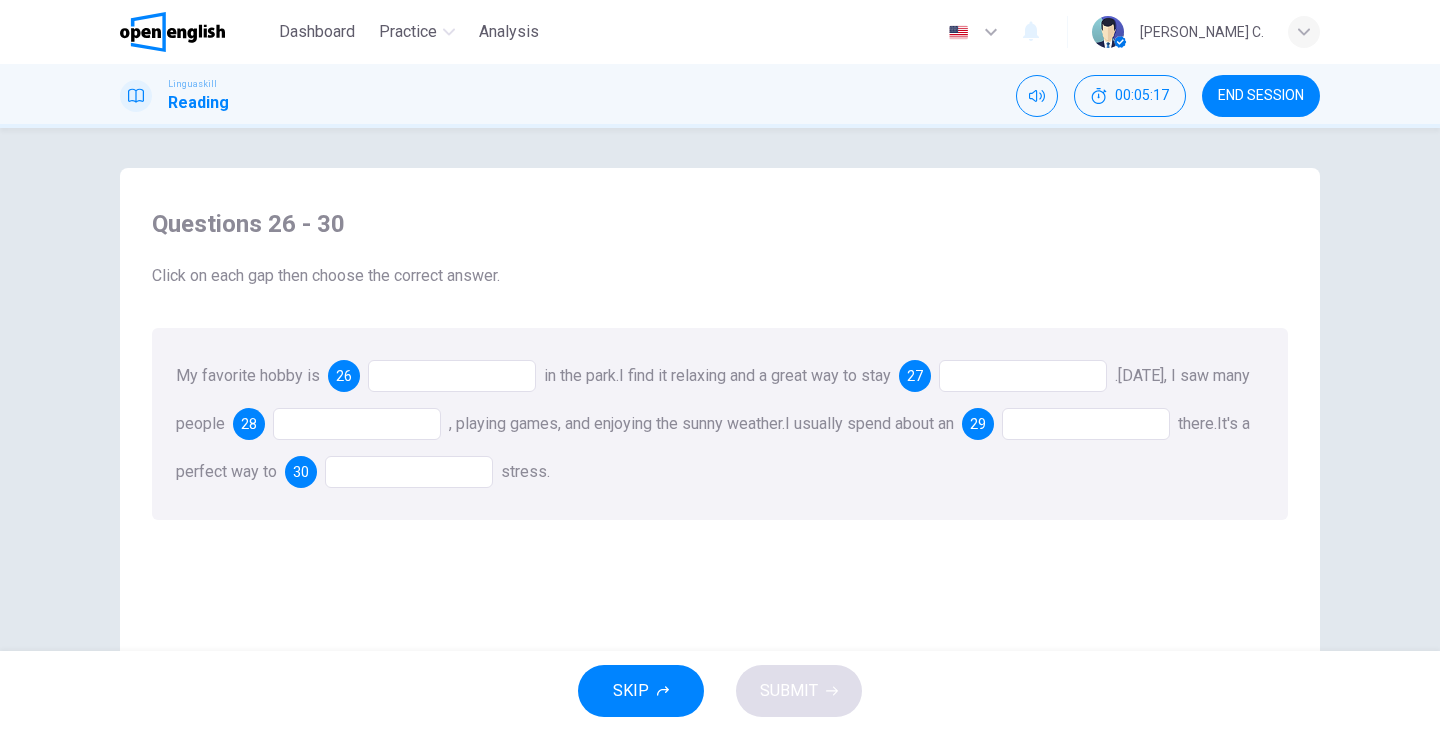 click at bounding box center [452, 376] 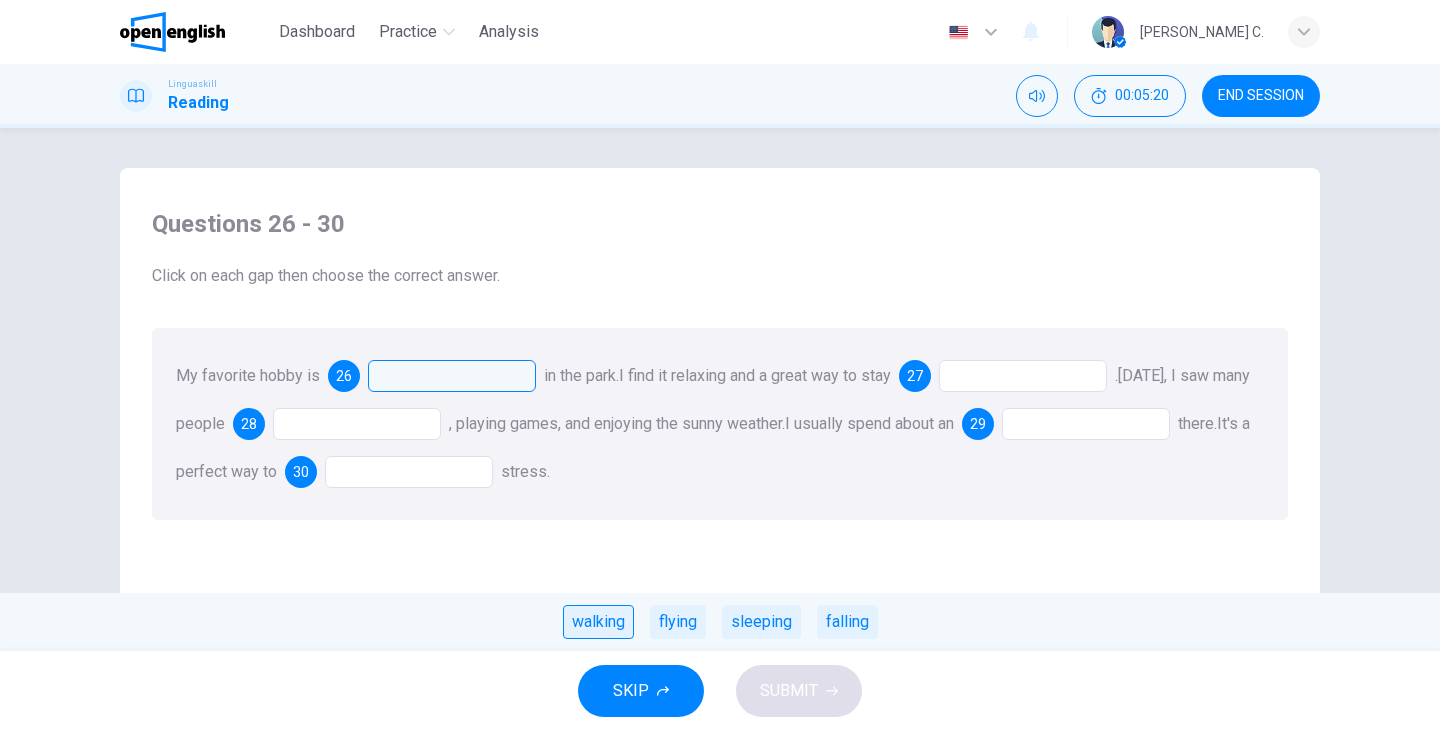 click on "walking" at bounding box center (598, 622) 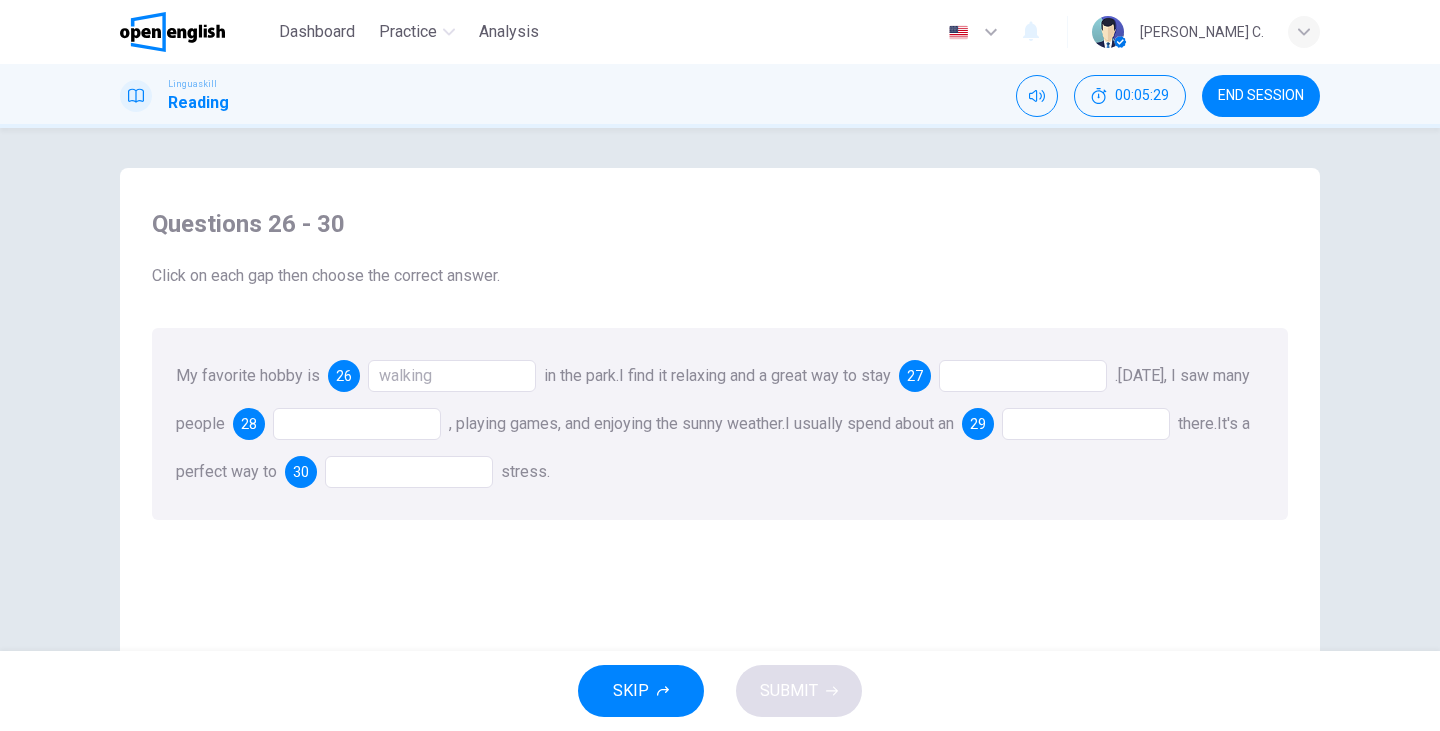 click at bounding box center [1023, 376] 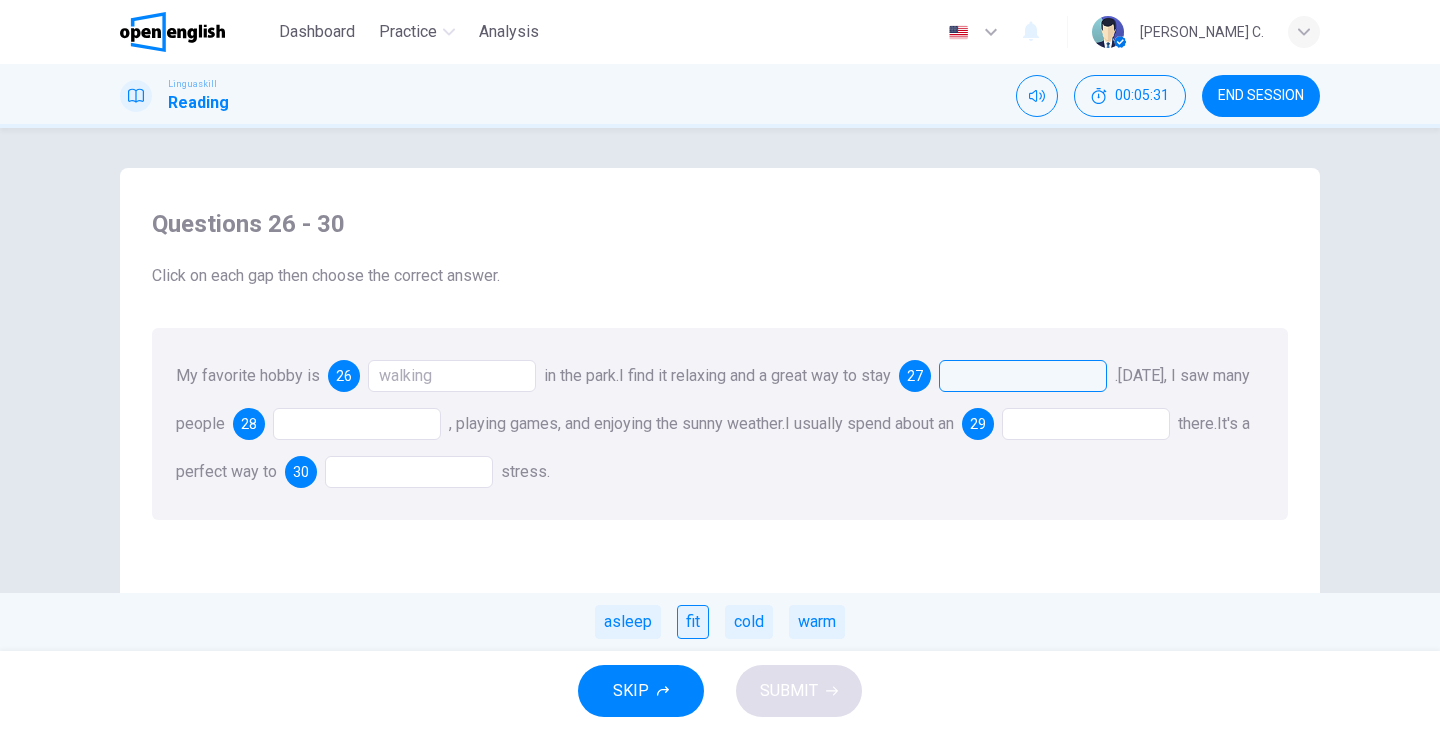click on "fit" at bounding box center [693, 622] 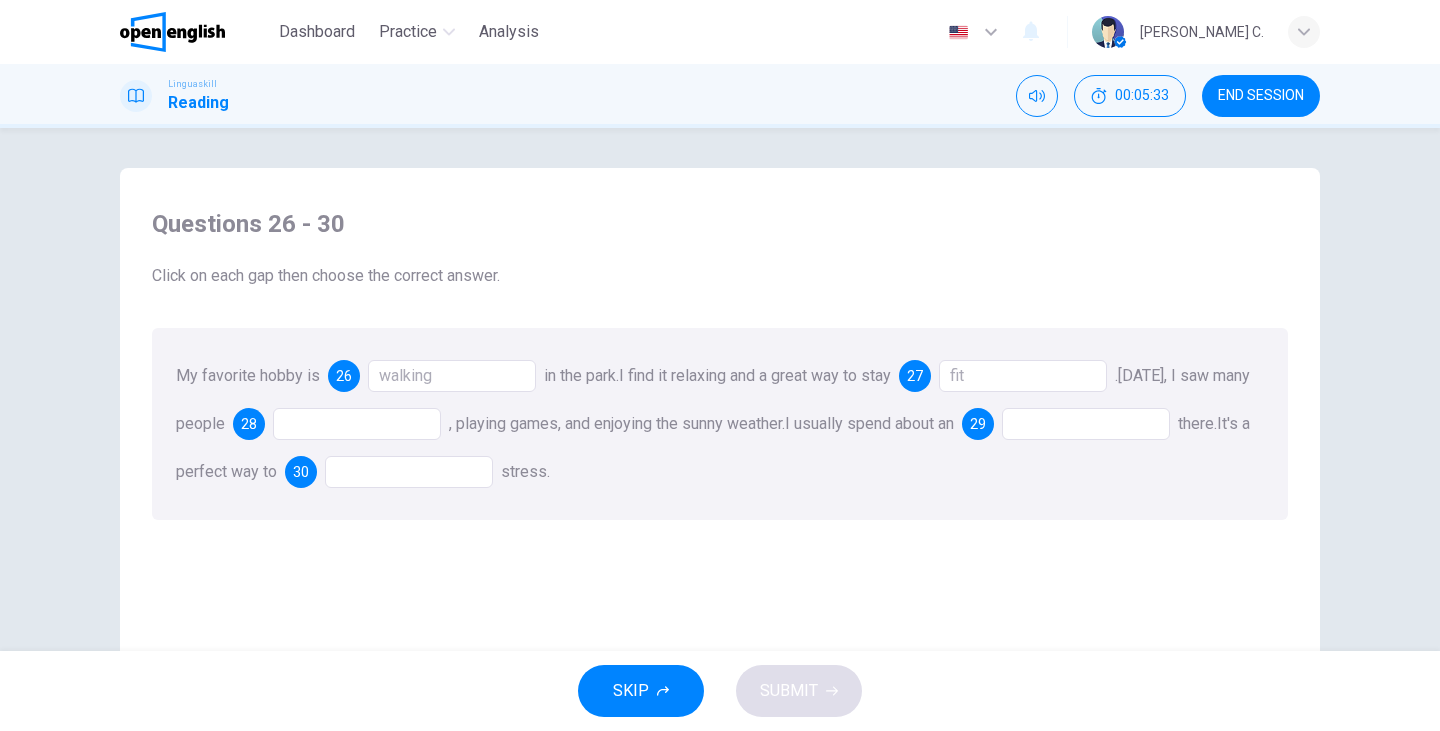 click at bounding box center [357, 424] 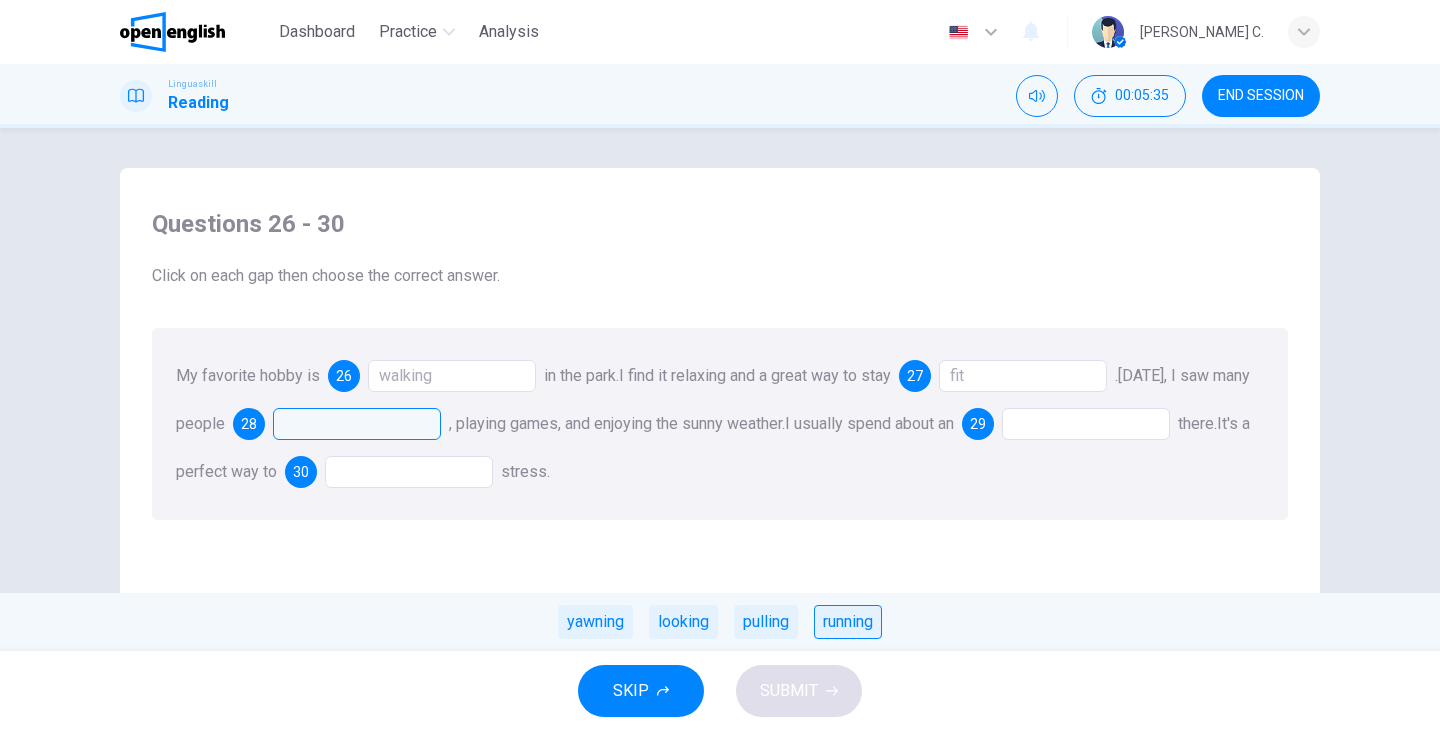 click on "running" at bounding box center (848, 622) 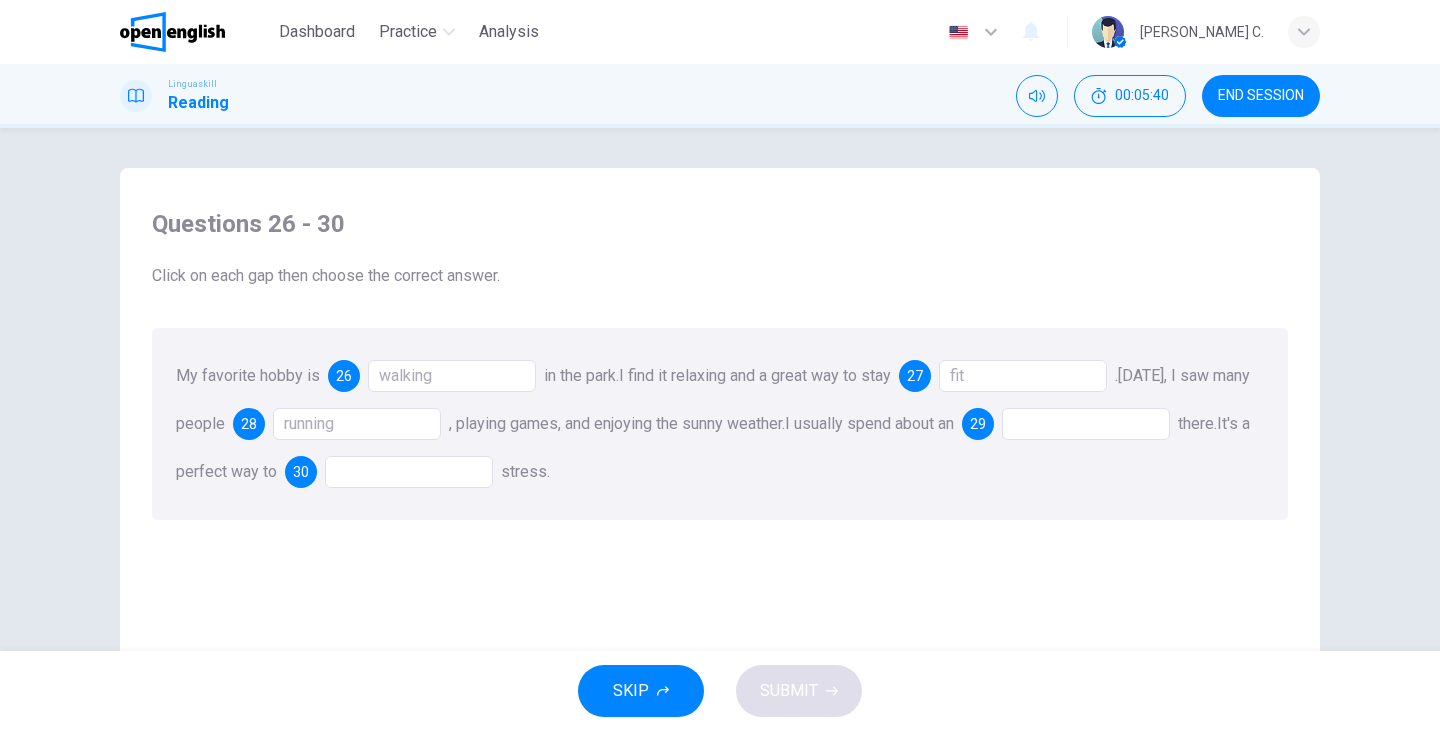 click at bounding box center [1086, 424] 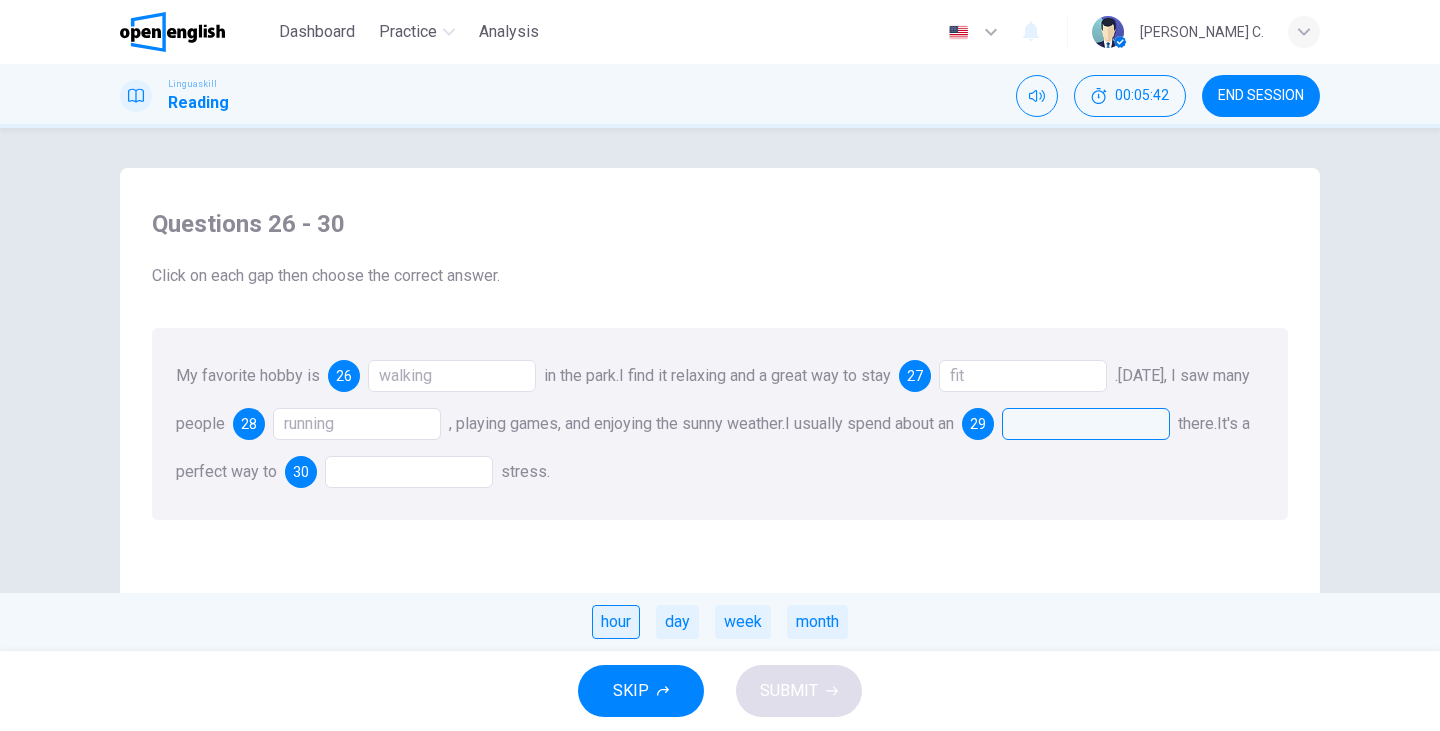 click on "hour" at bounding box center [616, 622] 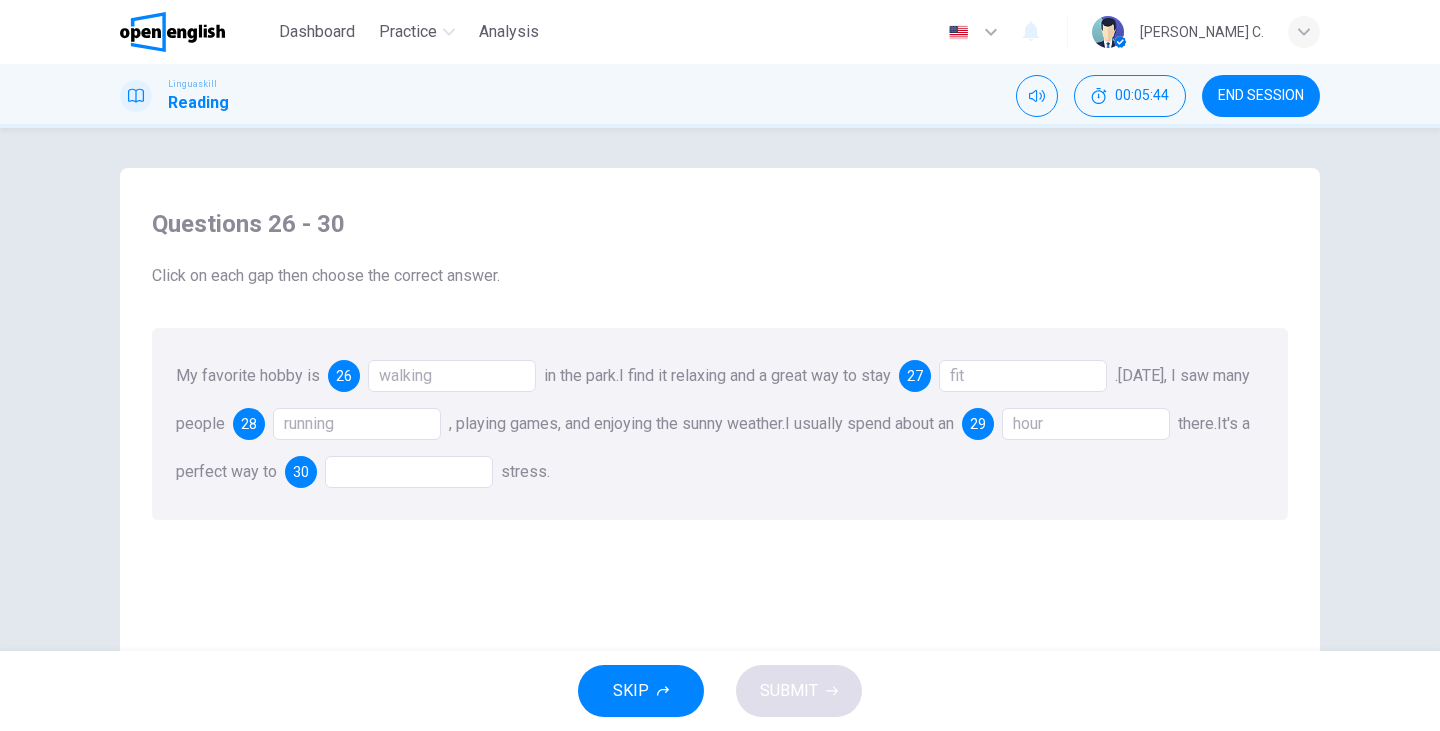 click at bounding box center [409, 472] 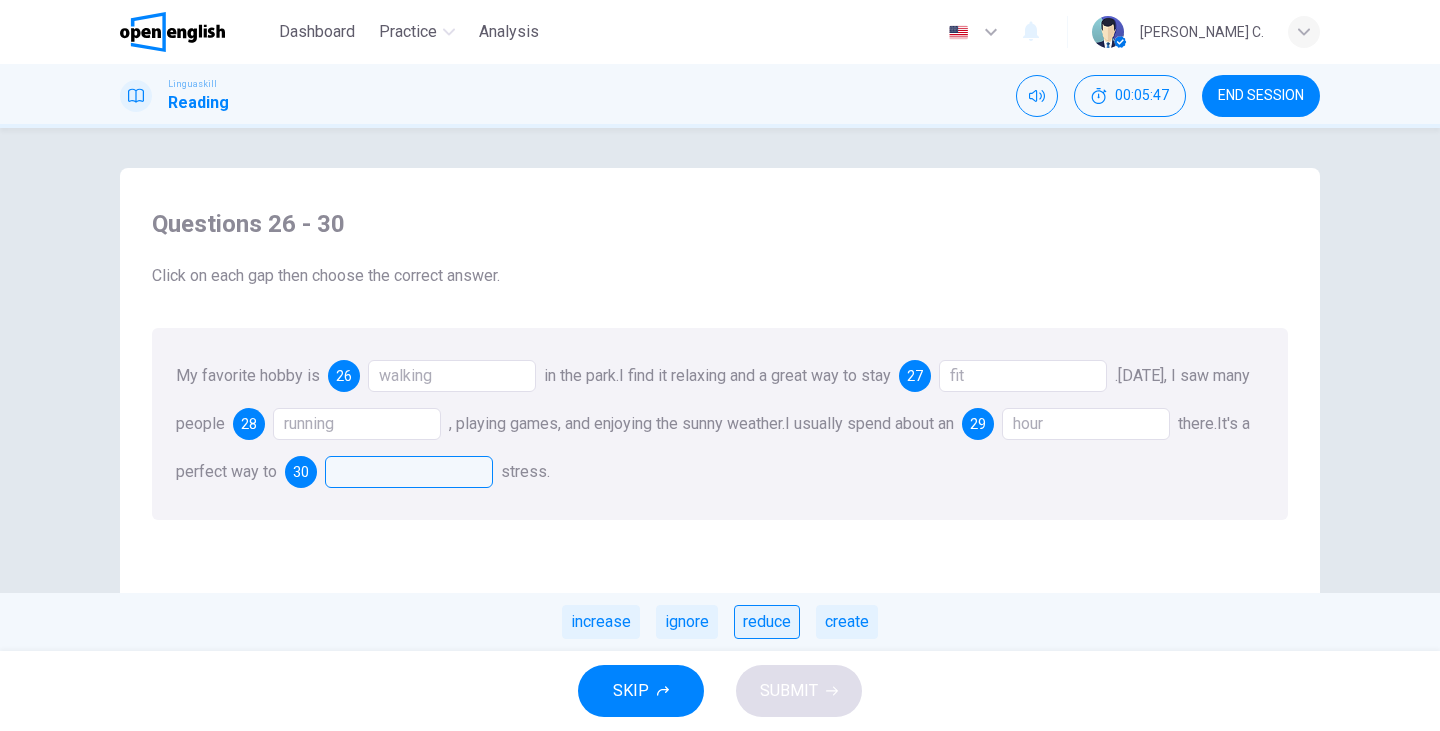 click on "reduce" at bounding box center (767, 622) 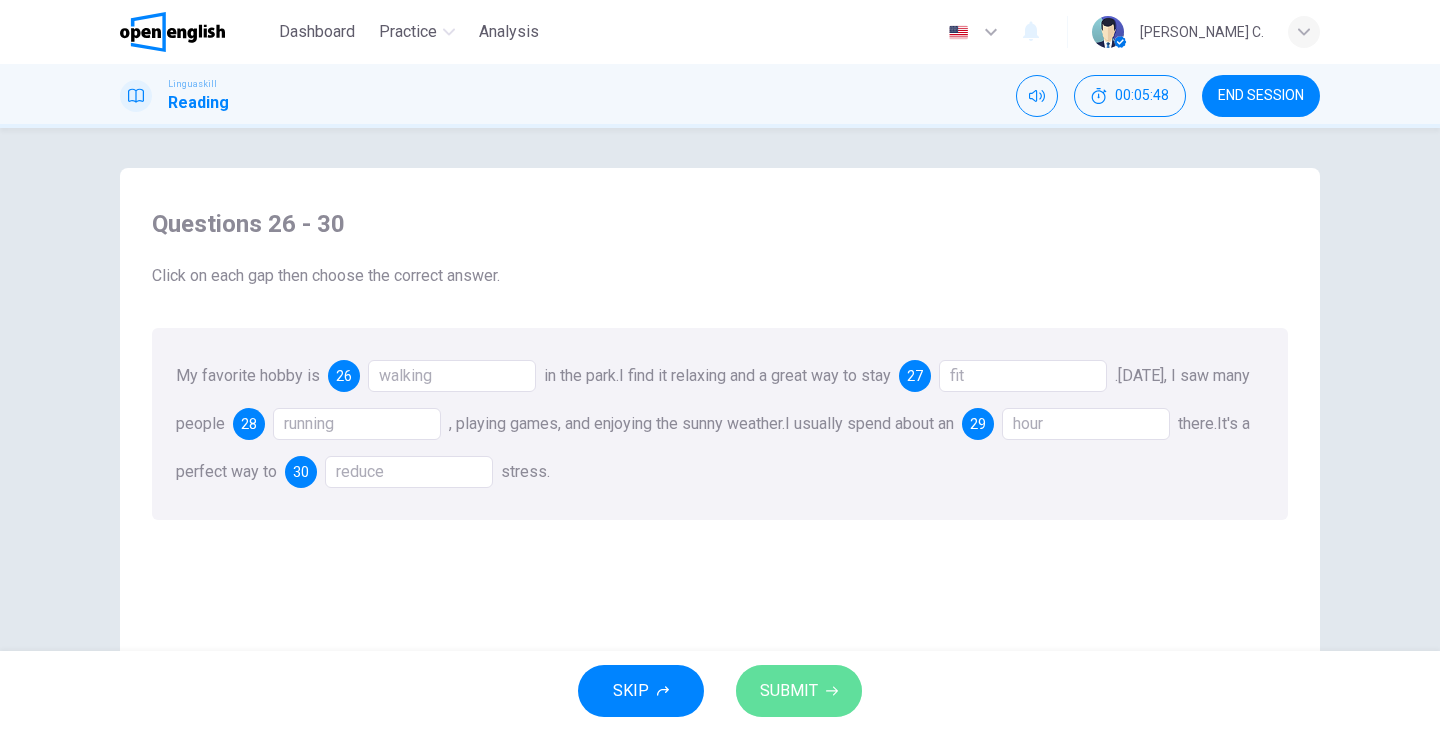 click on "SUBMIT" at bounding box center [789, 691] 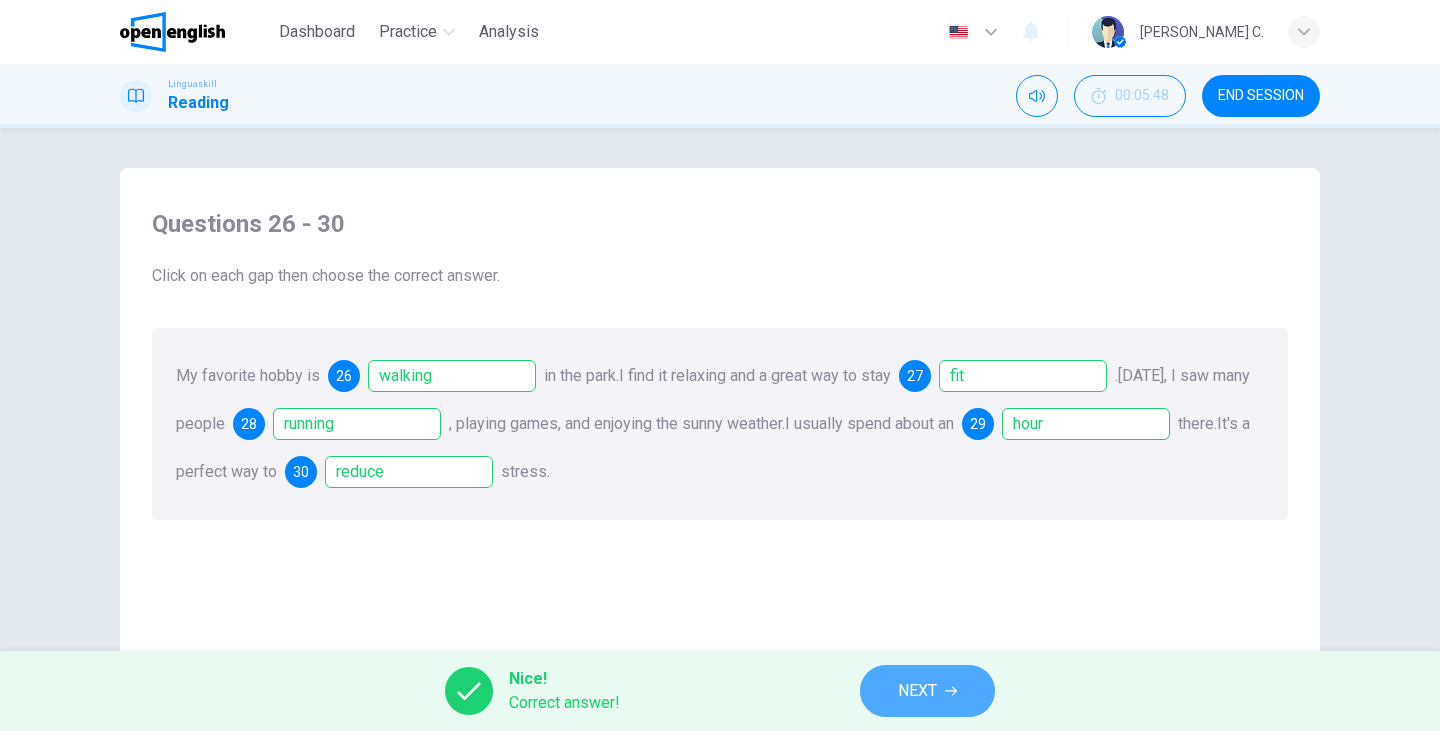 click on "NEXT" at bounding box center (927, 691) 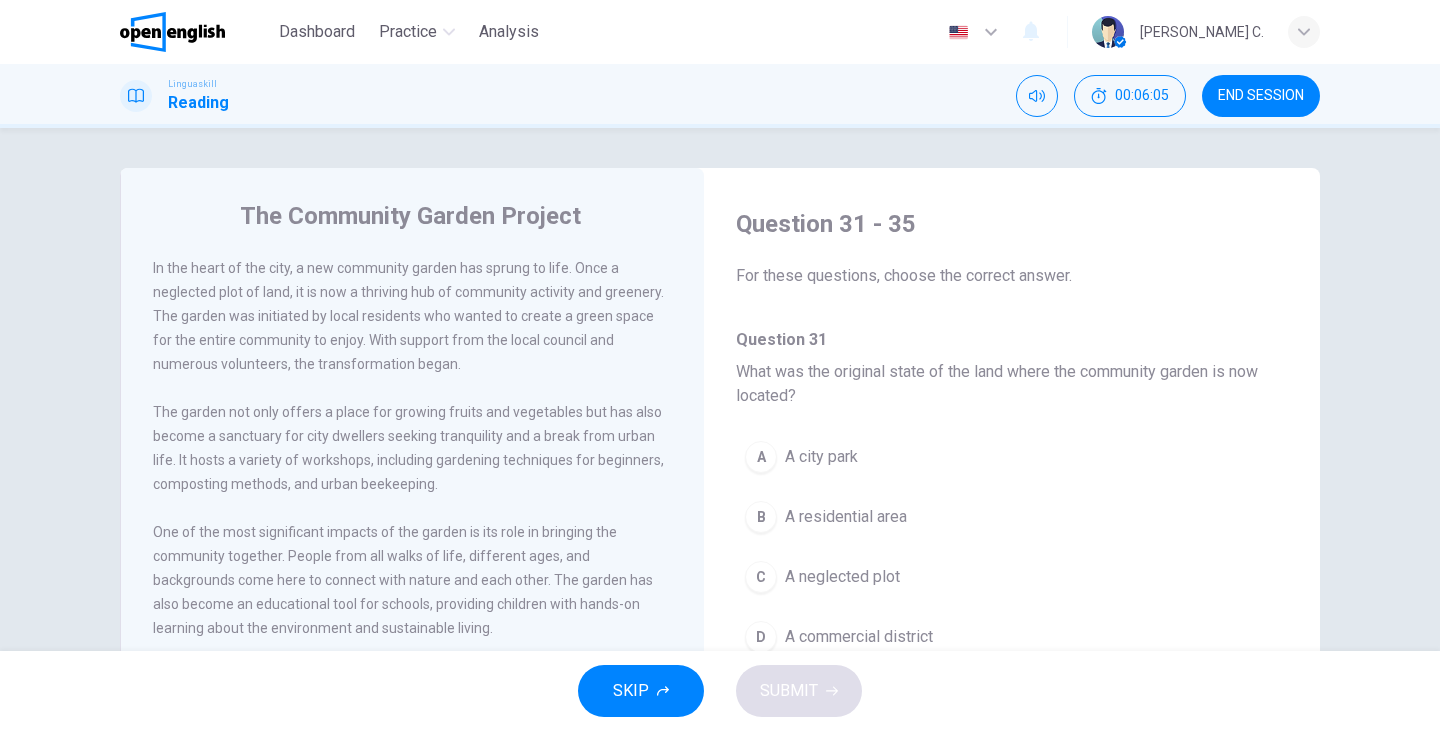 drag, startPoint x: 356, startPoint y: 291, endPoint x: 386, endPoint y: 290, distance: 30.016663 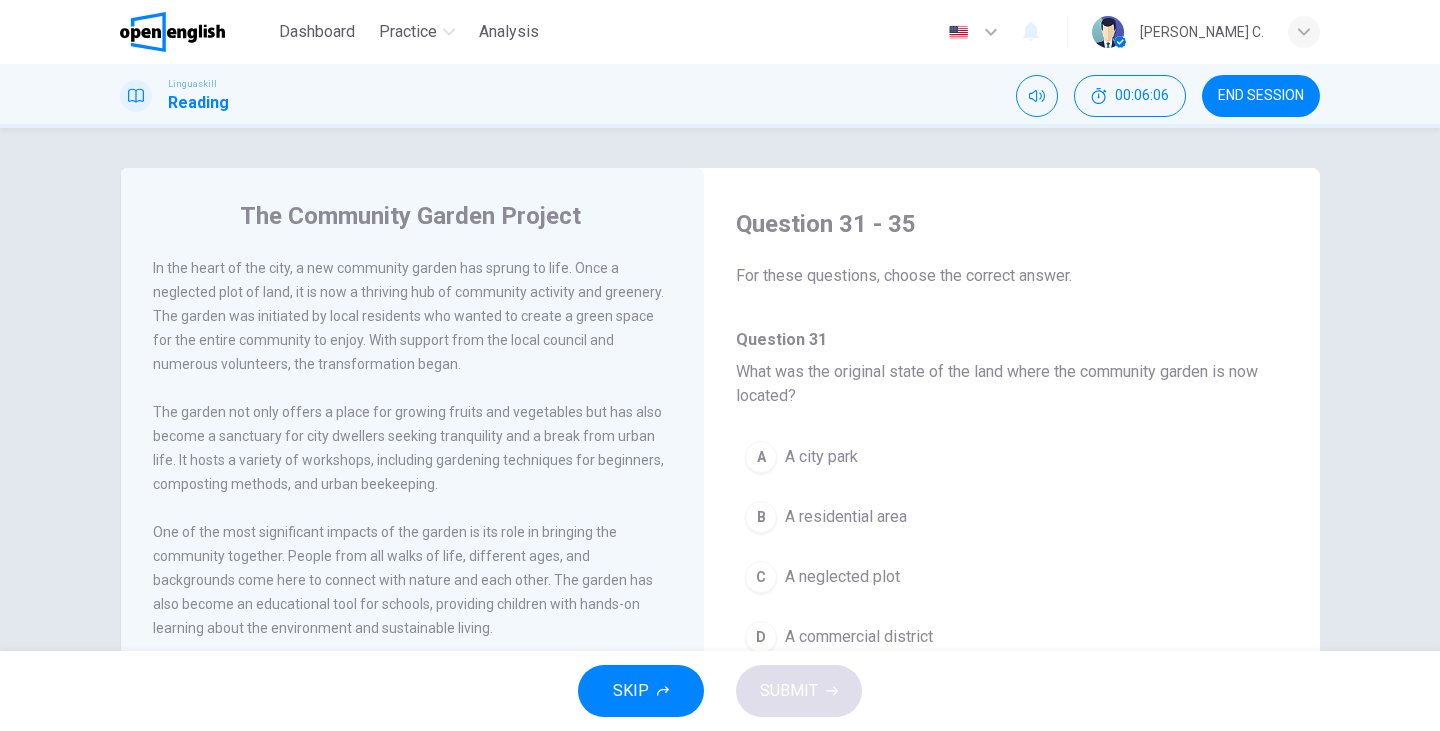 click on "In the heart of the city, a new community garden has sprung to life. Once a neglected plot of land, it is now a thriving hub of community activity and greenery. The garden was initiated by local residents who wanted to create a green space for the entire community to enjoy. With support from the local council and numerous volunteers, the transformation began." at bounding box center [408, 316] 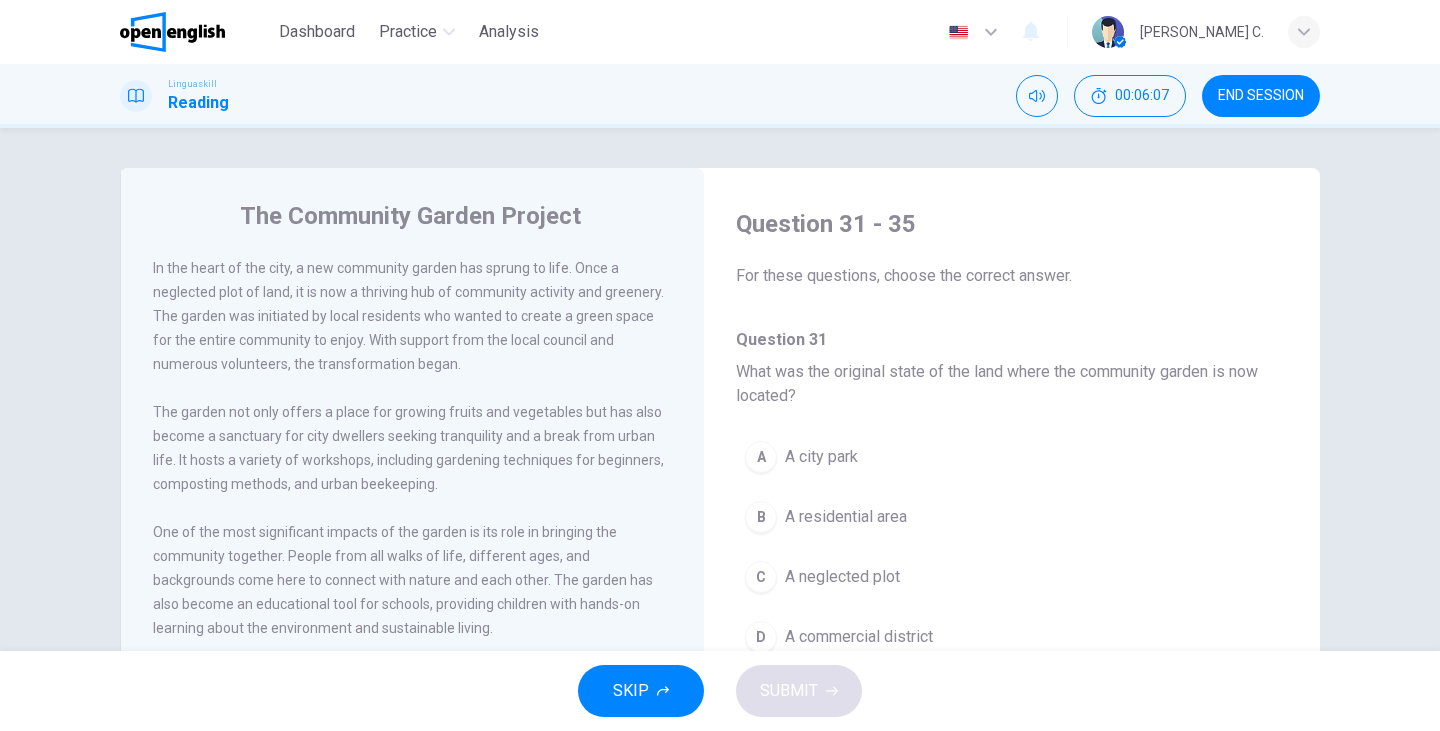 drag, startPoint x: 386, startPoint y: 290, endPoint x: 356, endPoint y: 290, distance: 30 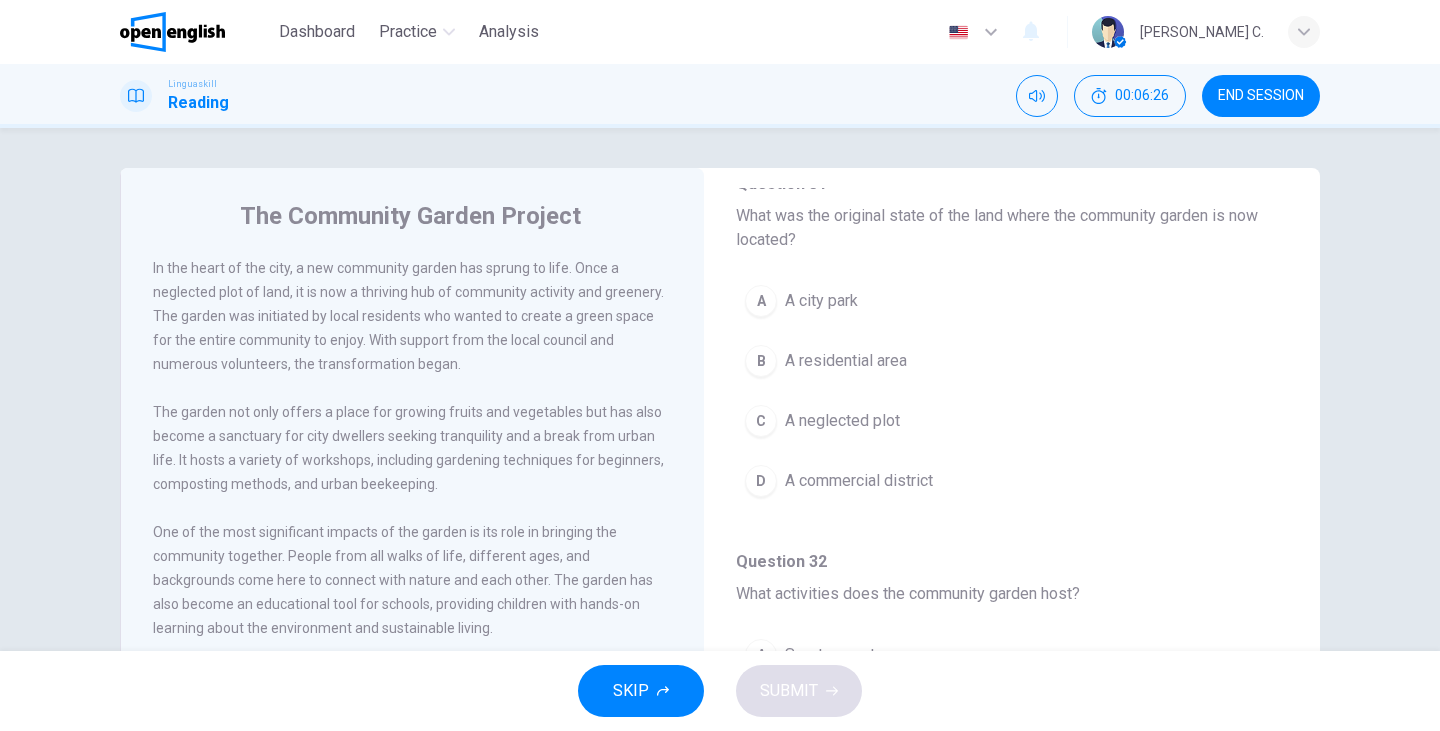 scroll, scrollTop: 159, scrollLeft: 0, axis: vertical 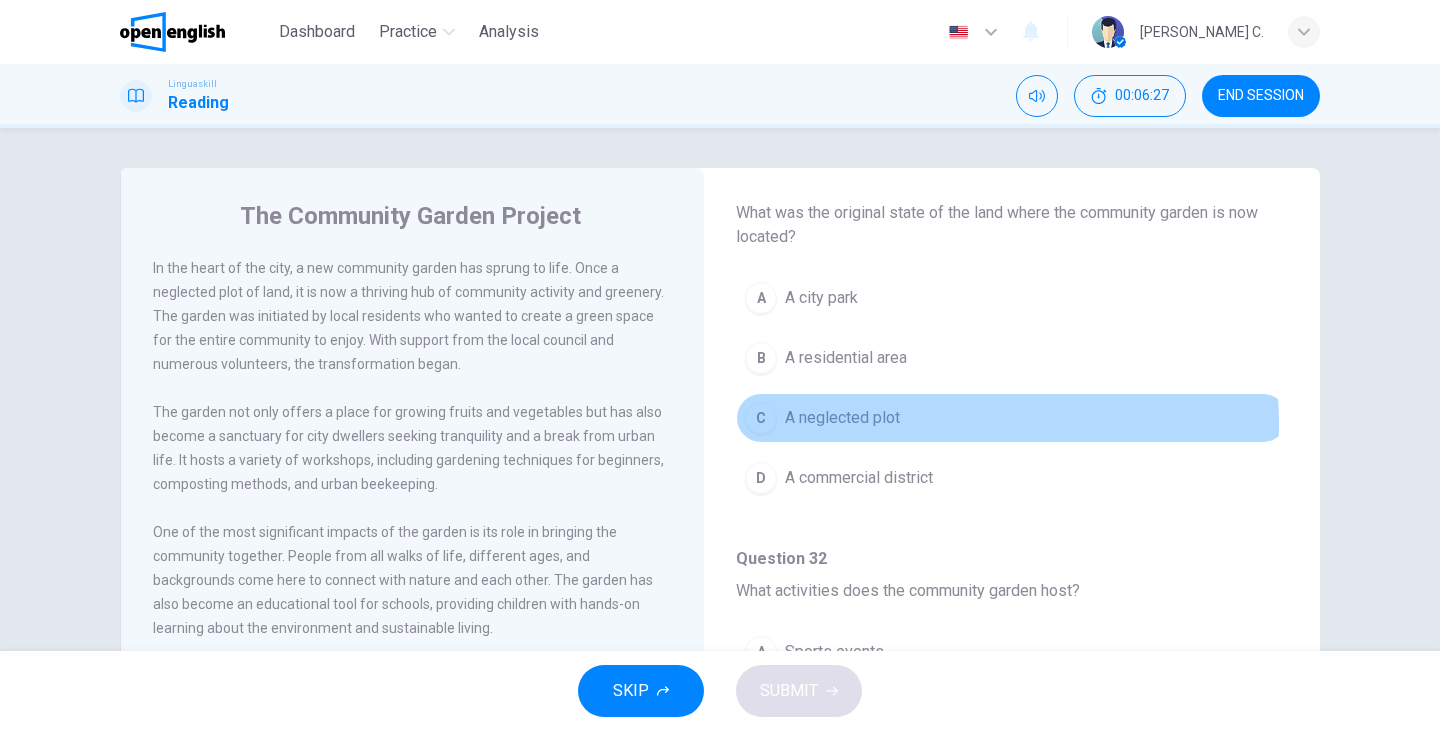 click on "C A neglected plot" at bounding box center (1012, 418) 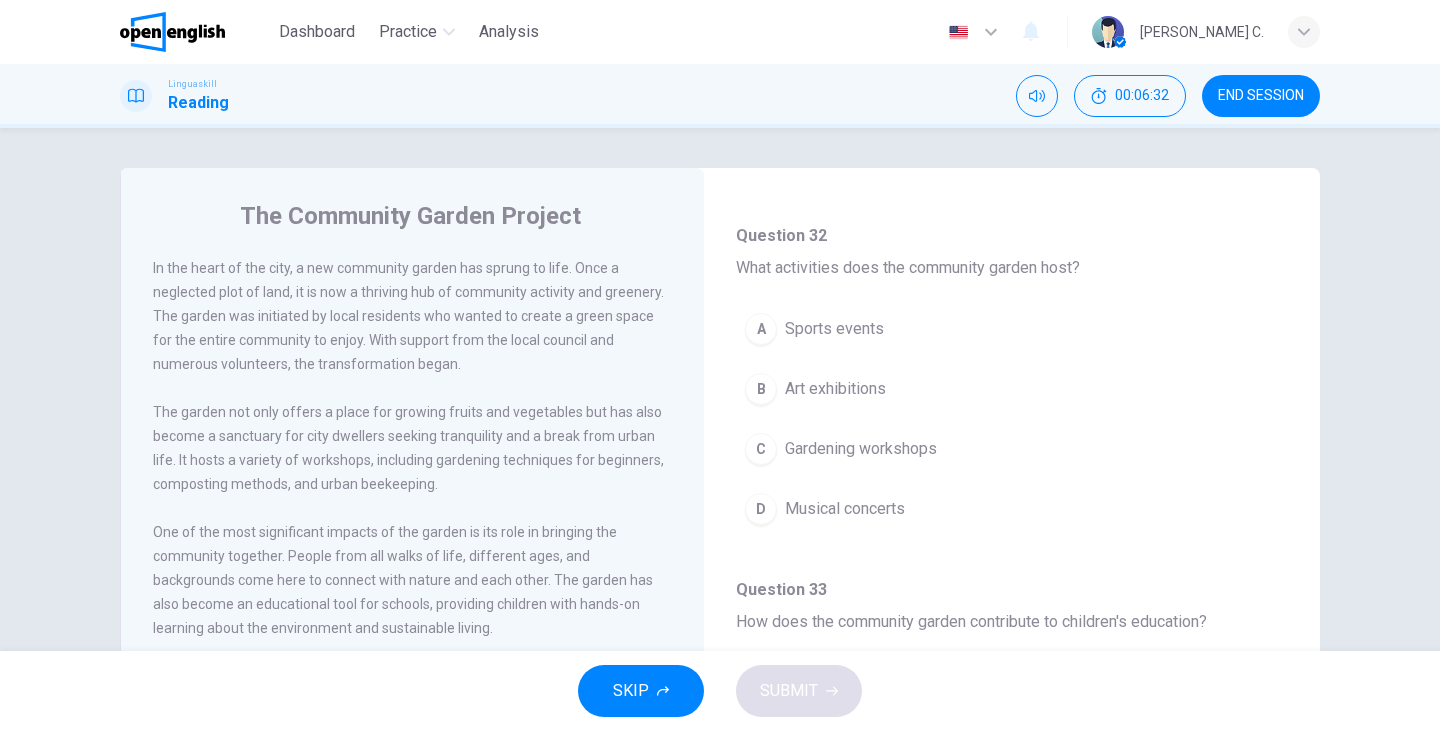 scroll, scrollTop: 477, scrollLeft: 0, axis: vertical 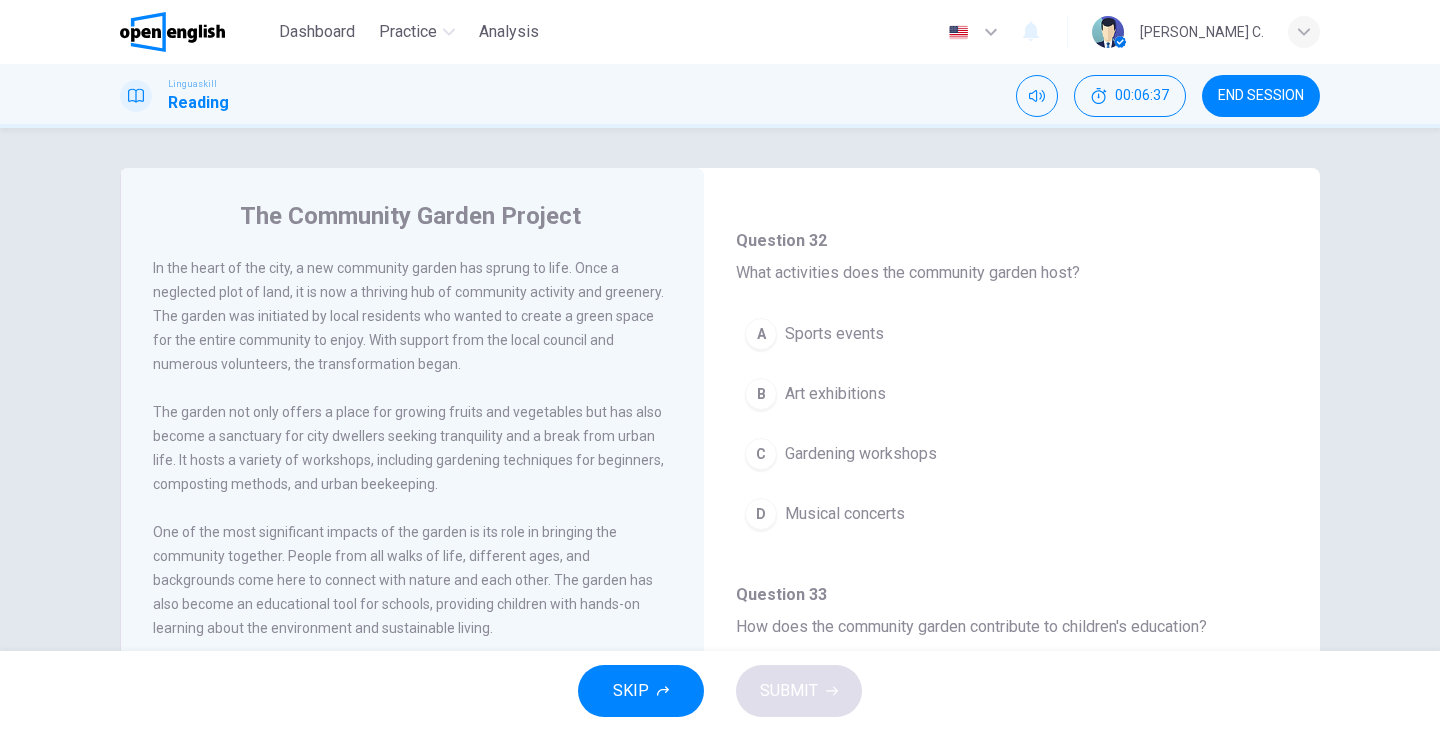 click on "Gardening workshops" at bounding box center (861, 454) 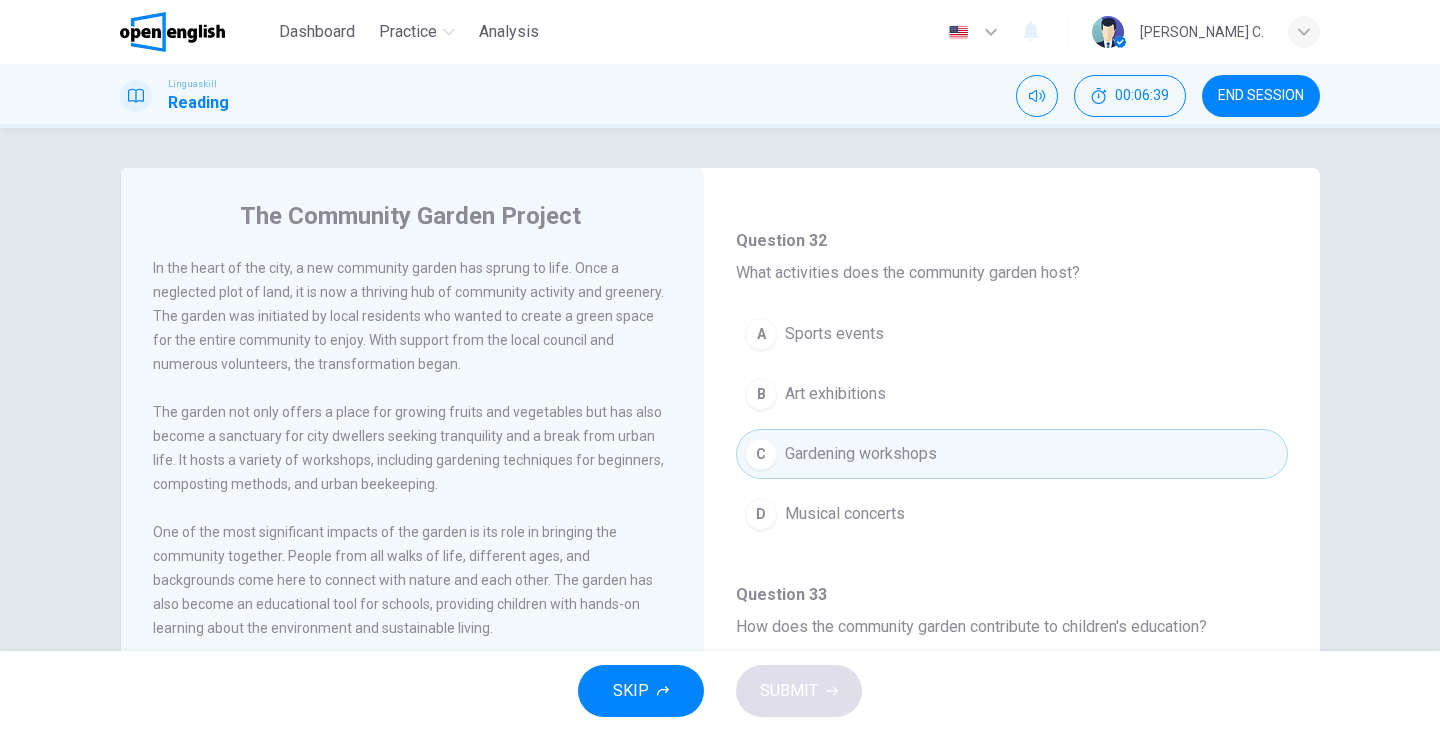 drag, startPoint x: 1299, startPoint y: 435, endPoint x: 1290, endPoint y: 461, distance: 27.513634 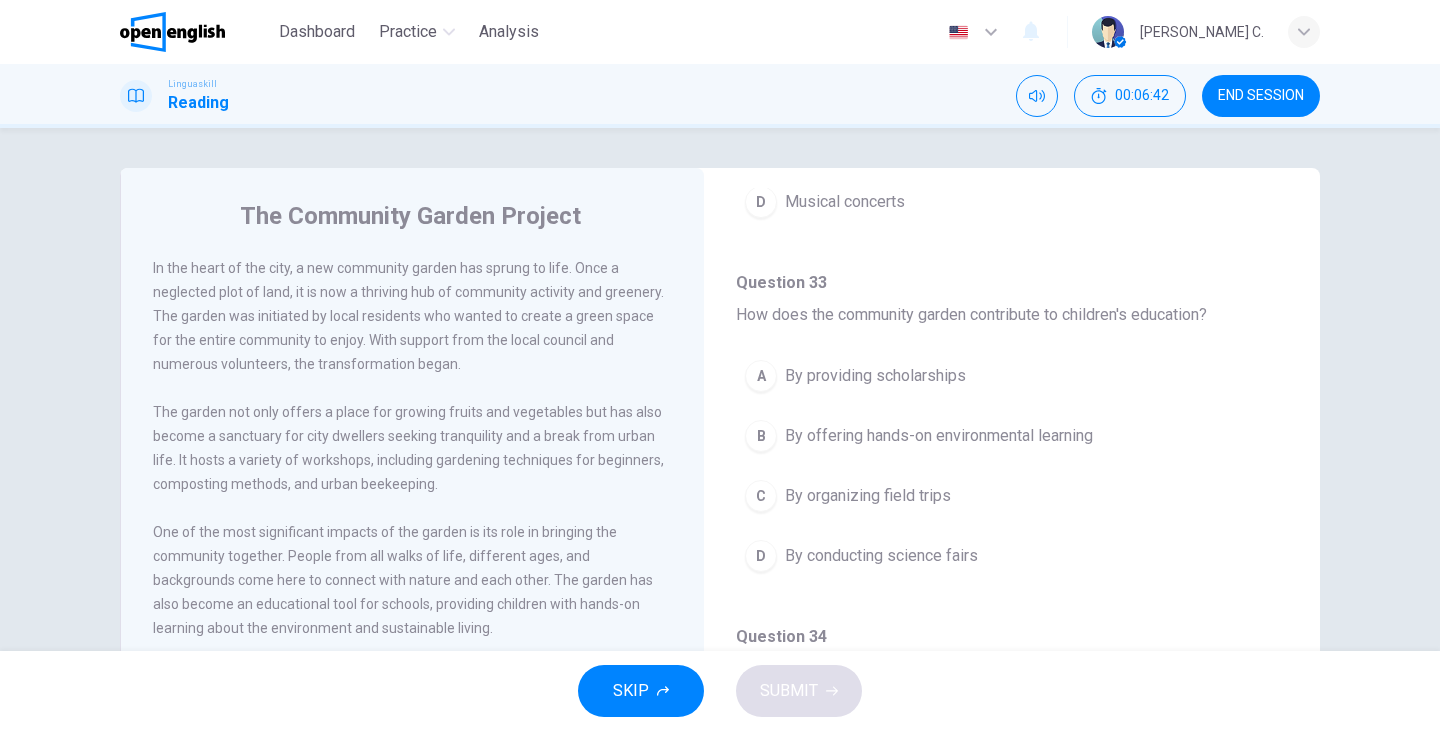 scroll, scrollTop: 792, scrollLeft: 0, axis: vertical 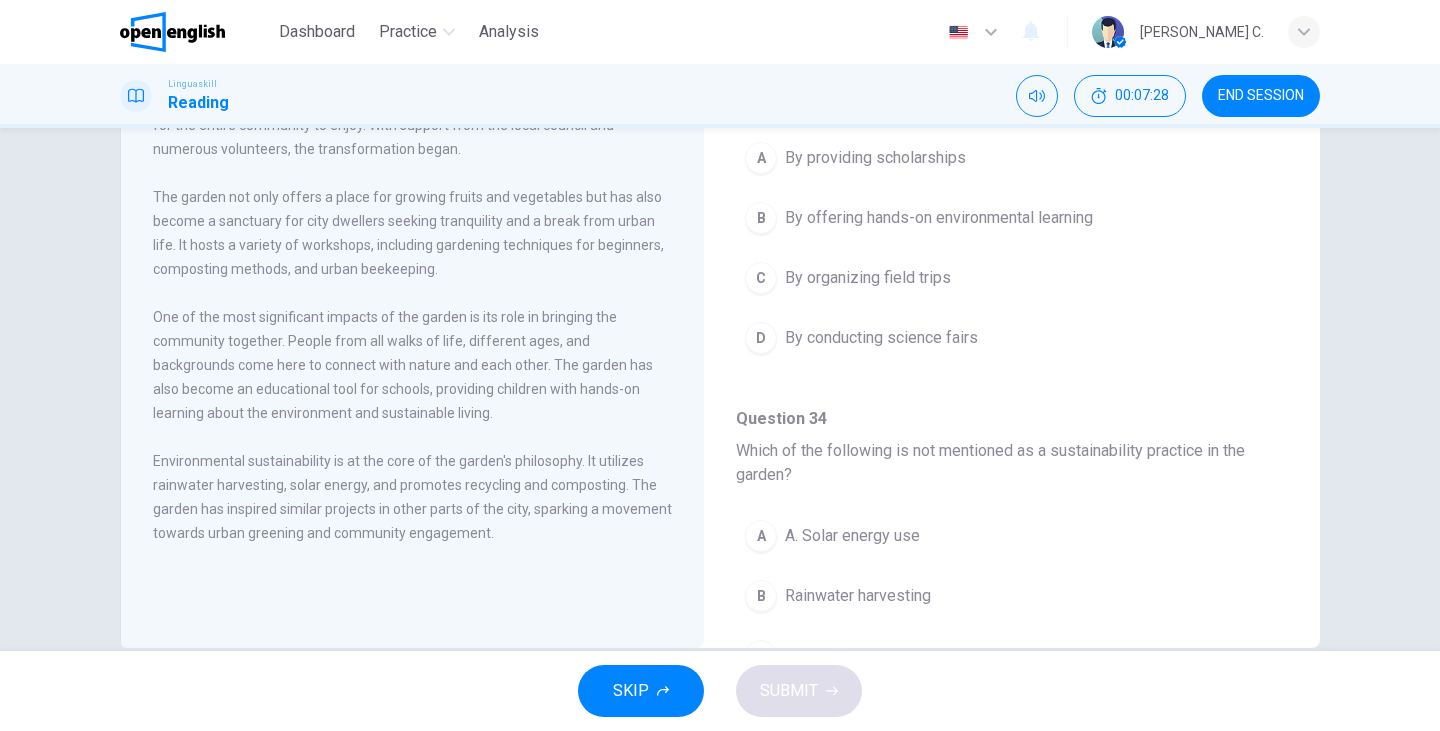 click on "By offering hands-on environmental learning" at bounding box center [939, 218] 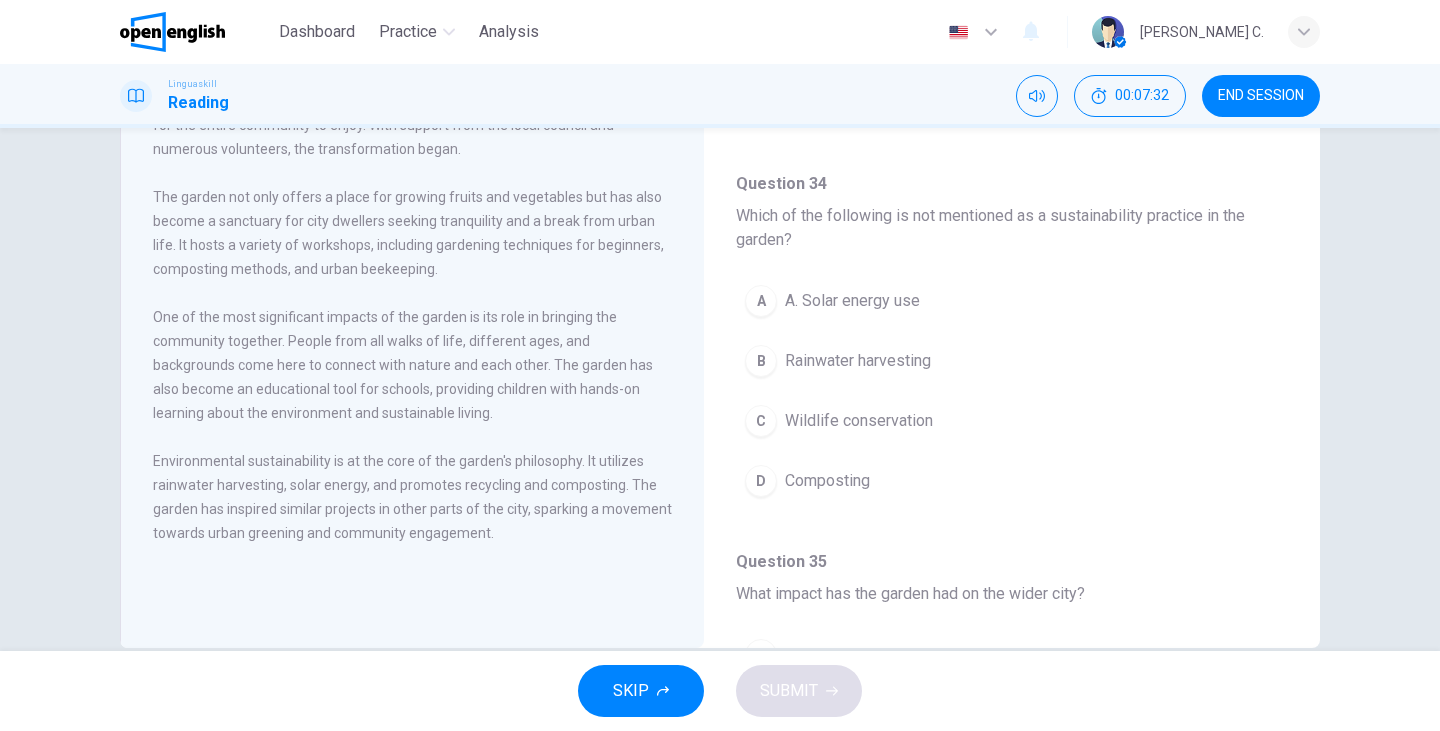 scroll, scrollTop: 1088, scrollLeft: 0, axis: vertical 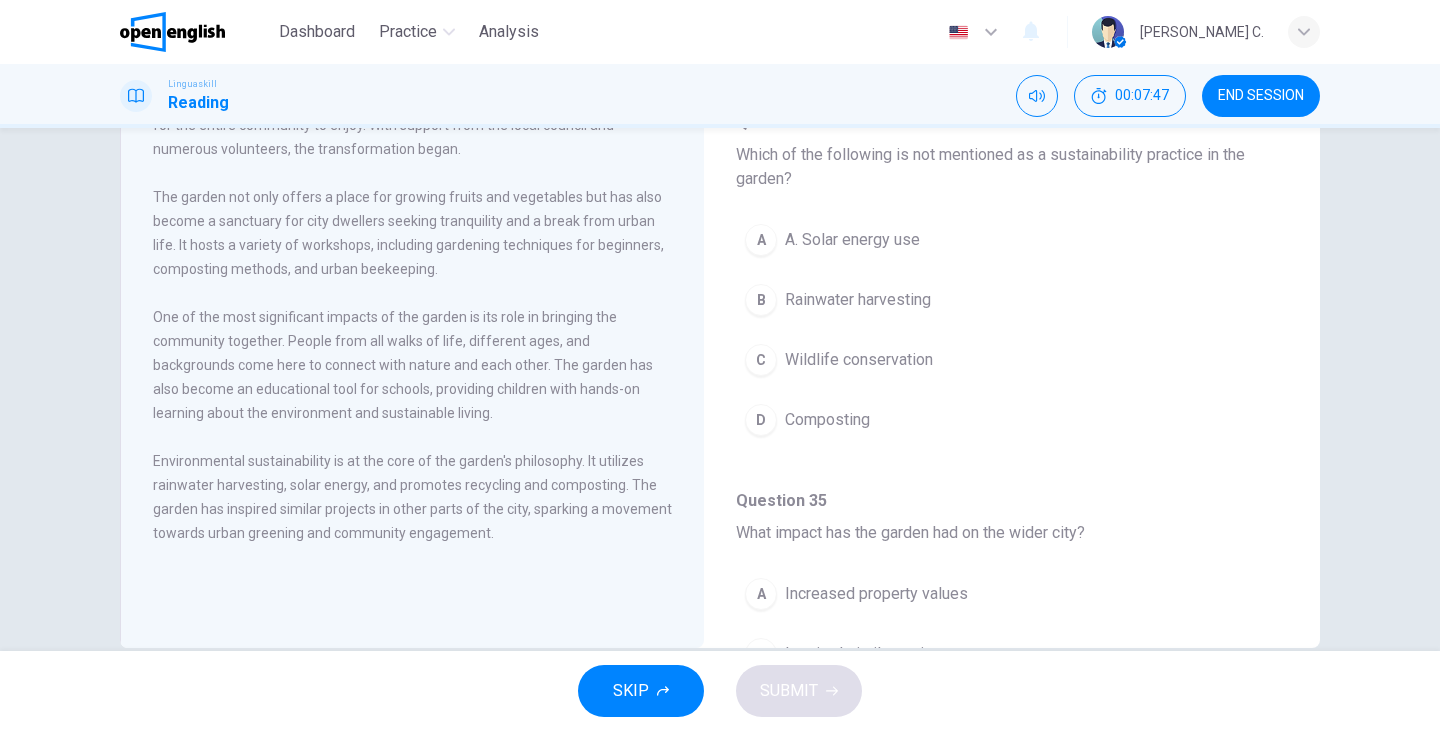 click on "Wildlife conservation" at bounding box center (859, 360) 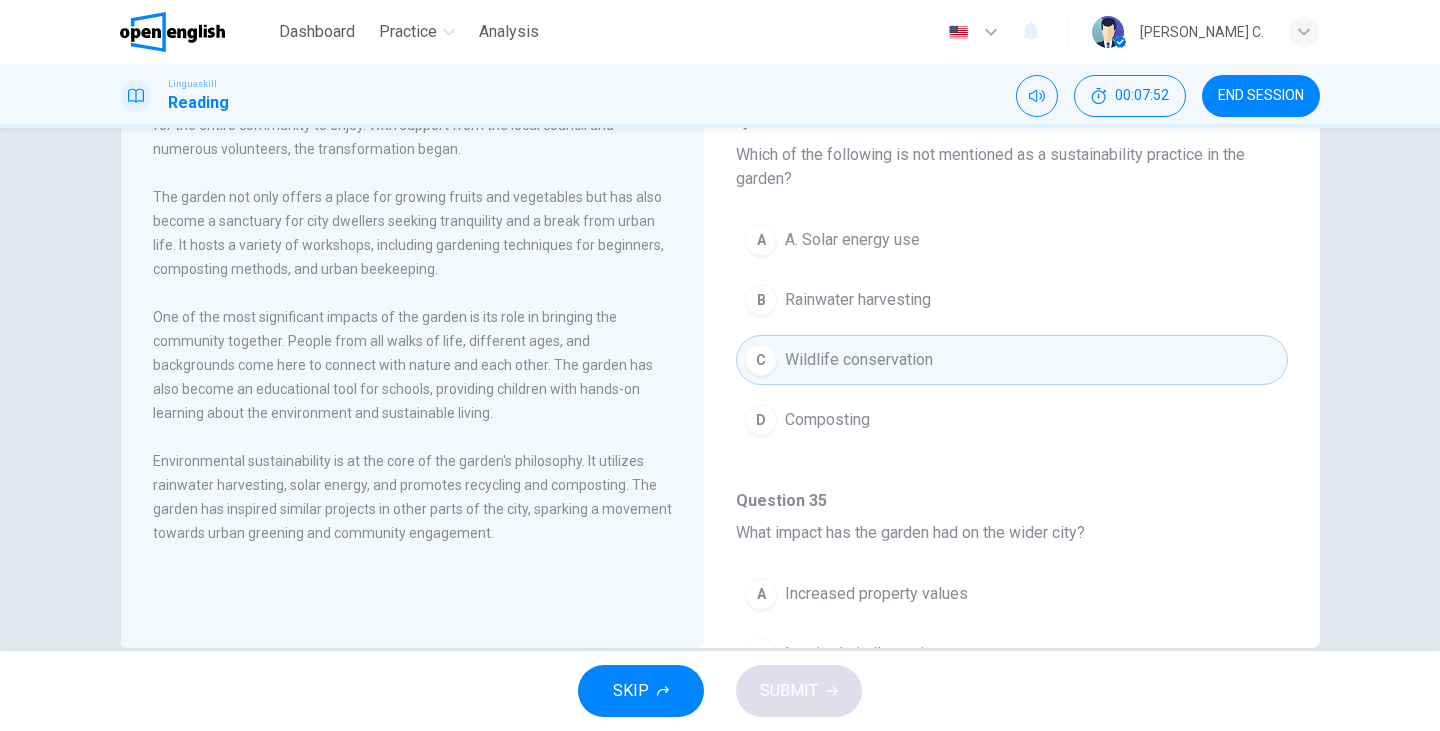 scroll, scrollTop: 0, scrollLeft: 0, axis: both 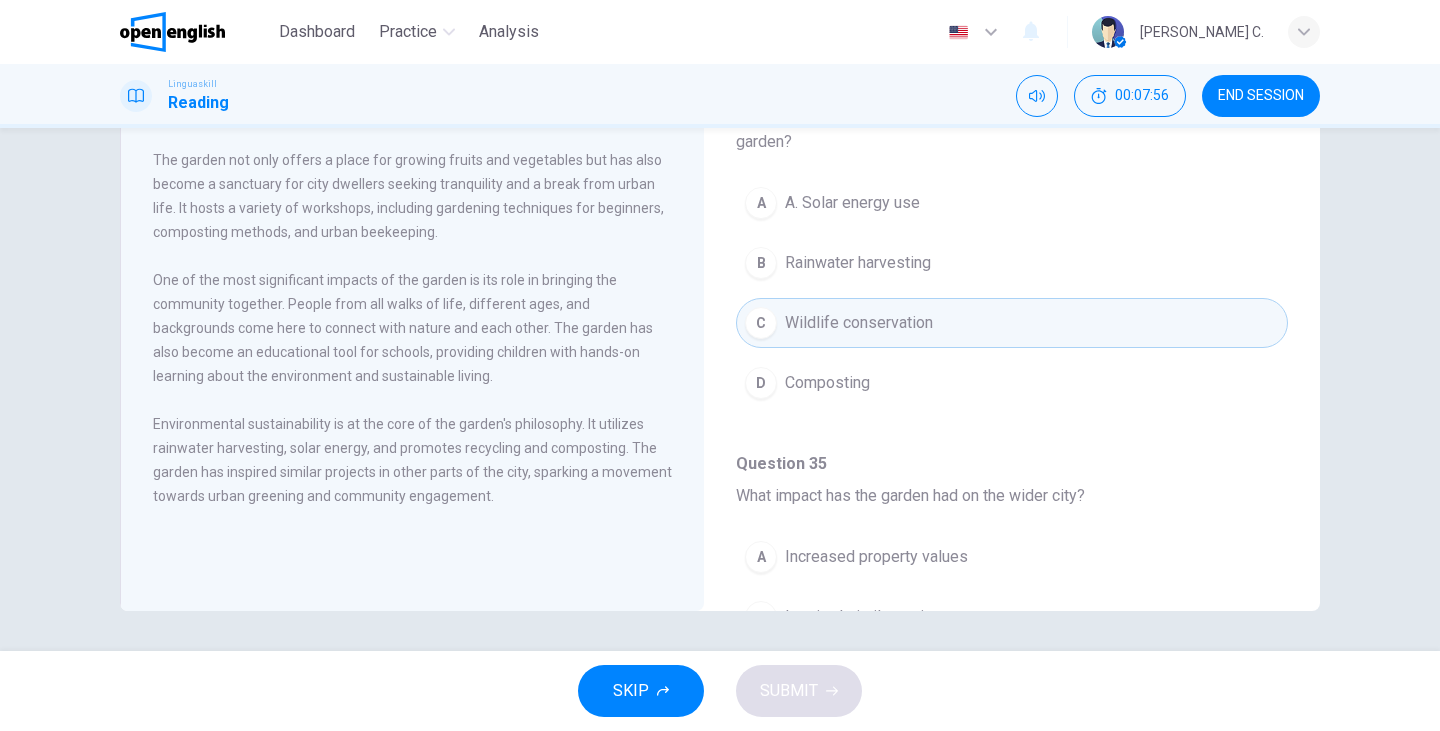 type 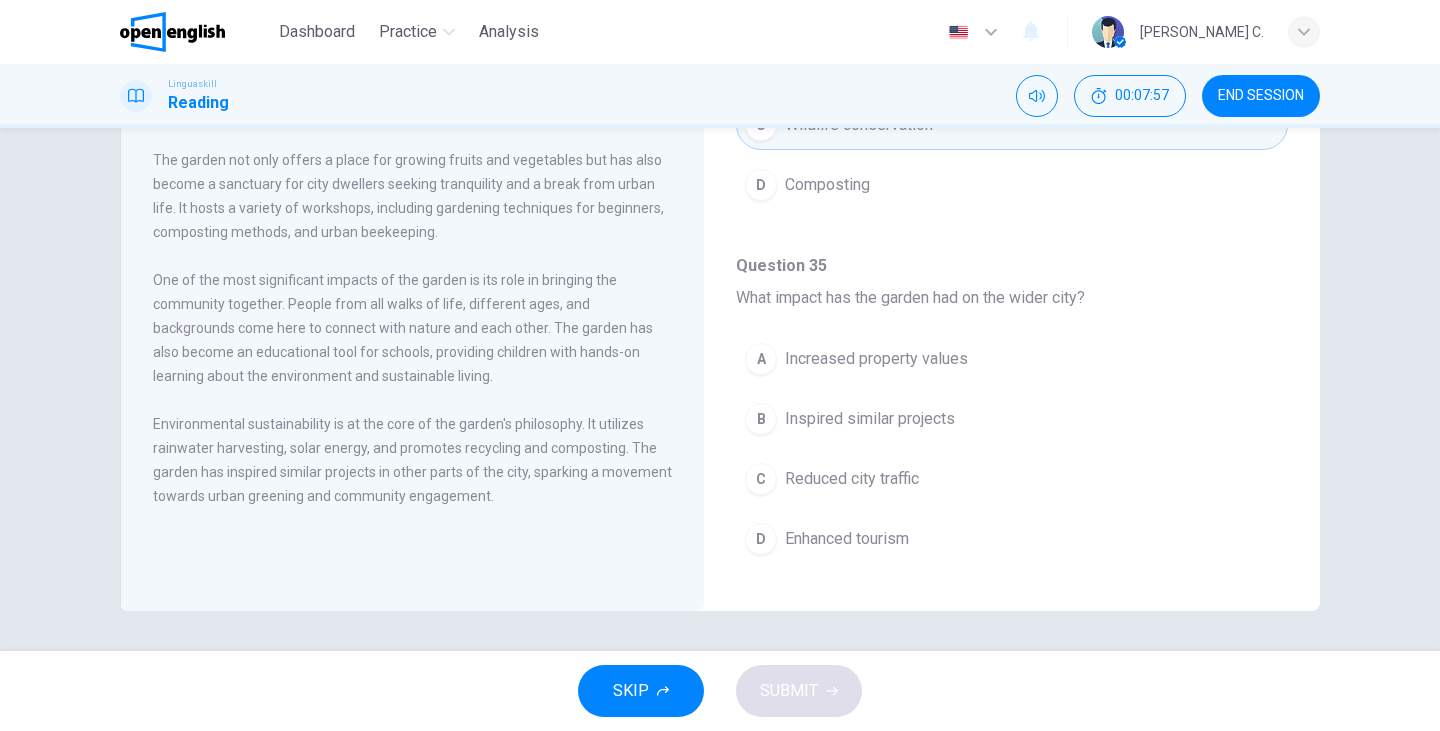 scroll, scrollTop: 1299, scrollLeft: 0, axis: vertical 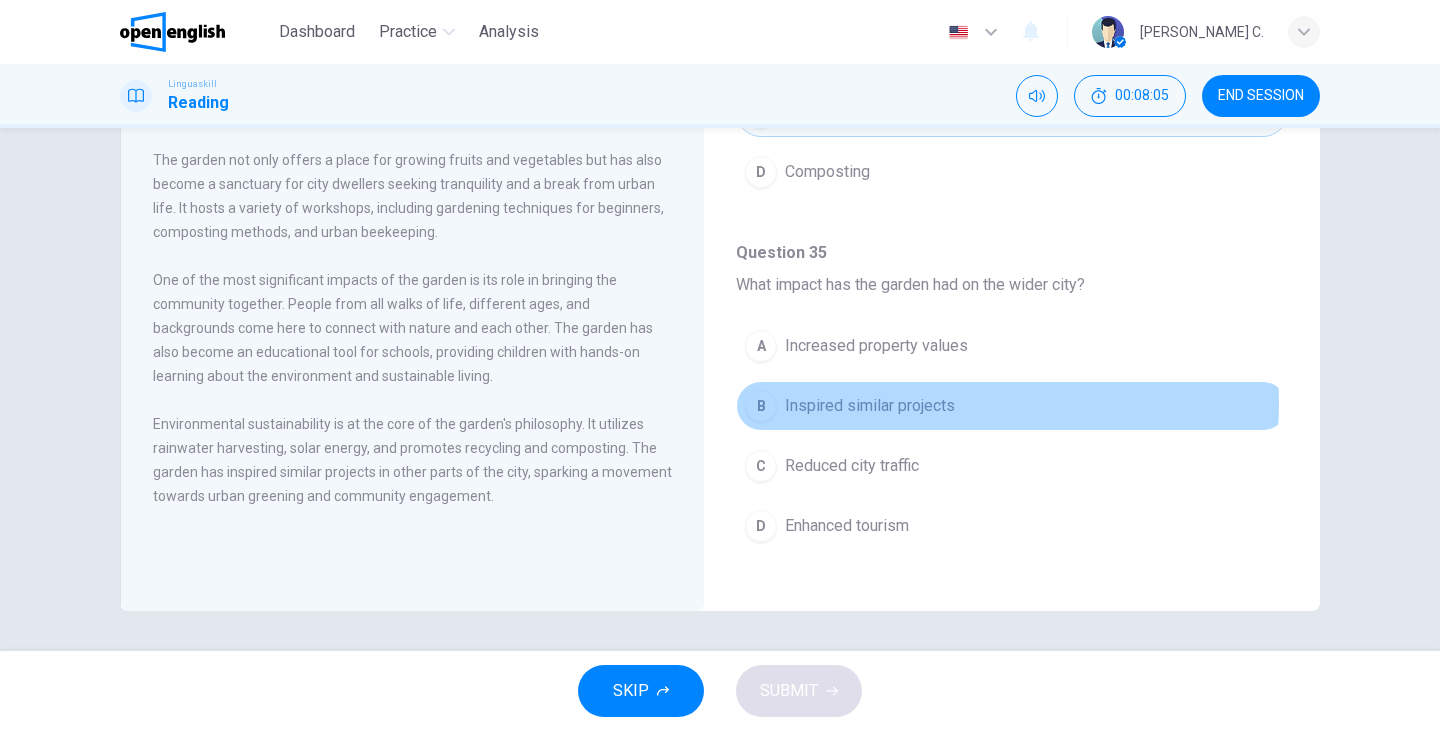 click on "Inspired similar projects" at bounding box center (870, 406) 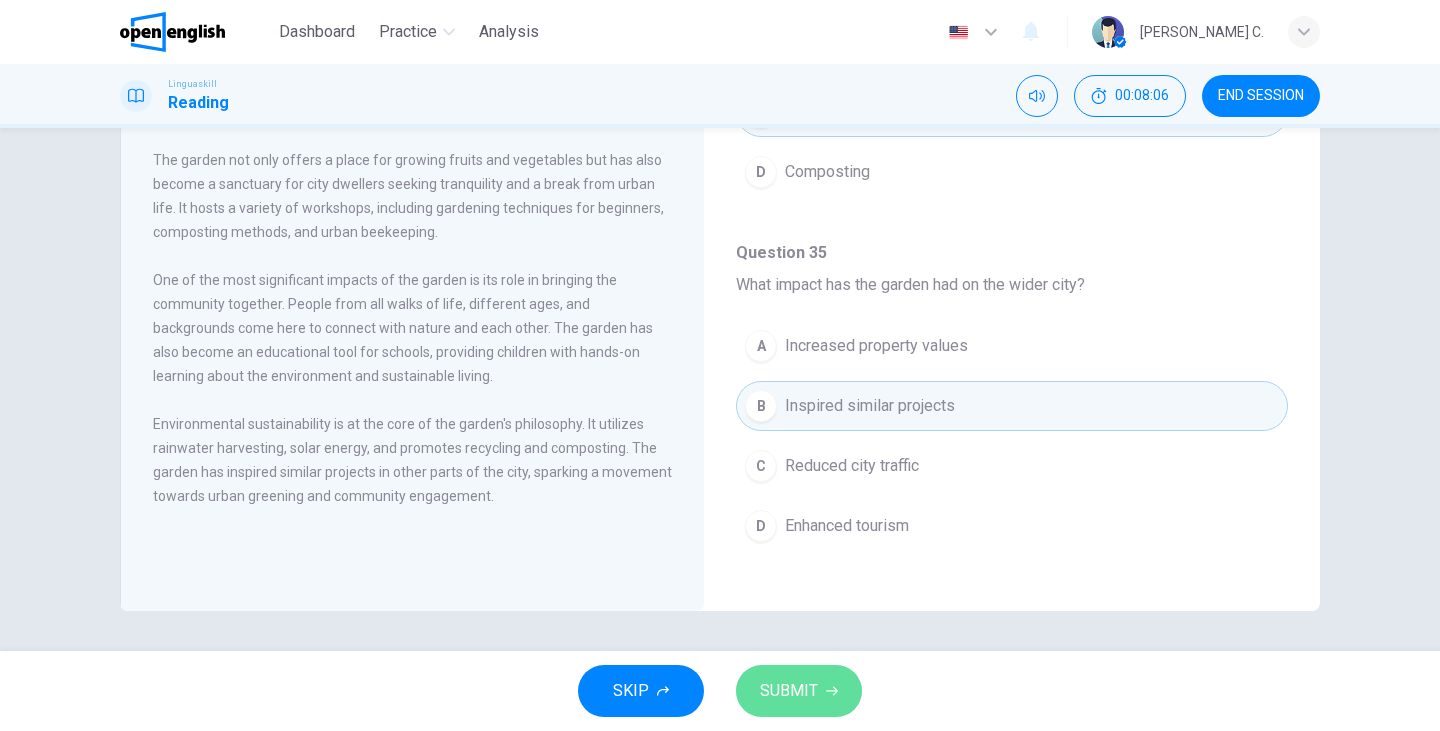 click on "SUBMIT" at bounding box center (789, 691) 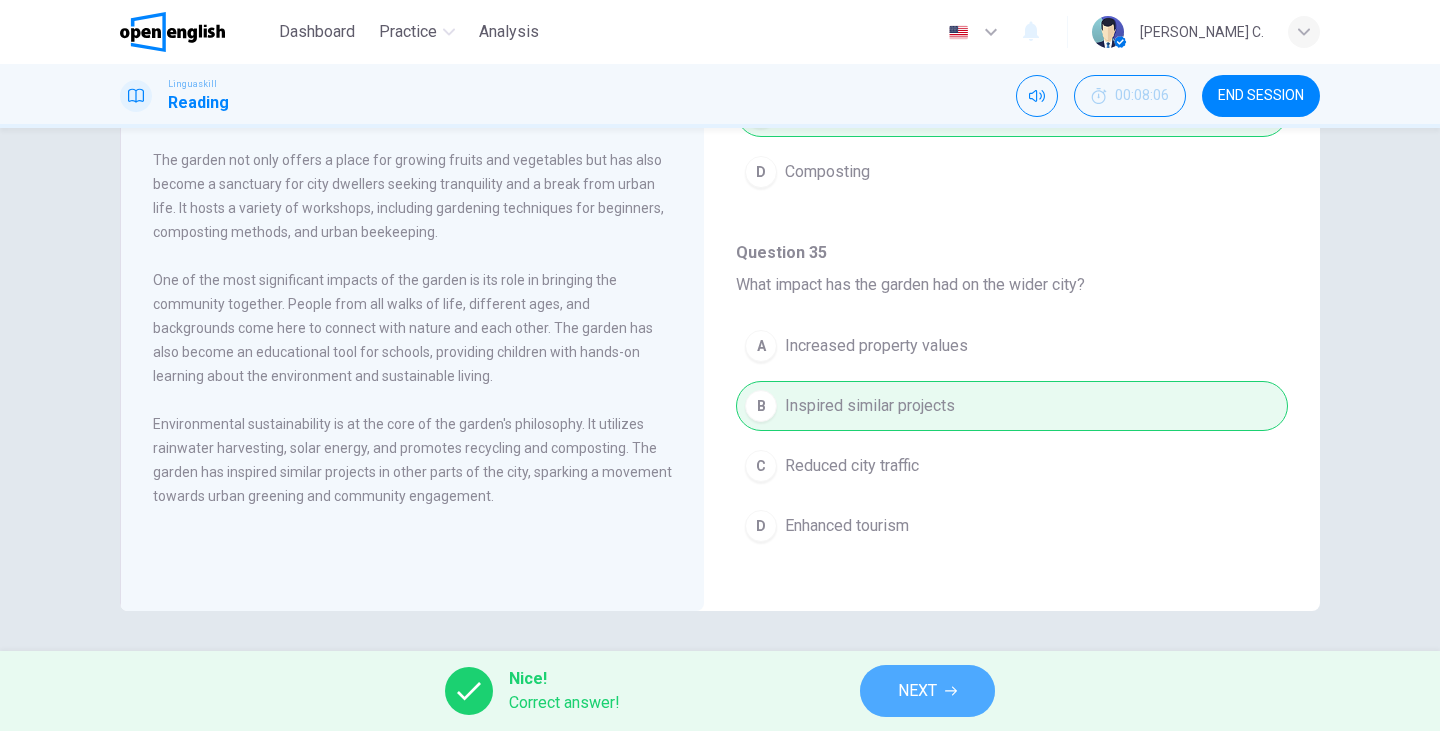 click on "NEXT" at bounding box center (917, 691) 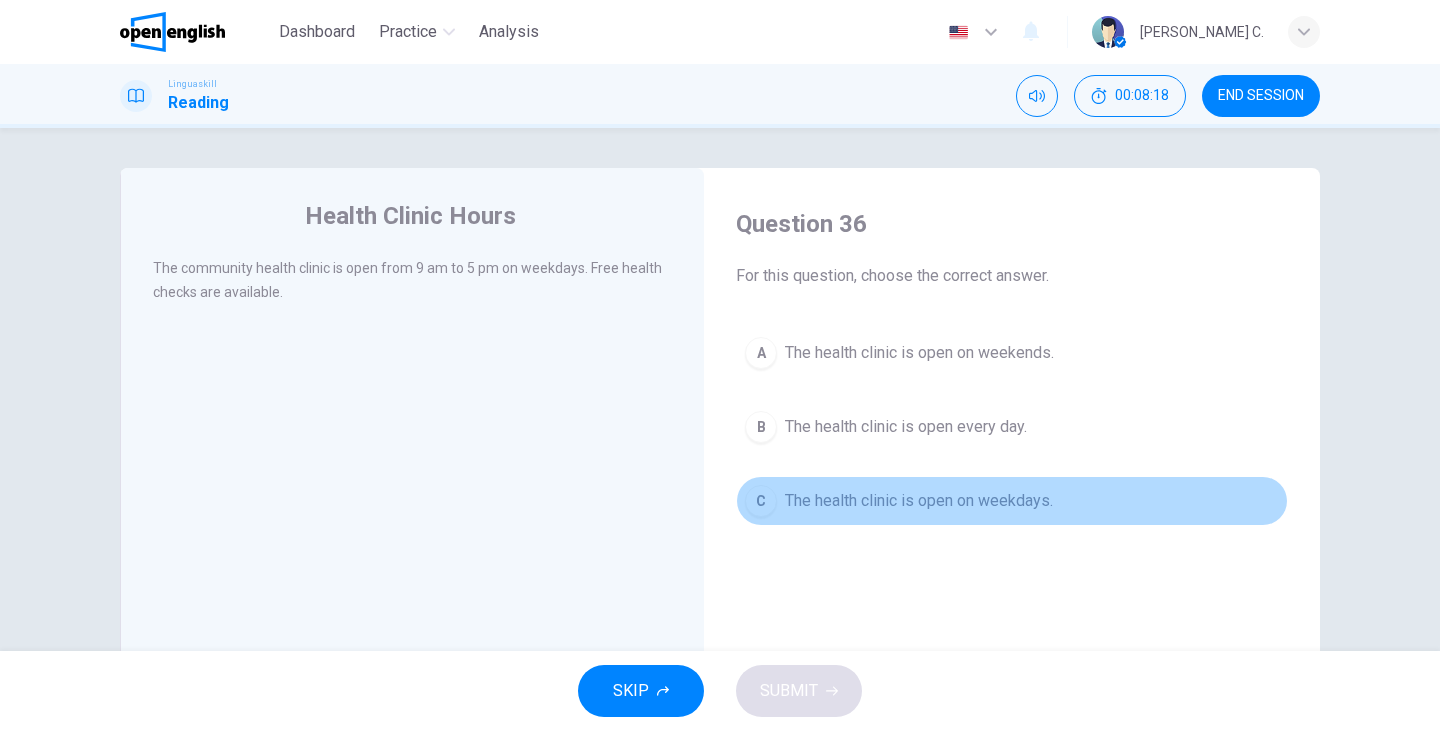 click on "The health clinic is open on weekdays." at bounding box center (919, 501) 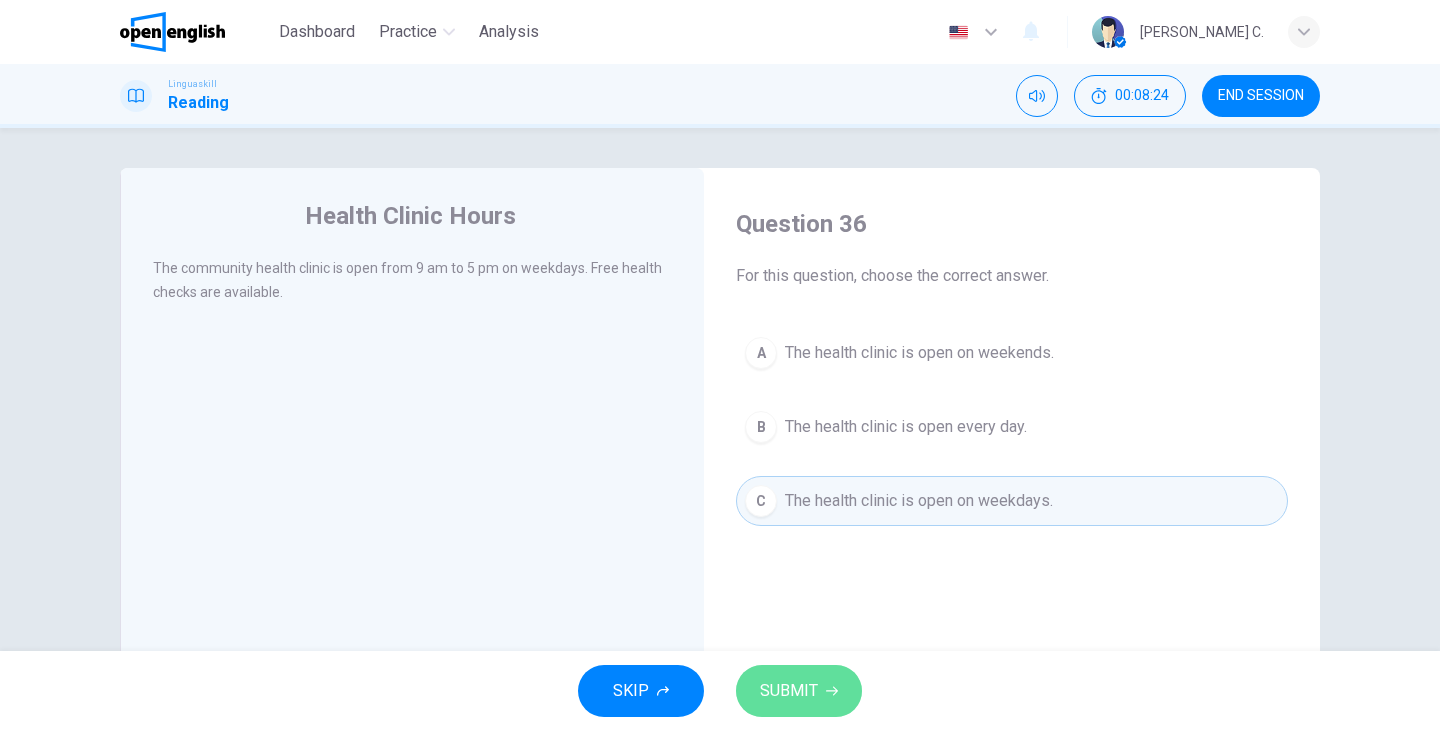 click on "SUBMIT" at bounding box center (799, 691) 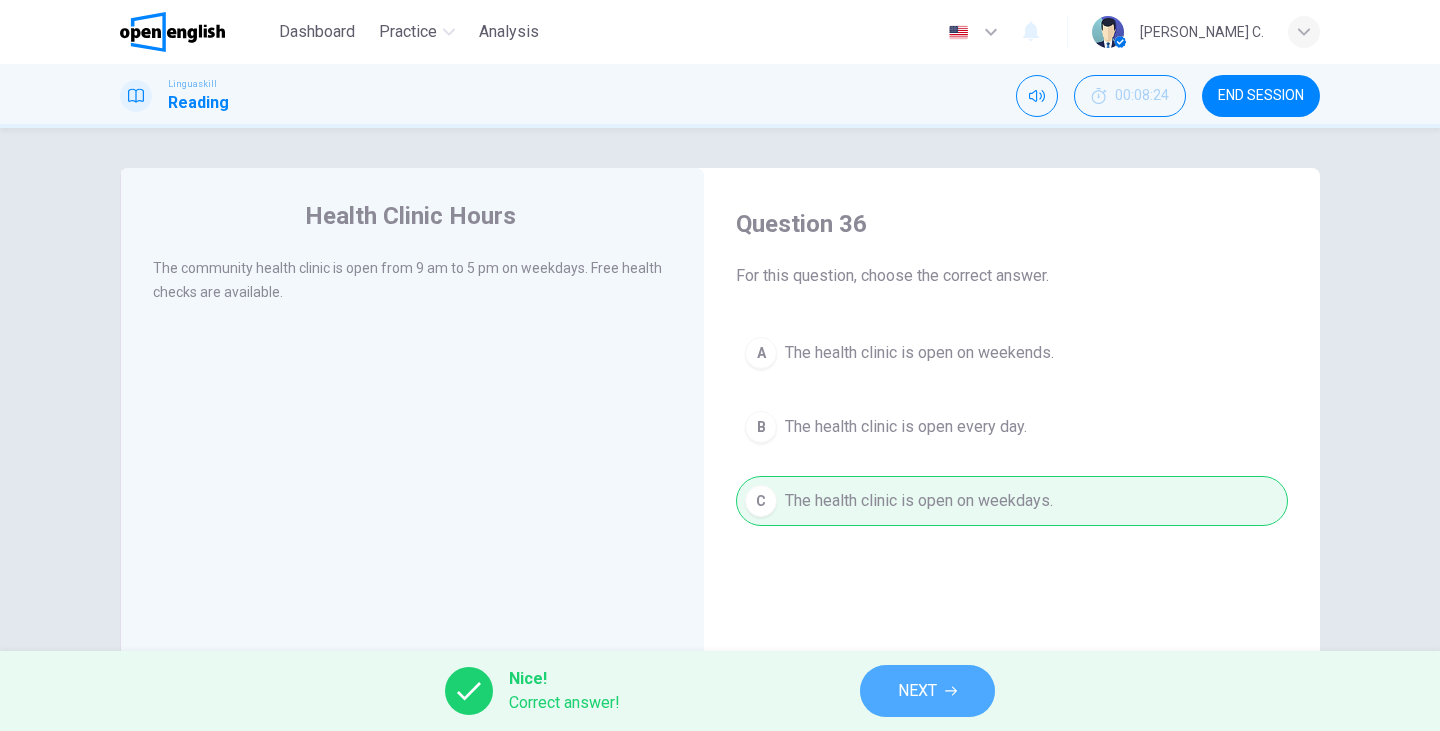 click on "NEXT" at bounding box center (917, 691) 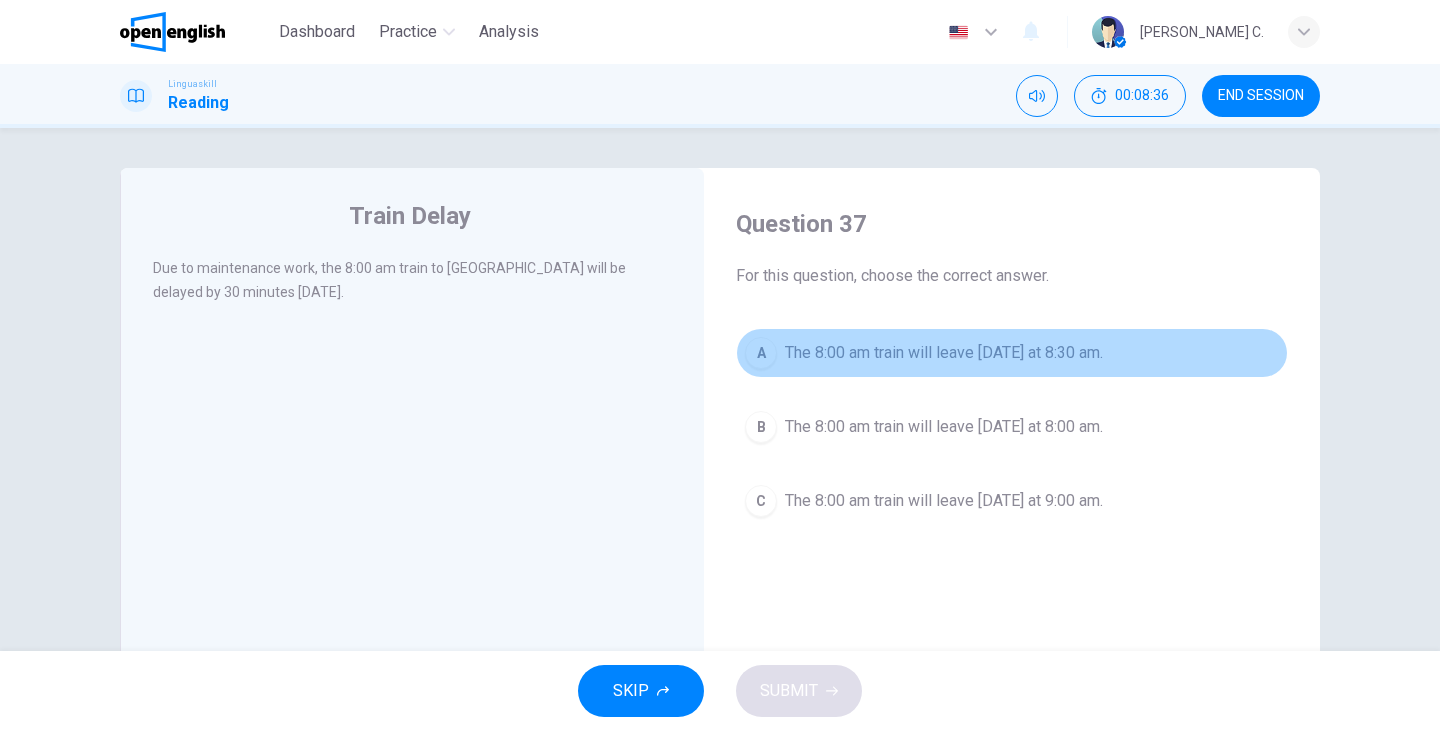 click on "The 8:00 am train will leave tomorrow at 8:30 am." at bounding box center (944, 353) 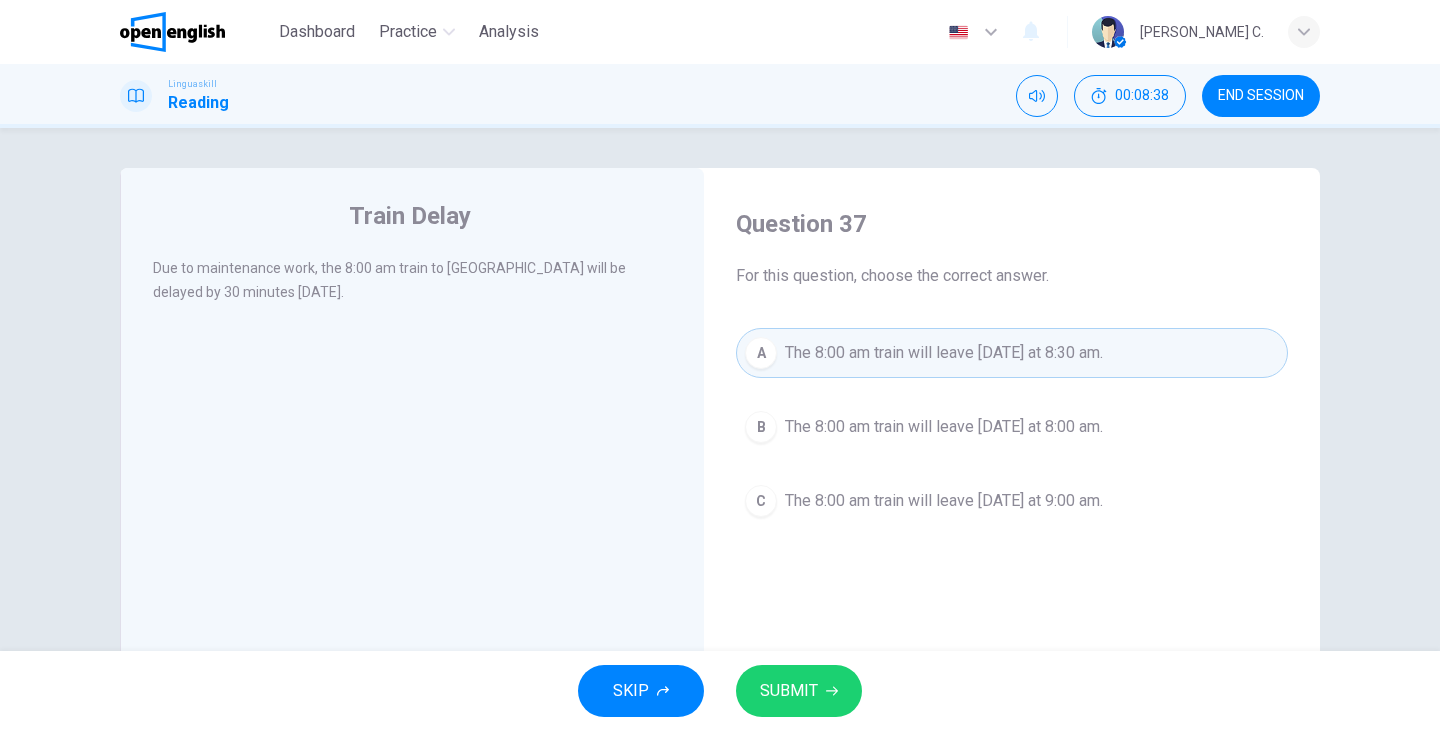 click on "SUBMIT" at bounding box center [799, 691] 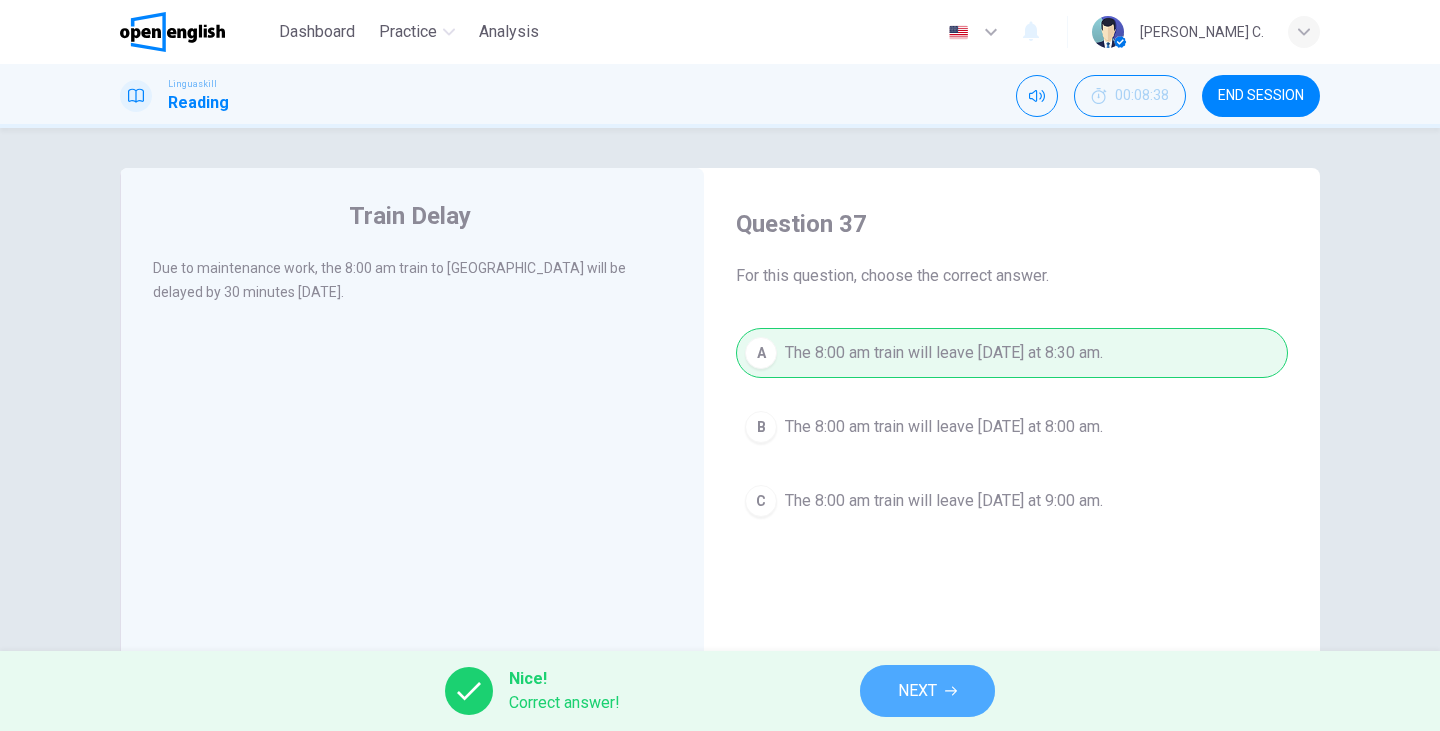 click on "NEXT" at bounding box center [927, 691] 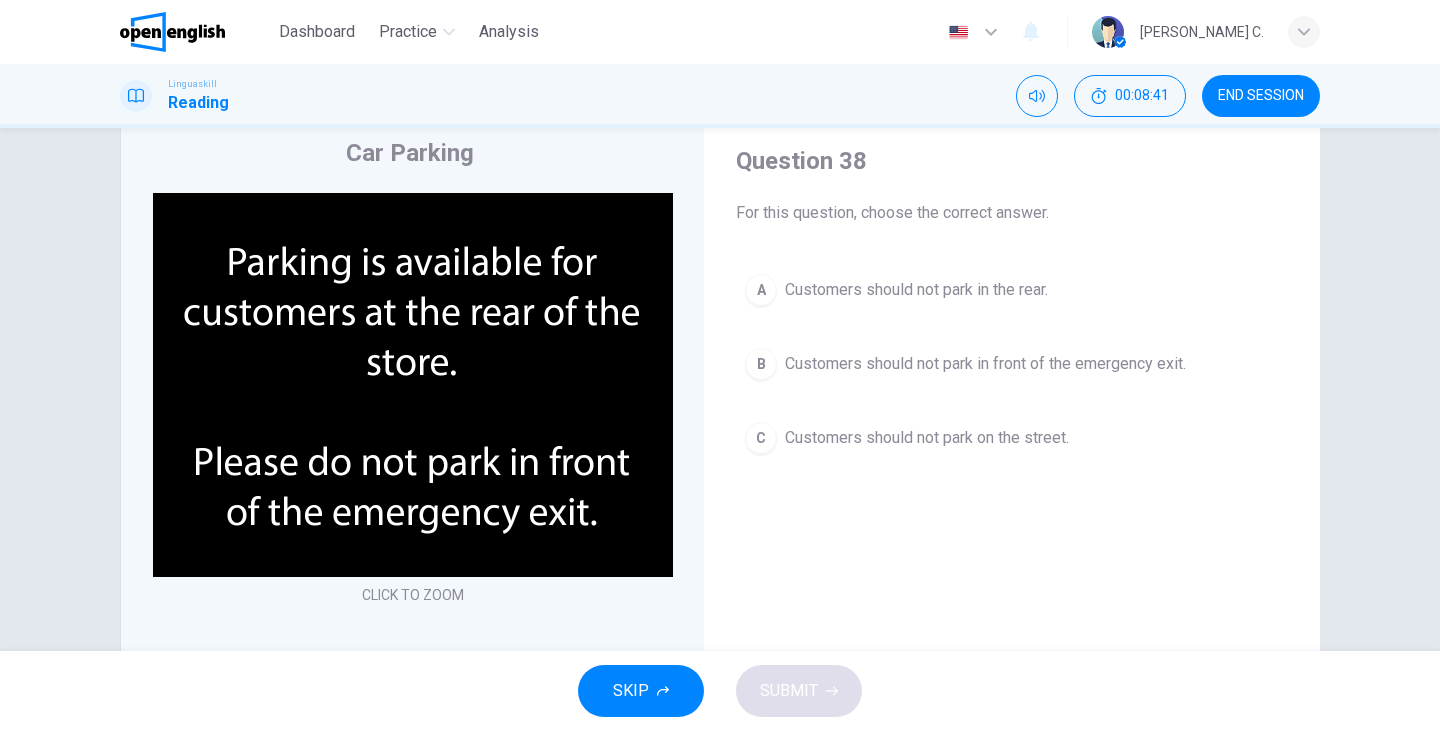 scroll, scrollTop: 74, scrollLeft: 0, axis: vertical 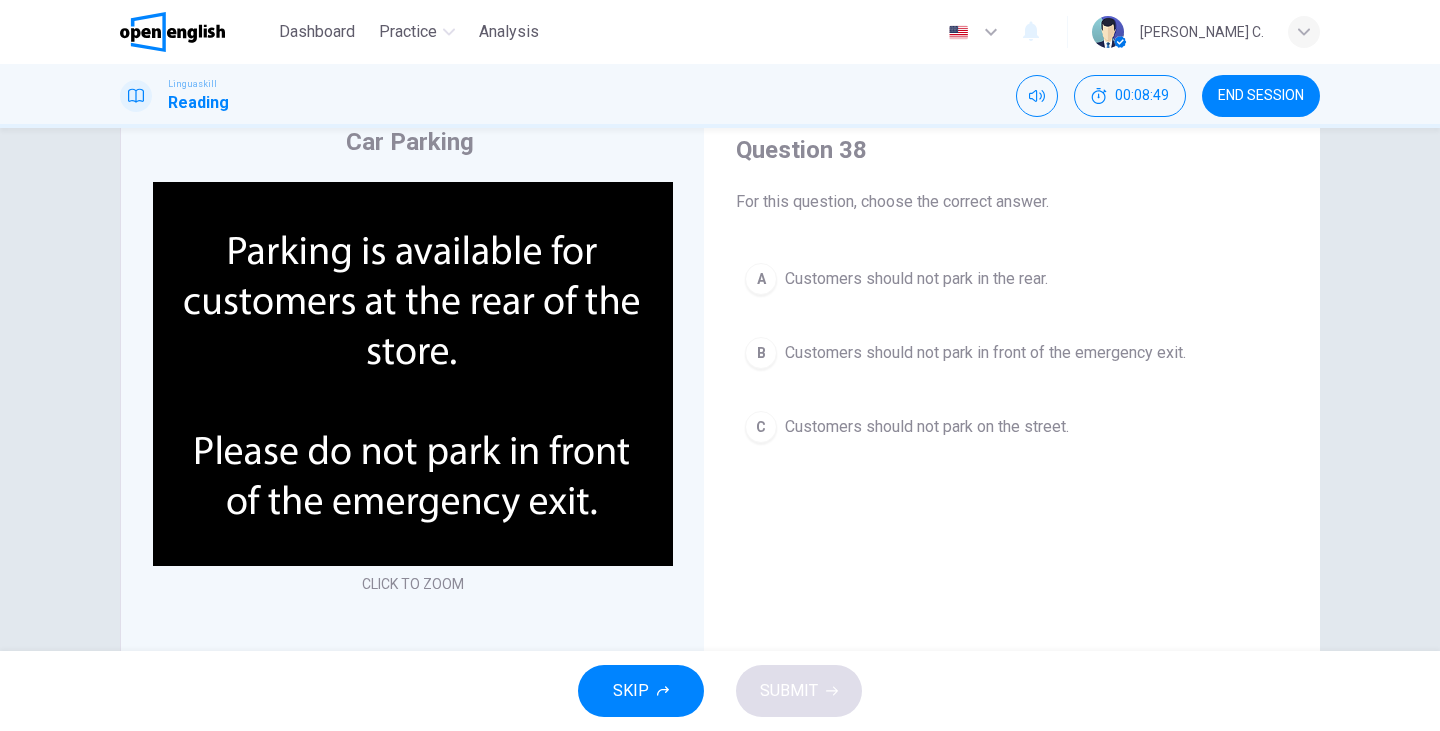 click on "Customers should not park in front of the emergency exit." at bounding box center (985, 353) 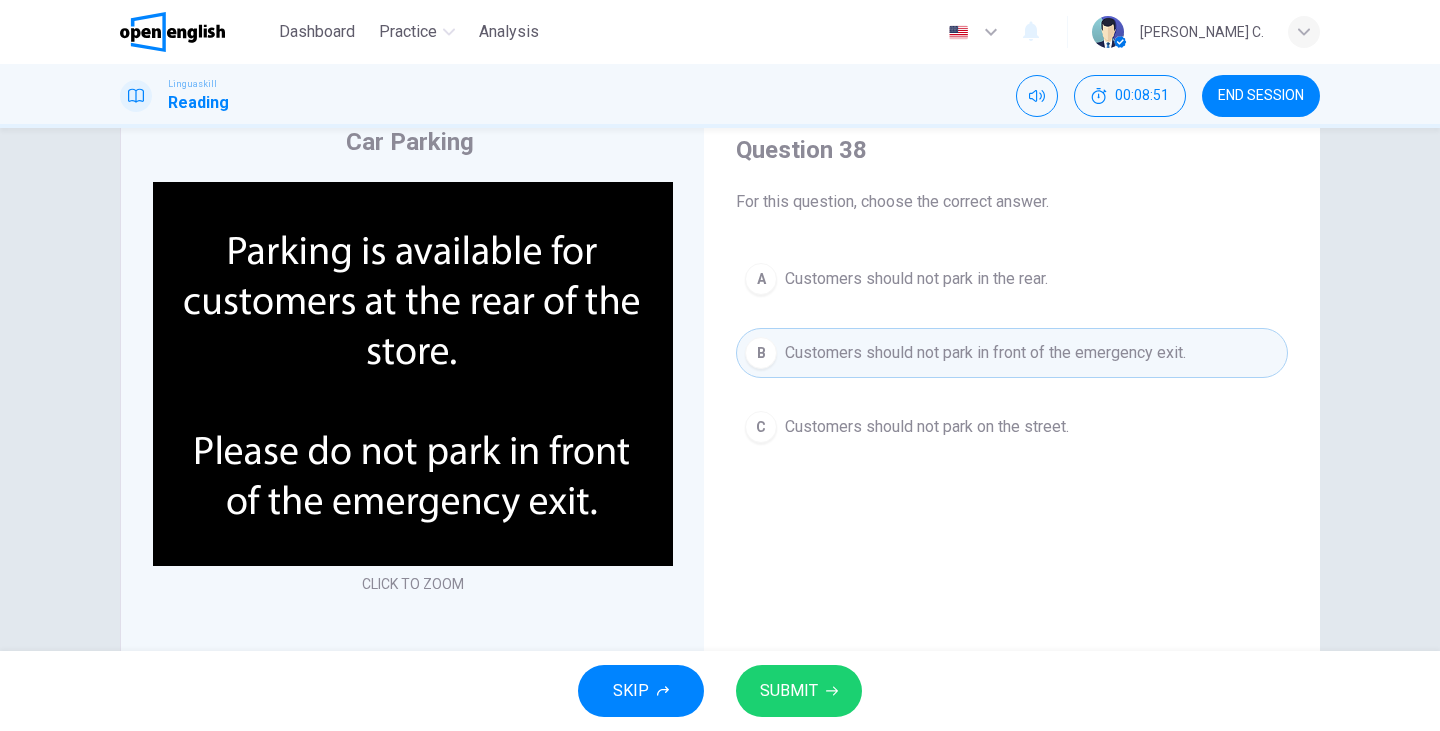 click on "SUBMIT" at bounding box center [789, 691] 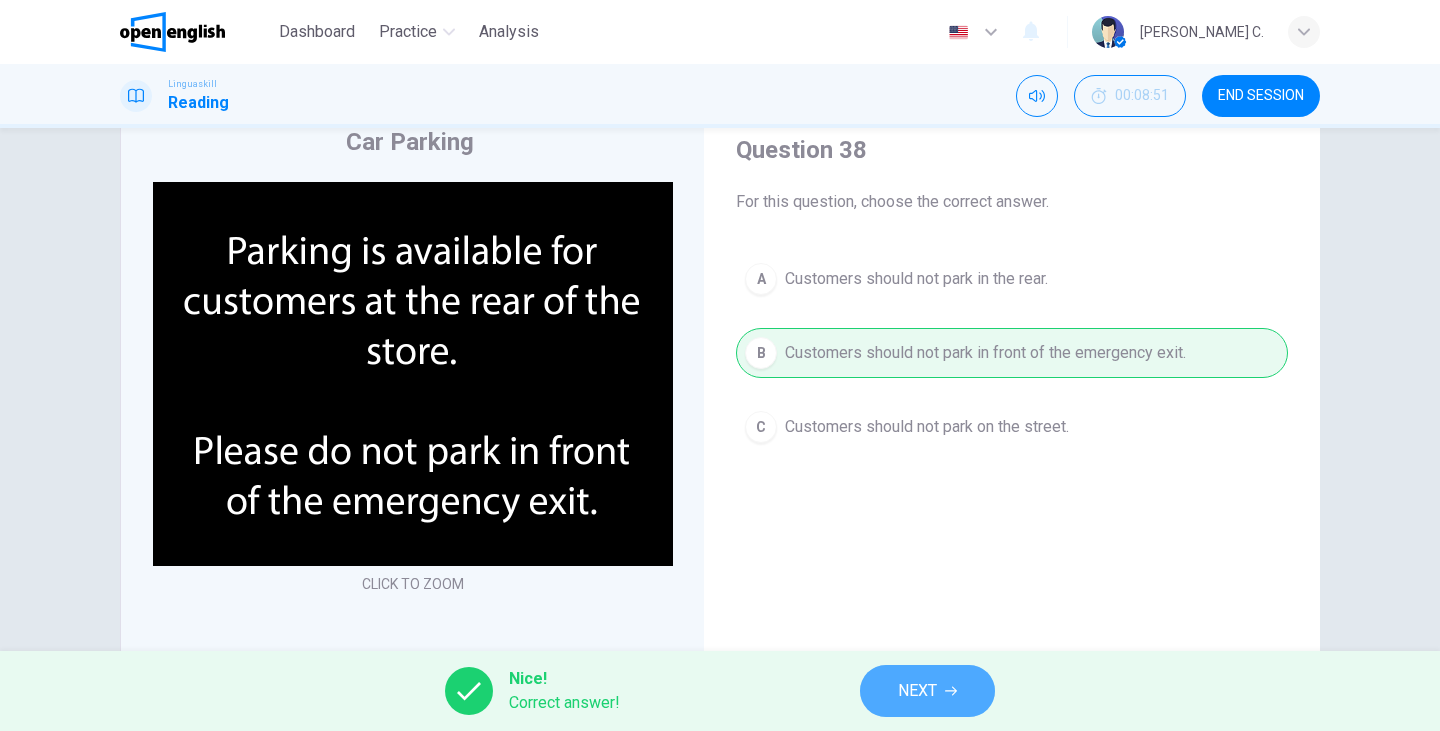click on "NEXT" at bounding box center (927, 691) 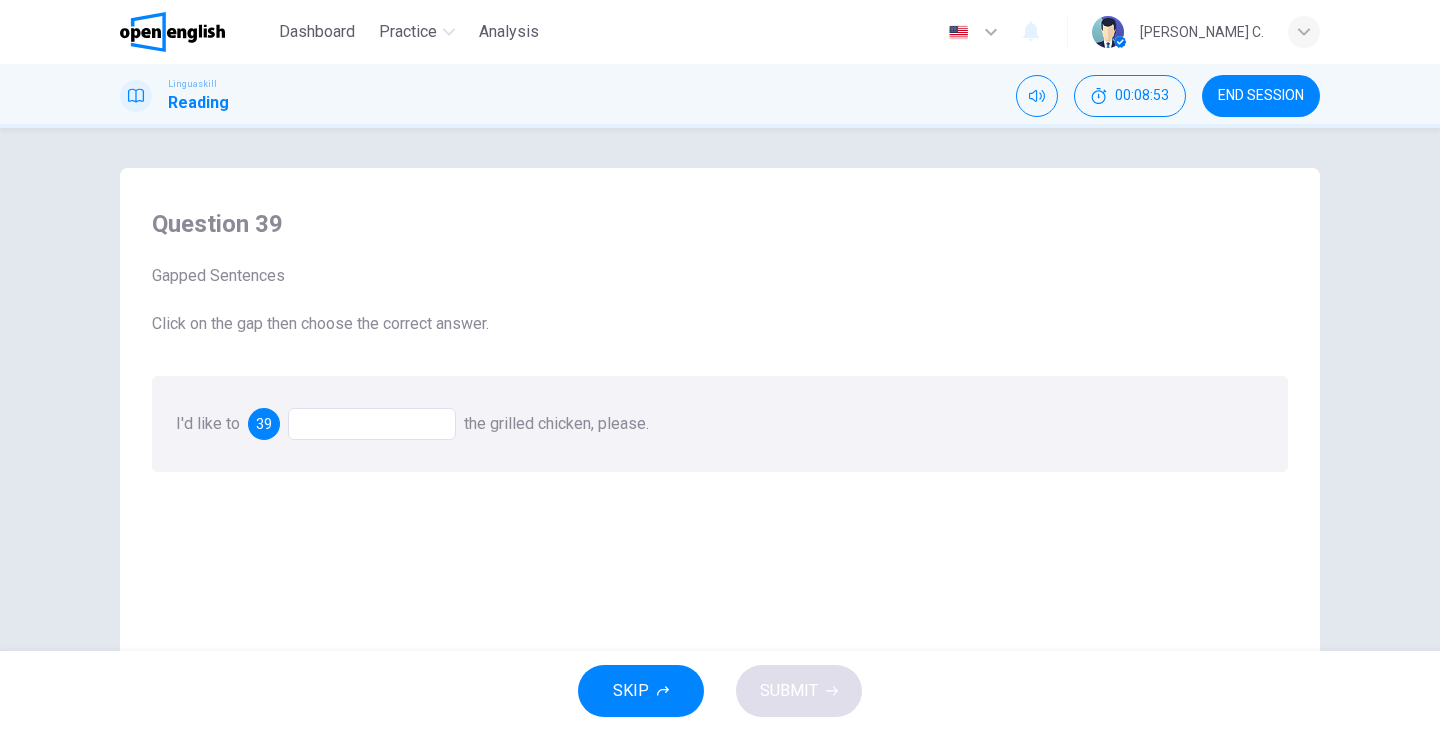 click at bounding box center (372, 424) 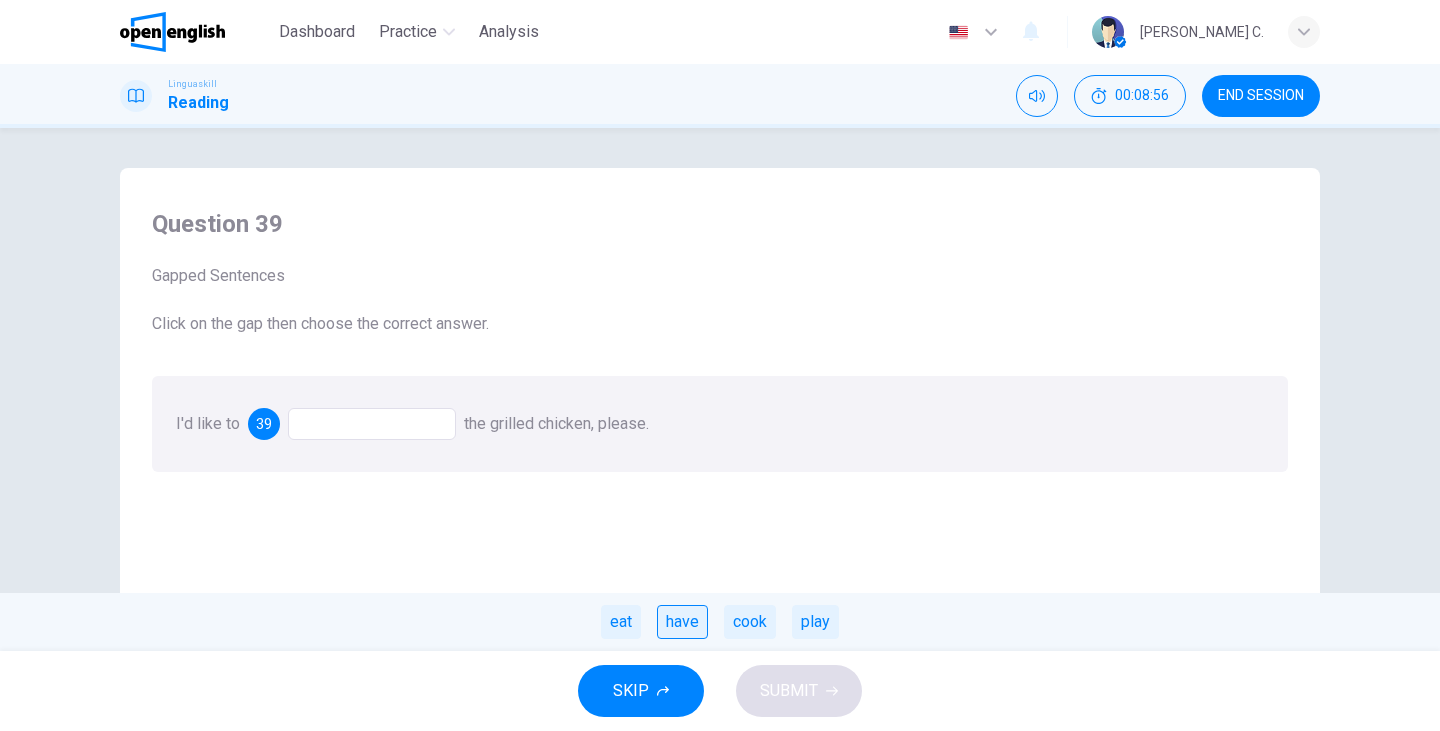 click on "have" at bounding box center (682, 622) 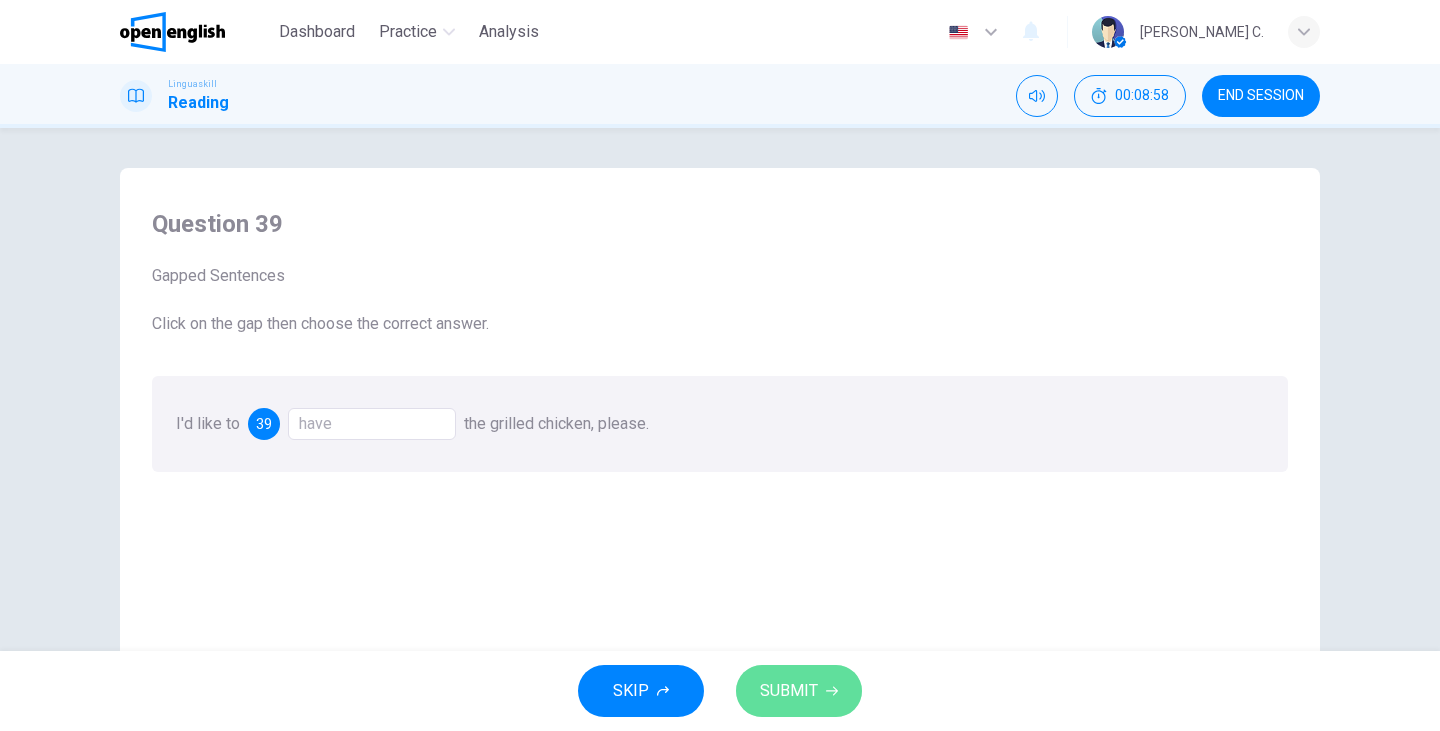 click on "SUBMIT" at bounding box center [799, 691] 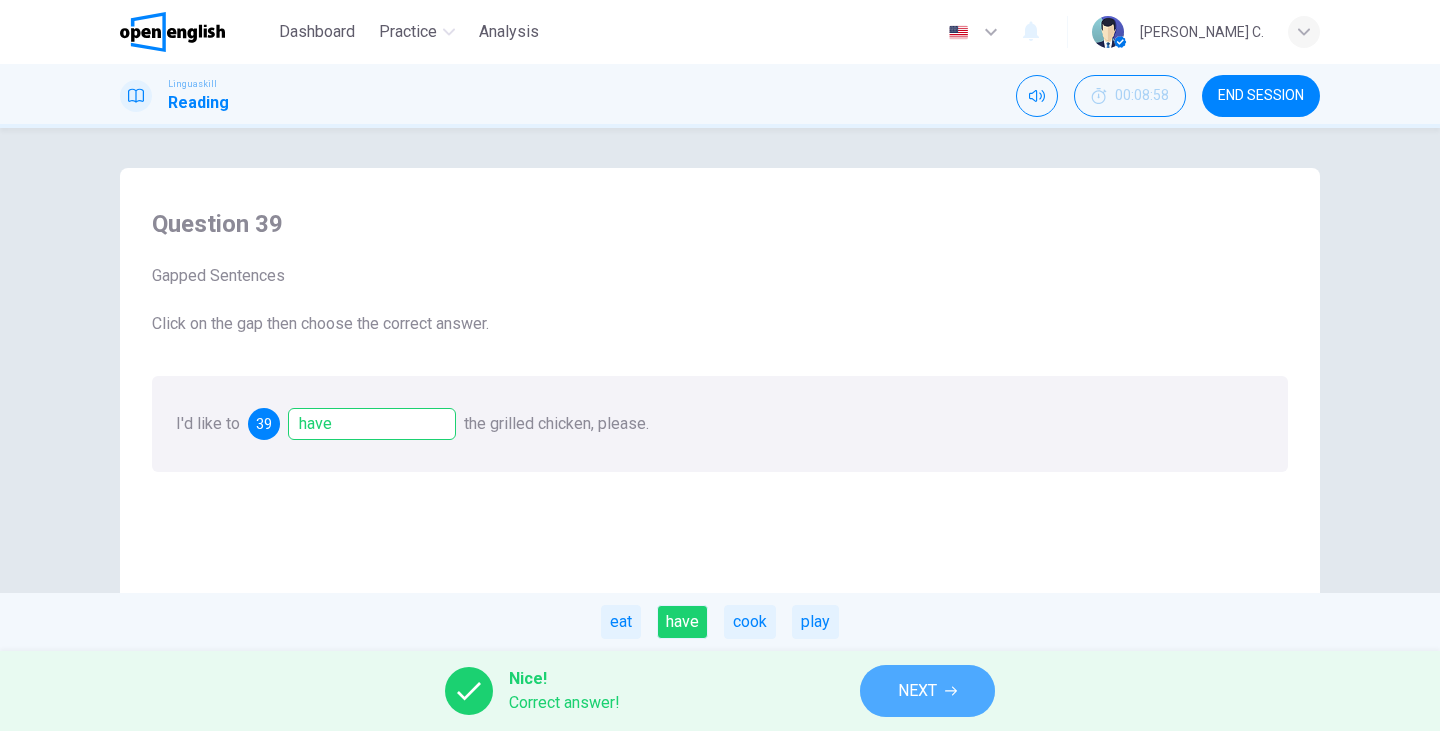 click on "NEXT" at bounding box center (927, 691) 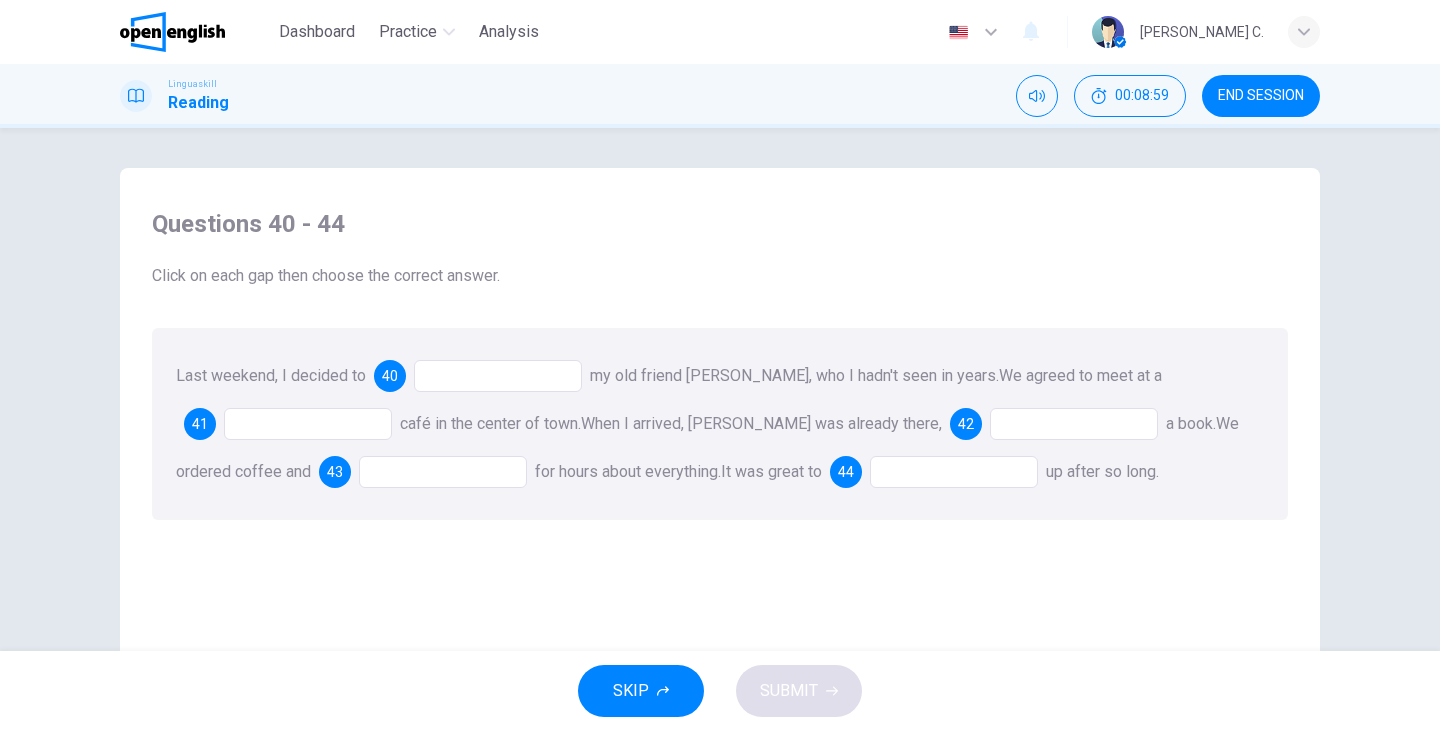 click at bounding box center (498, 376) 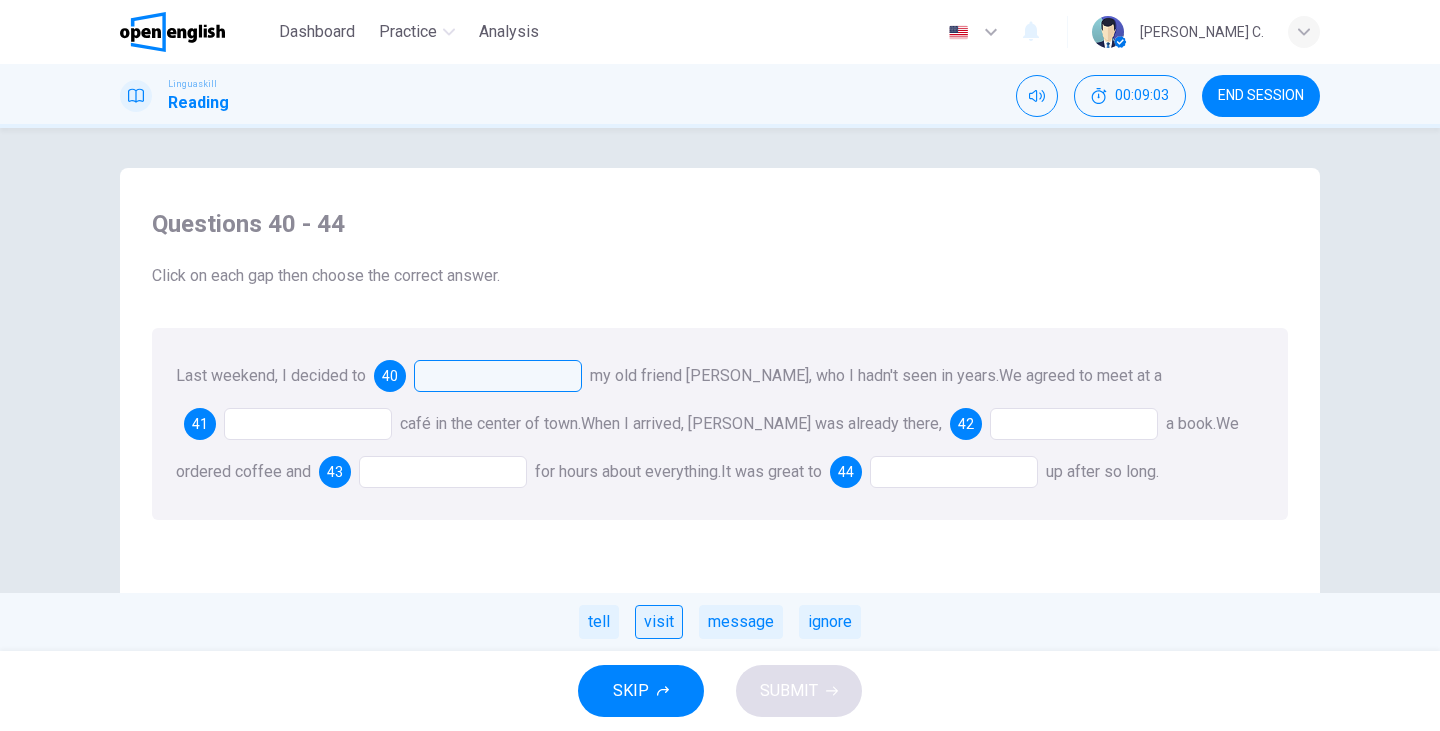 click on "visit" at bounding box center (659, 622) 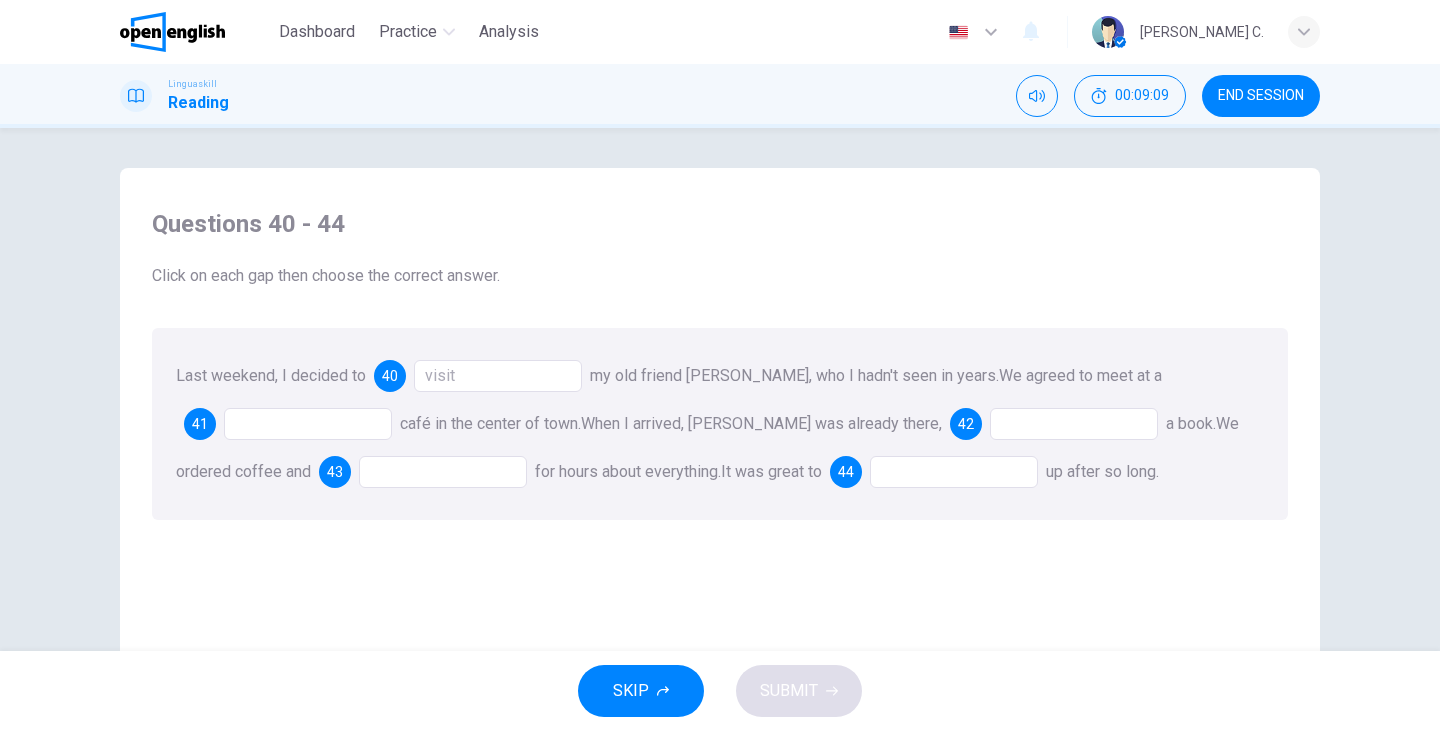 click at bounding box center (308, 424) 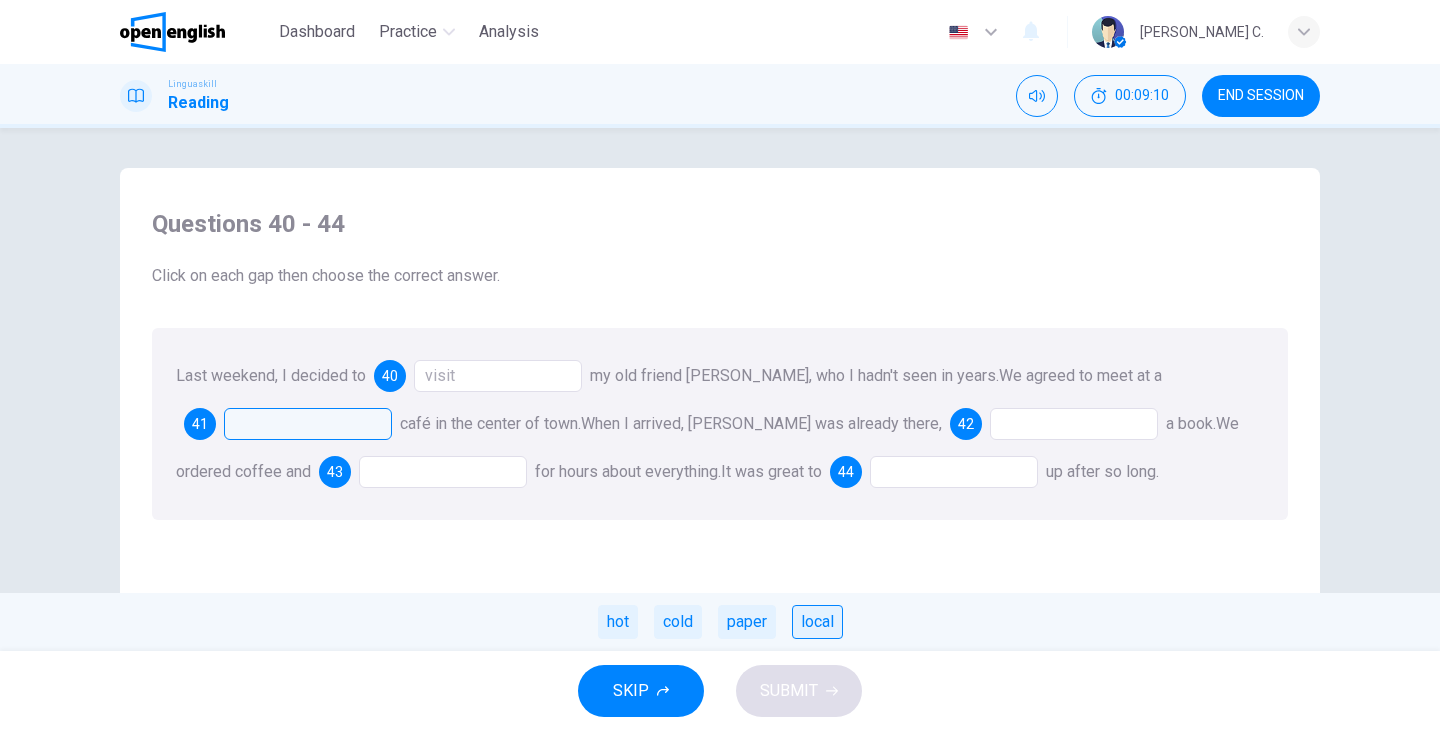 click on "local" at bounding box center [817, 622] 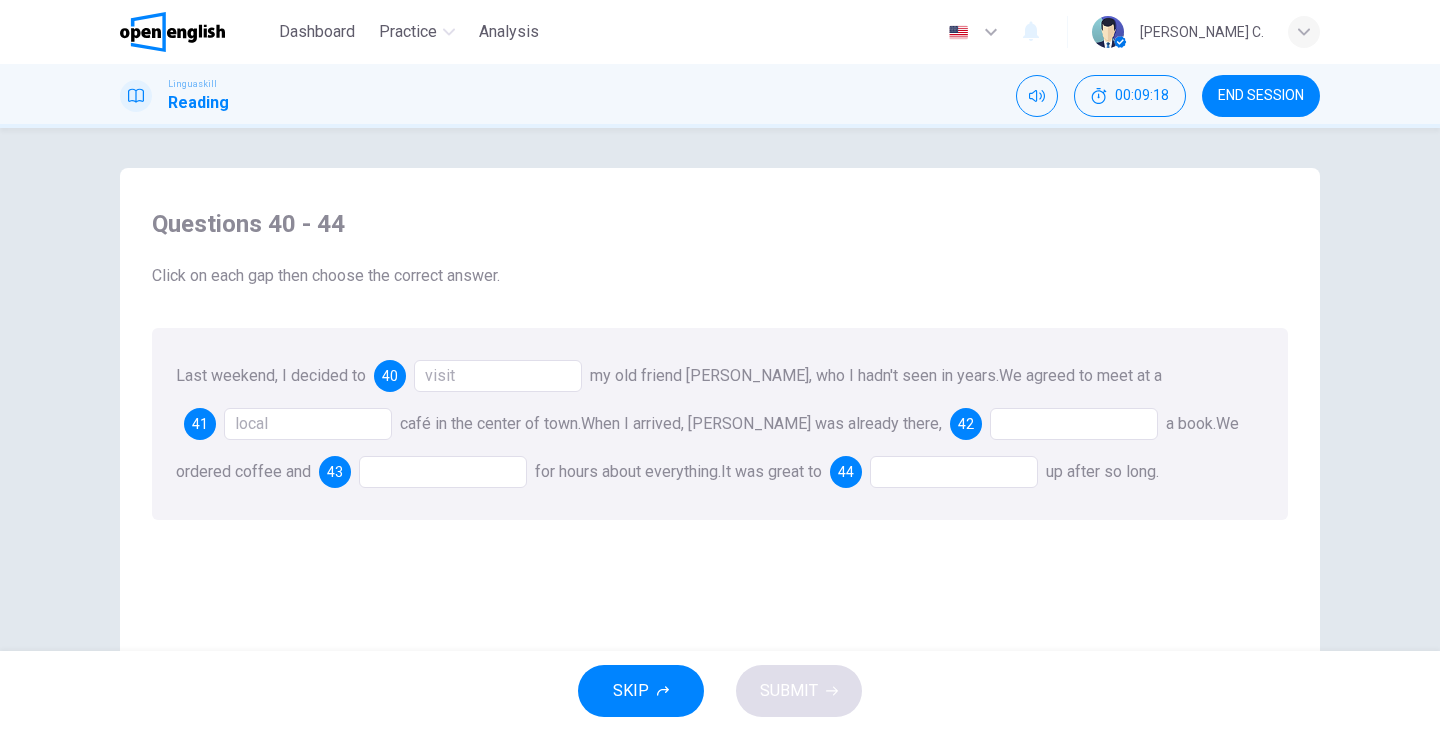 click at bounding box center (1074, 424) 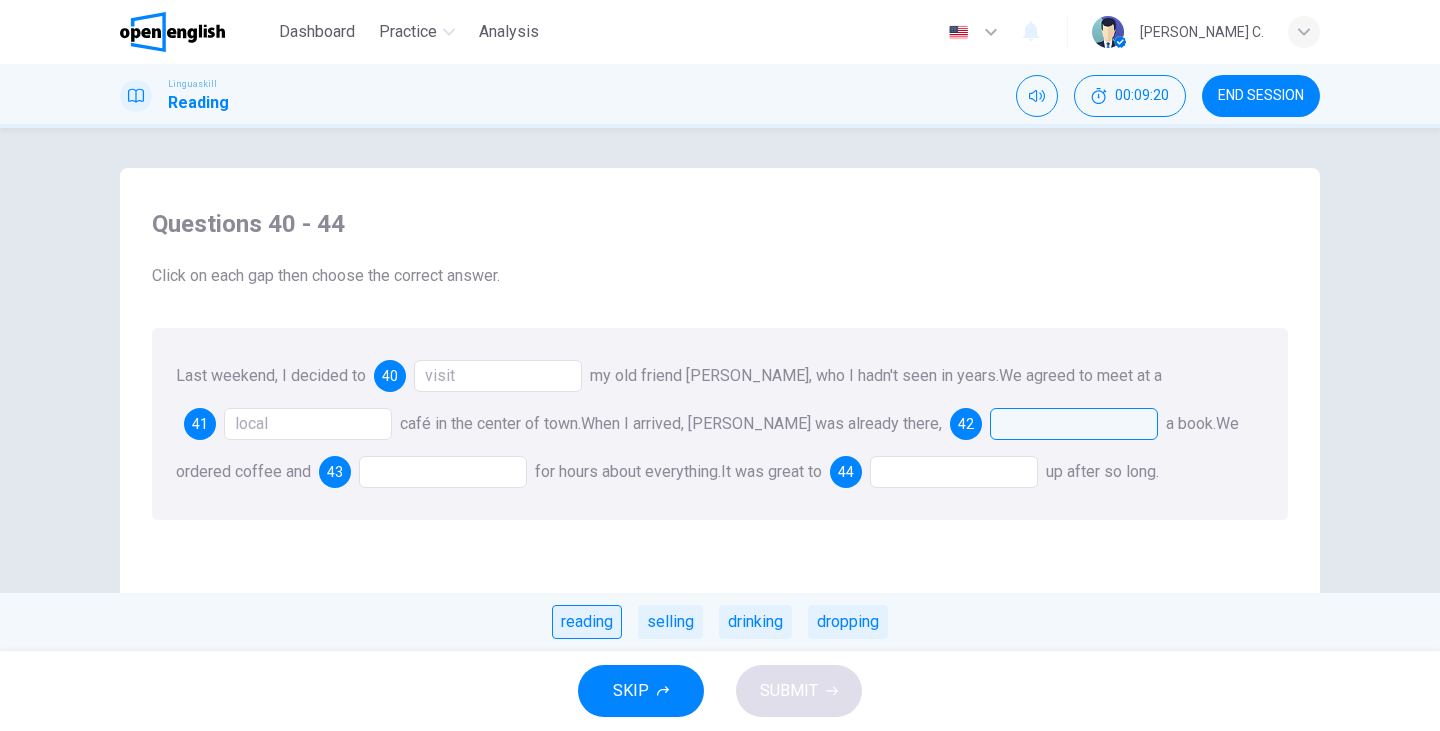 click on "reading" at bounding box center [587, 622] 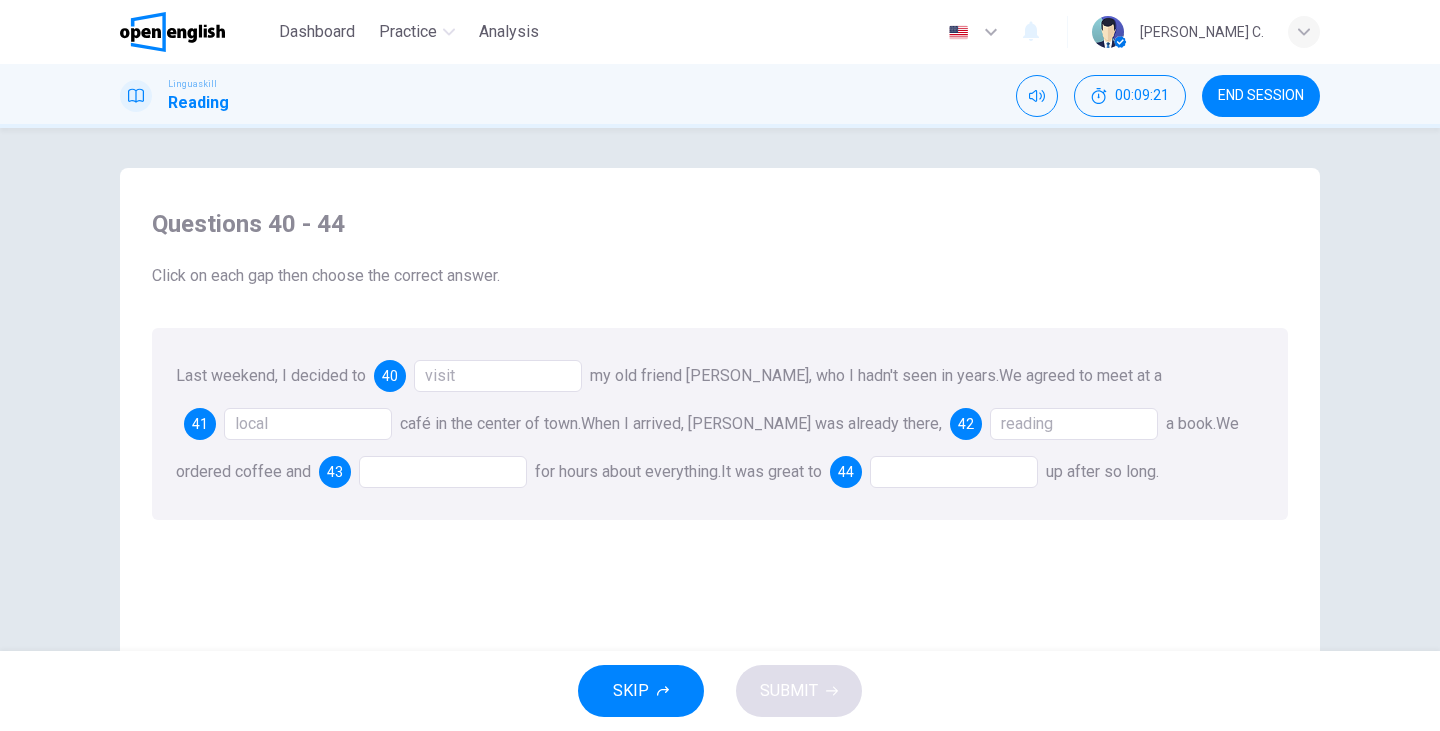 click at bounding box center (443, 472) 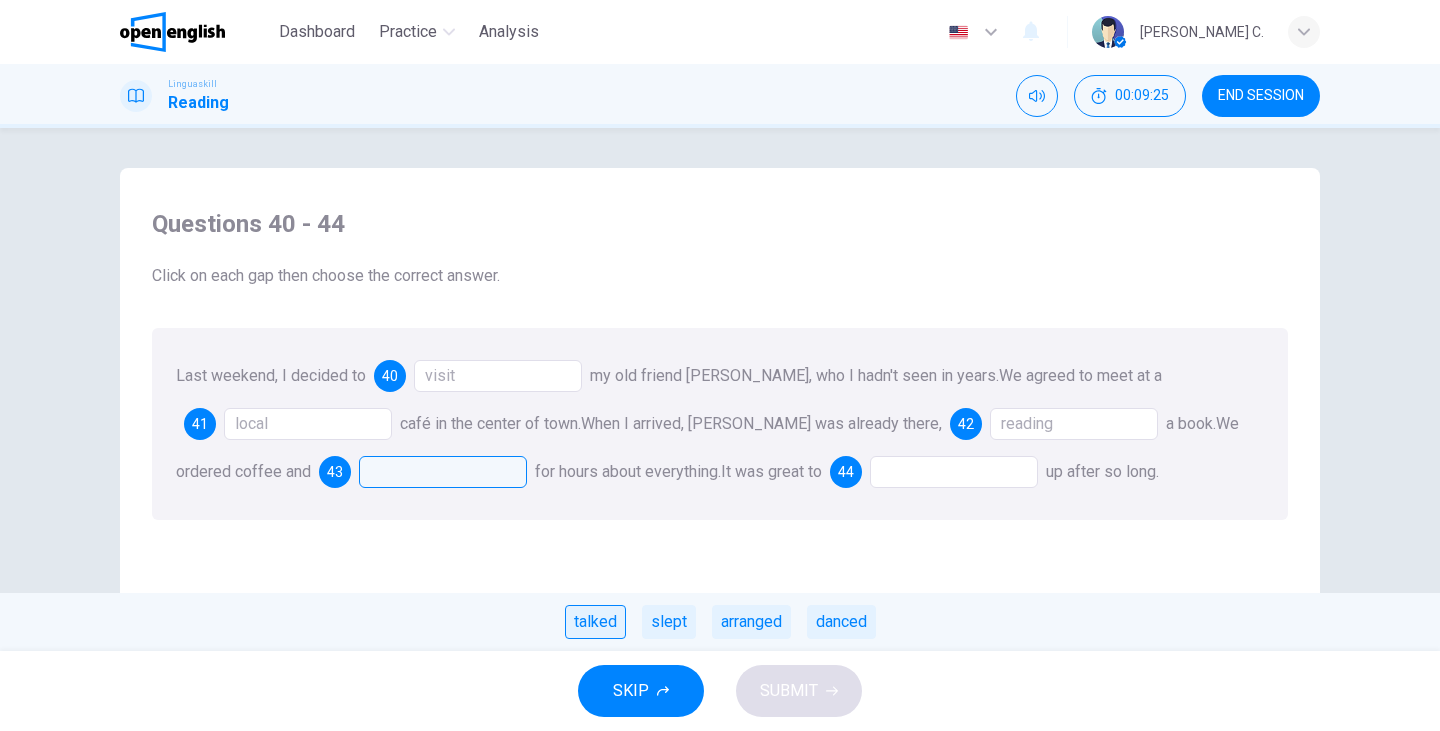click on "talked" at bounding box center [595, 622] 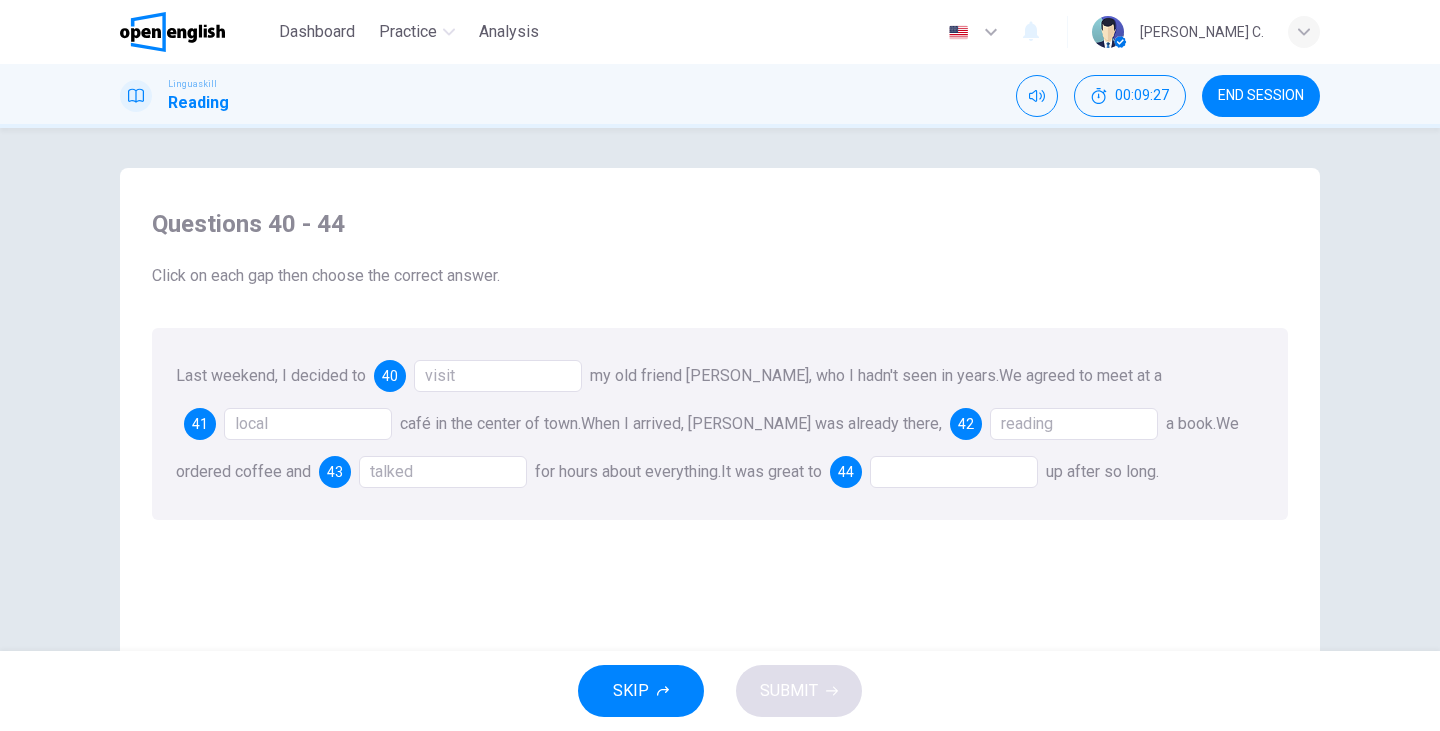 click at bounding box center (954, 472) 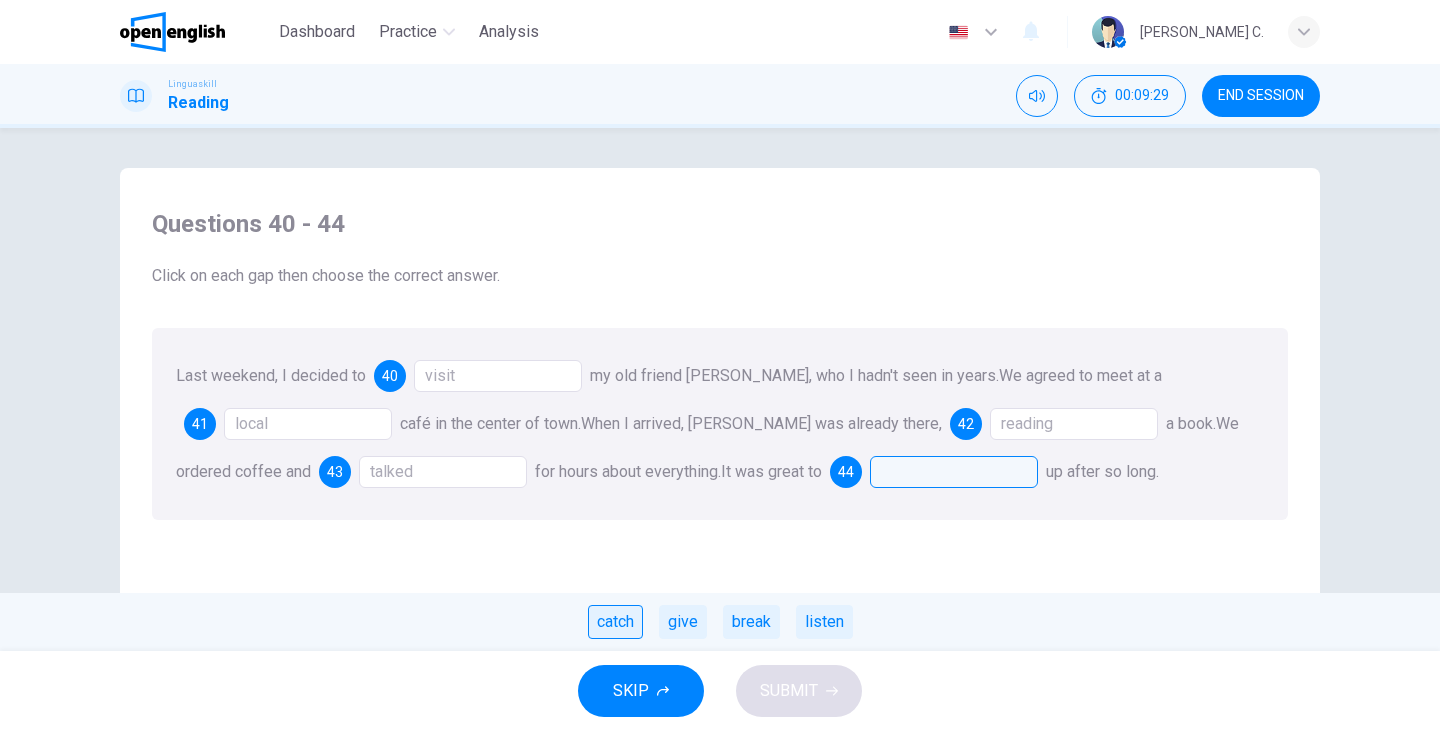 click on "catch" at bounding box center (615, 622) 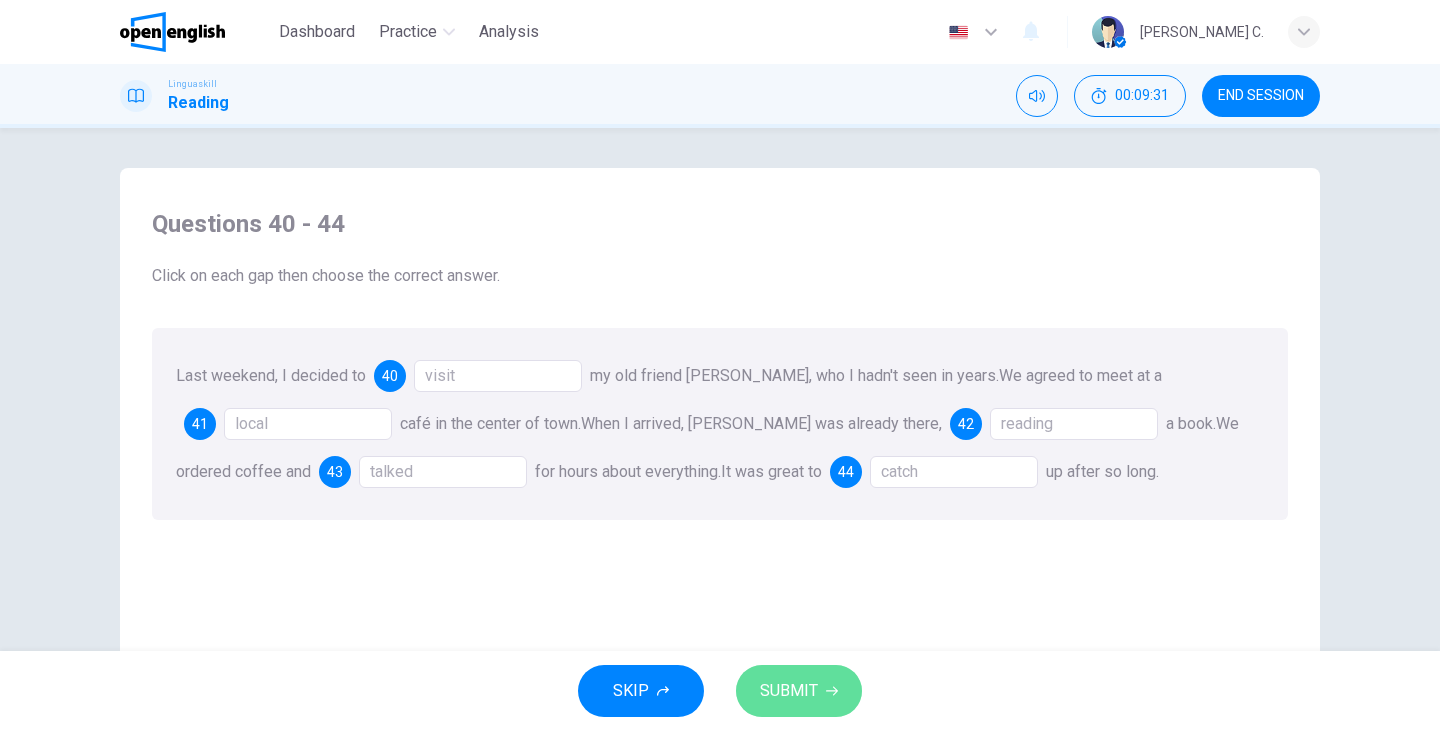 click on "SUBMIT" at bounding box center [799, 691] 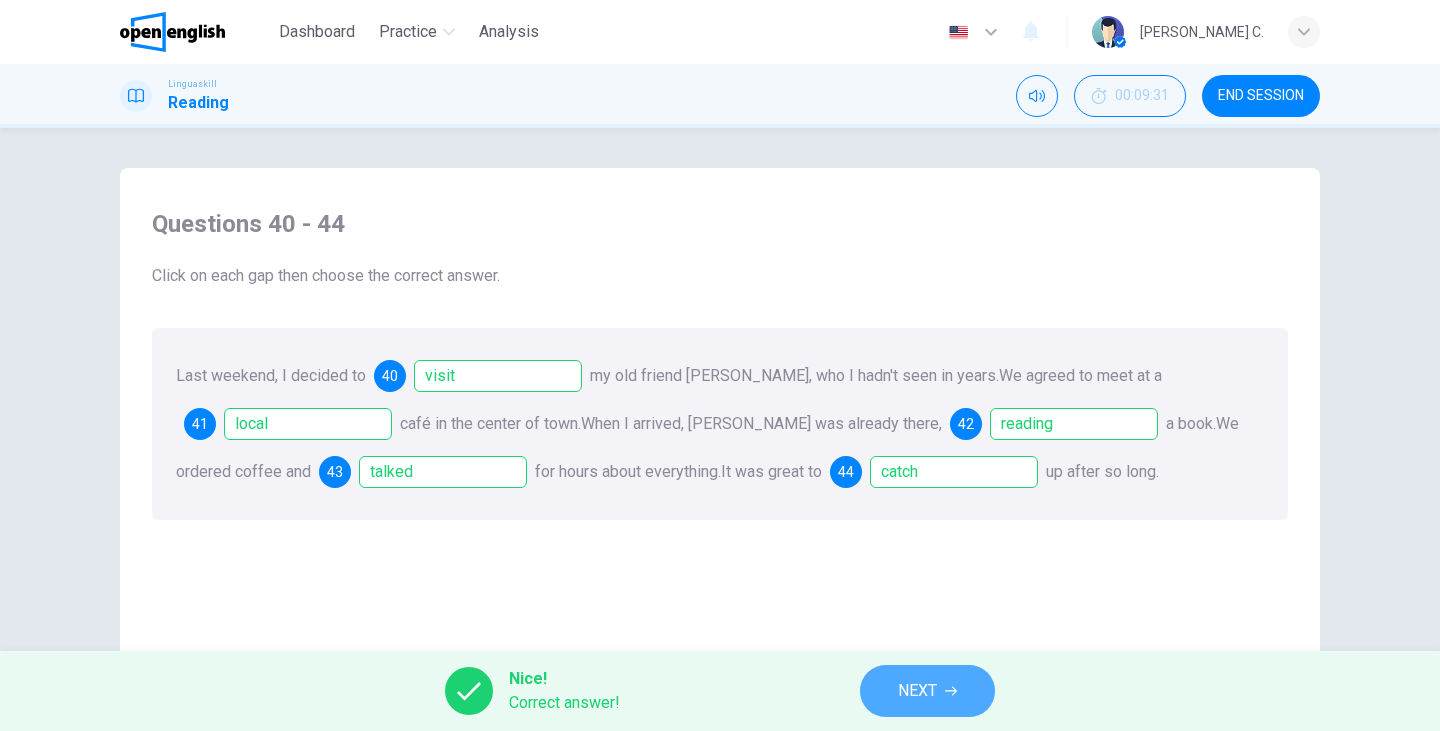 click on "NEXT" at bounding box center [917, 691] 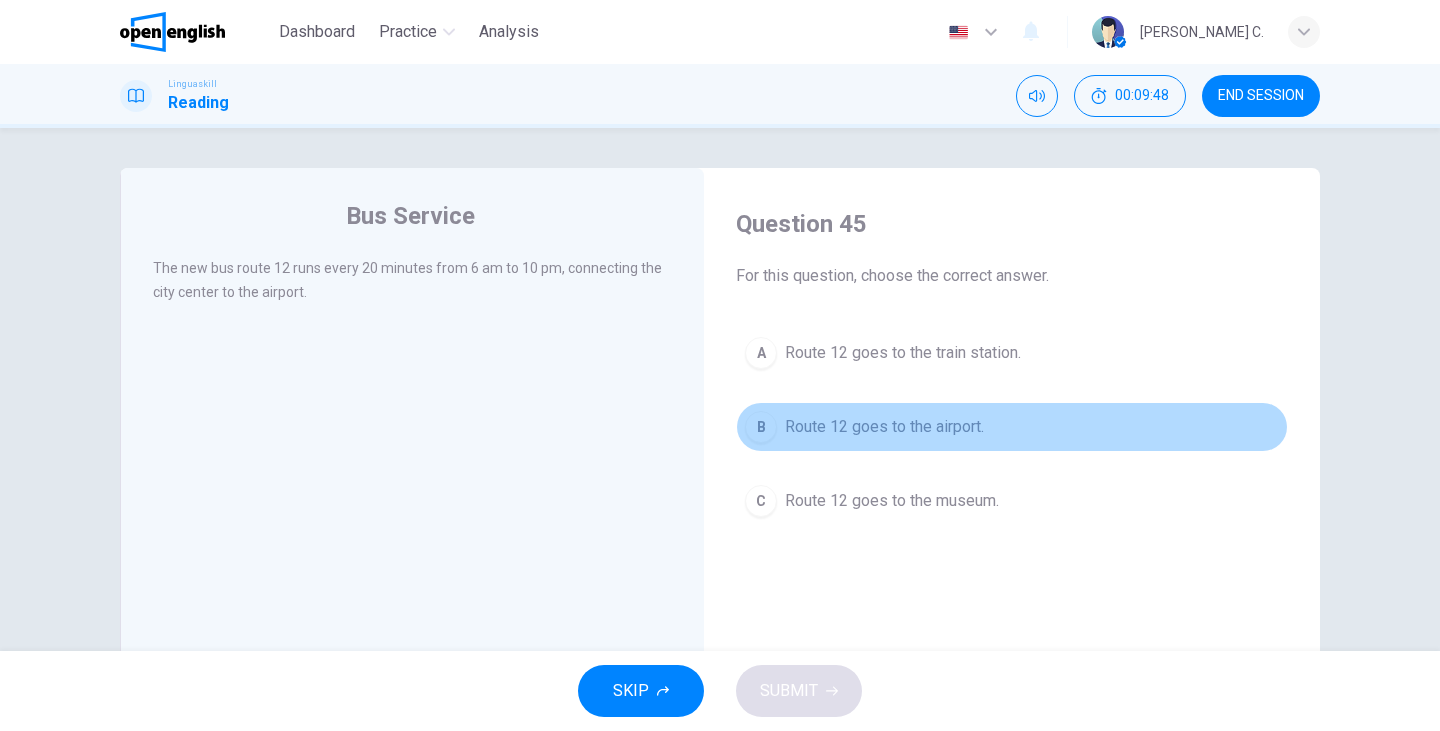click on "Route 12 goes to the airport." at bounding box center [884, 427] 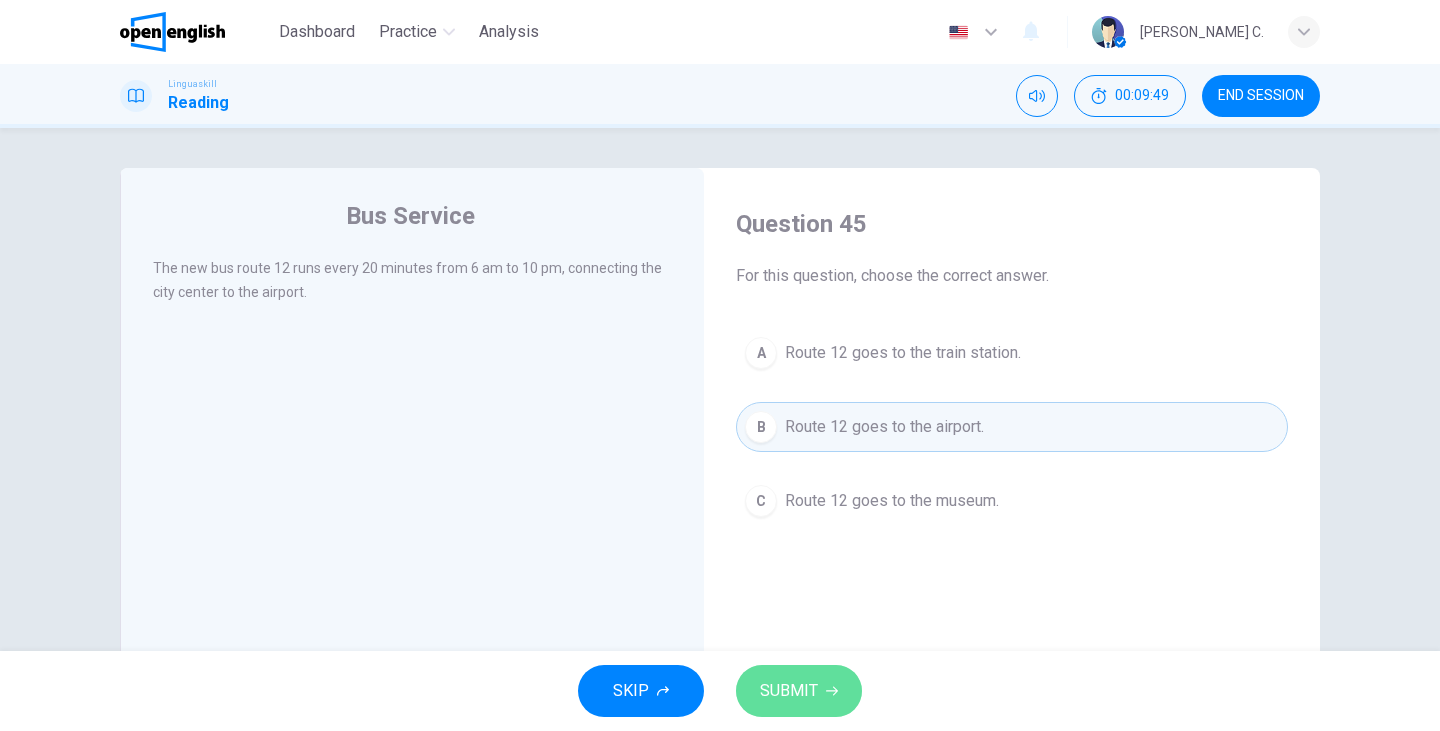 click on "SUBMIT" at bounding box center [799, 691] 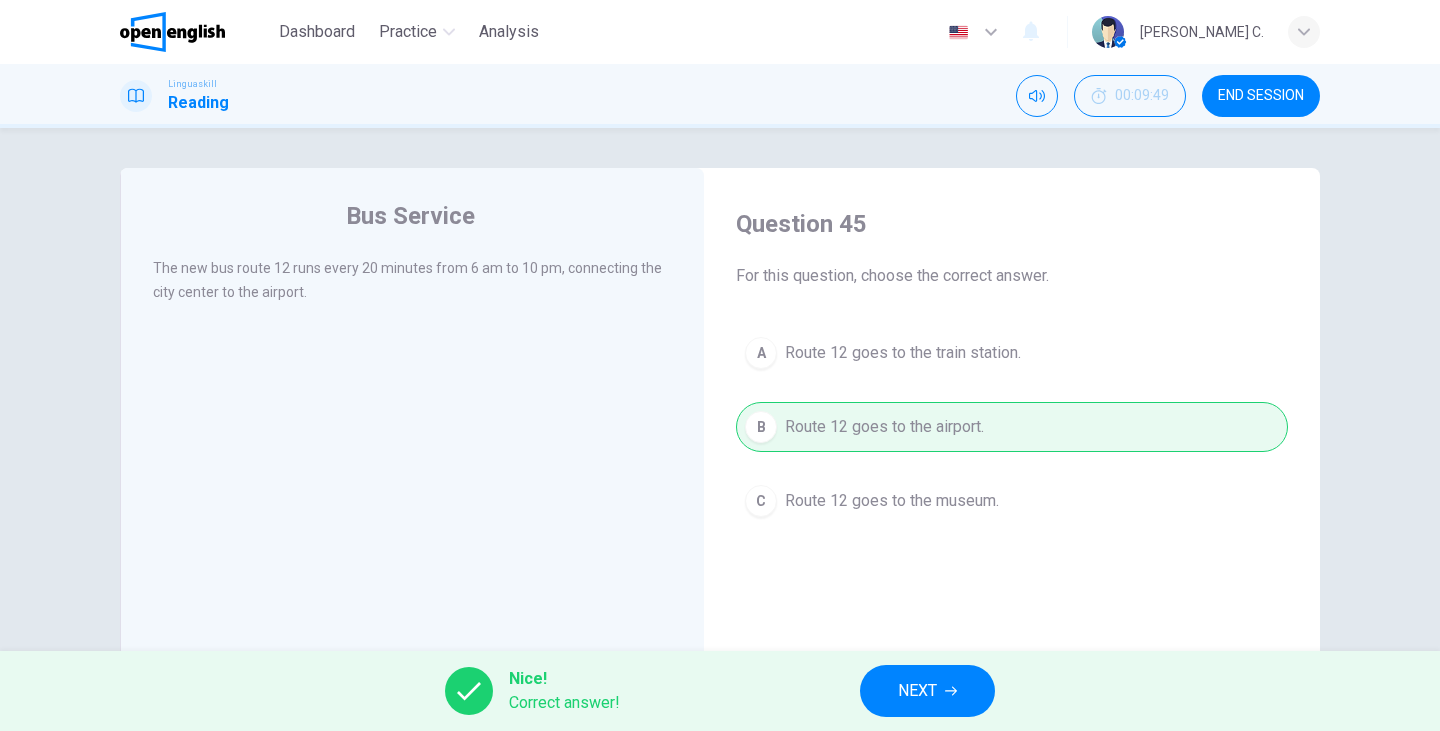 click on "NEXT" at bounding box center (917, 691) 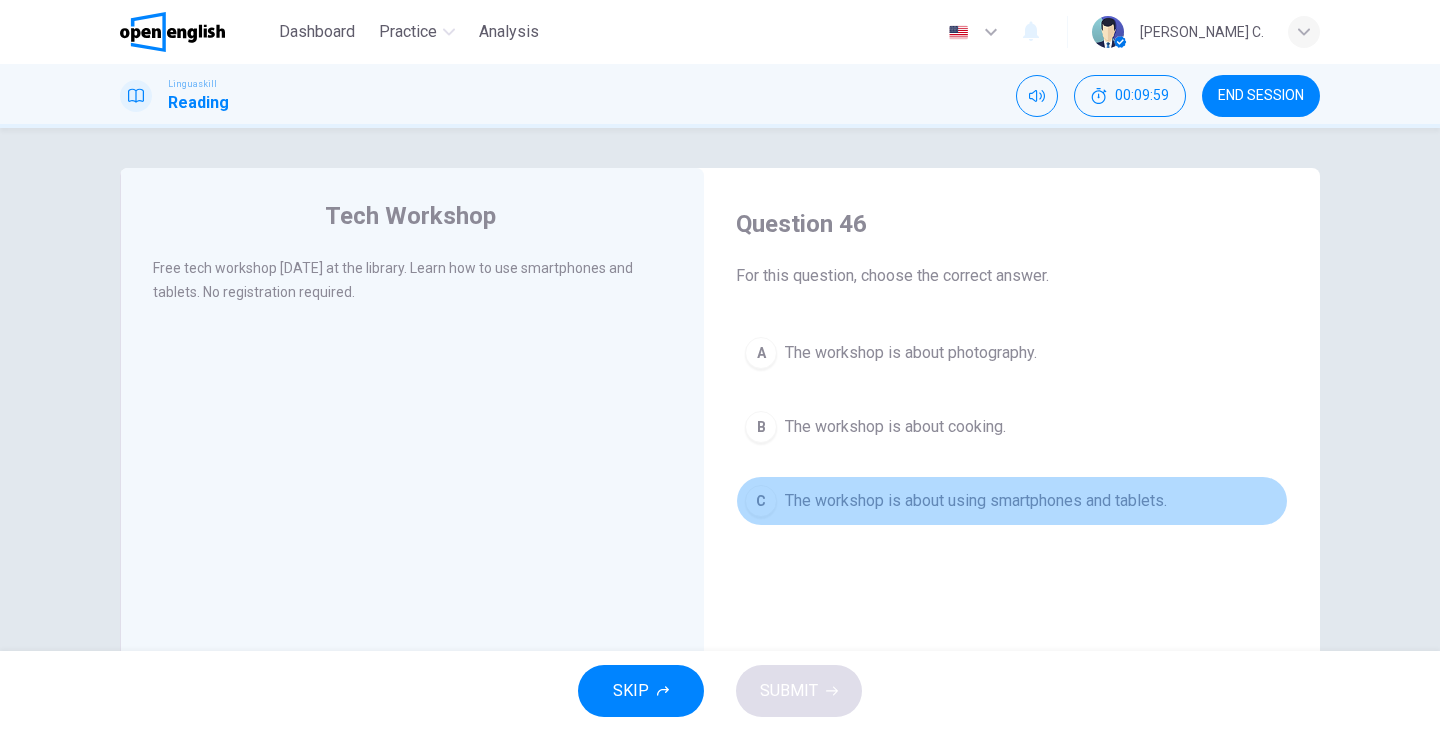 click on "The workshop is about using smartphones and tablets." at bounding box center [976, 501] 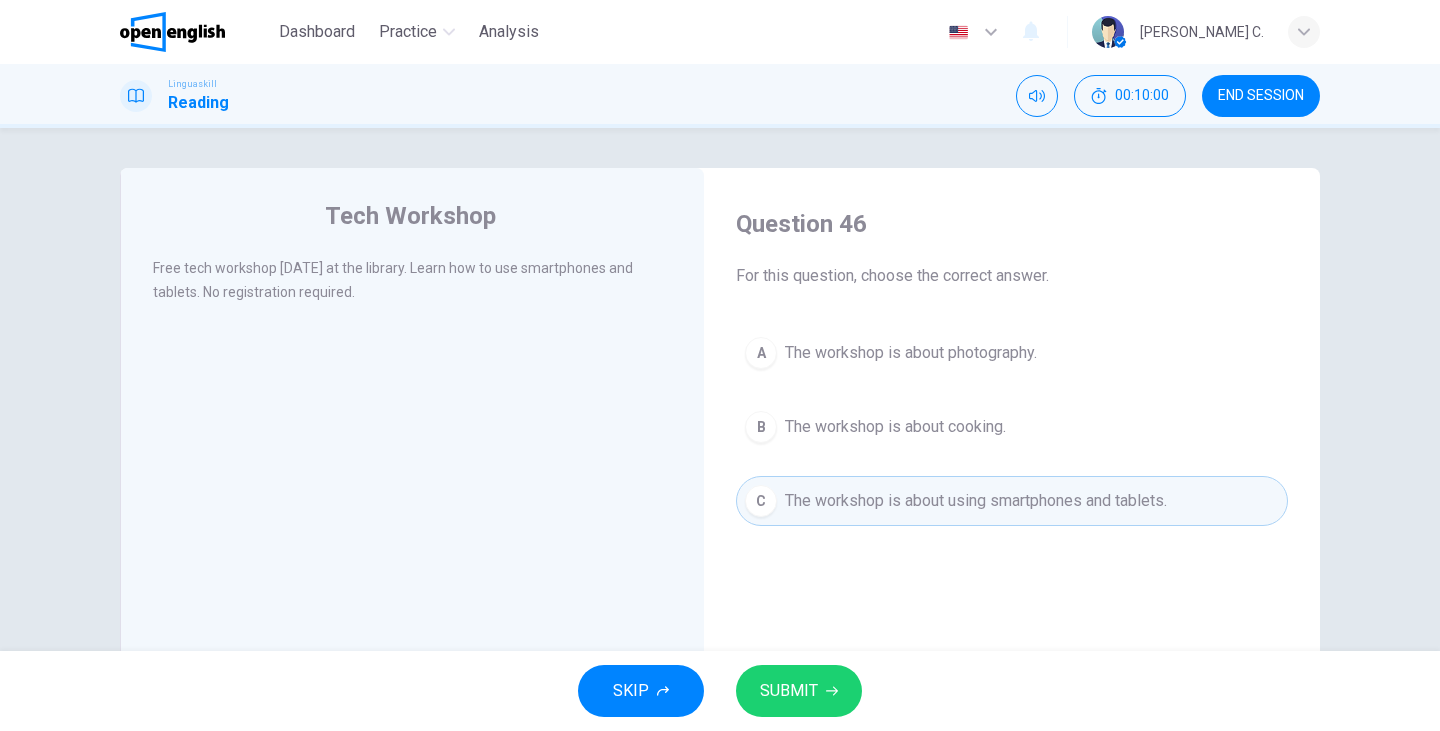 click on "SUBMIT" at bounding box center (799, 691) 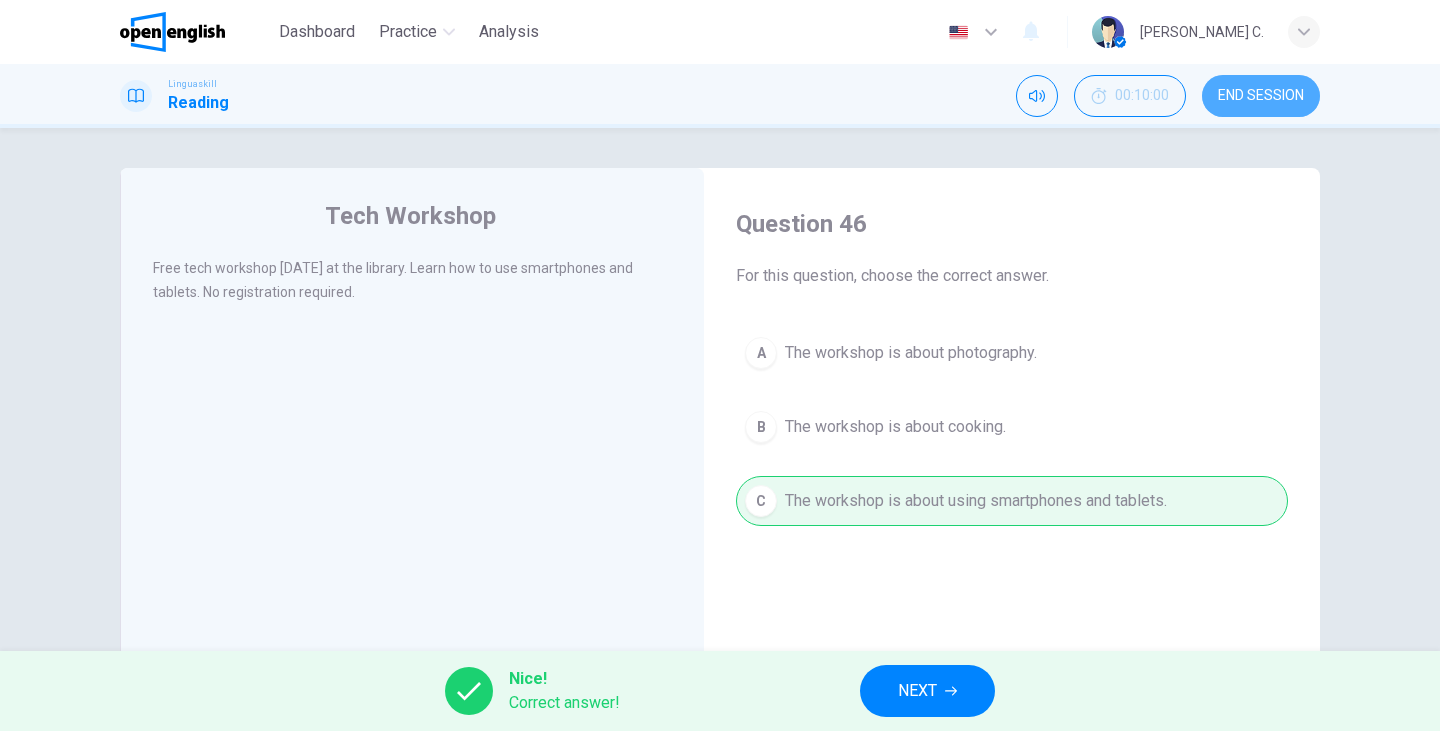 click on "END SESSION" at bounding box center (1261, 96) 